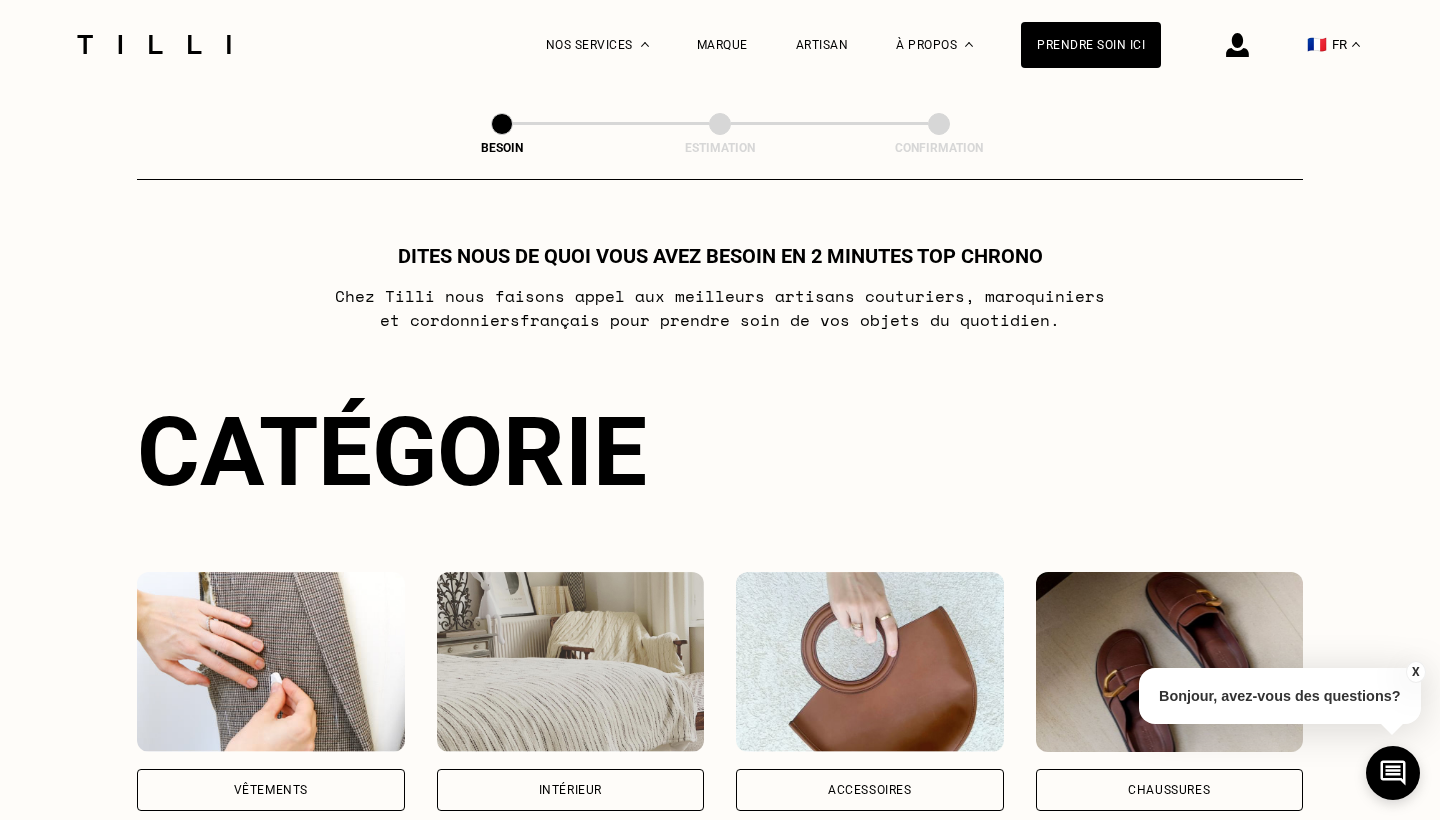 scroll, scrollTop: 0, scrollLeft: 0, axis: both 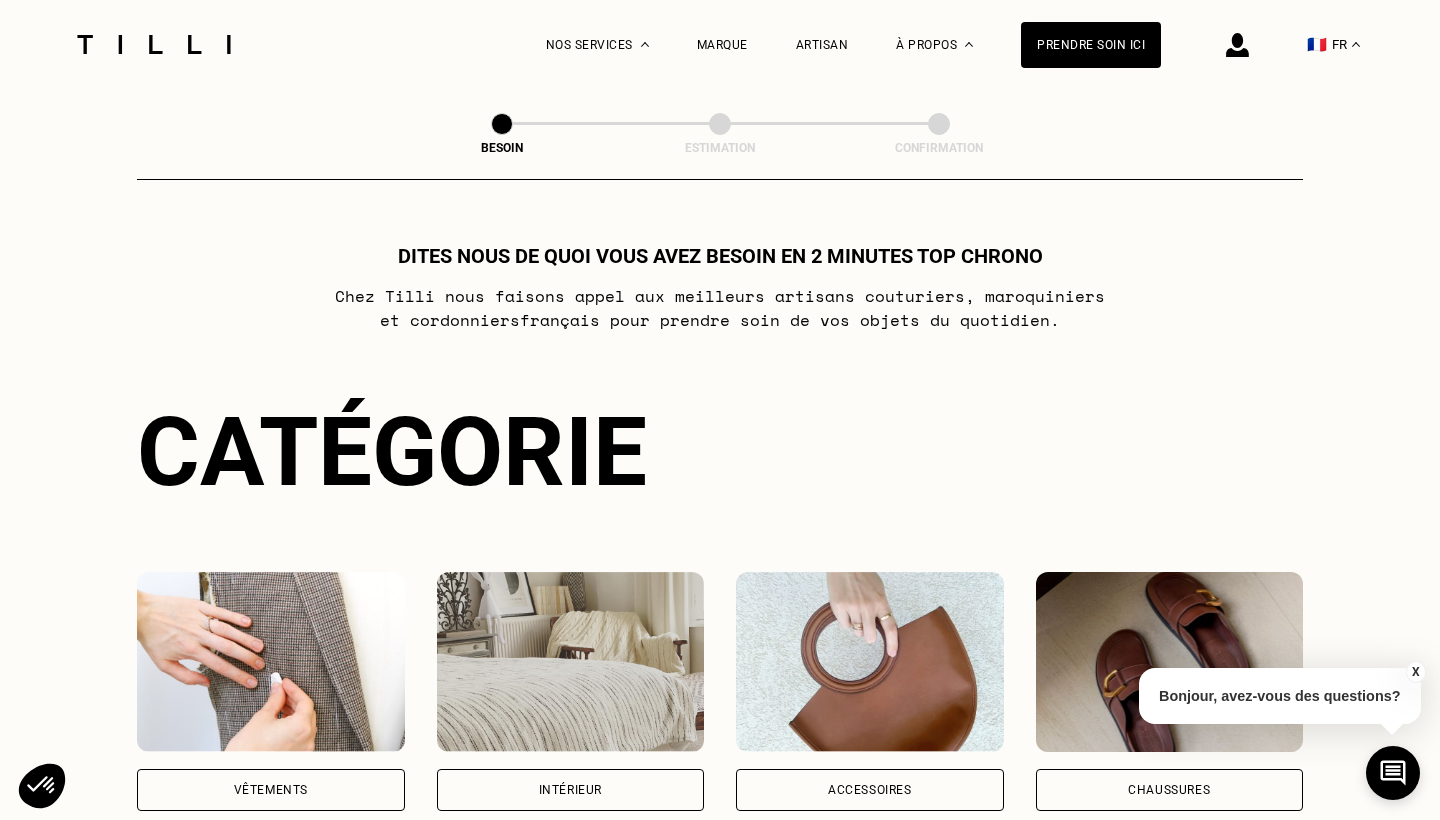 click at bounding box center (1237, 45) 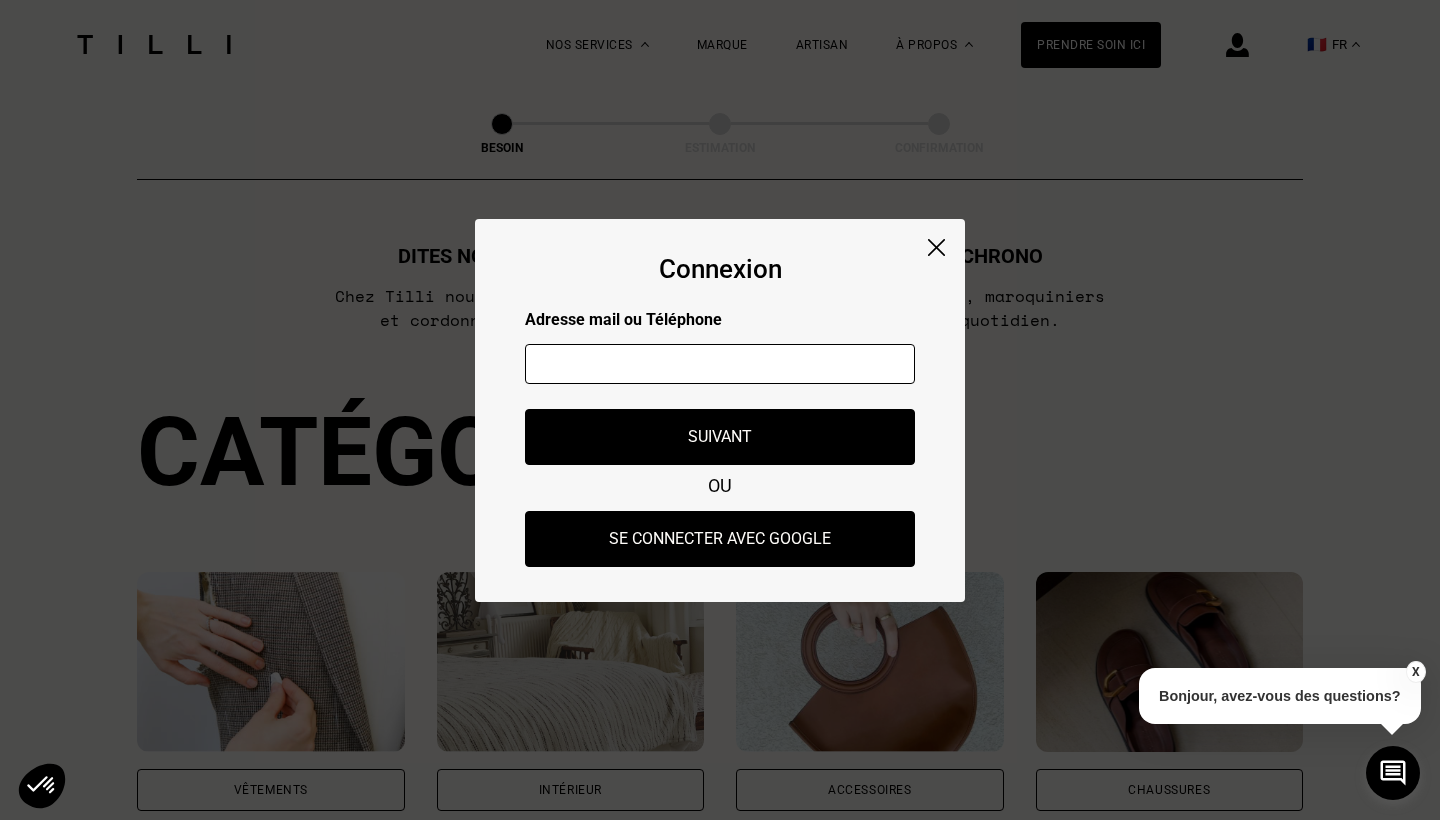 click at bounding box center [720, 364] 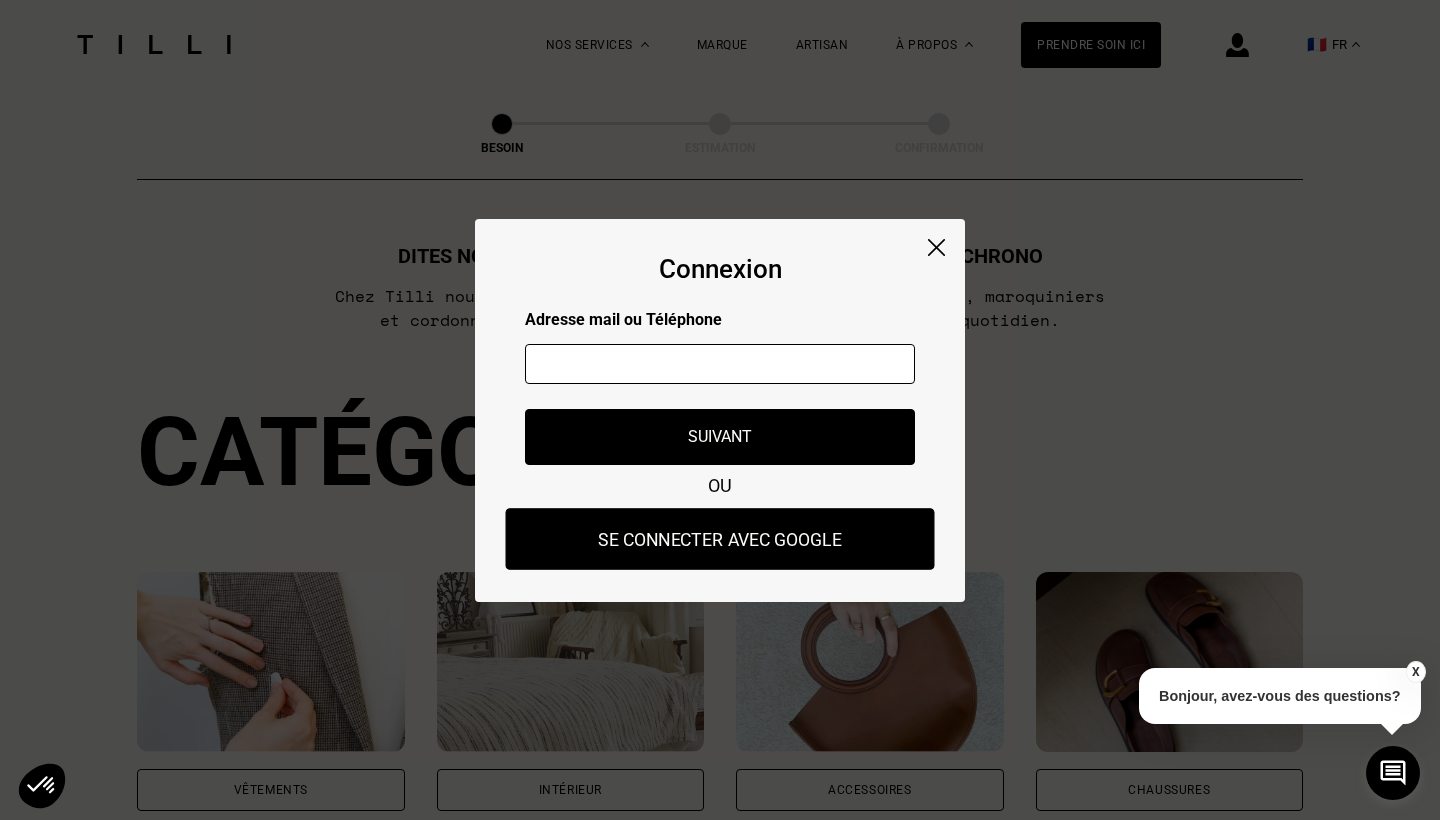 click on "Se connecter avec Google" at bounding box center (720, 539) 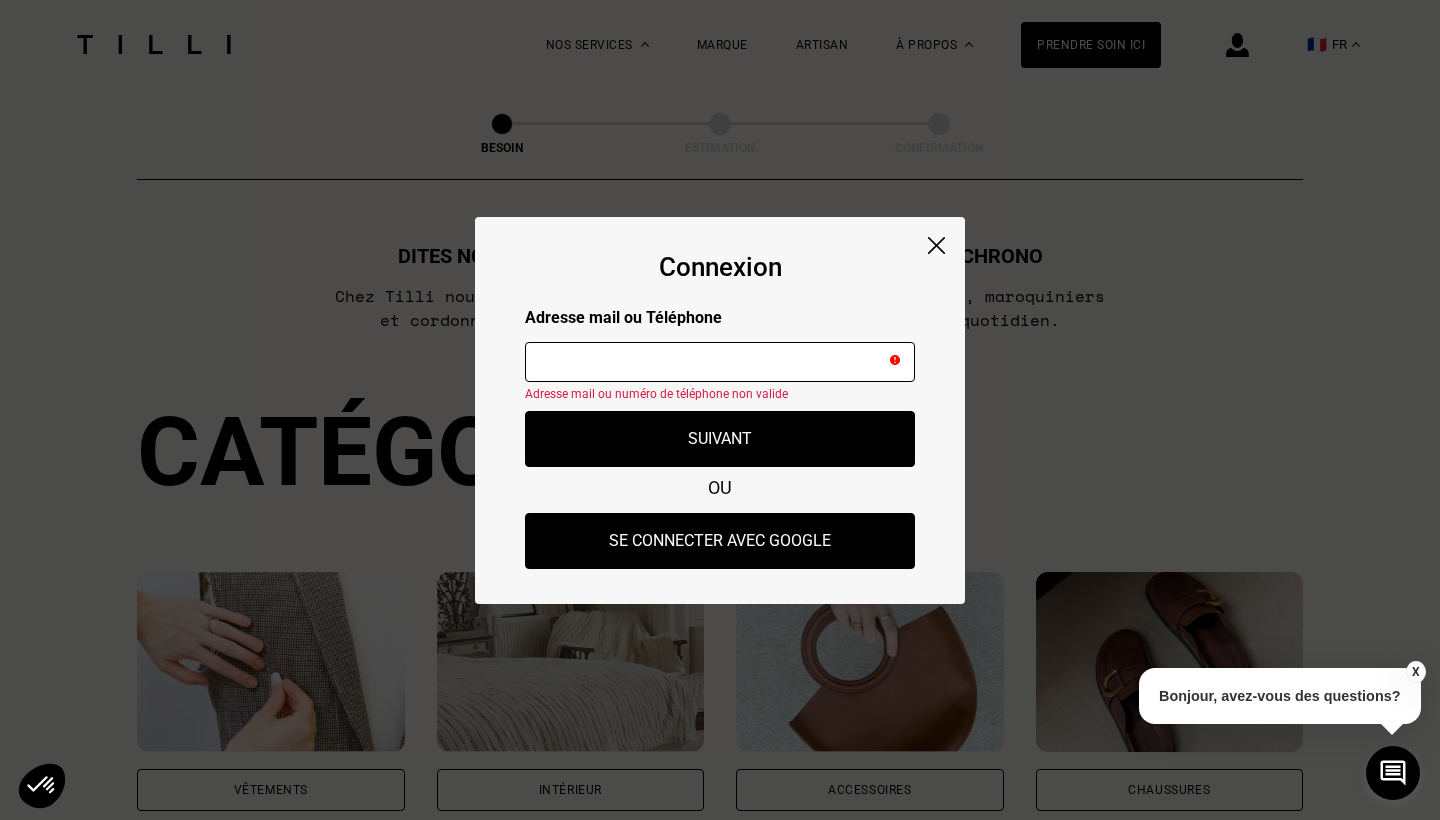 click at bounding box center (720, 362) 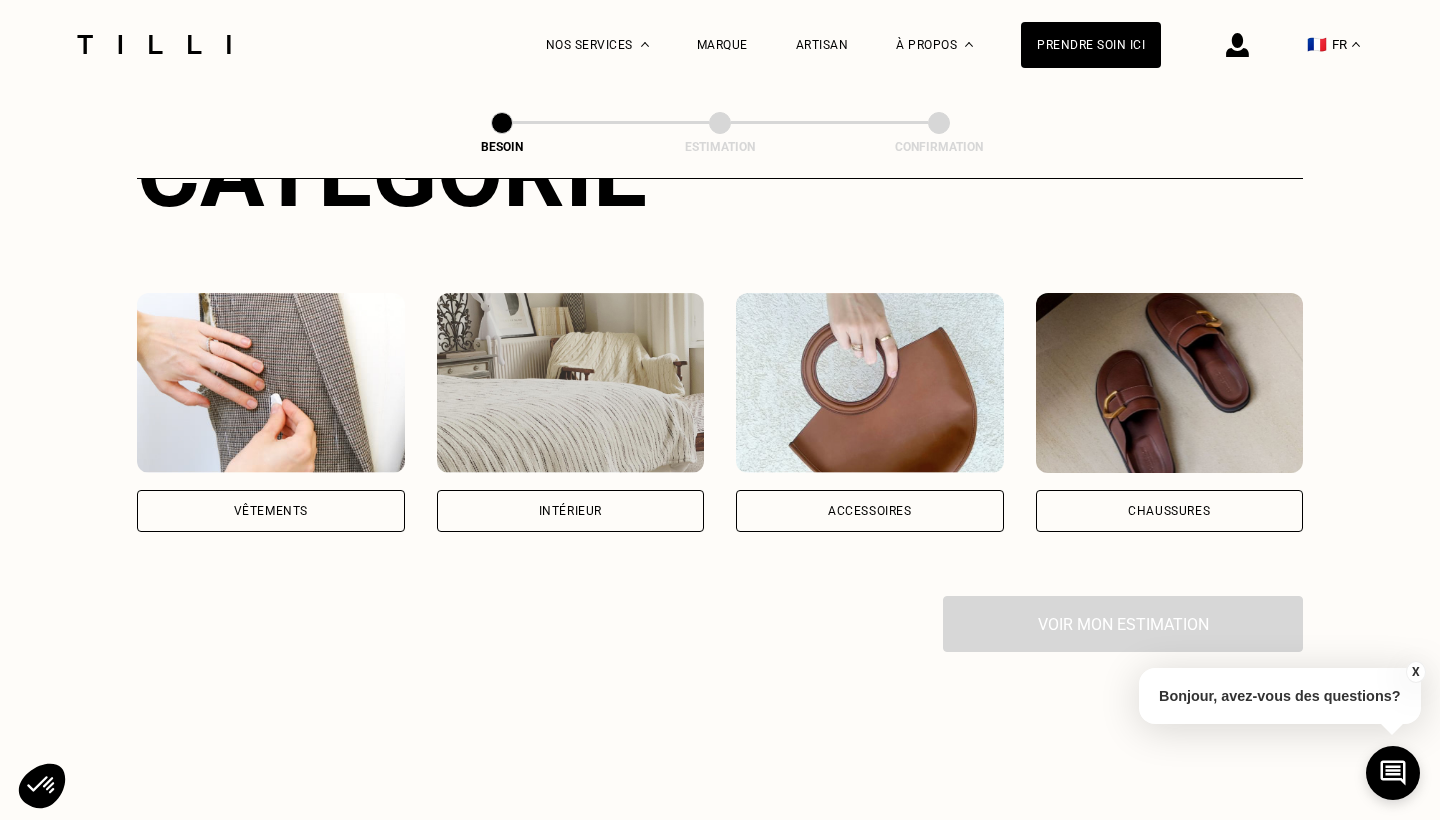 scroll, scrollTop: 316, scrollLeft: 0, axis: vertical 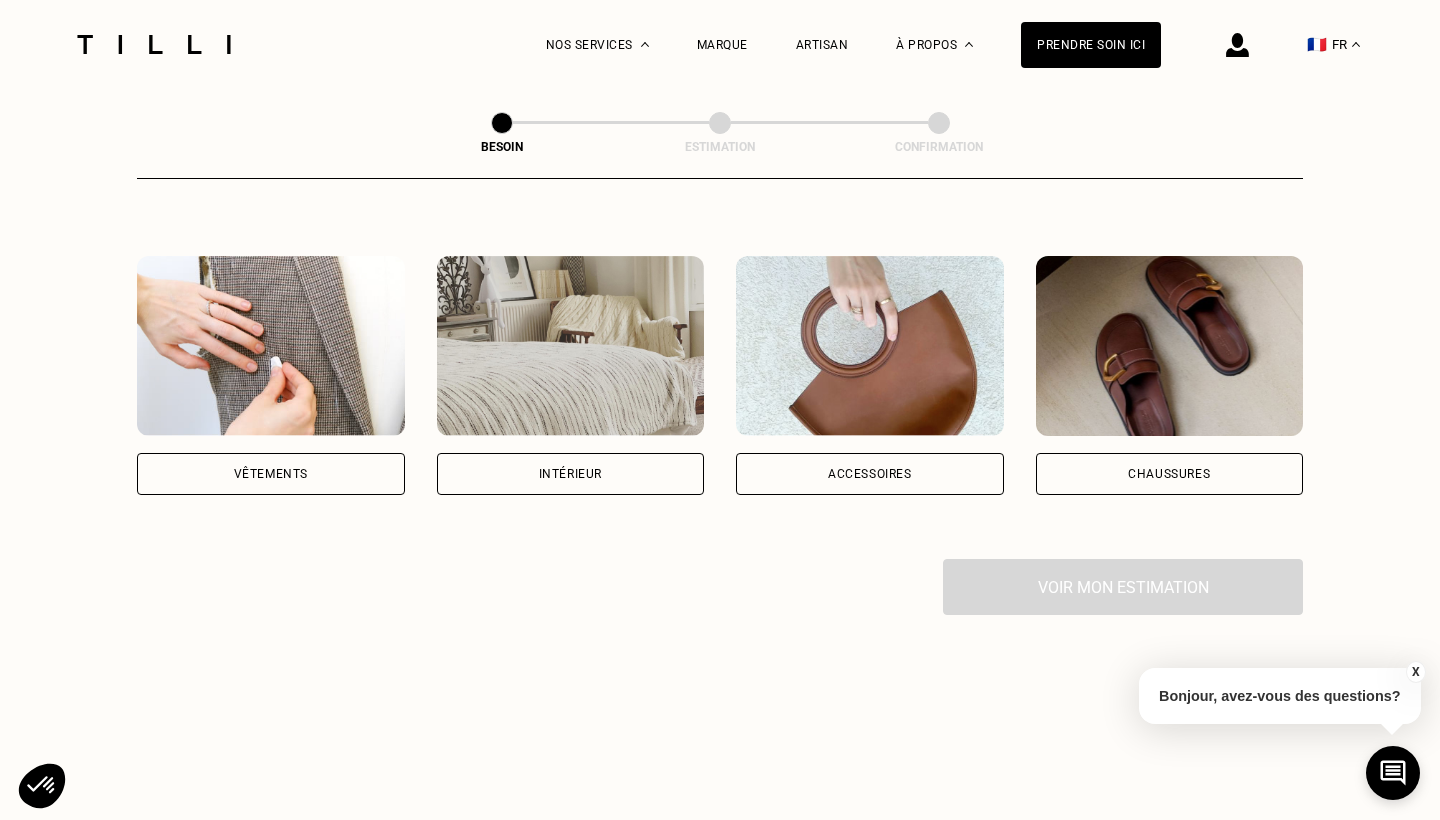 click on "Chaussures" at bounding box center [1170, 474] 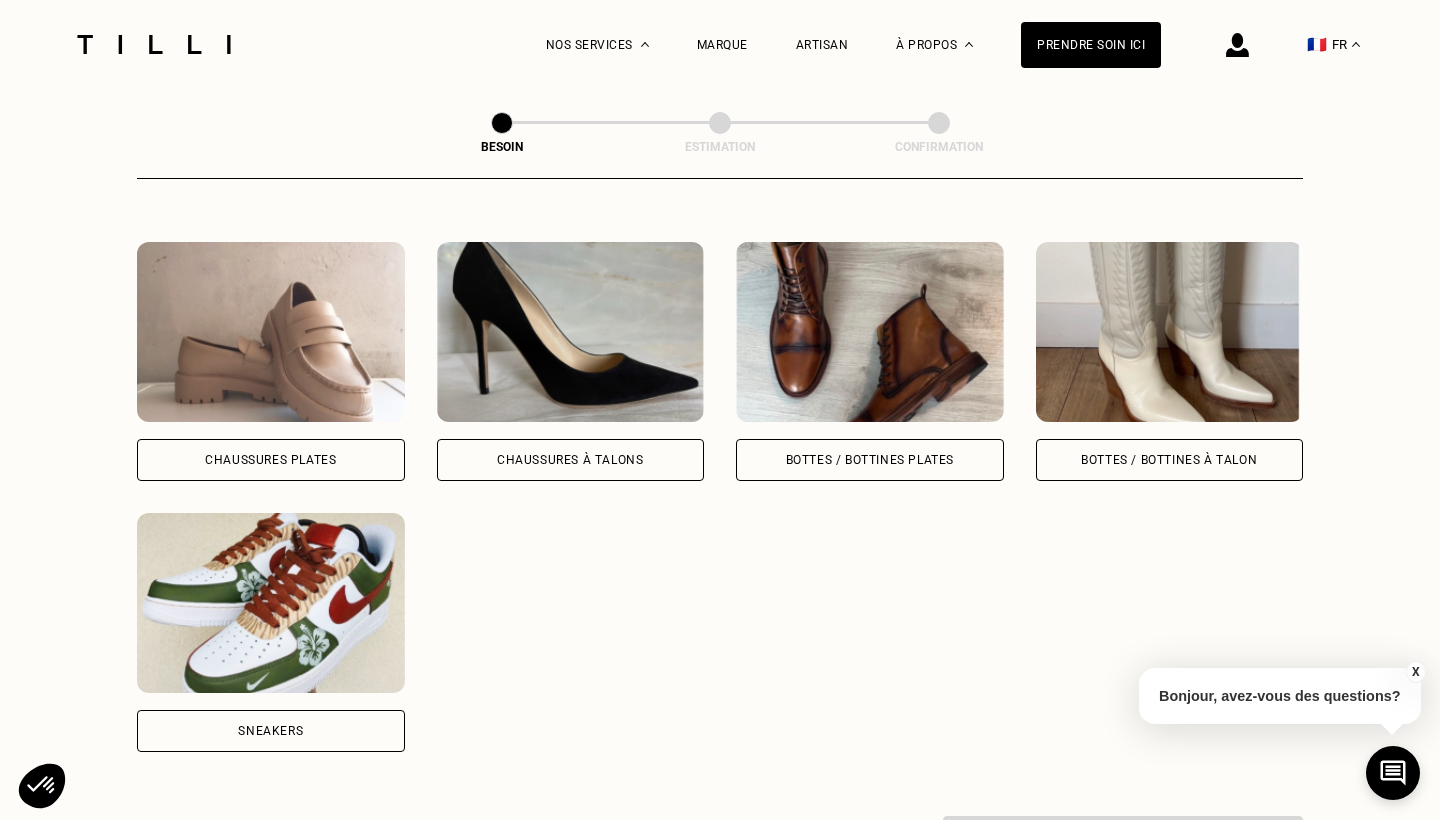 click on "Chaussures à Talons" at bounding box center [571, 460] 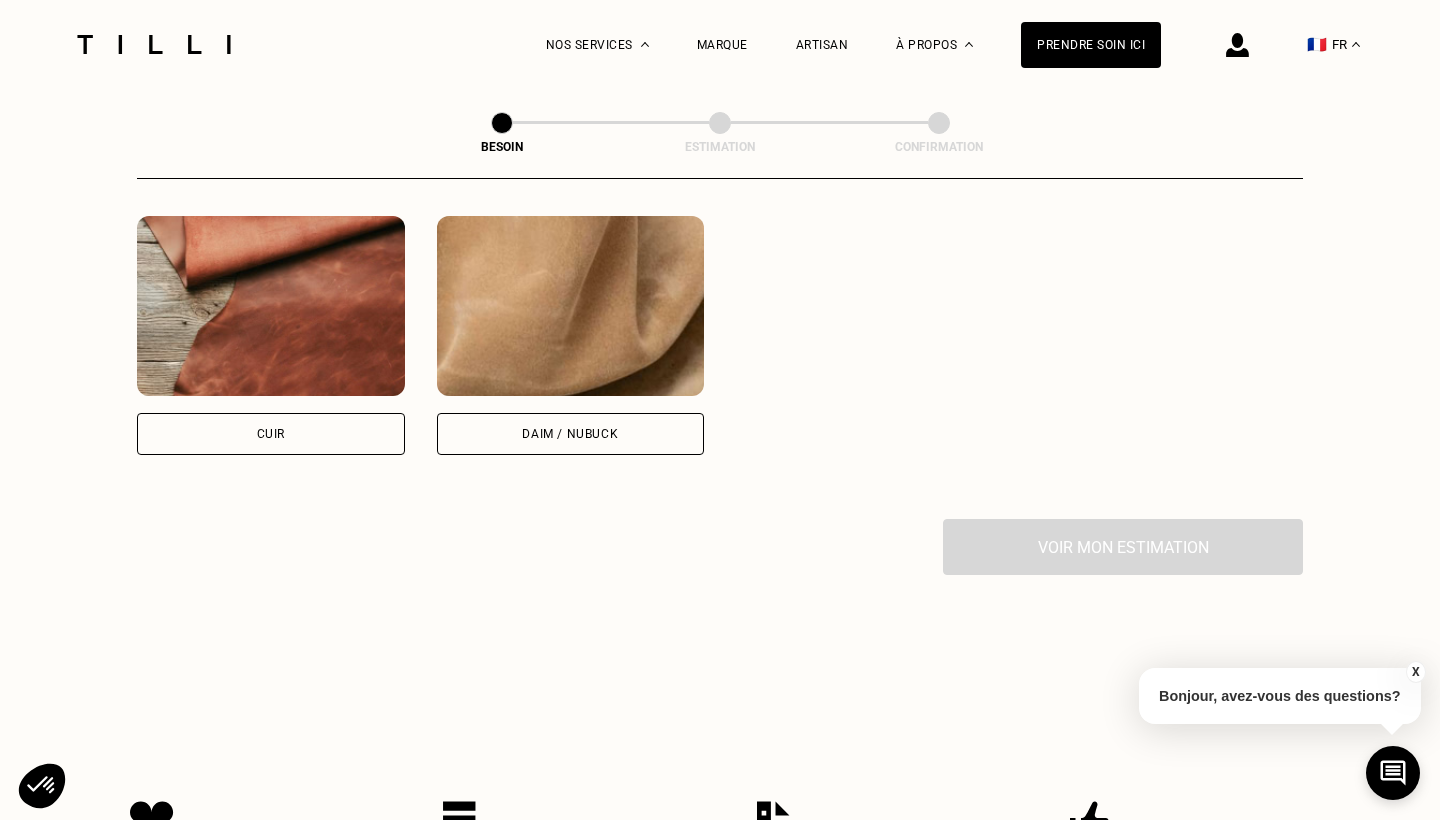 scroll, scrollTop: 1845, scrollLeft: 0, axis: vertical 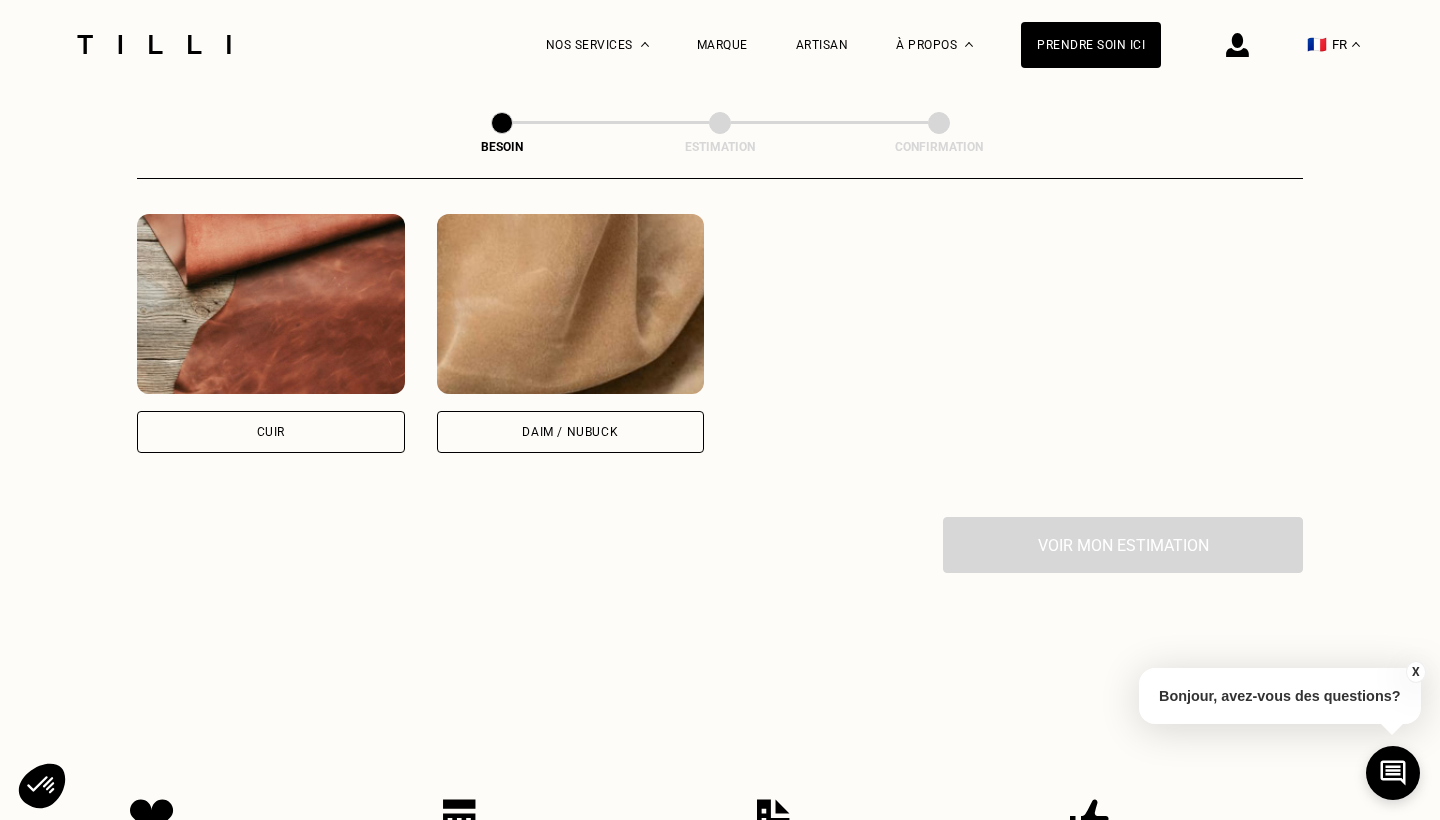 click on "Quelle matière ? Certaines matières nécessitent un savoir-faire et des outils spécifiques. Si besoin, nous mobiliserons un spécialiste pour prendre soin de vos pièces. Pas d’inquiétude, le prix reste le même. Cuir Daim / Nubuck" at bounding box center [720, 180] 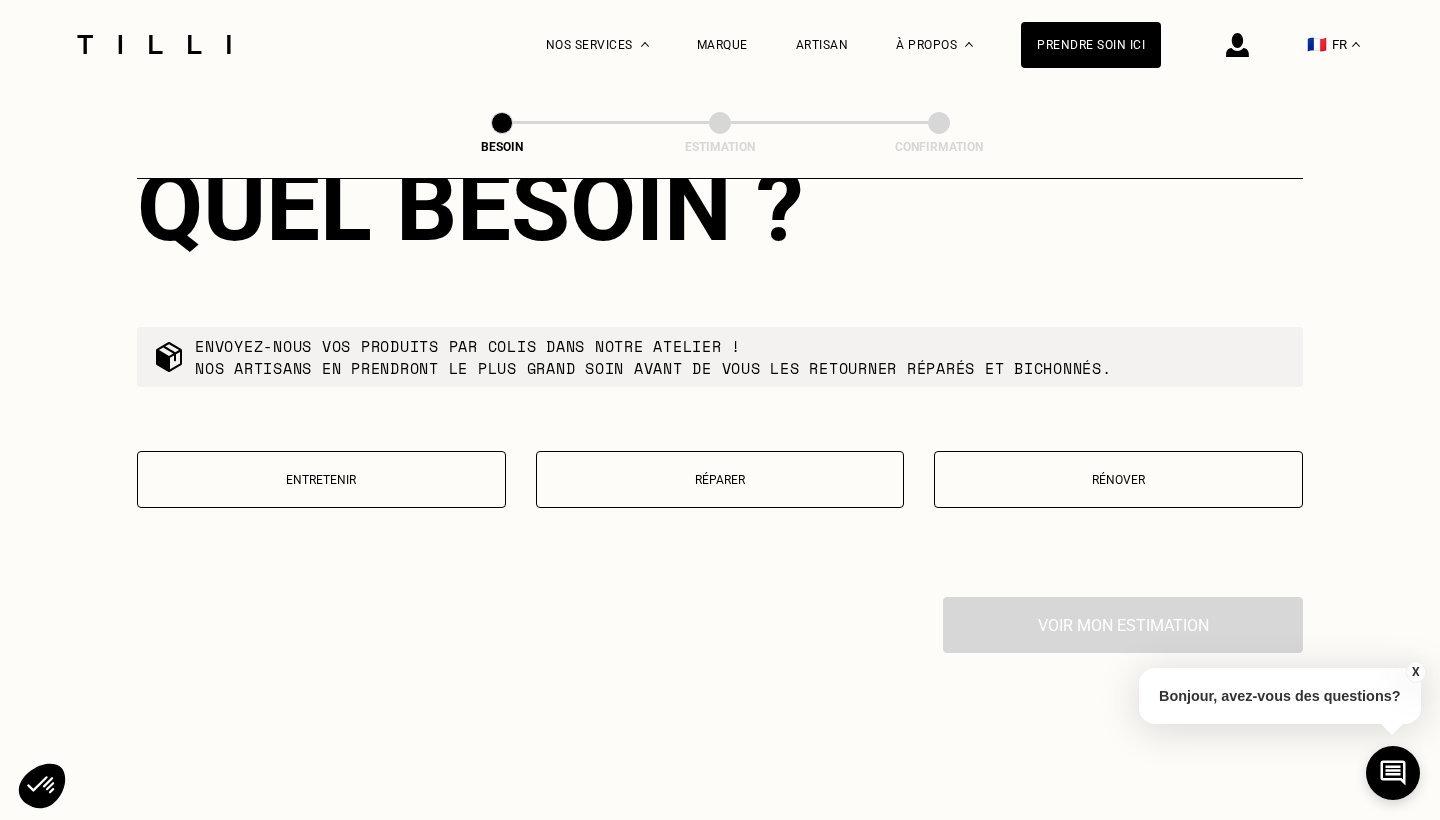 scroll, scrollTop: 2271, scrollLeft: 1, axis: both 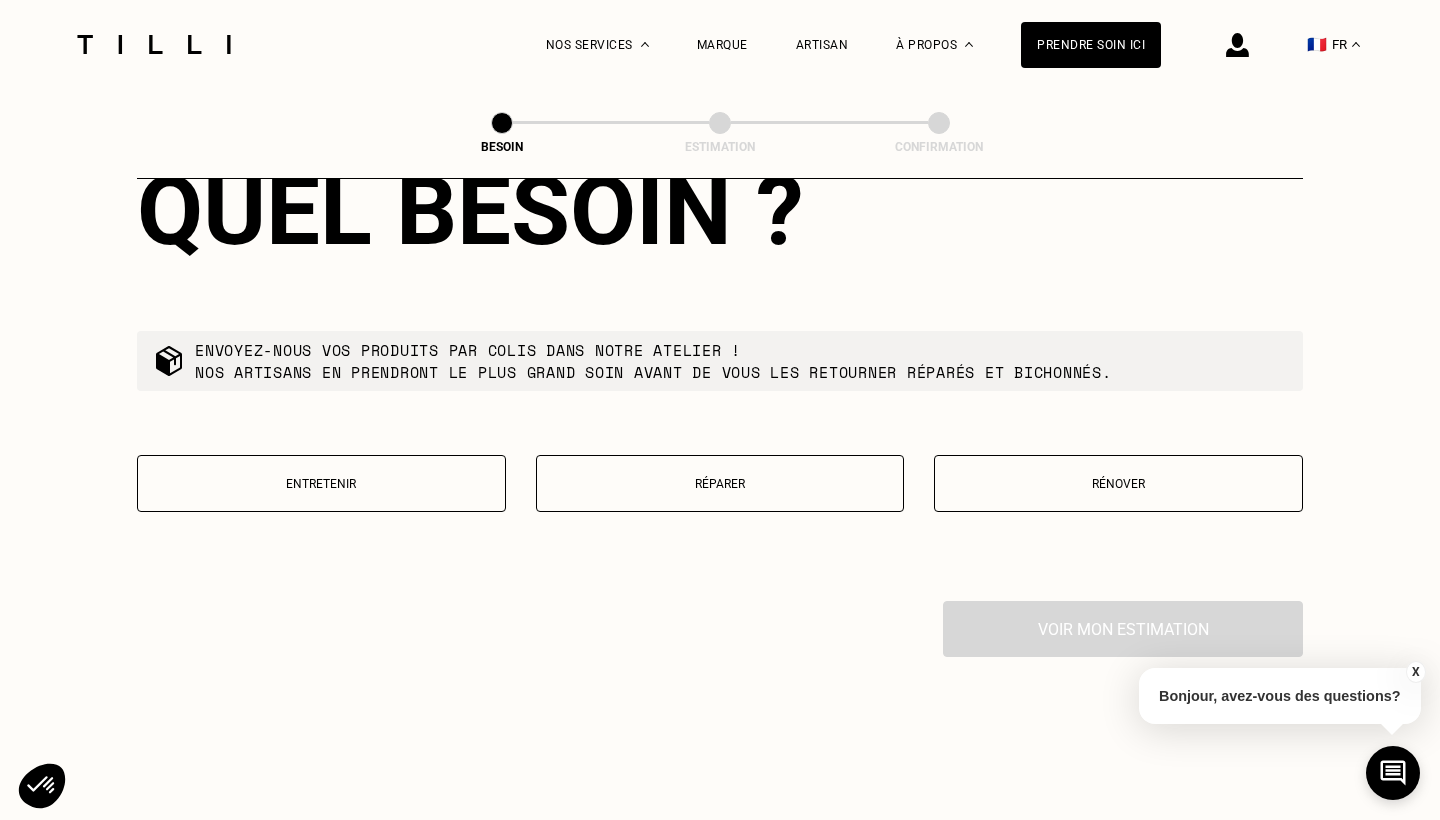 click on "Réparer" at bounding box center (720, 484) 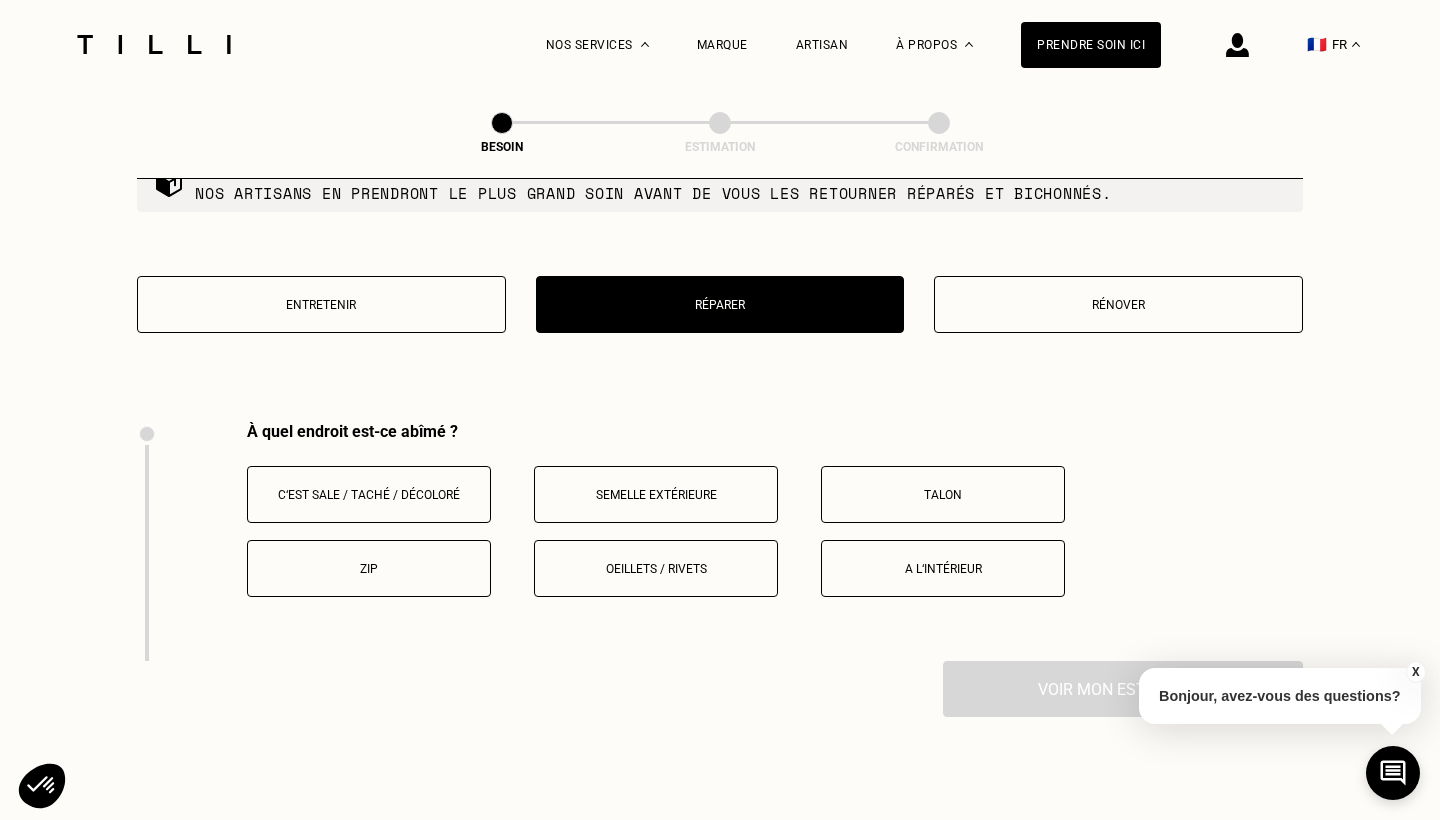 click on "Entretenir" at bounding box center (321, 305) 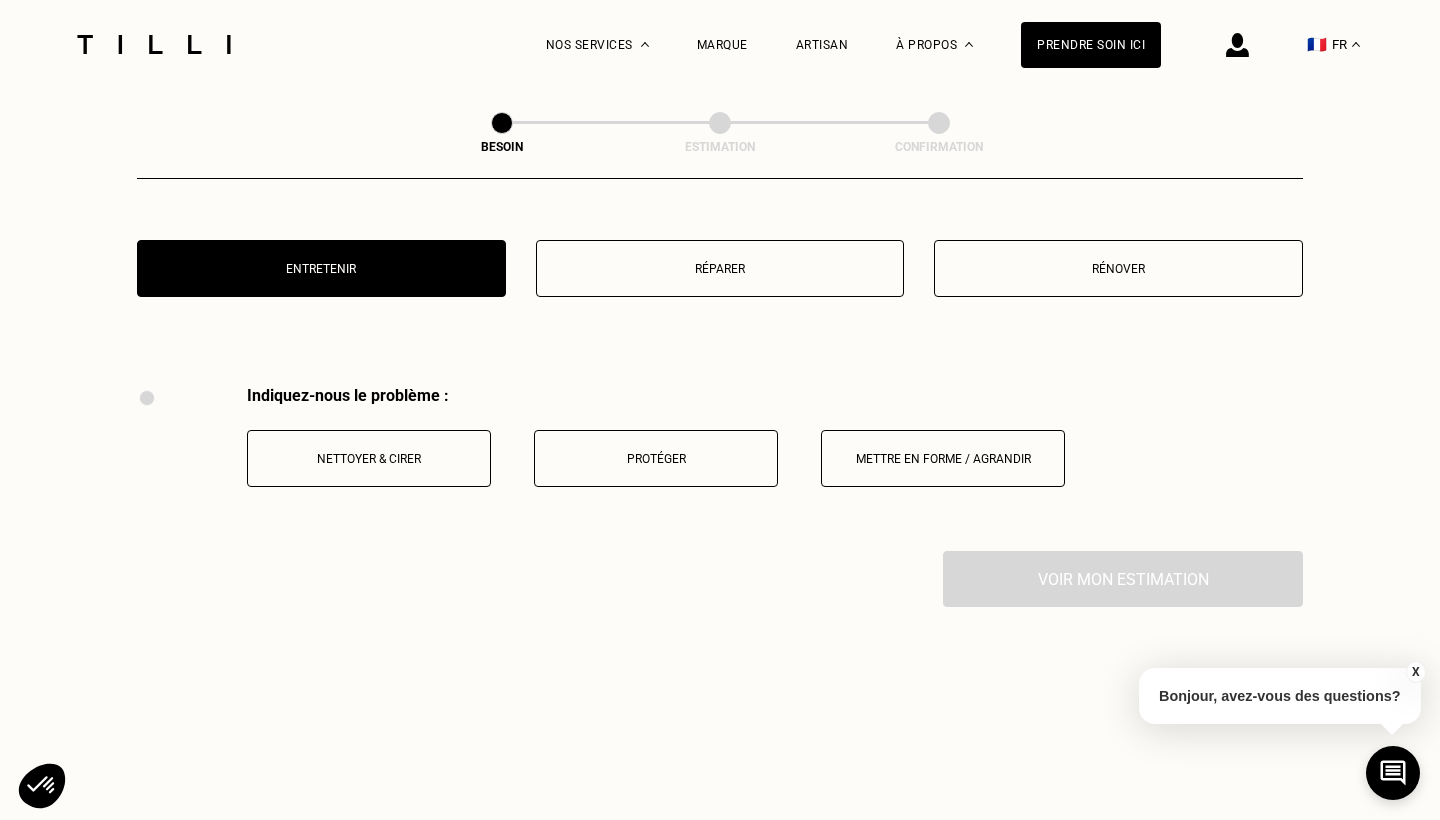 scroll, scrollTop: 2468, scrollLeft: 0, axis: vertical 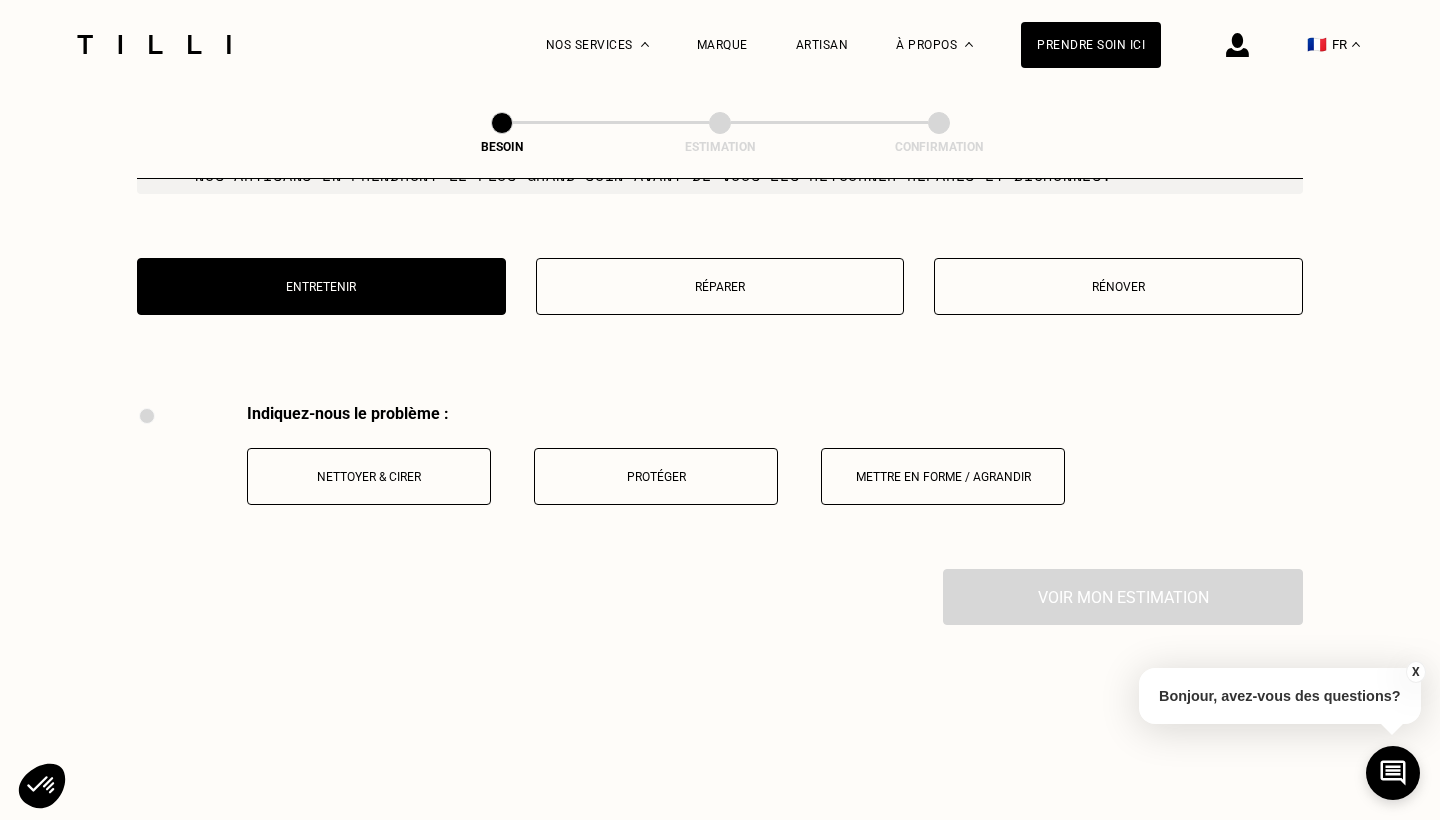 click on "Quel besoin ? Envoyez-nous vos produits par colis dans notre atelier ! Nos artisans en prendront le plus grand soin avant de vous les retourner réparés et bichonnés. Entretenir Réparer Rénover" at bounding box center (720, 149) 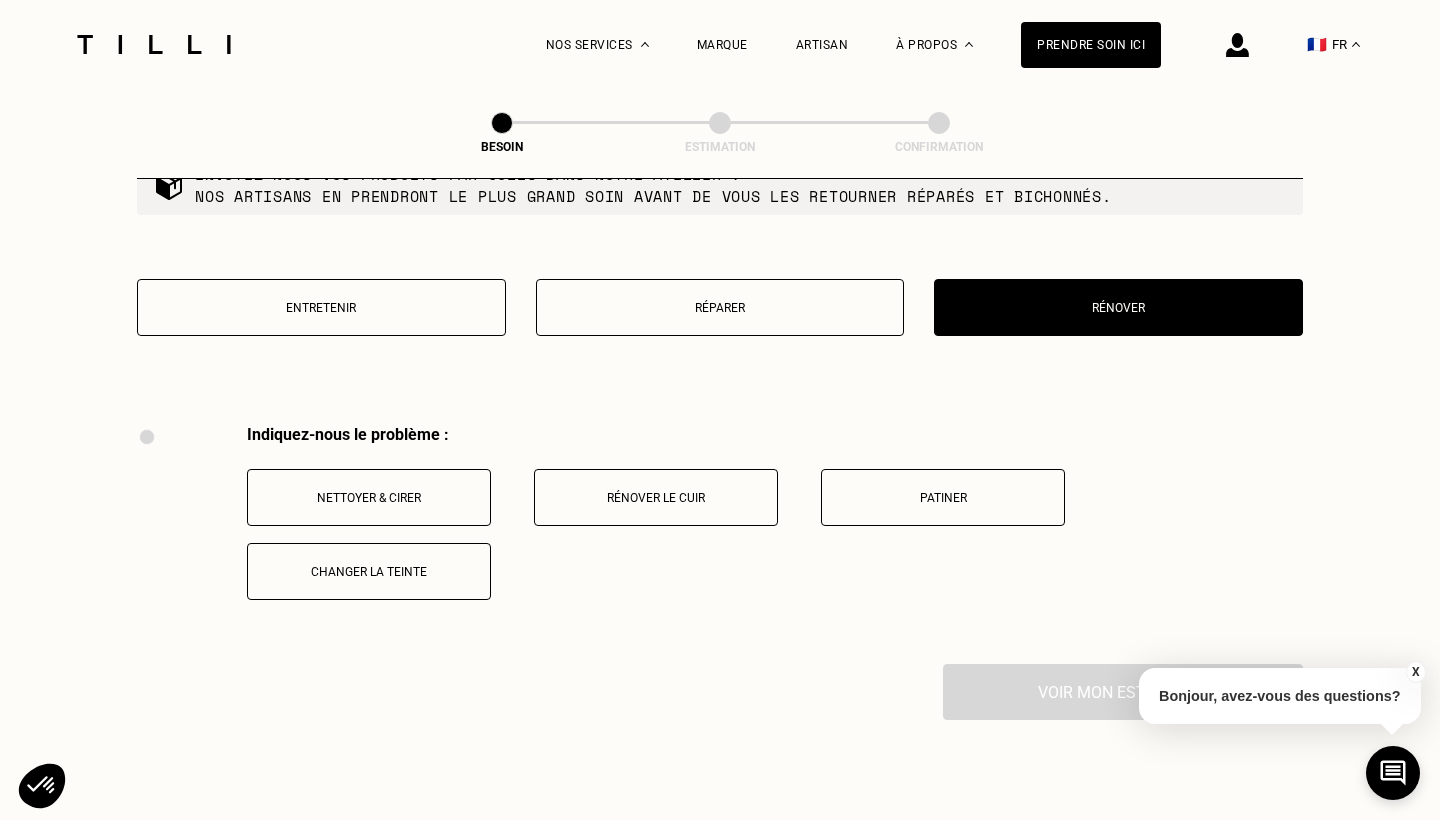 scroll, scrollTop: 2436, scrollLeft: 0, axis: vertical 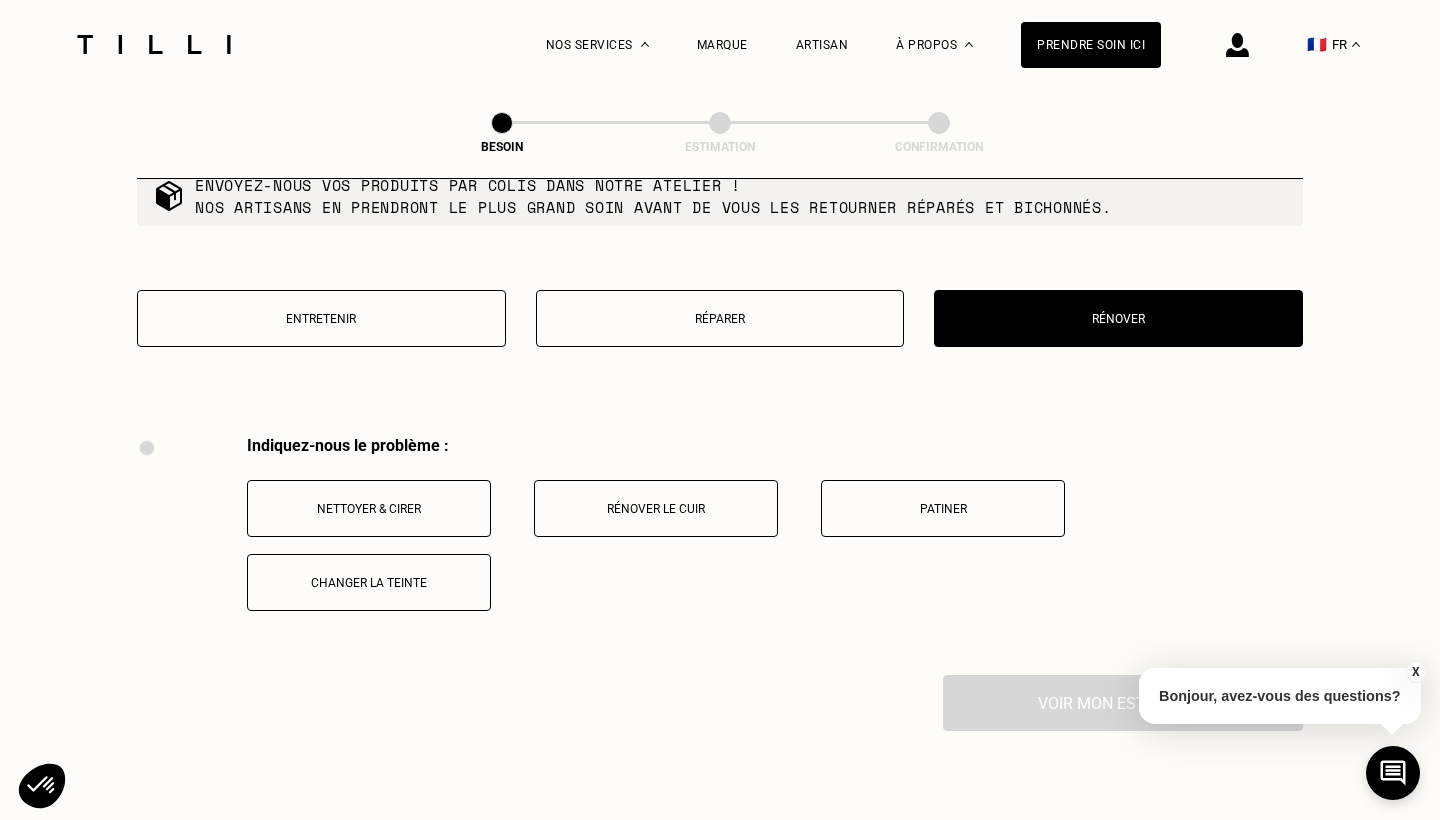 click on "Réparer" at bounding box center [720, 318] 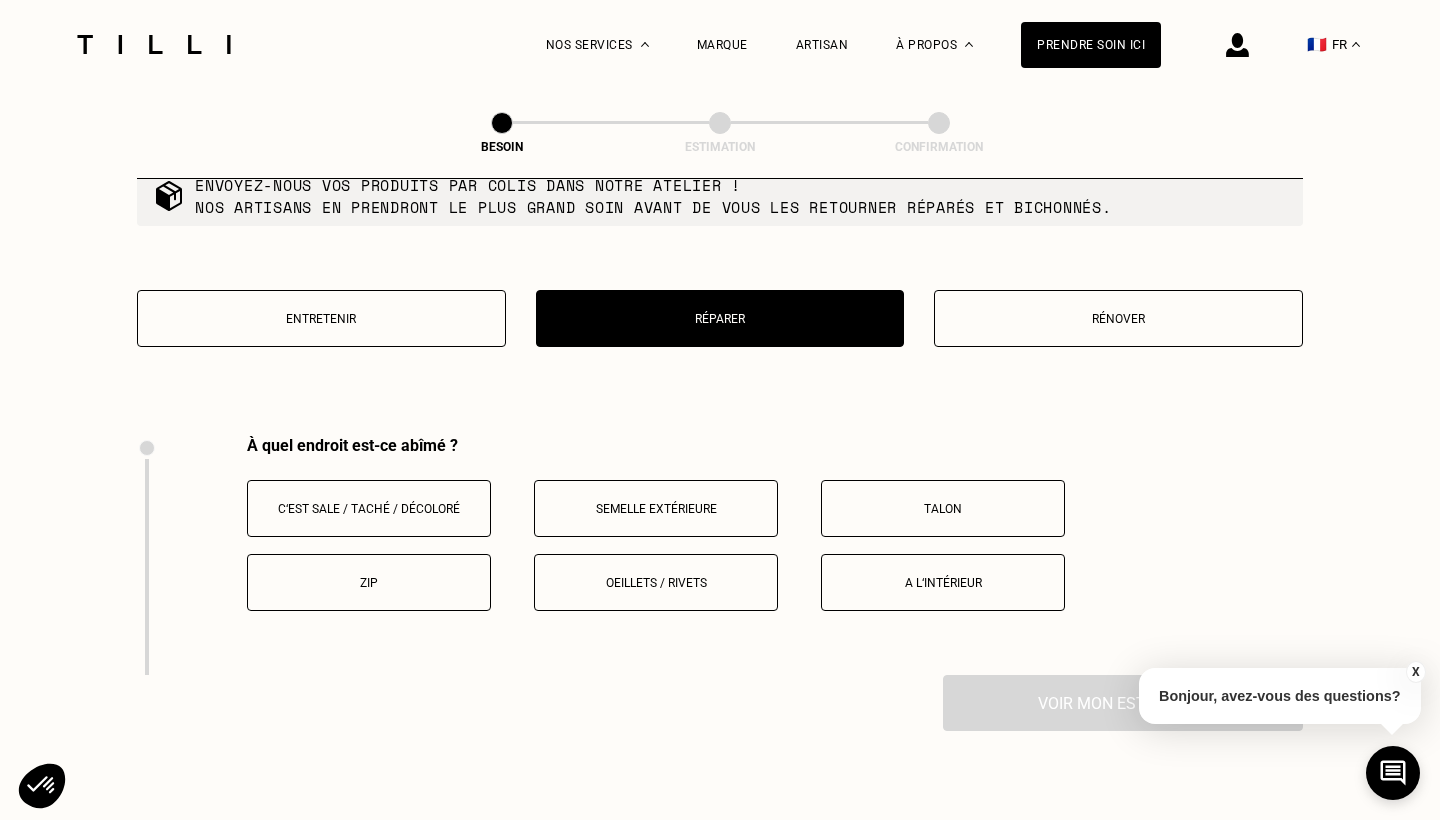 scroll, scrollTop: 2648, scrollLeft: 0, axis: vertical 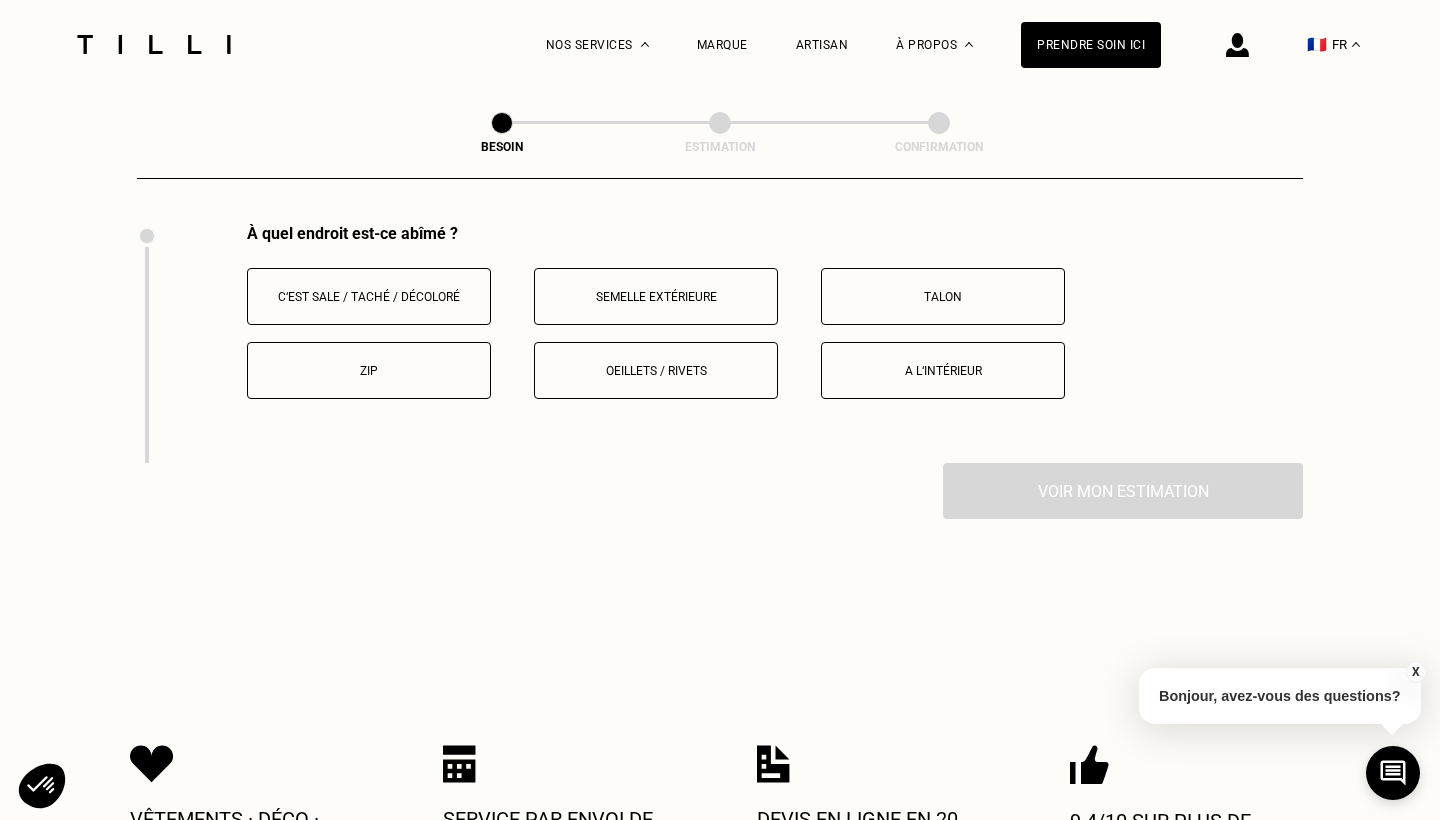 click on "Talon" at bounding box center (943, 296) 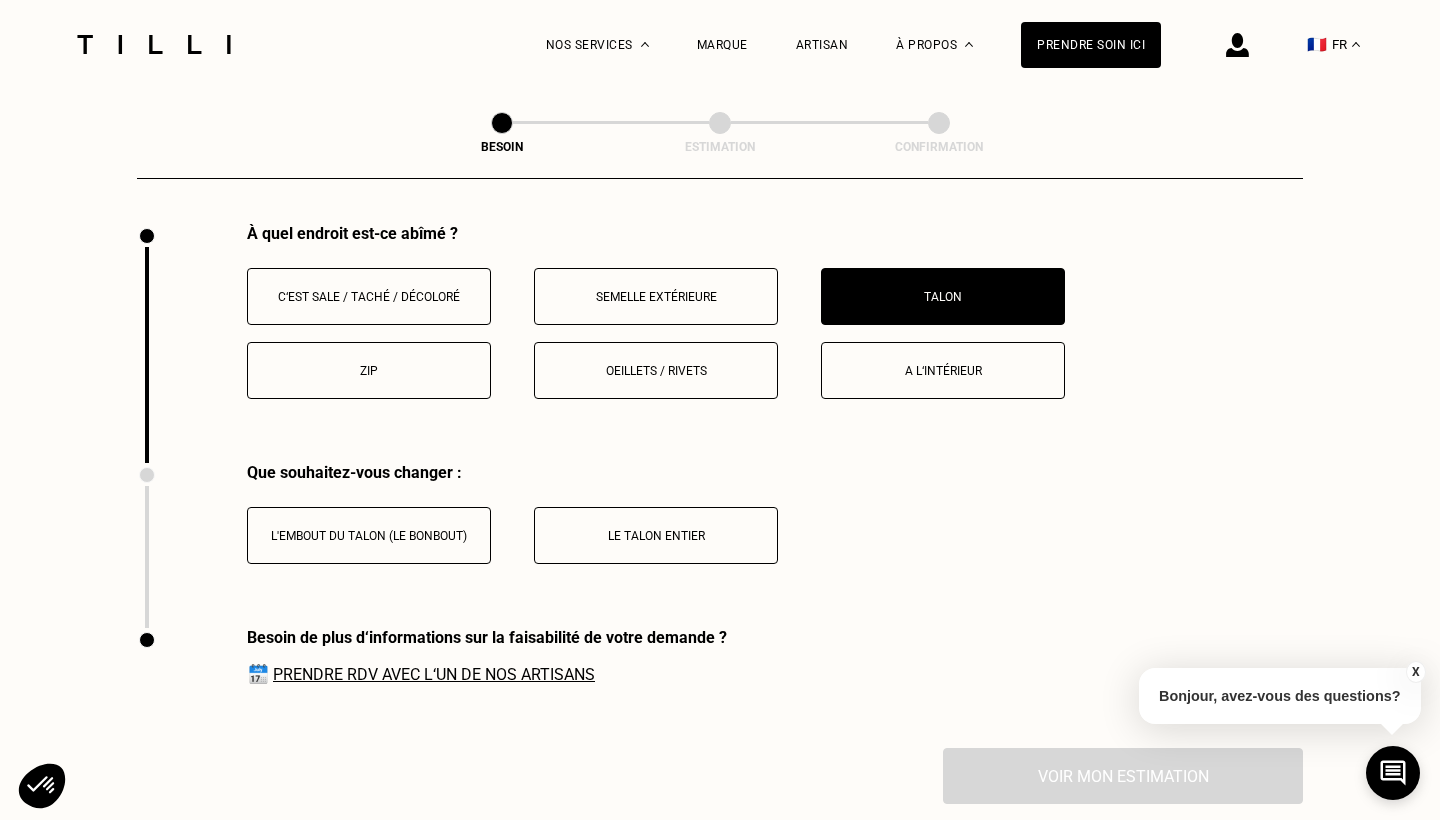 scroll, scrollTop: 2887, scrollLeft: 0, axis: vertical 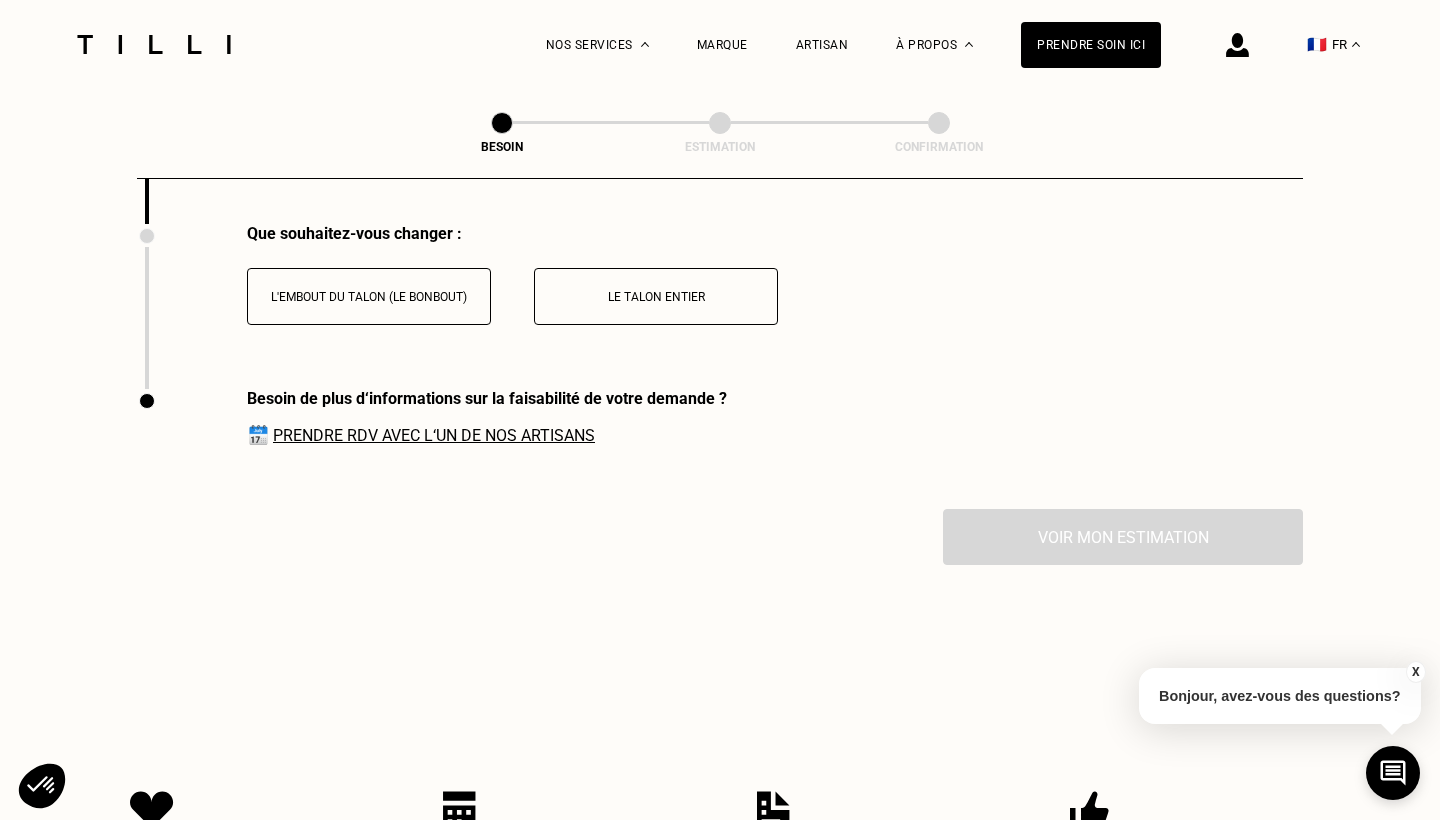 click on "L'embout du talon (le bonbout)" at bounding box center (369, 297) 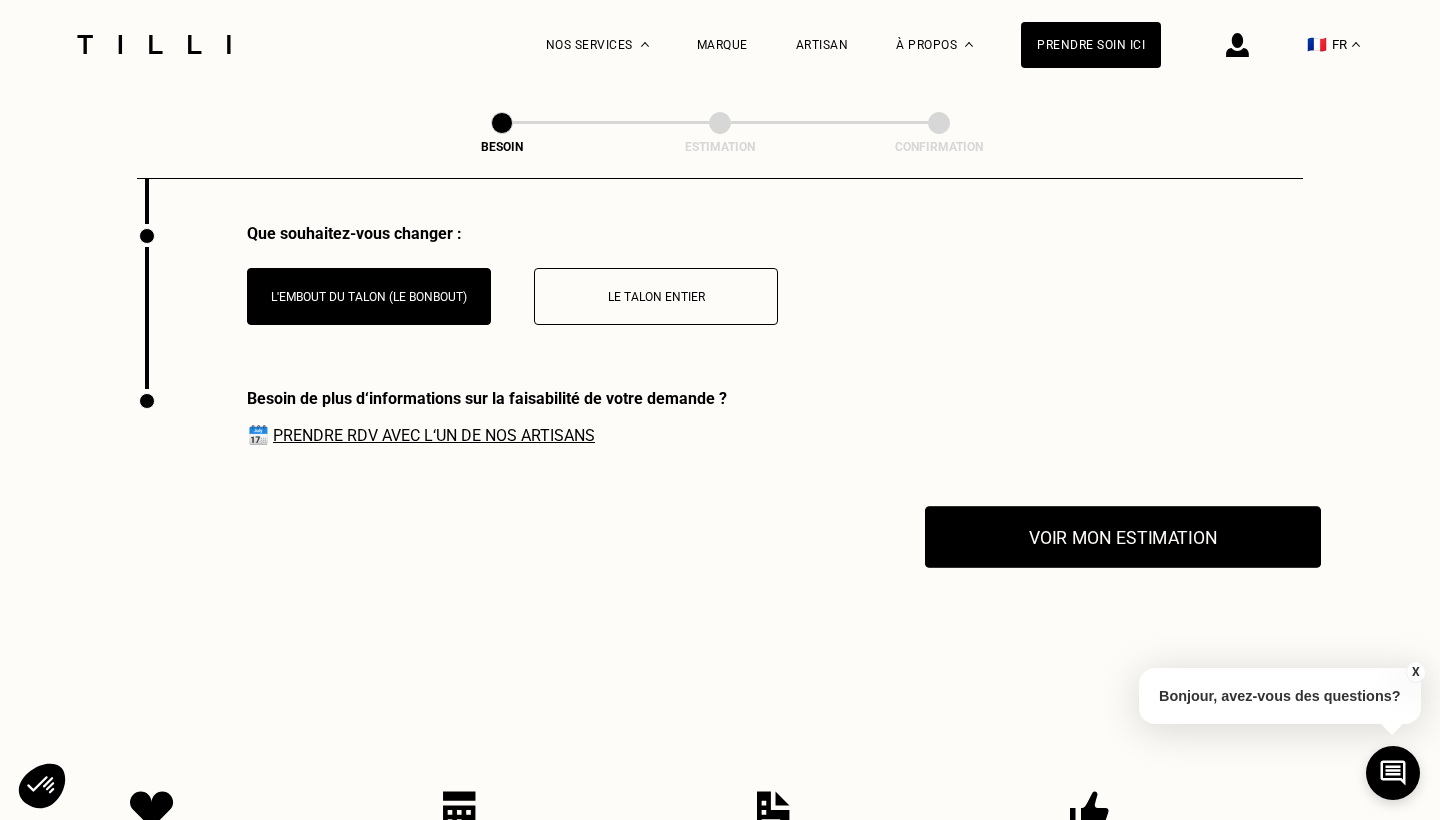 click on "Voir mon estimation" at bounding box center [1123, 537] 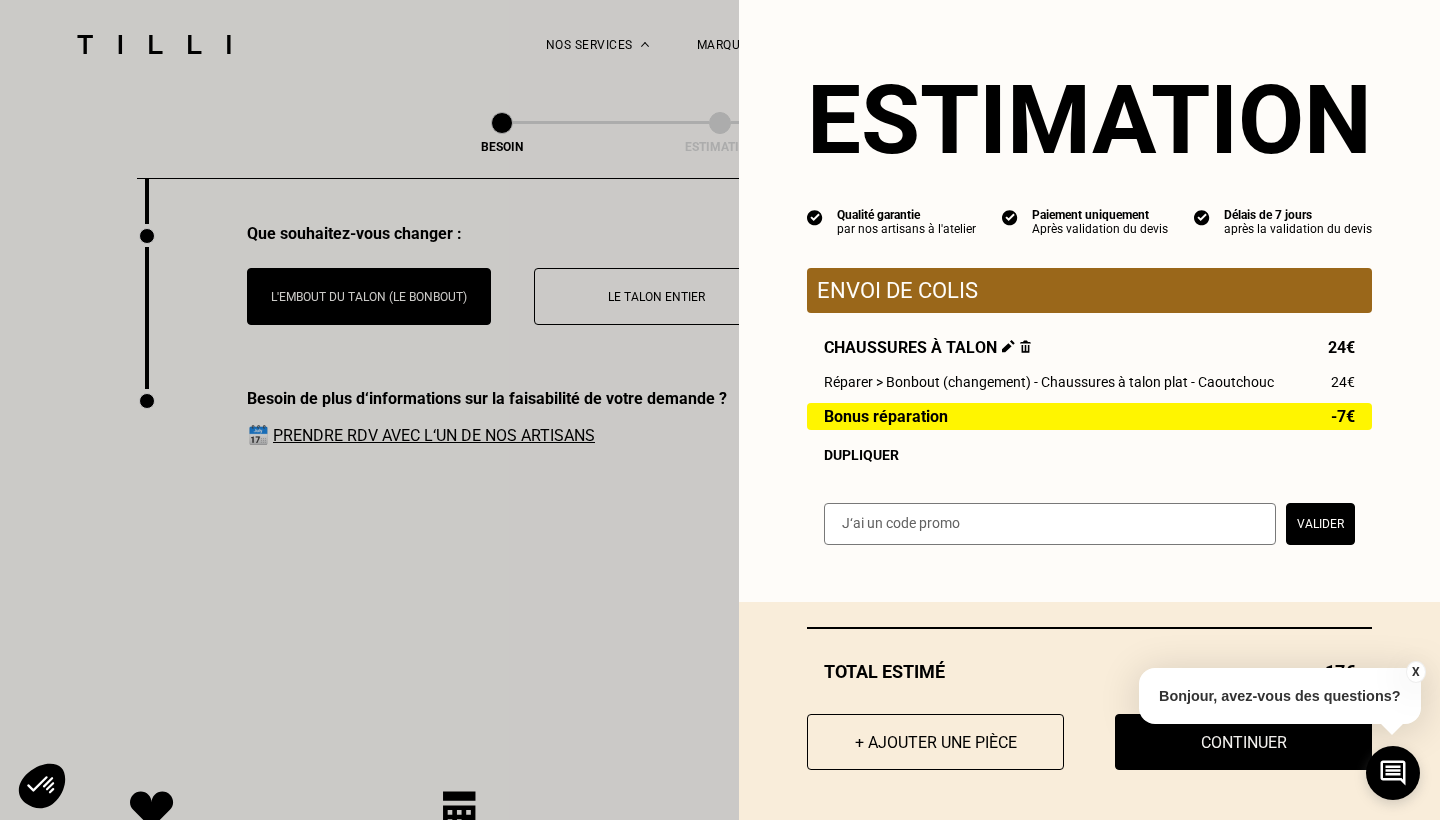 click on "X" at bounding box center [1415, 672] 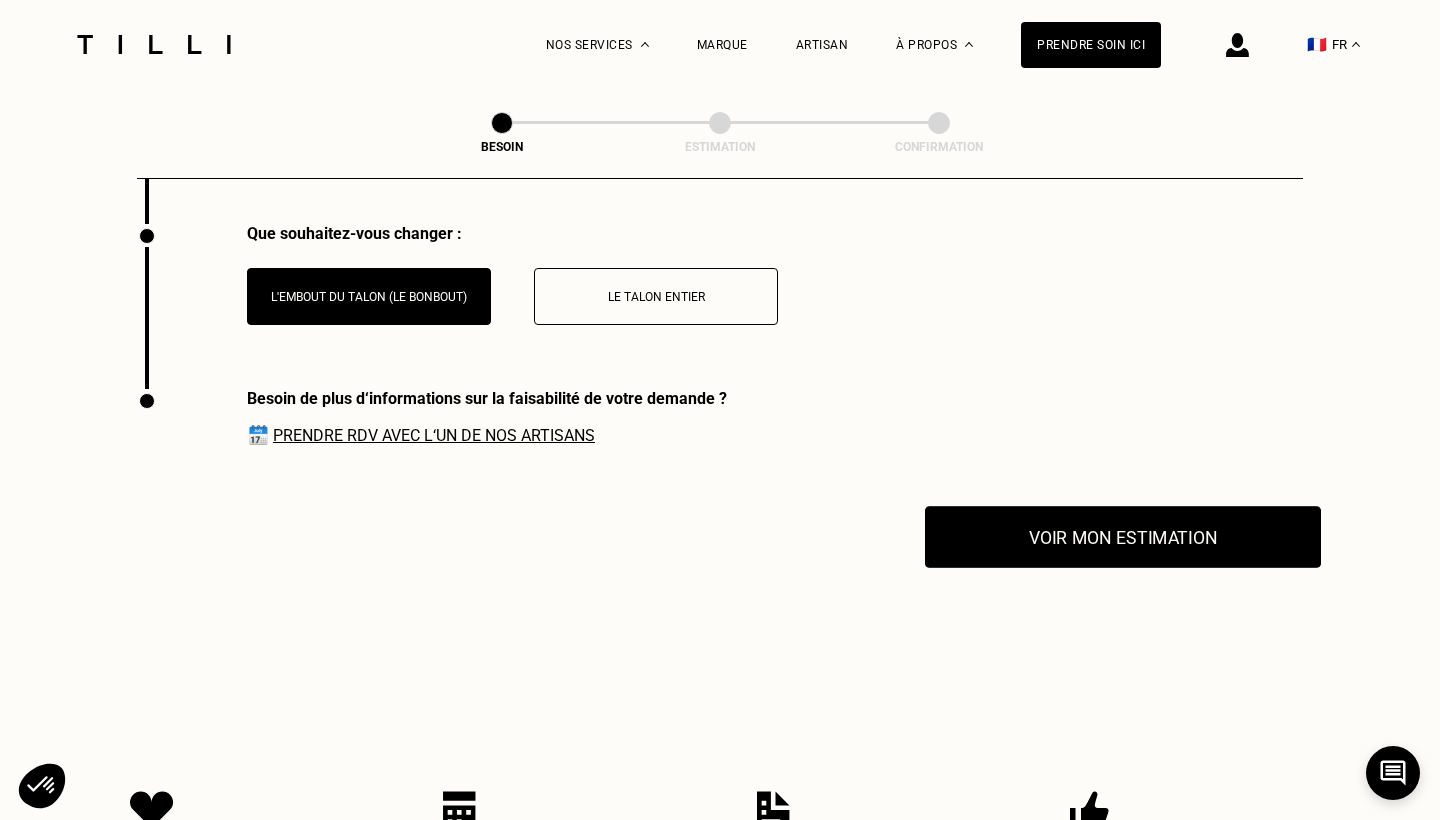 click on "Voir mon estimation" at bounding box center (1123, 537) 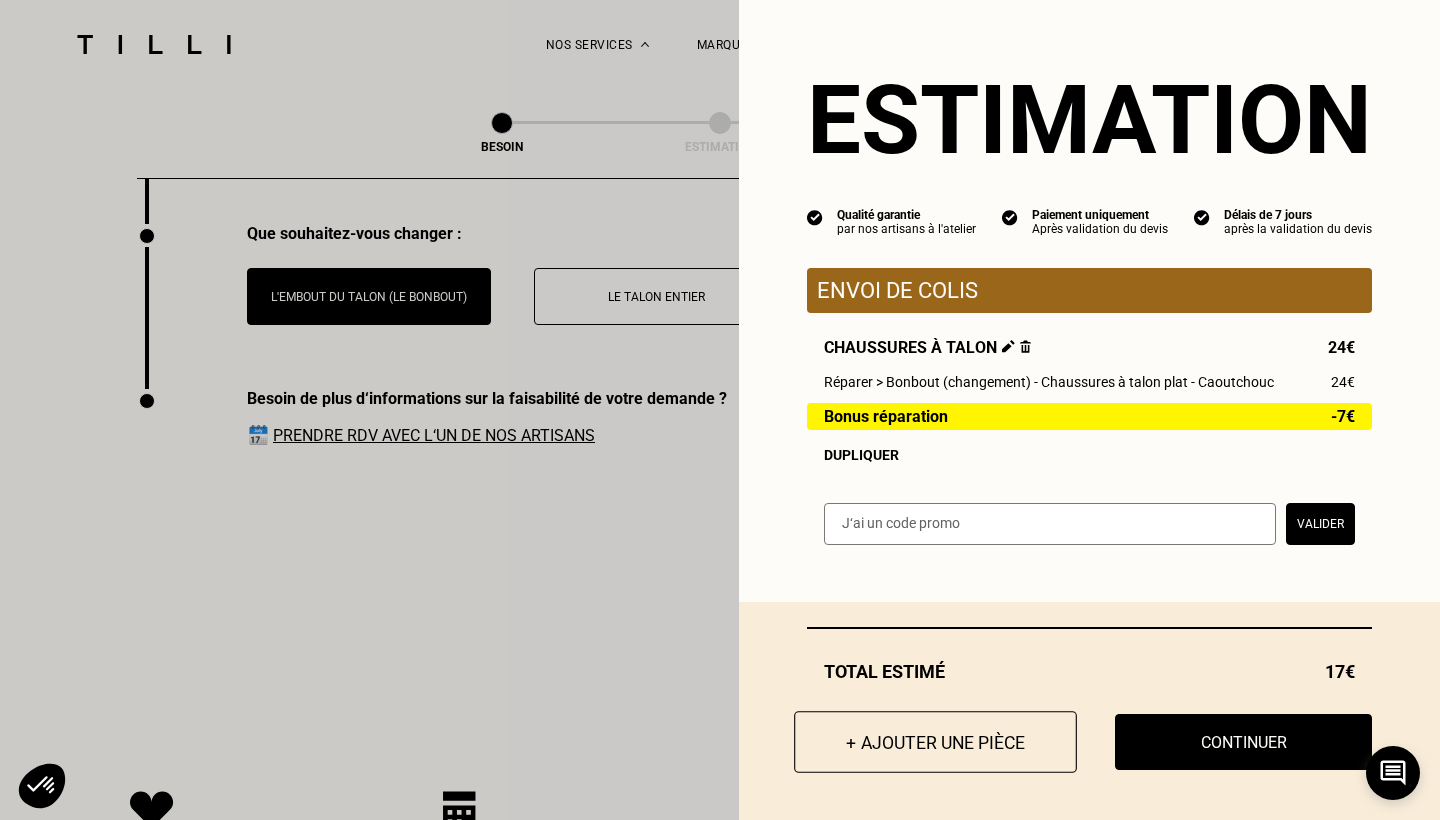 click on "+ Ajouter une pièce" at bounding box center (935, 742) 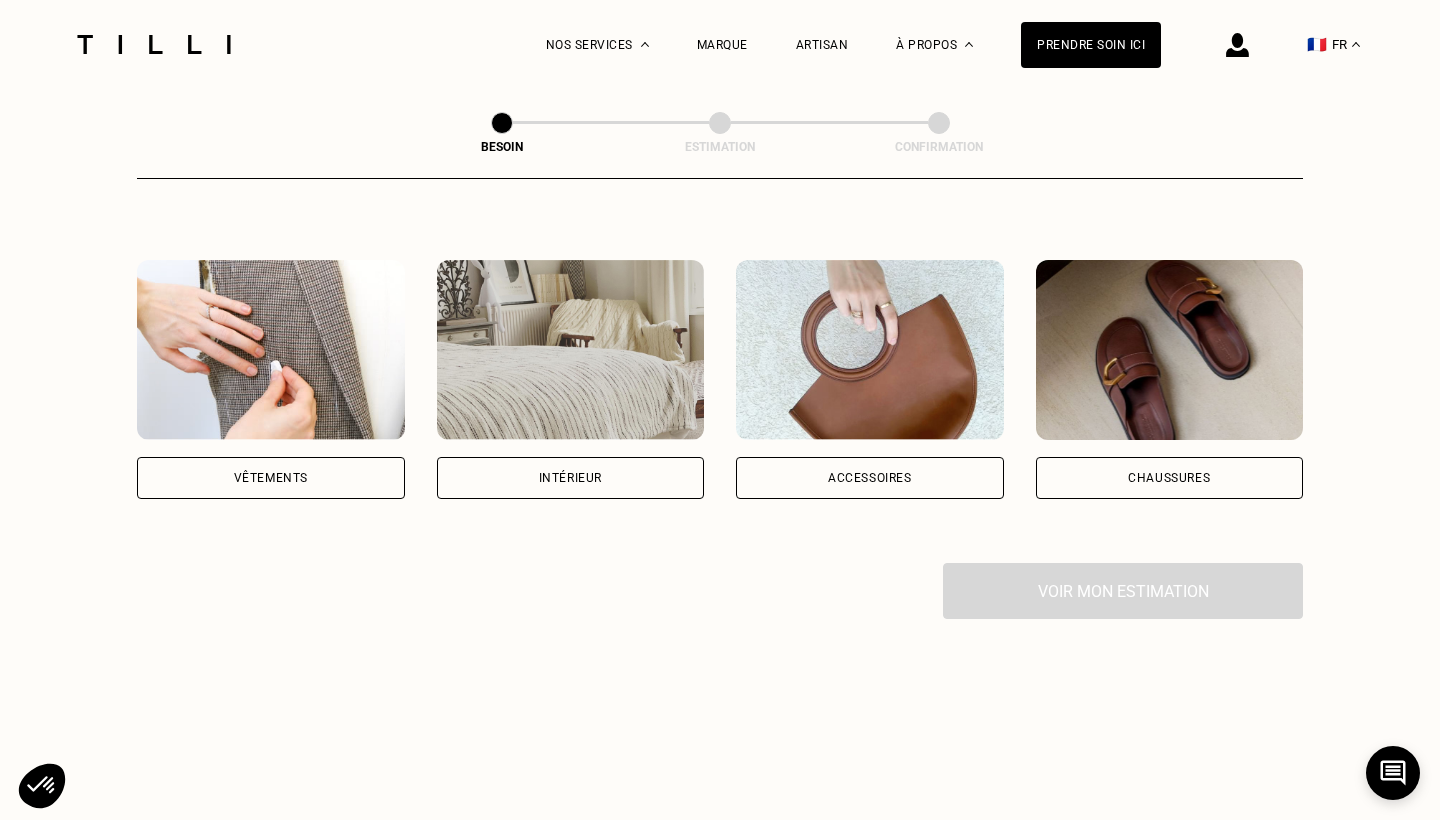 scroll, scrollTop: 323, scrollLeft: 0, axis: vertical 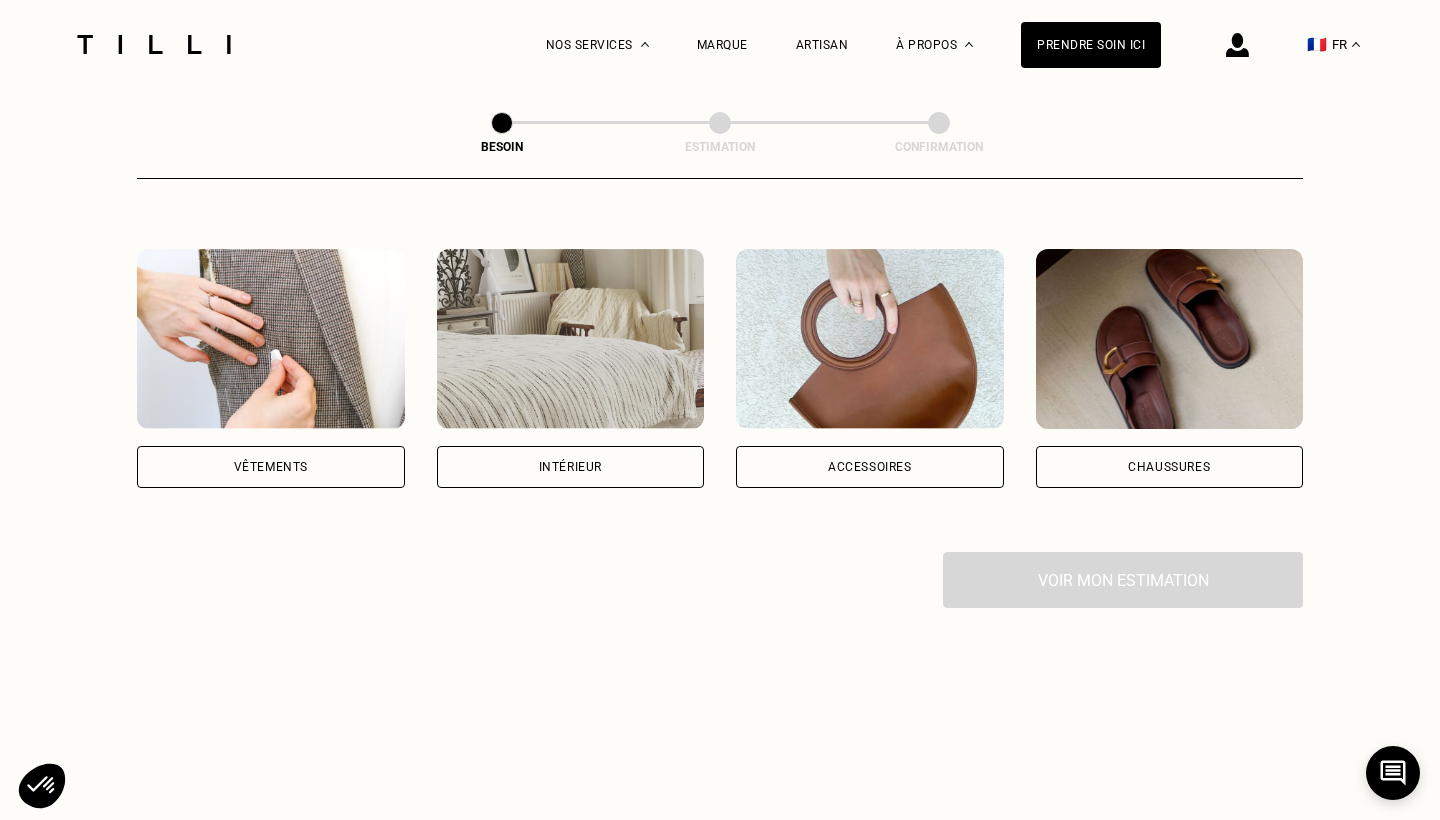 click on "Vêtements" at bounding box center [271, 467] 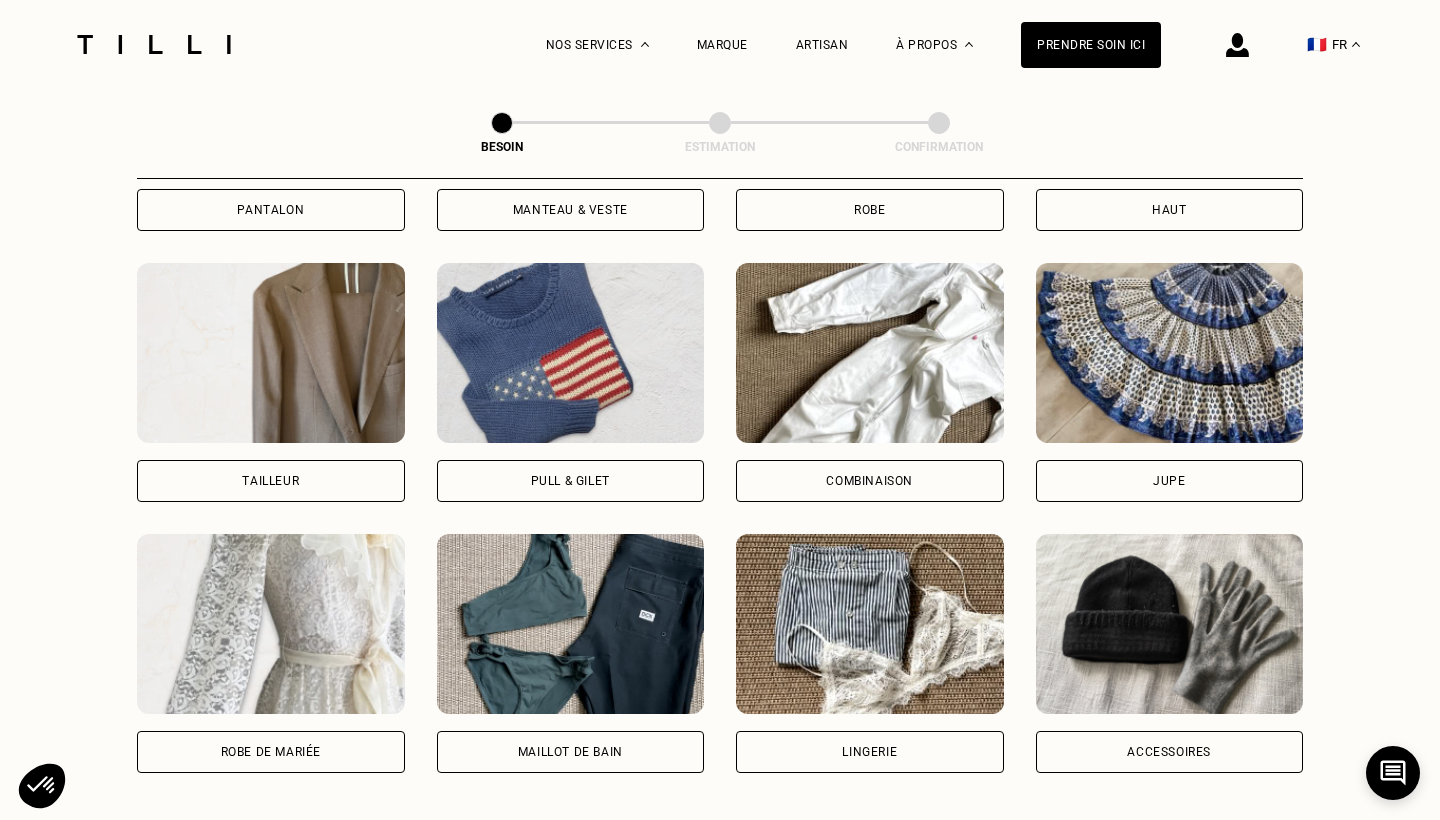 scroll, scrollTop: 1125, scrollLeft: 0, axis: vertical 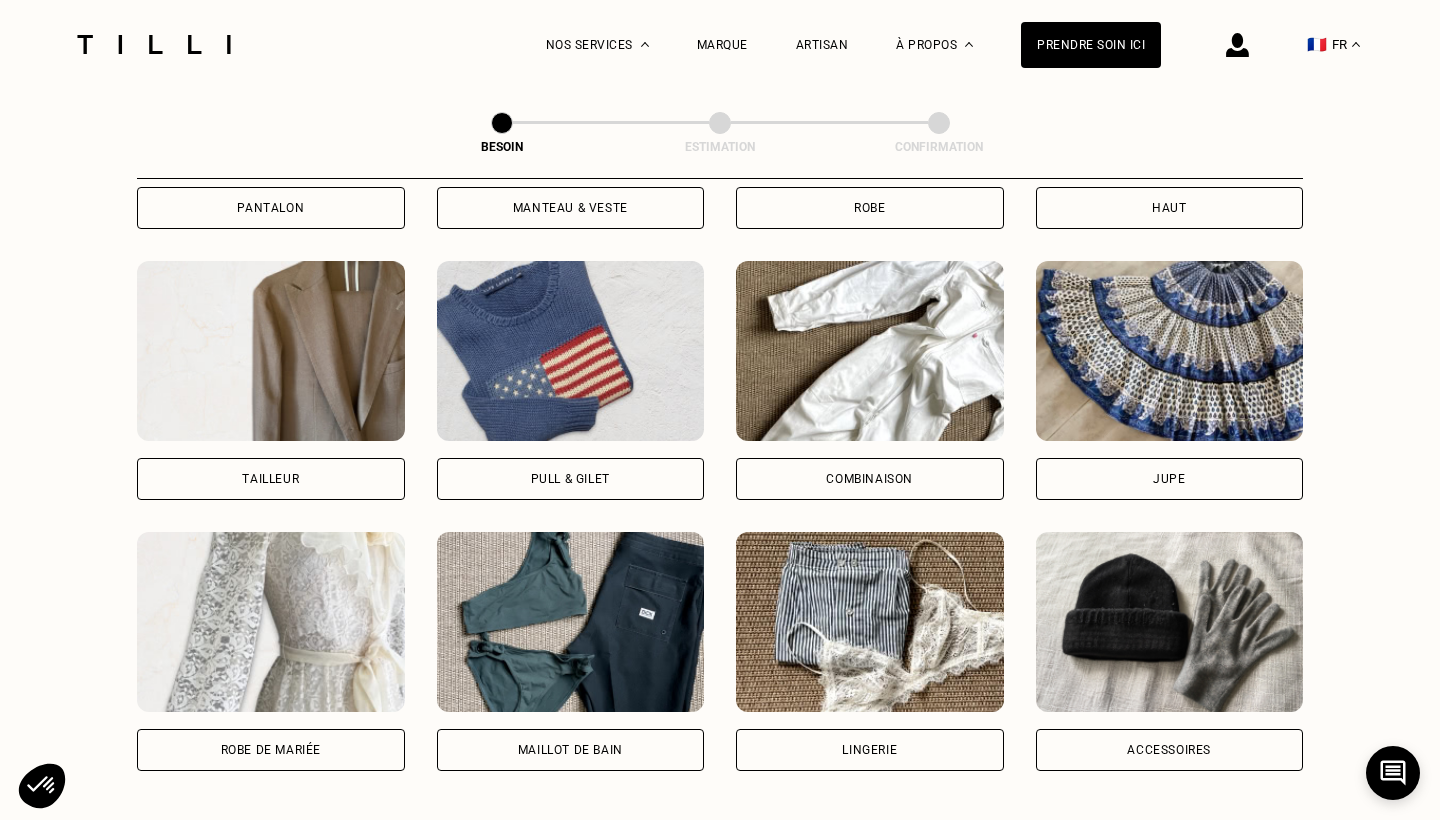 click on "Pull & gilet" at bounding box center [570, 479] 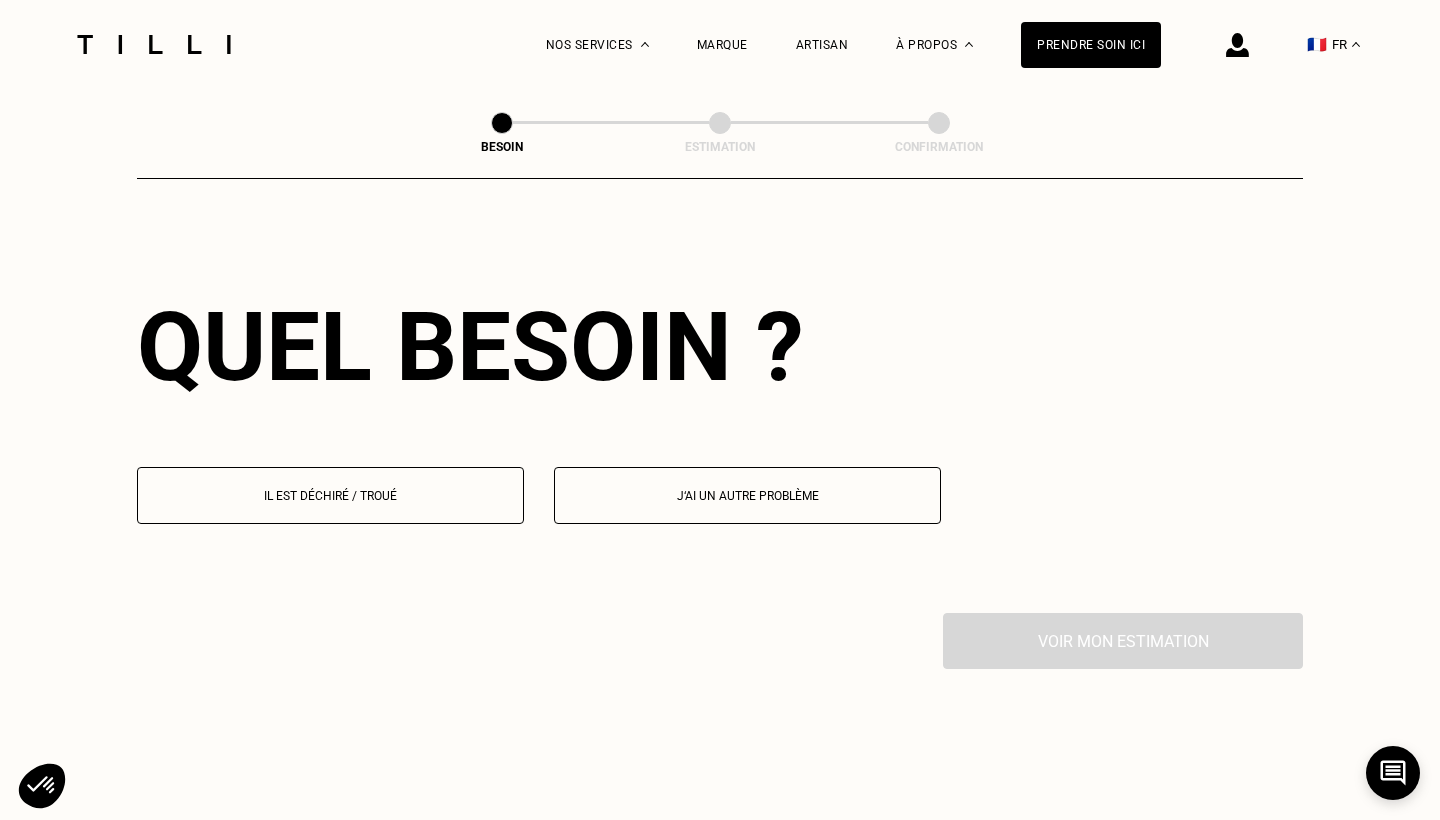 scroll, scrollTop: 1736, scrollLeft: 0, axis: vertical 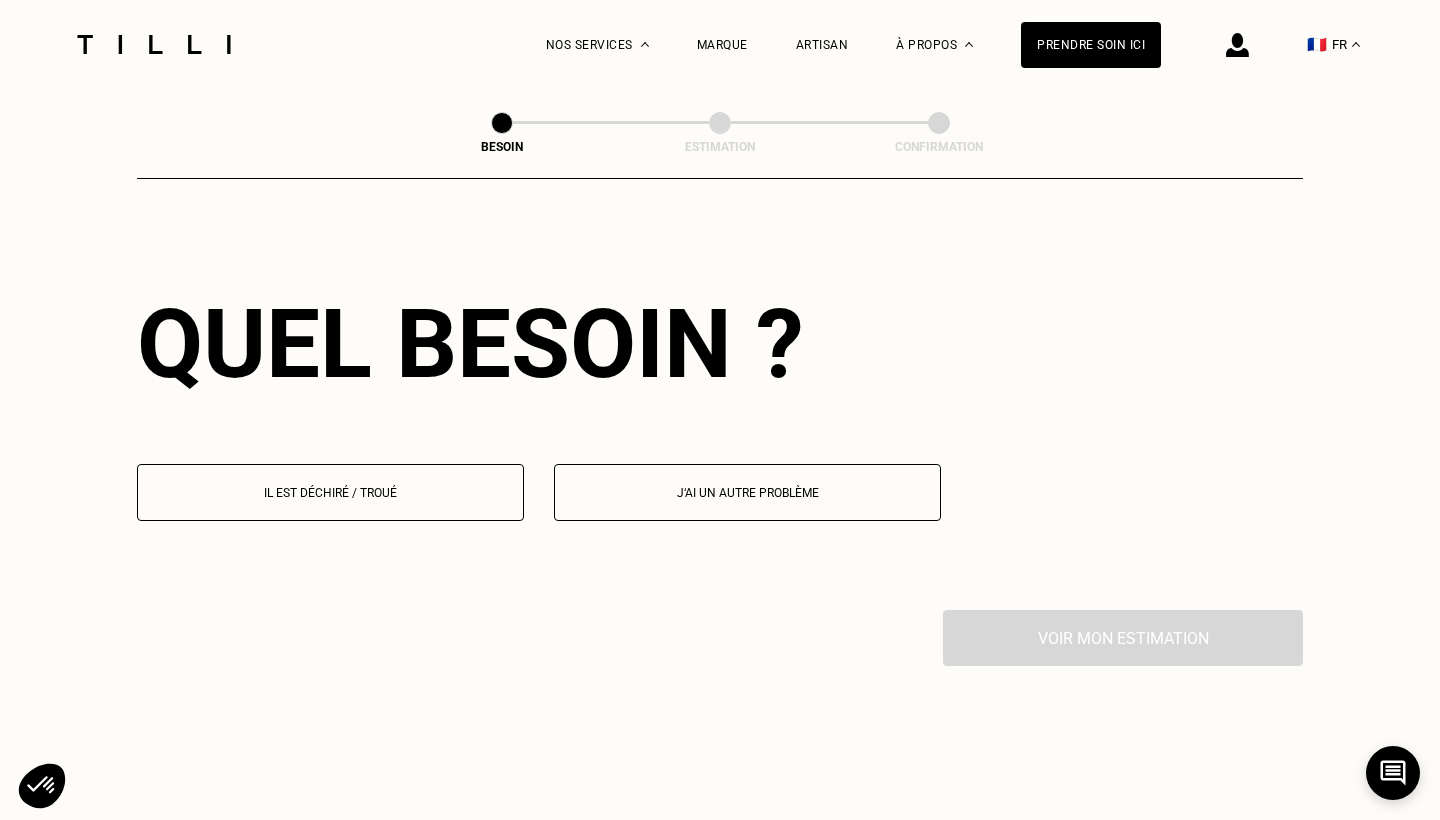 click on "J‘ai un autre problème" at bounding box center [747, 493] 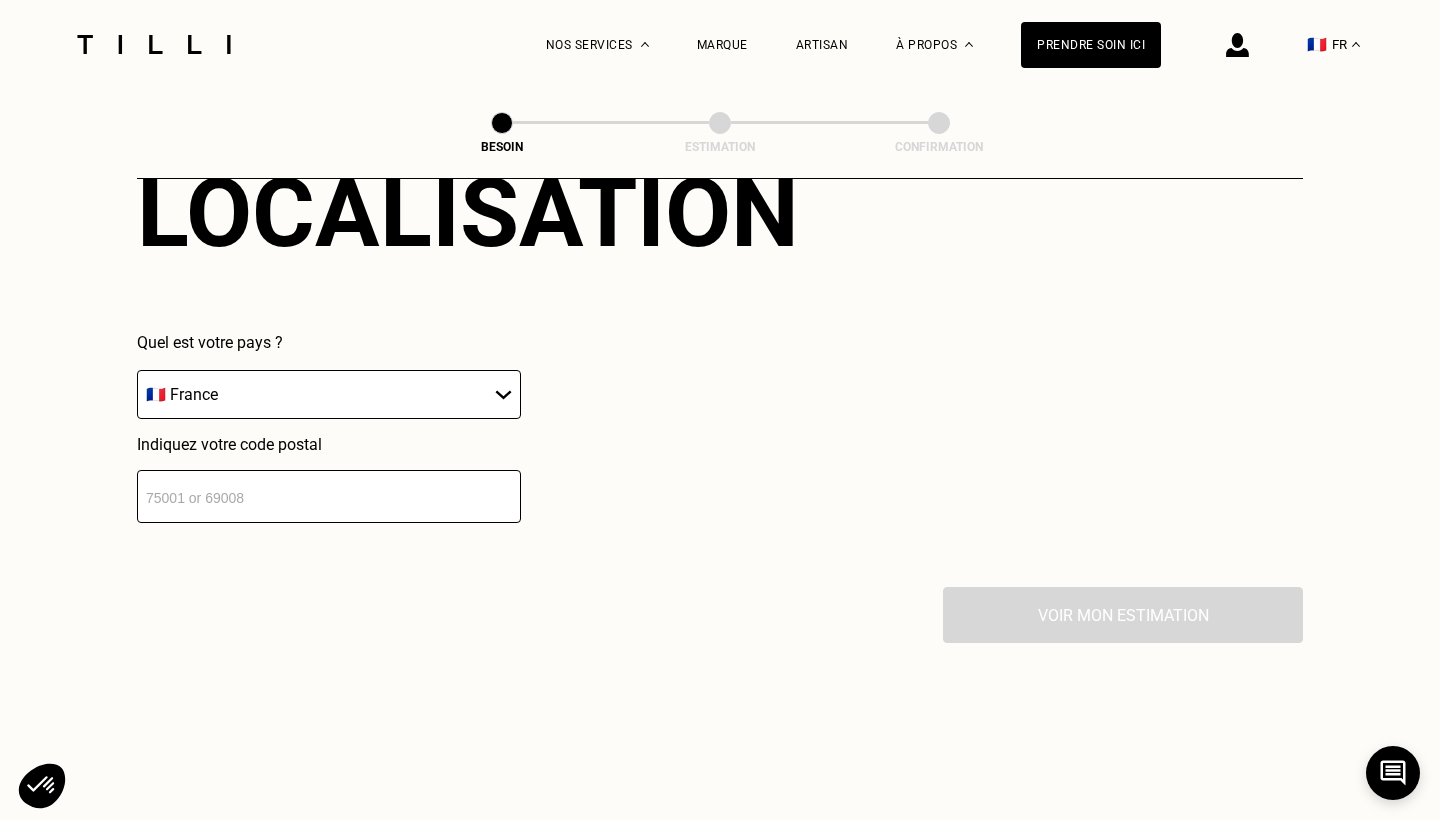 scroll, scrollTop: 2265, scrollLeft: 0, axis: vertical 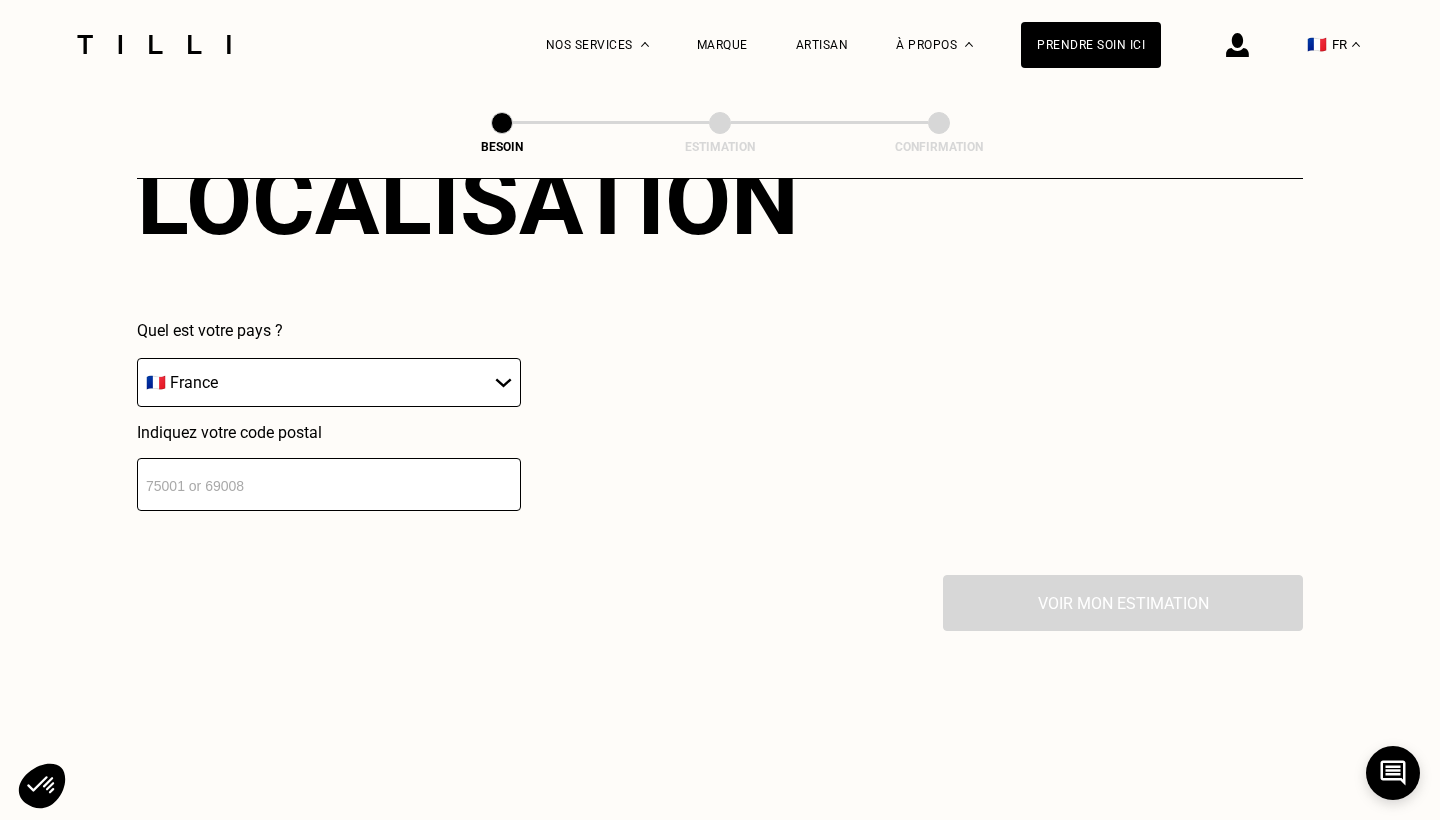 click at bounding box center (329, 484) 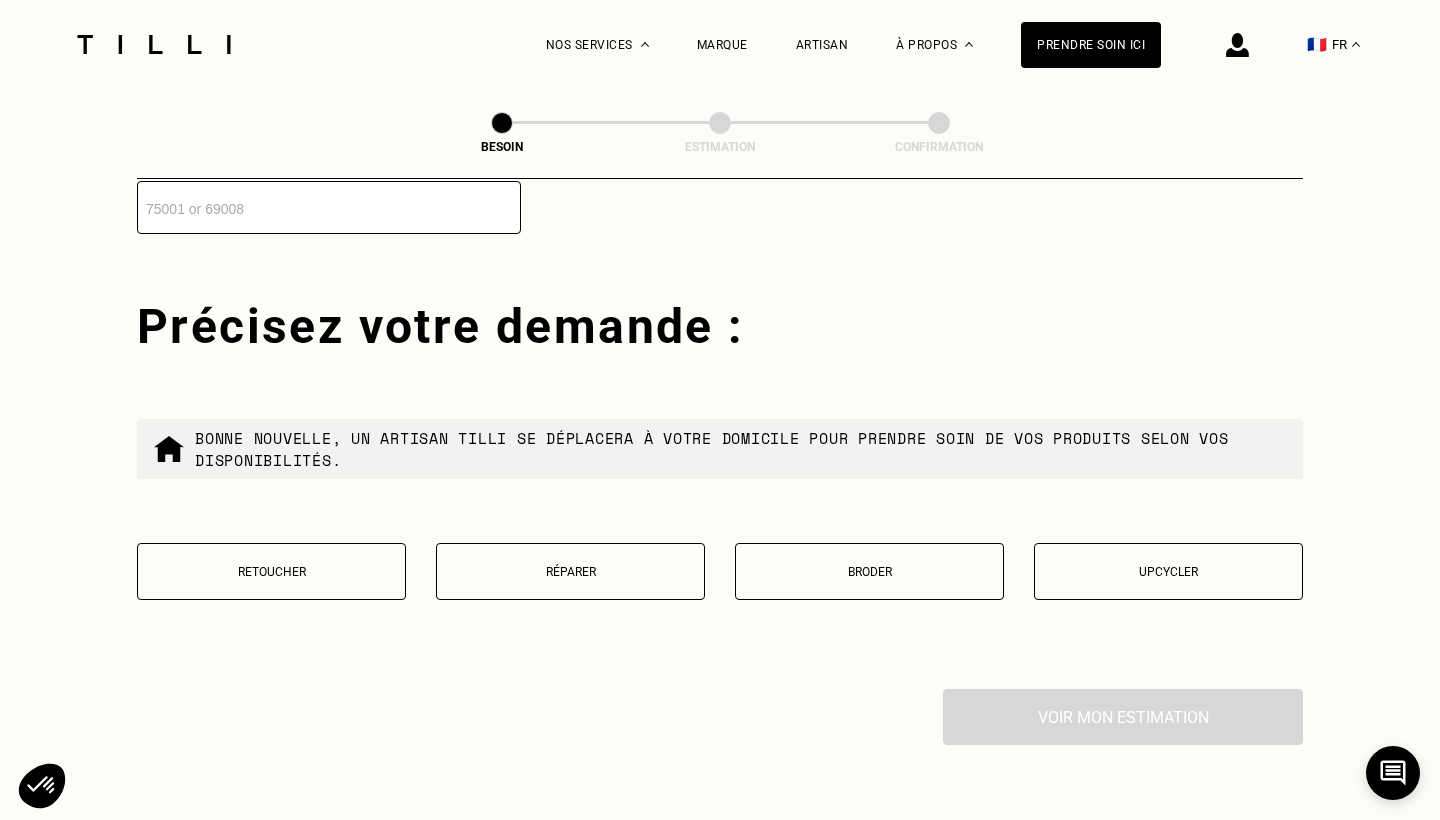 scroll, scrollTop: 2623, scrollLeft: 0, axis: vertical 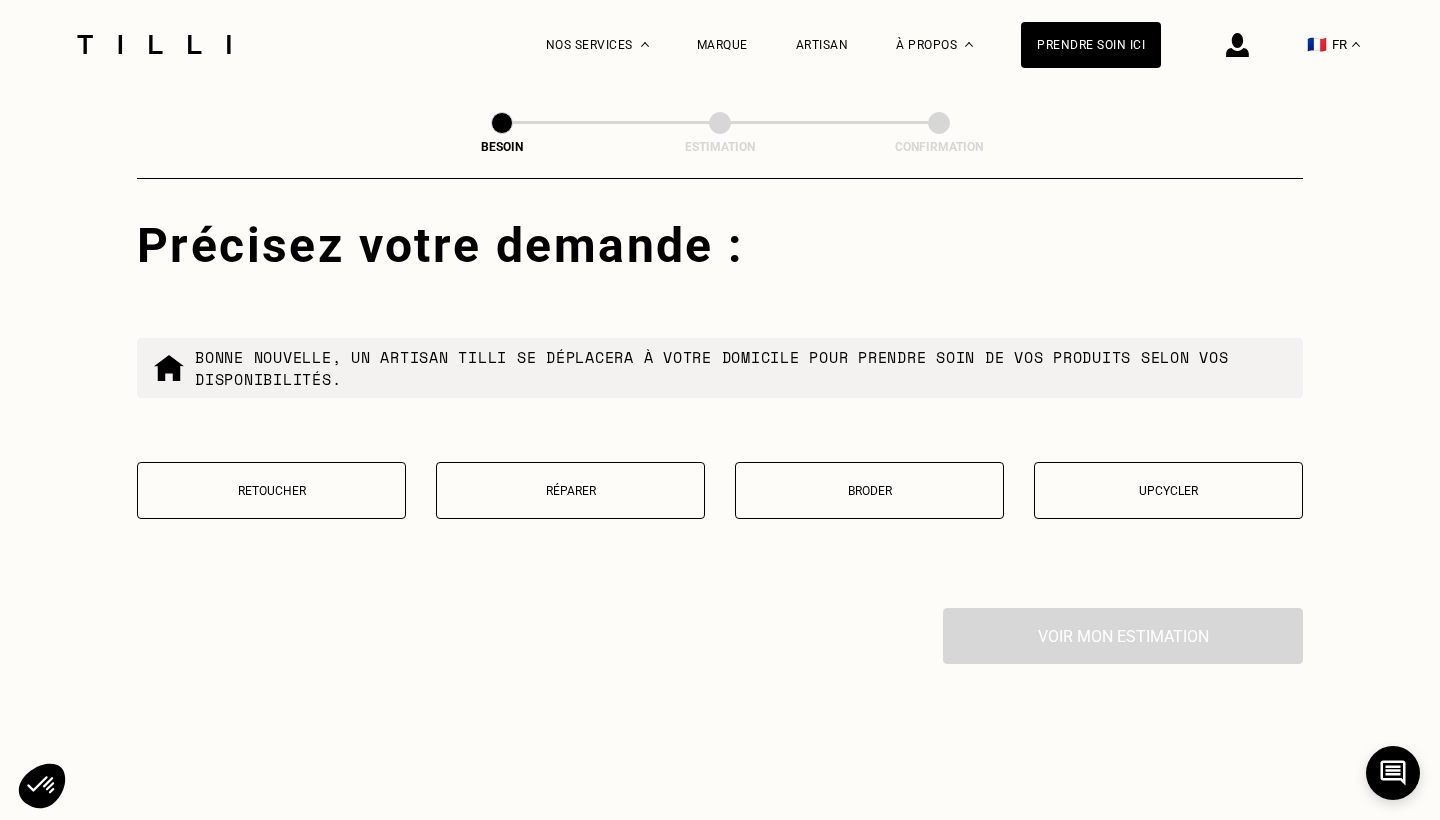 type on "[POSTAL_CODE]" 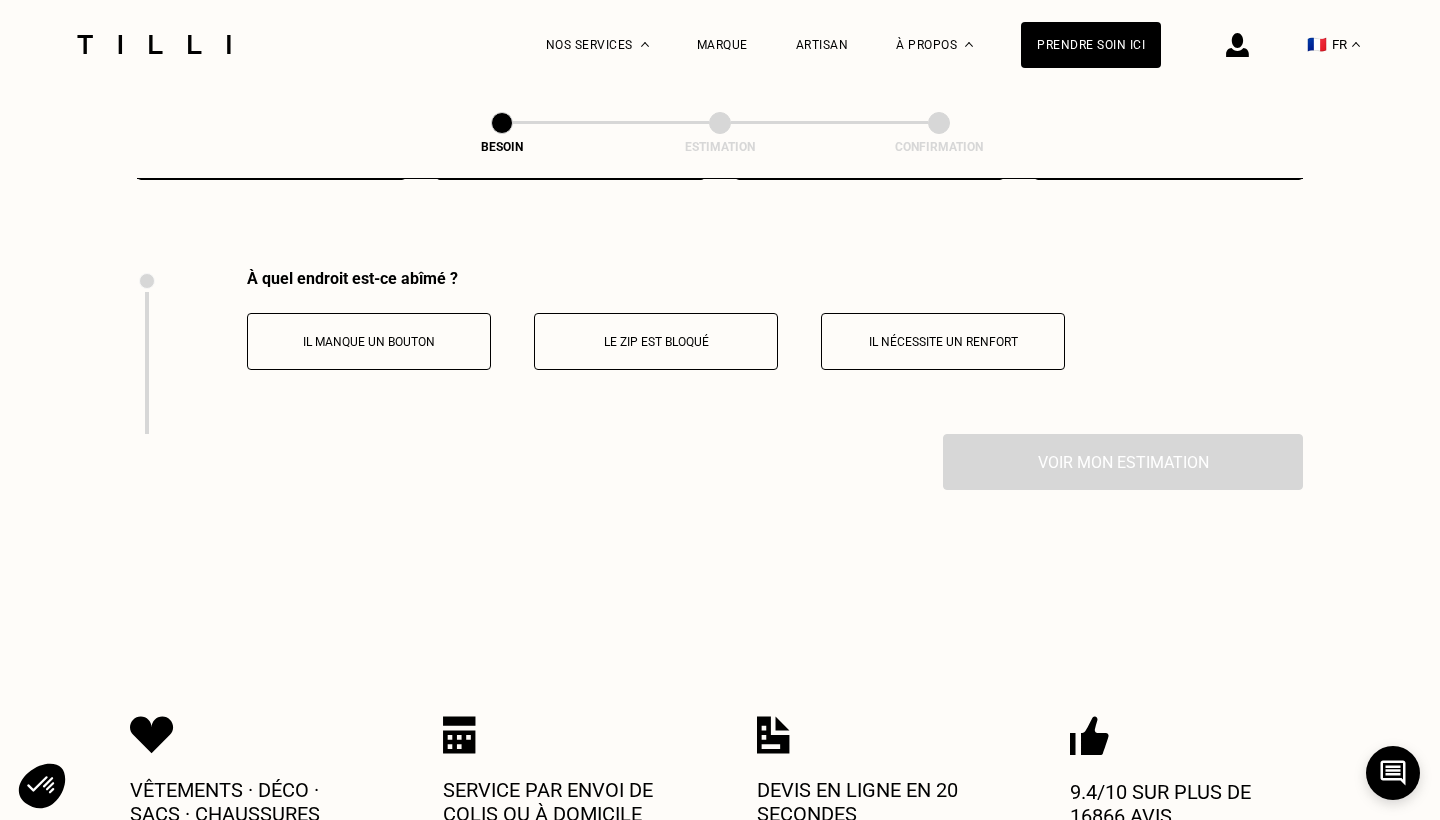 scroll, scrollTop: 3014, scrollLeft: 0, axis: vertical 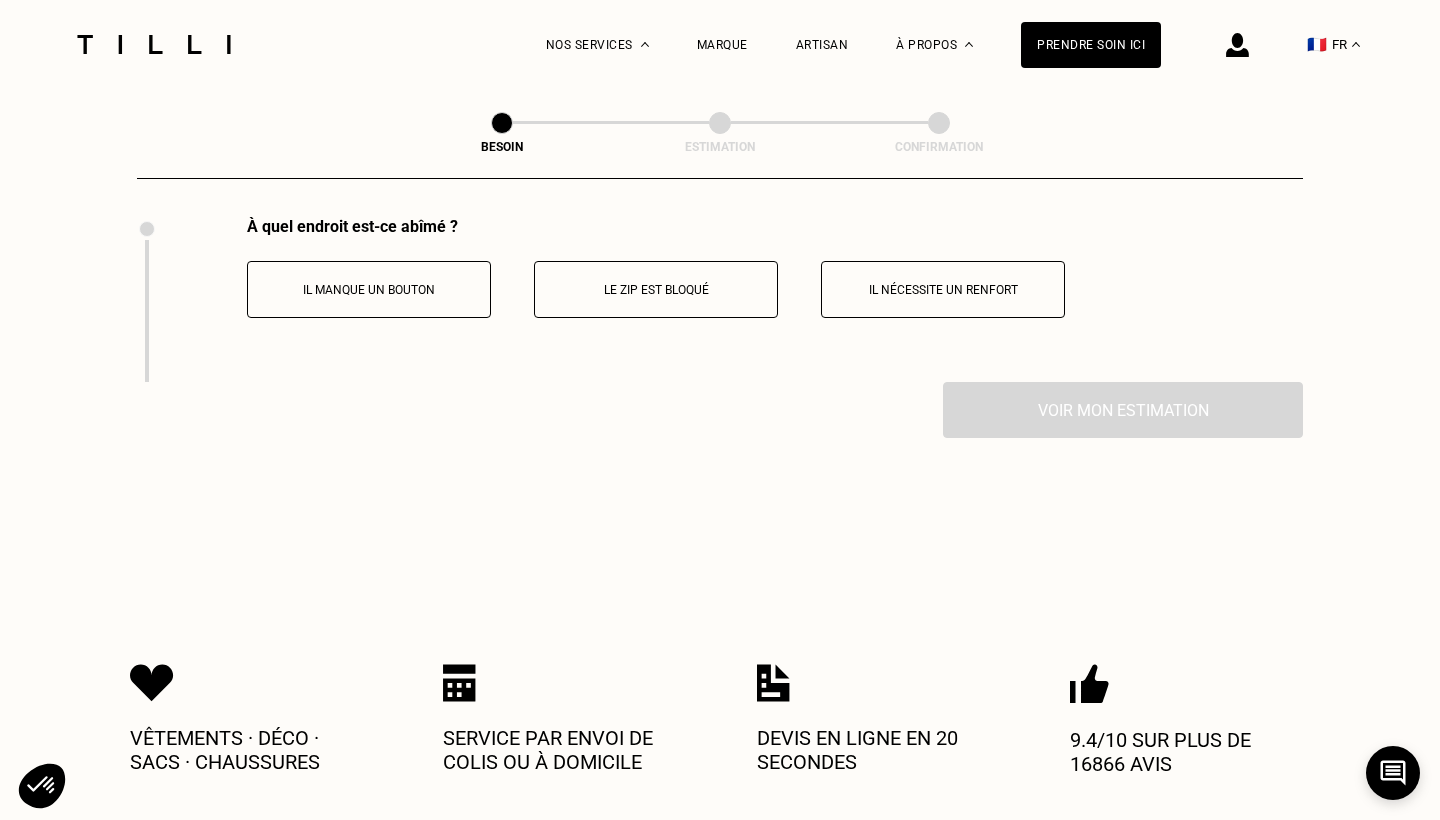 click on "Le zip est bloqué" at bounding box center [656, 290] 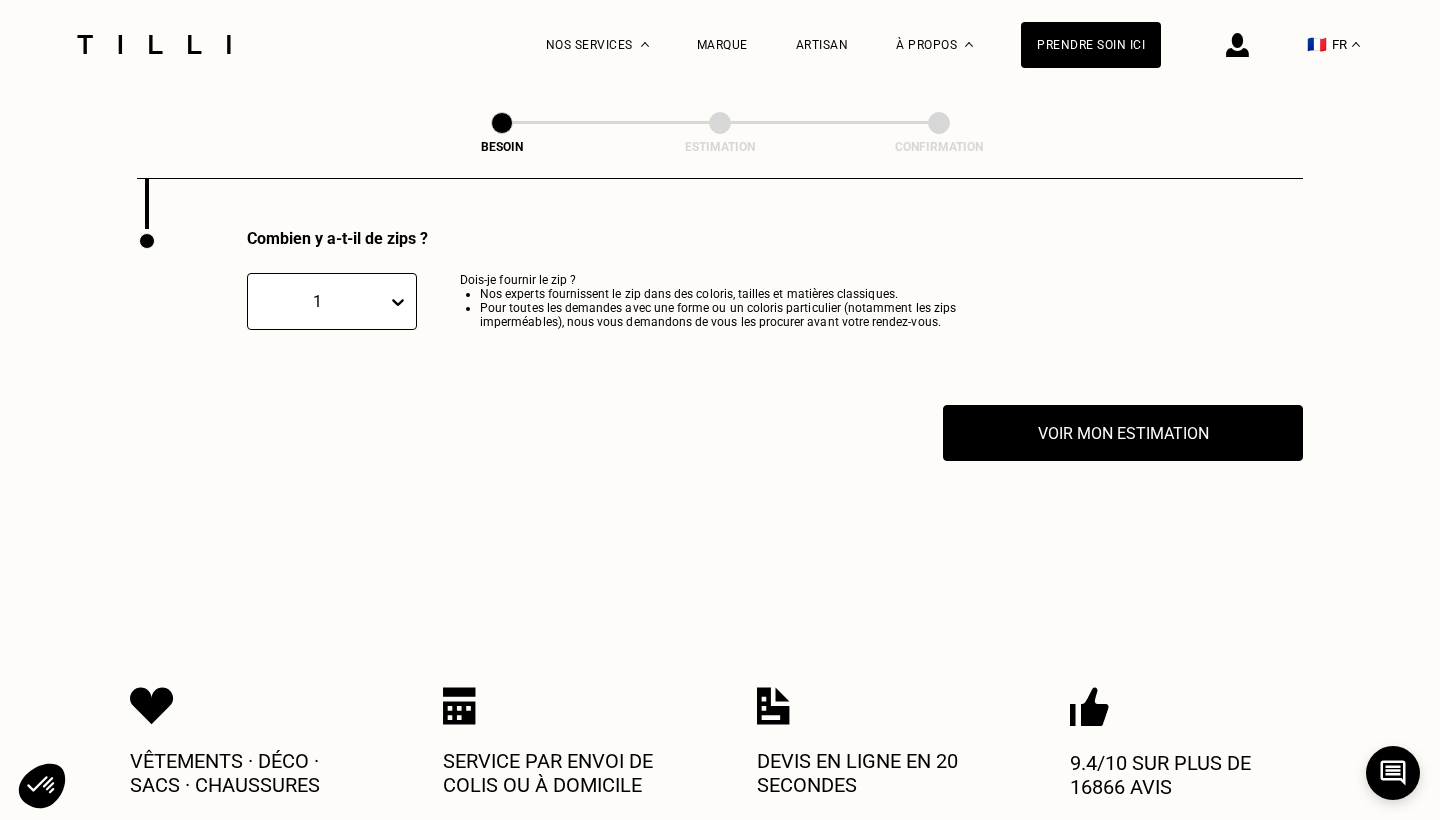 scroll, scrollTop: 3179, scrollLeft: 0, axis: vertical 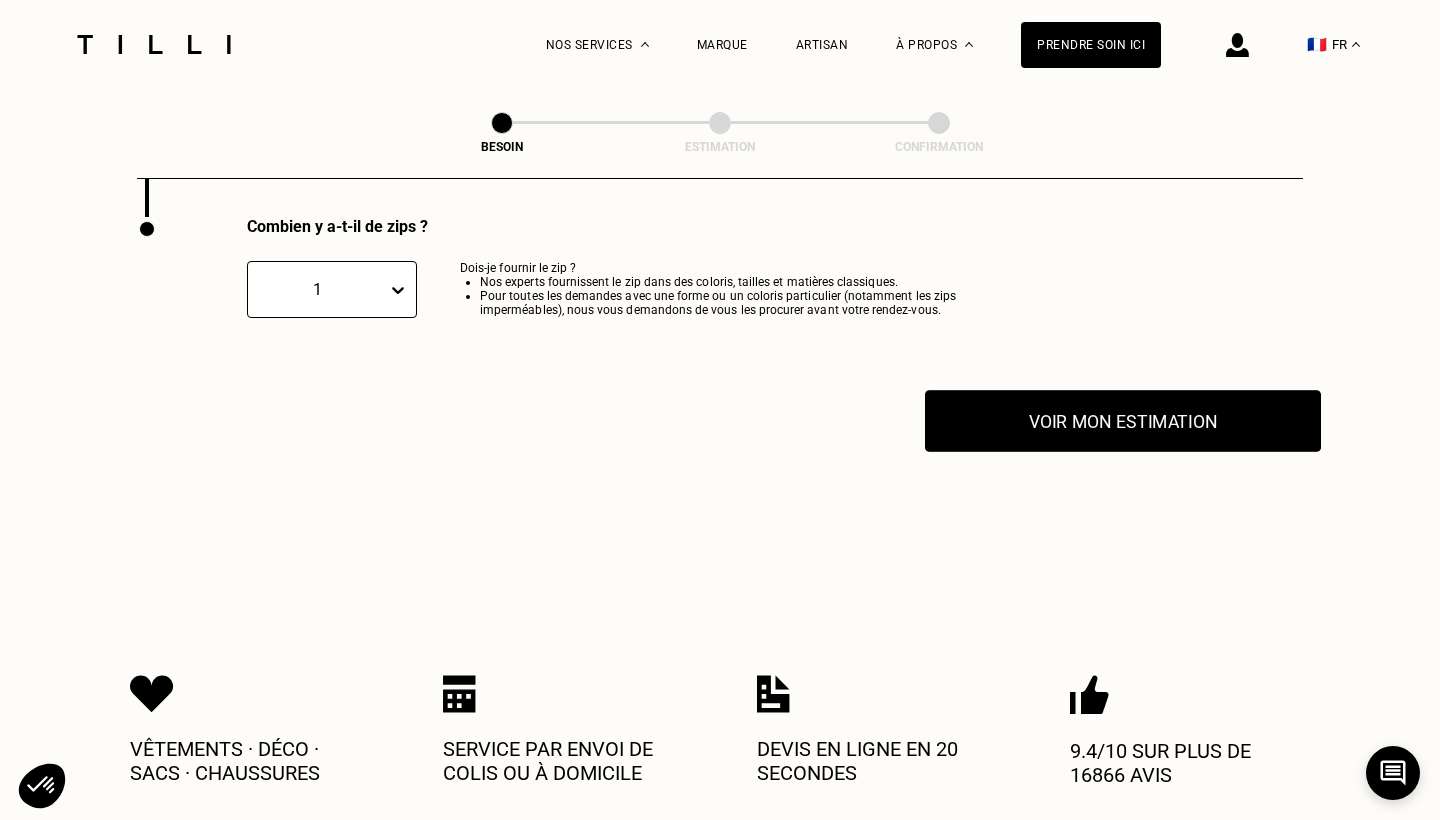 click on "Voir mon estimation" at bounding box center (1123, 421) 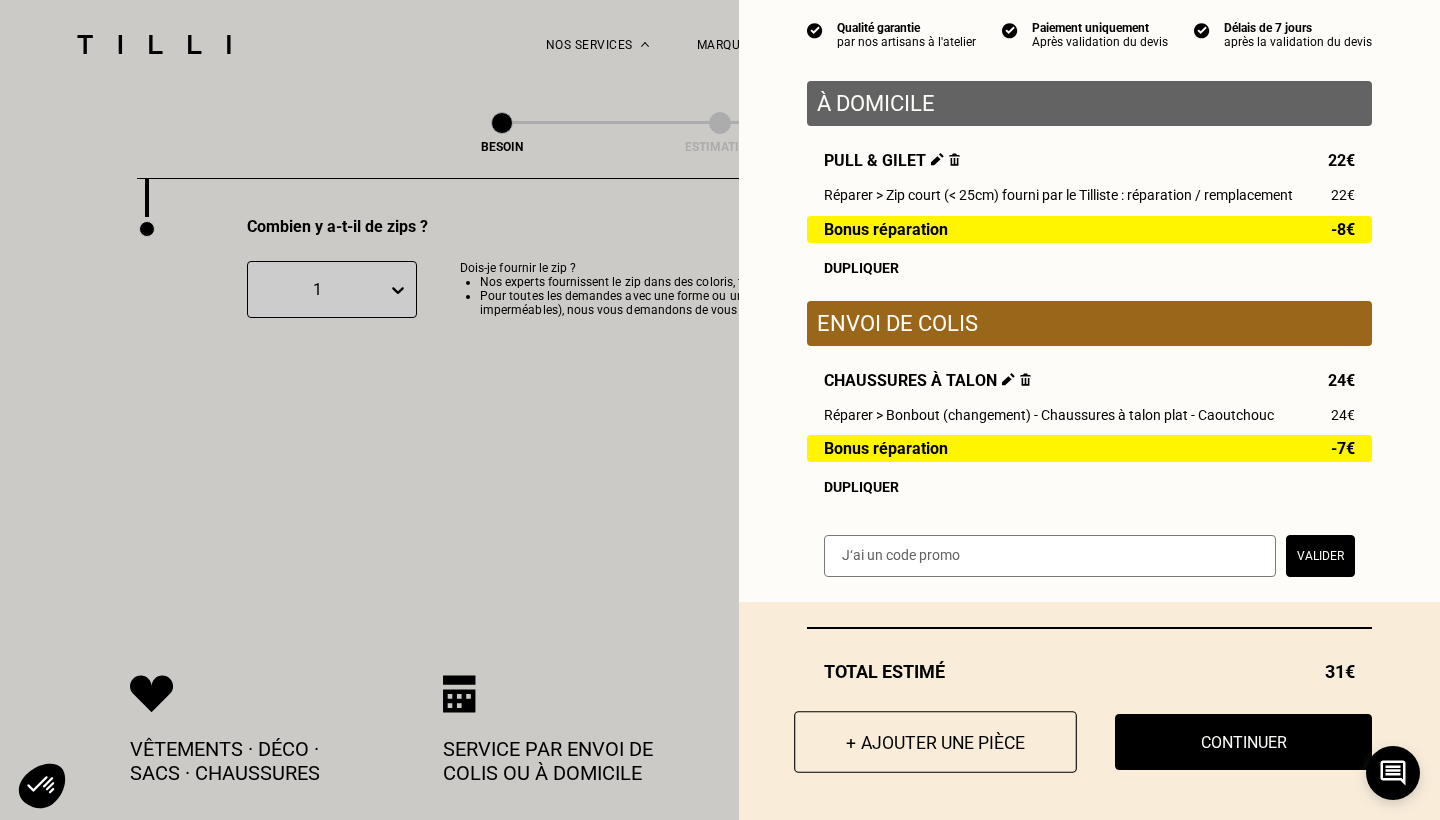 scroll, scrollTop: 187, scrollLeft: 0, axis: vertical 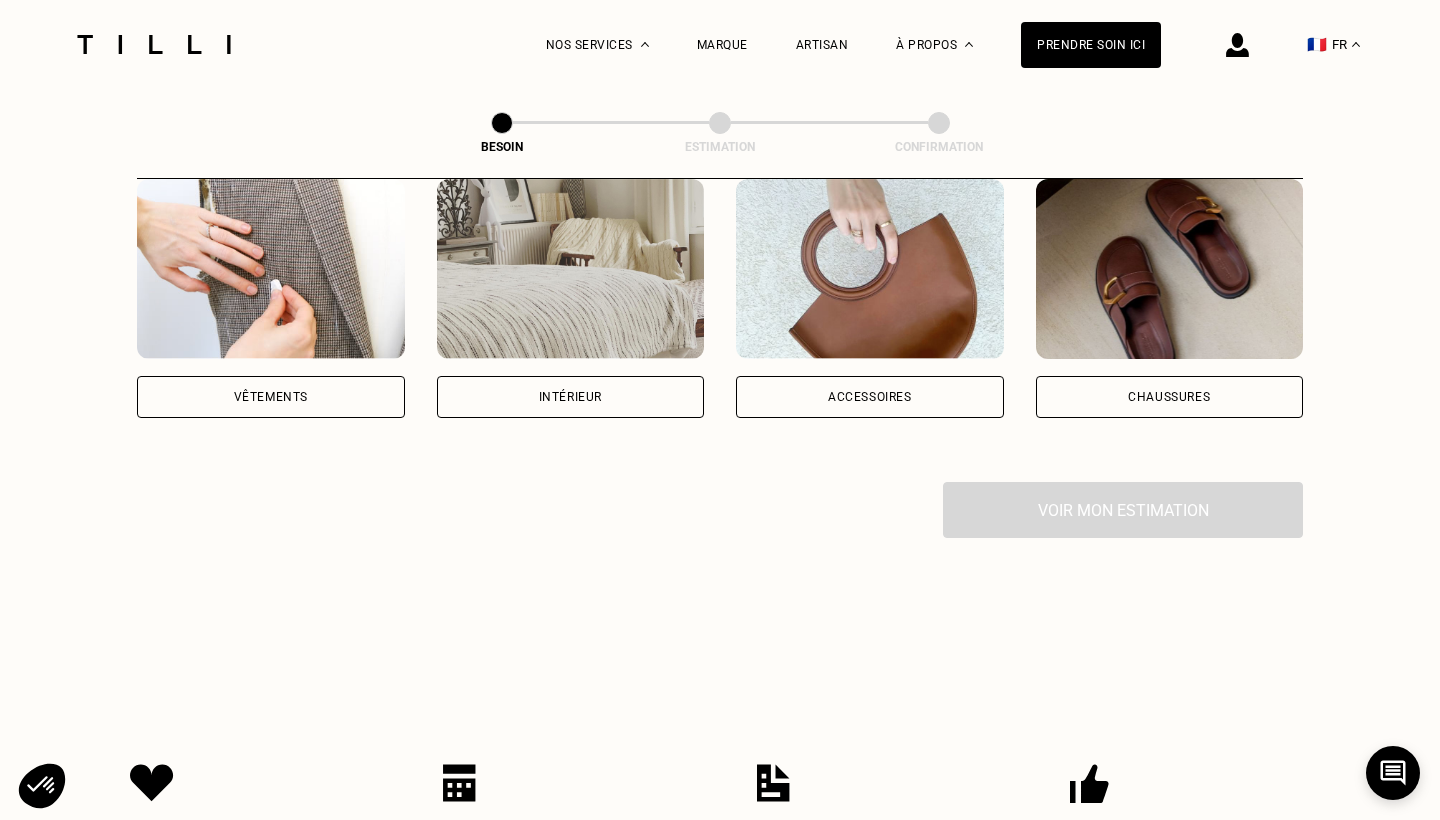 click on "Vêtements" at bounding box center [271, 397] 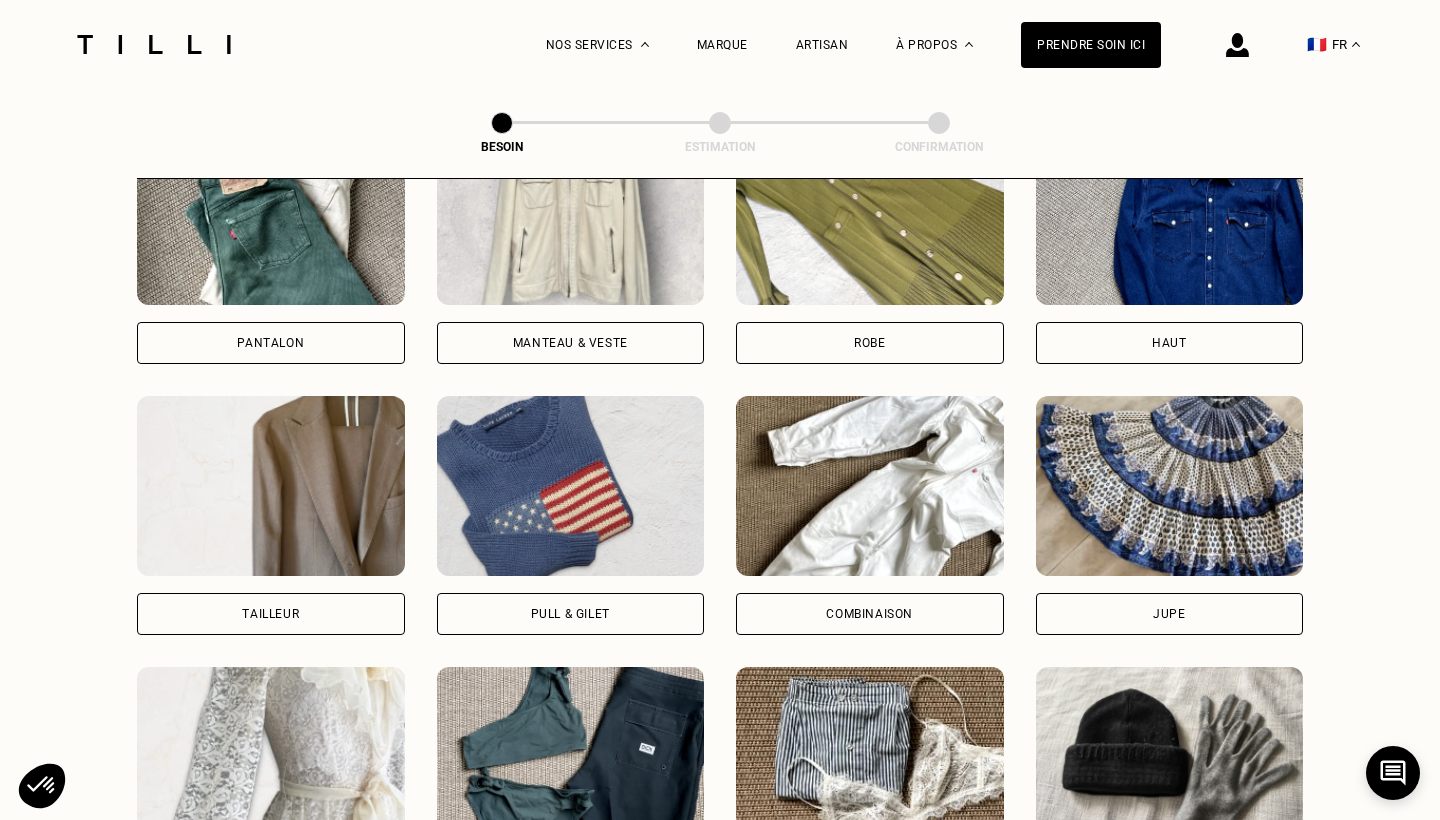 scroll, scrollTop: 1005, scrollLeft: 0, axis: vertical 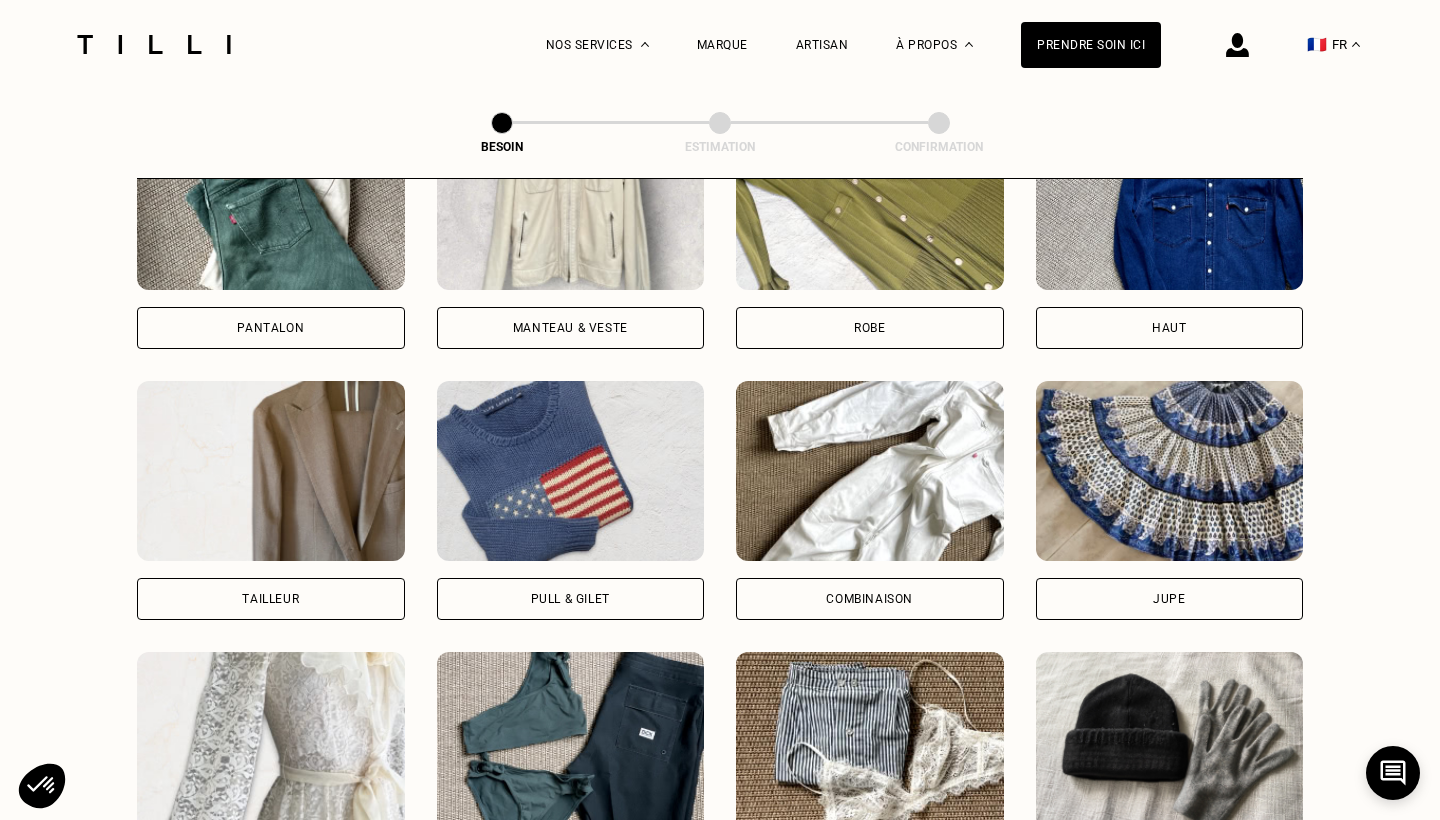 click on "Manteau & Veste" at bounding box center [570, 328] 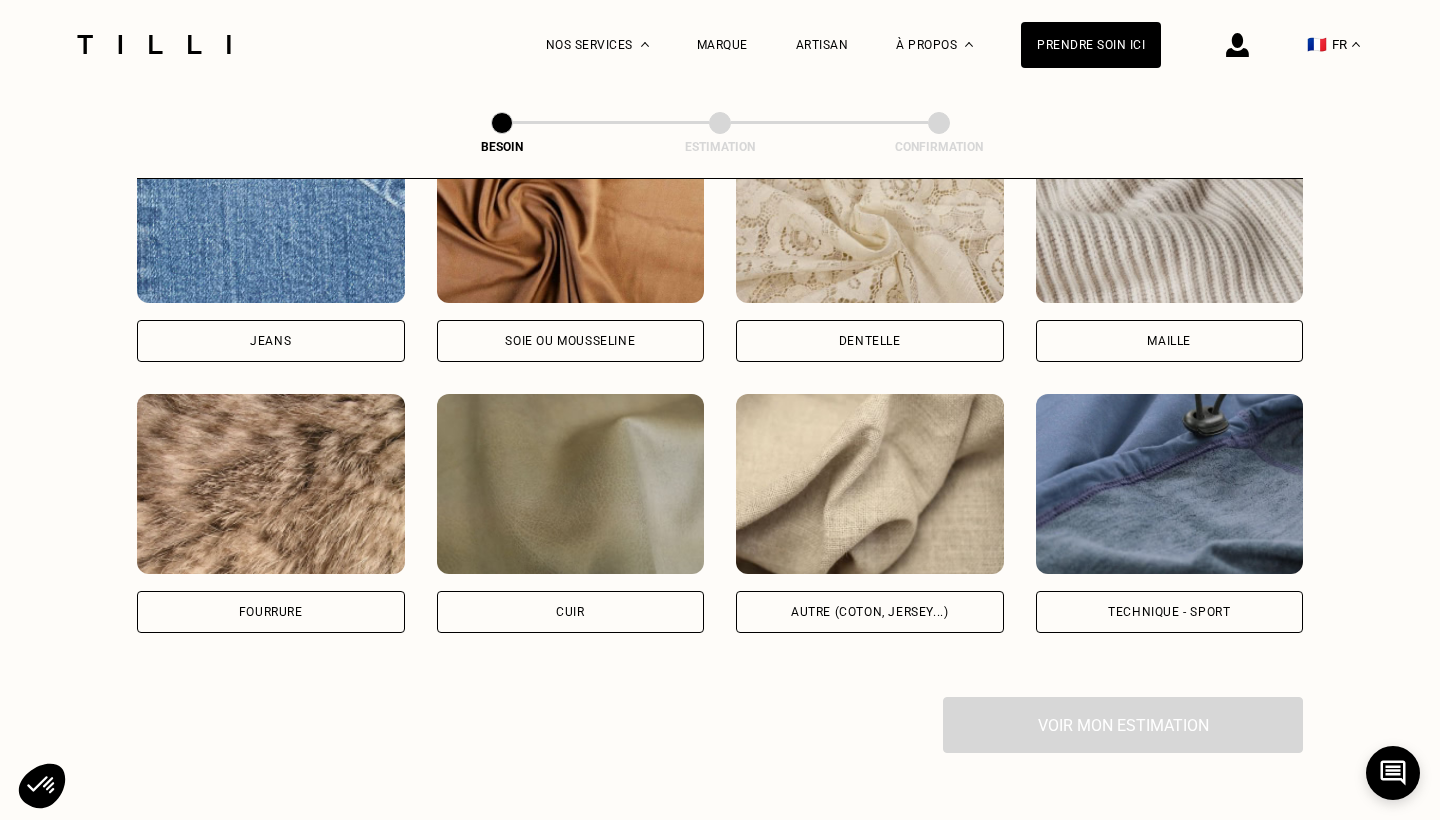 scroll, scrollTop: 2209, scrollLeft: 0, axis: vertical 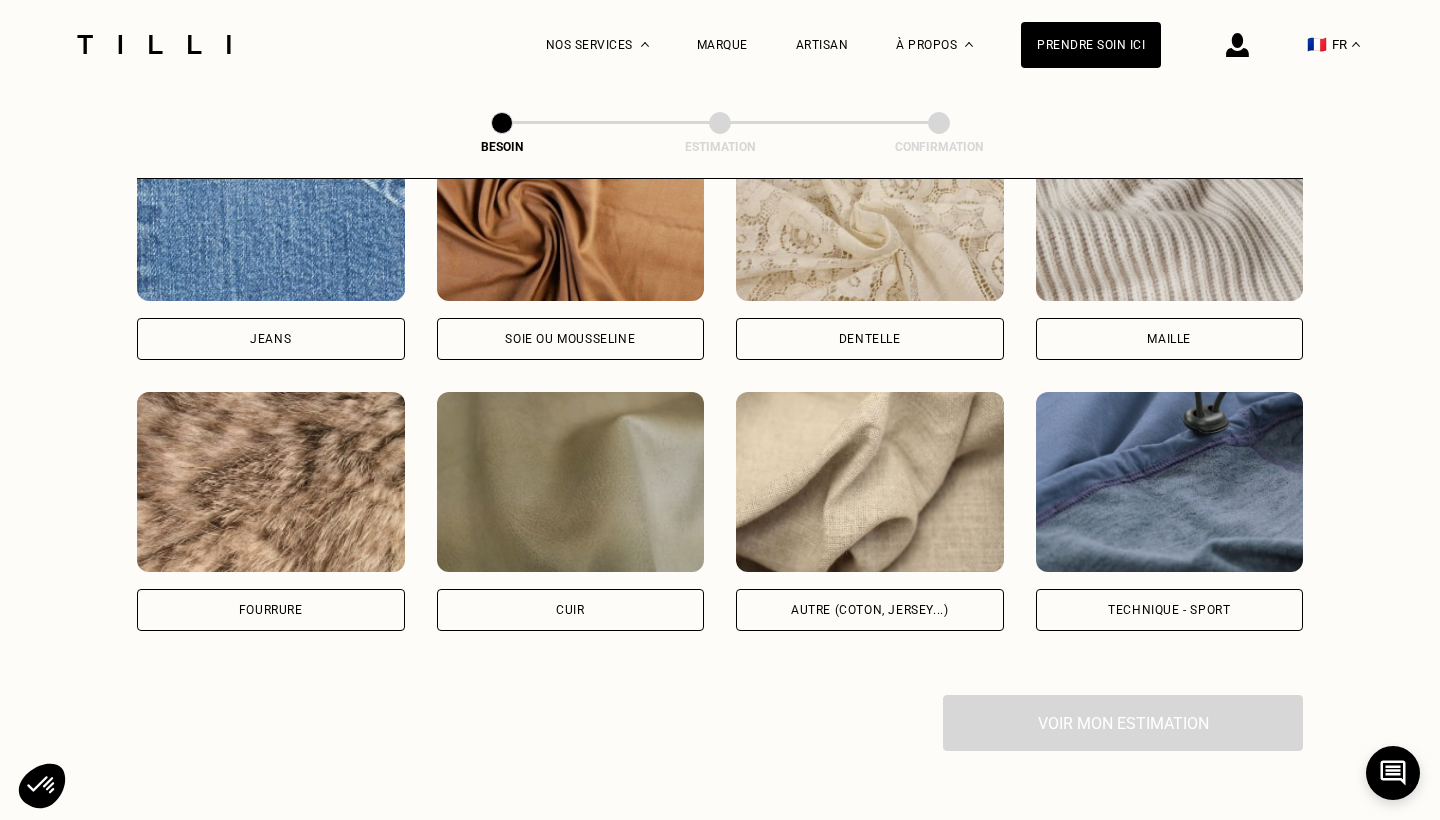 click at bounding box center [870, 482] 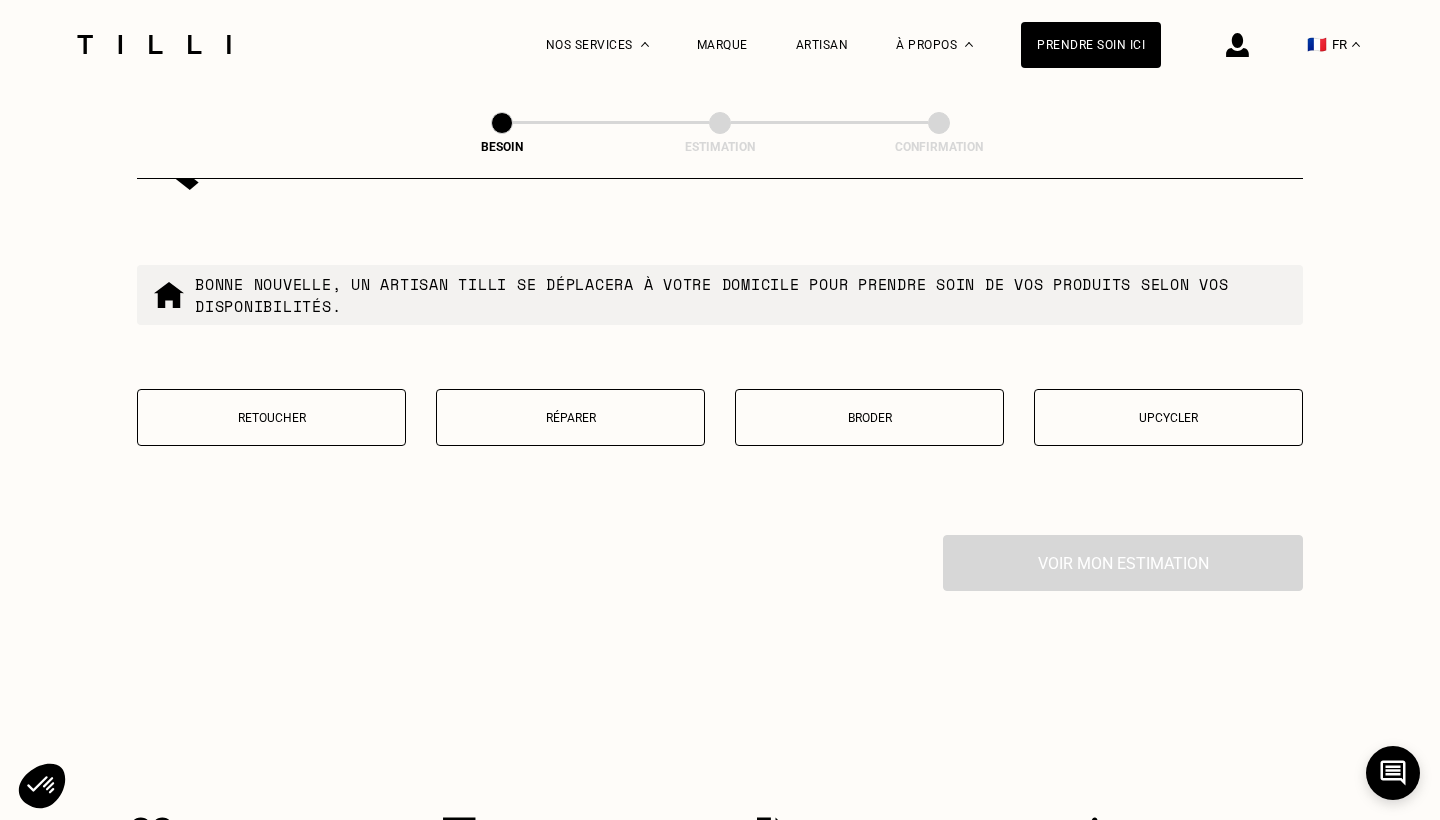 scroll, scrollTop: 3394, scrollLeft: 0, axis: vertical 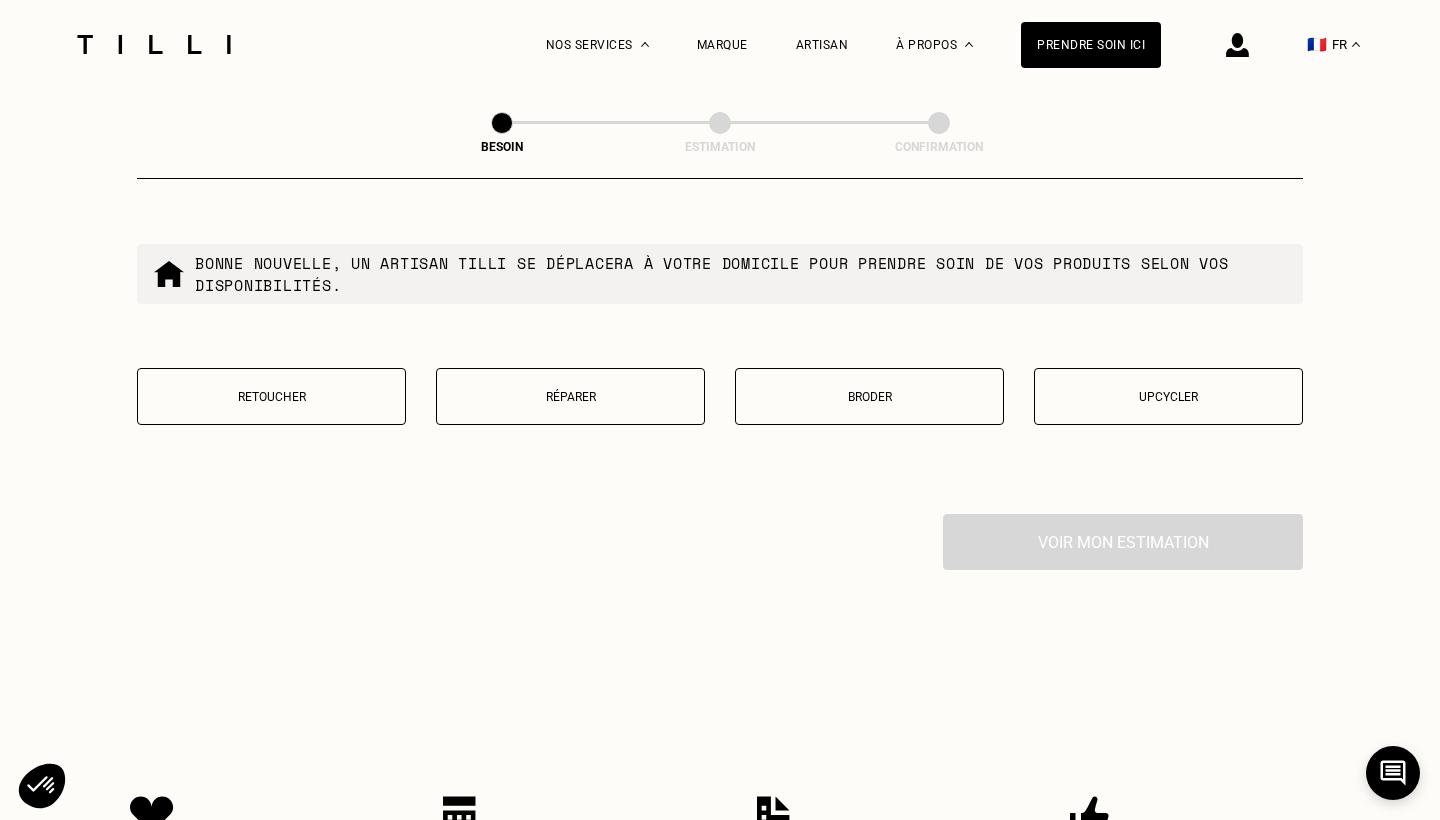 click on "Upcycler" at bounding box center [1168, 396] 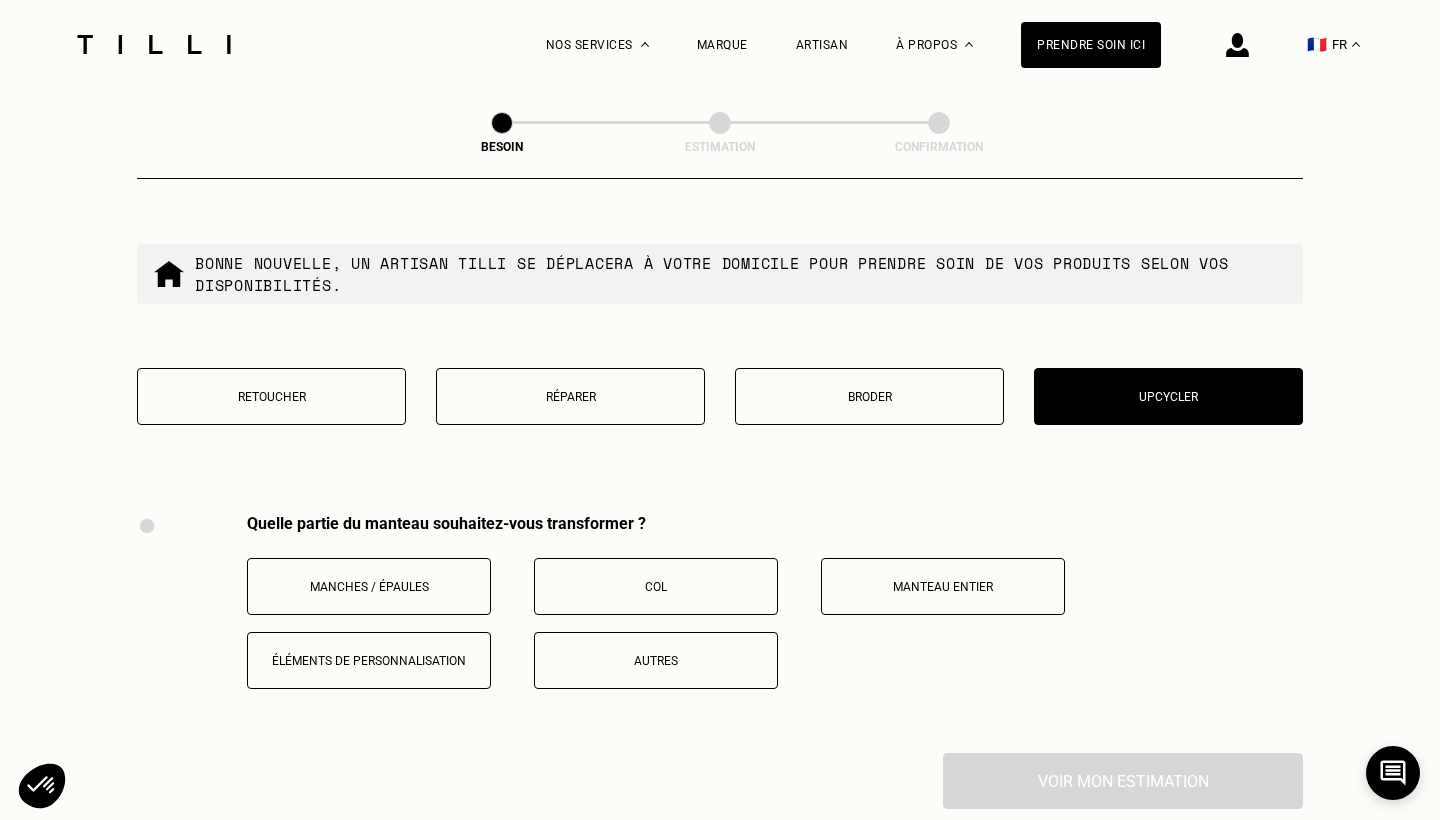scroll, scrollTop: 3691, scrollLeft: 0, axis: vertical 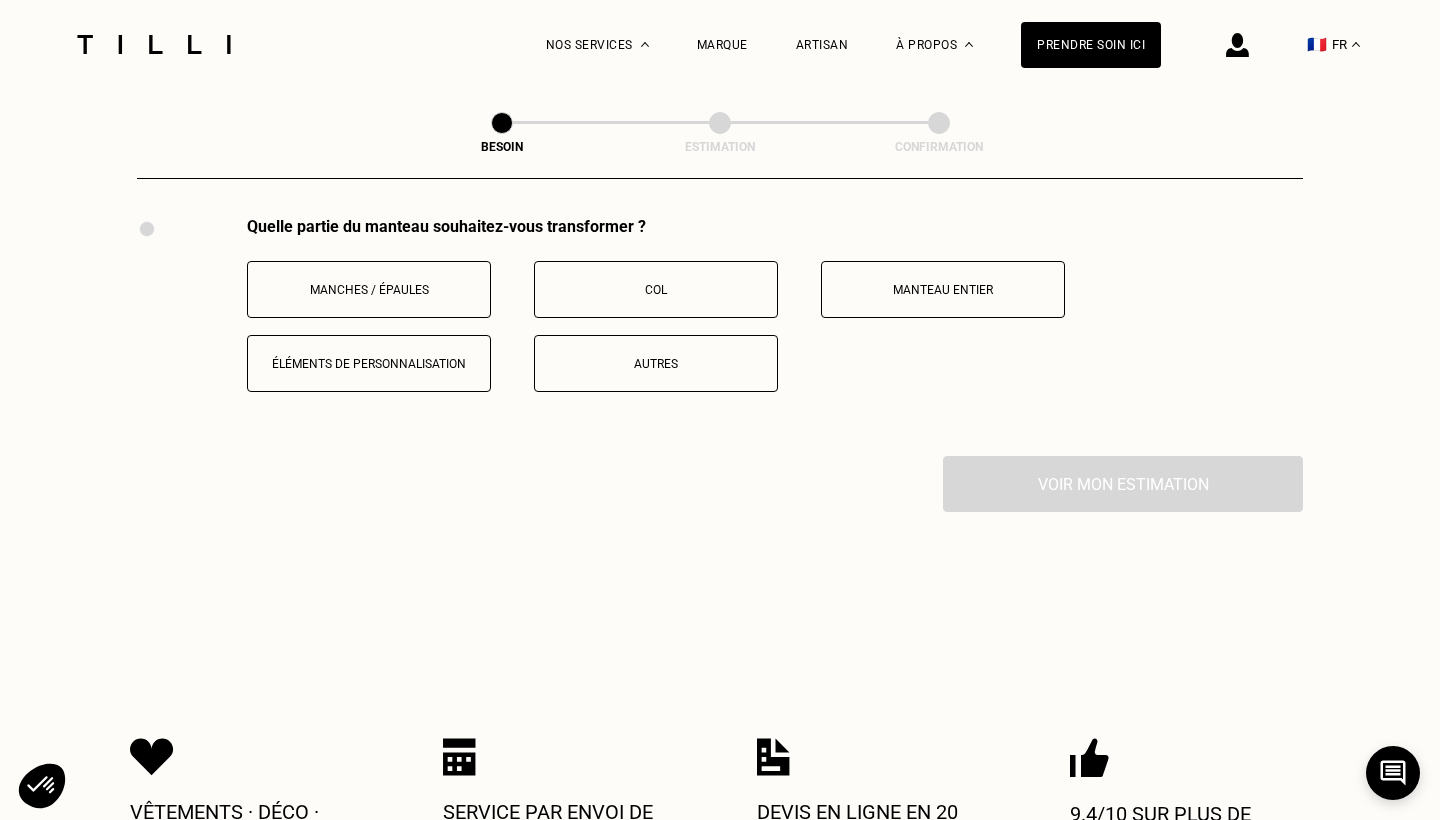 click on "Autres" at bounding box center [656, 364] 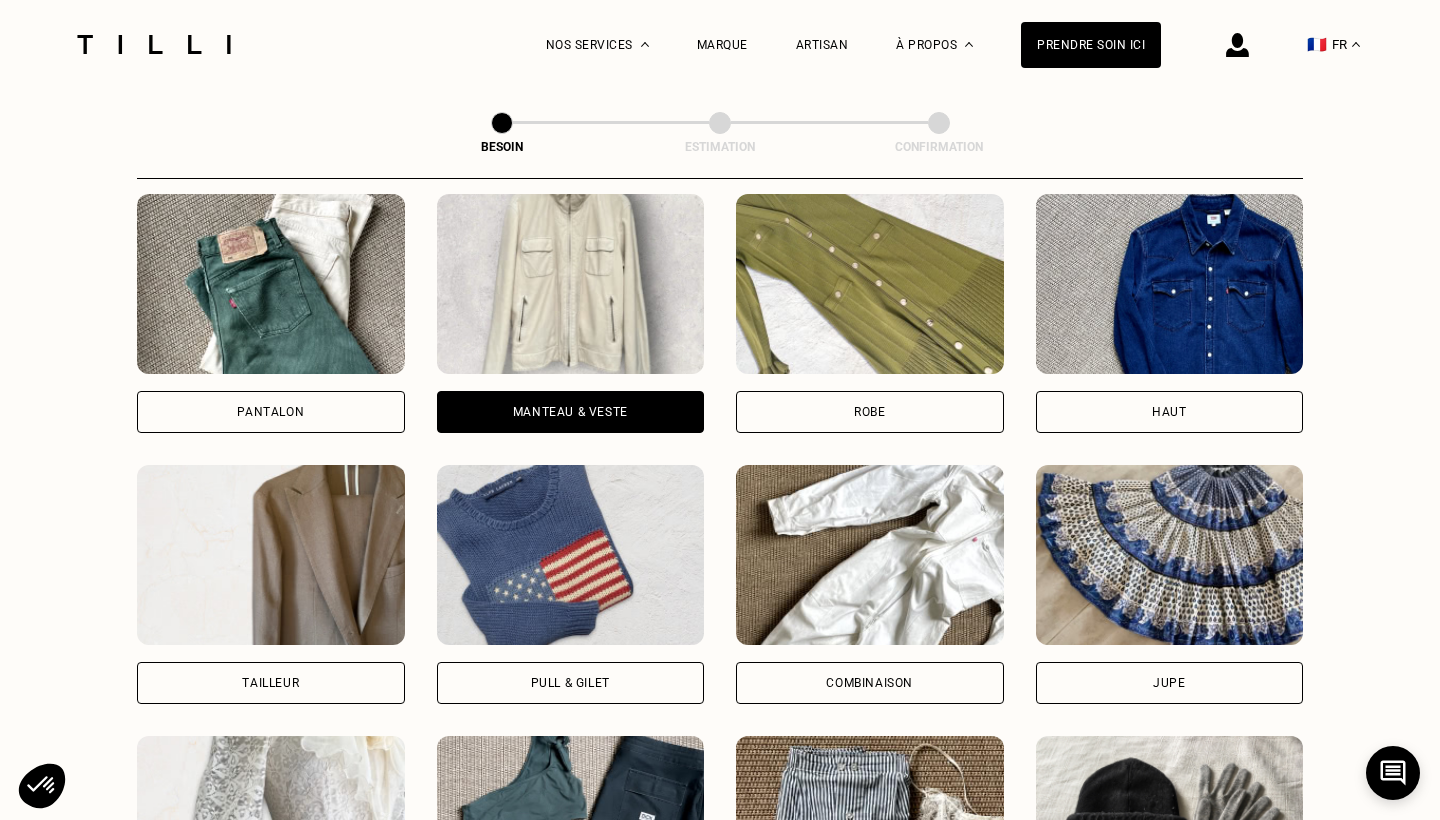 scroll, scrollTop: 921, scrollLeft: 0, axis: vertical 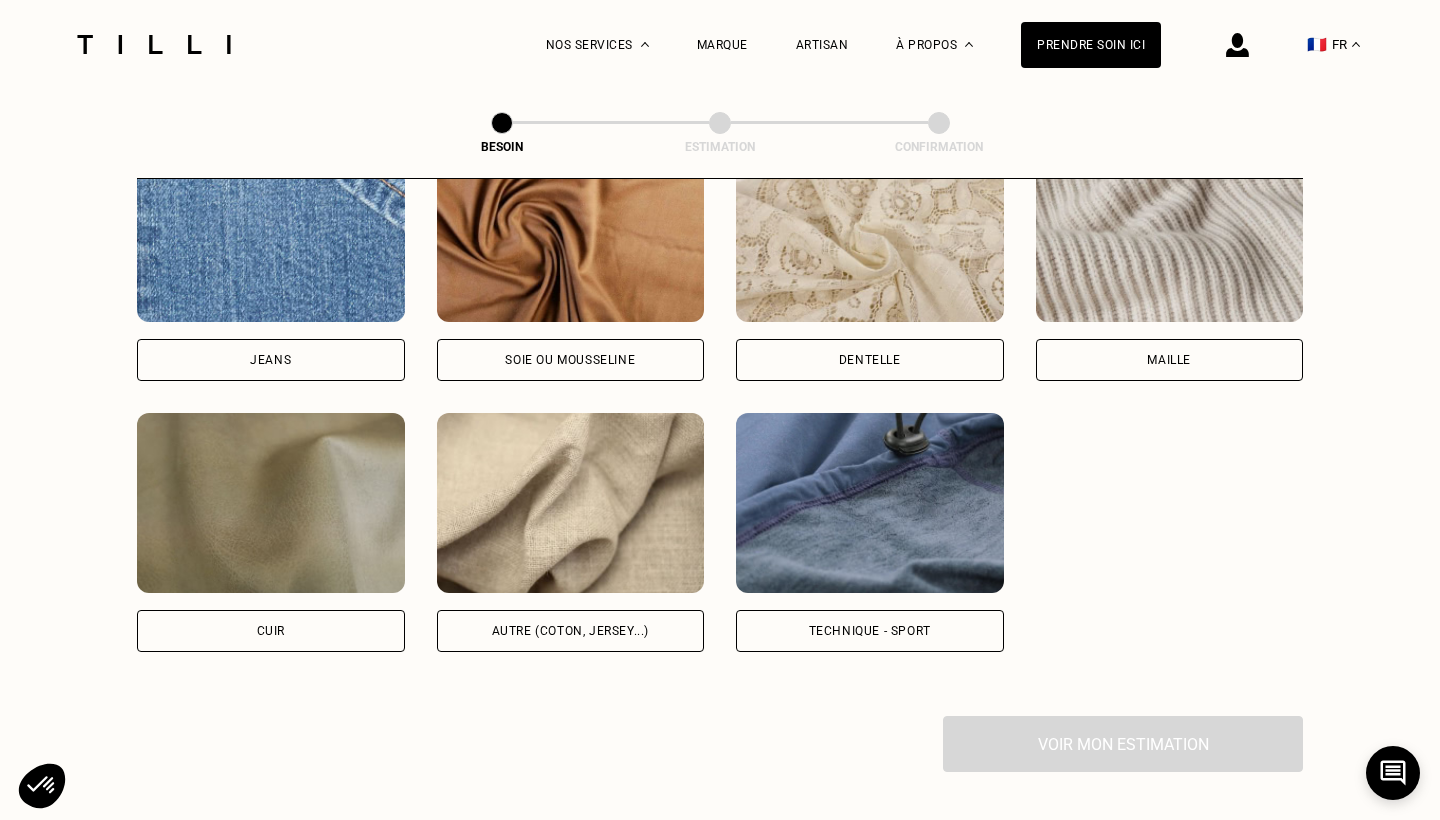 click on "Autre (coton, jersey...)" at bounding box center [571, 532] 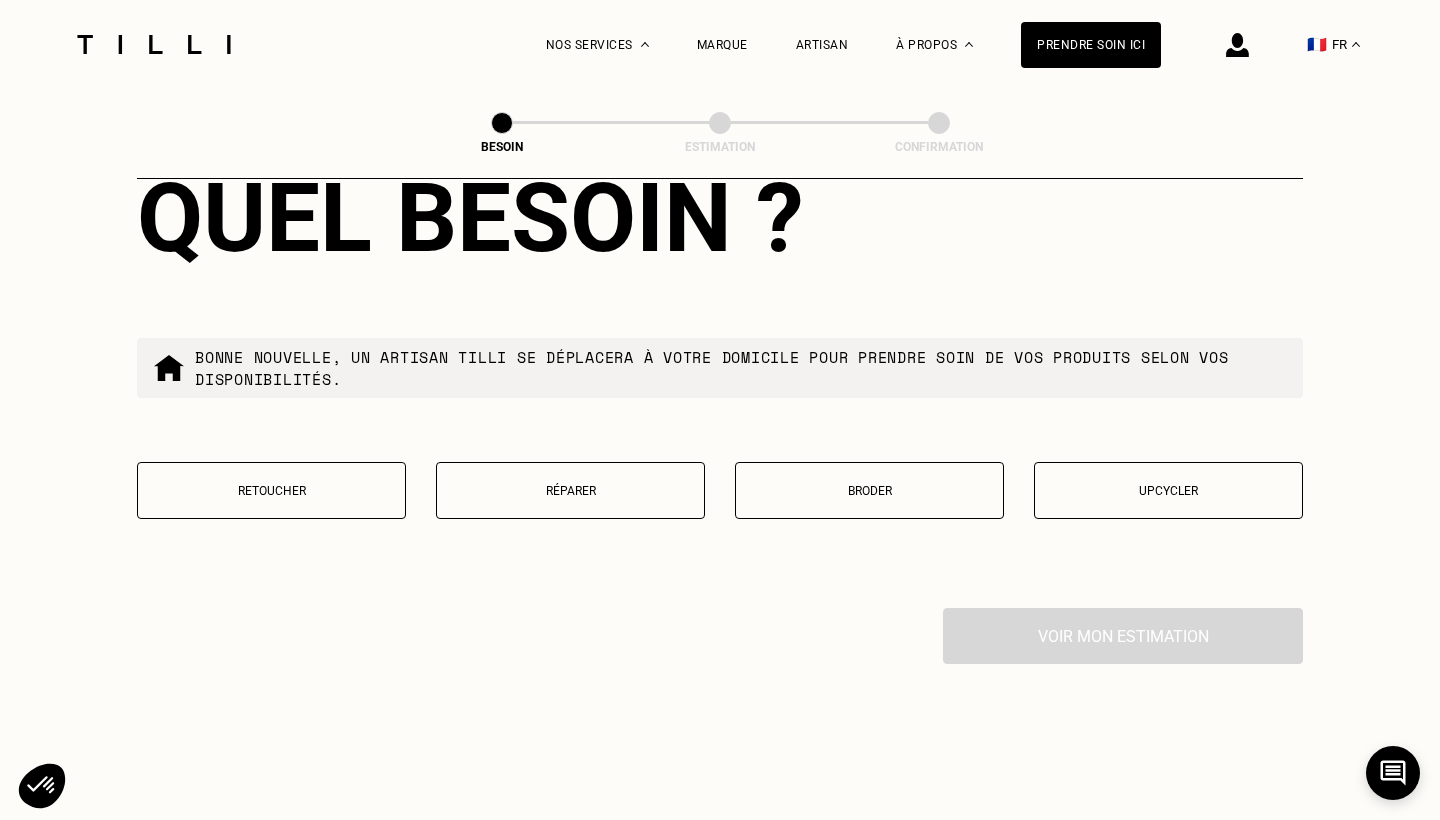 scroll, scrollTop: 3318, scrollLeft: 0, axis: vertical 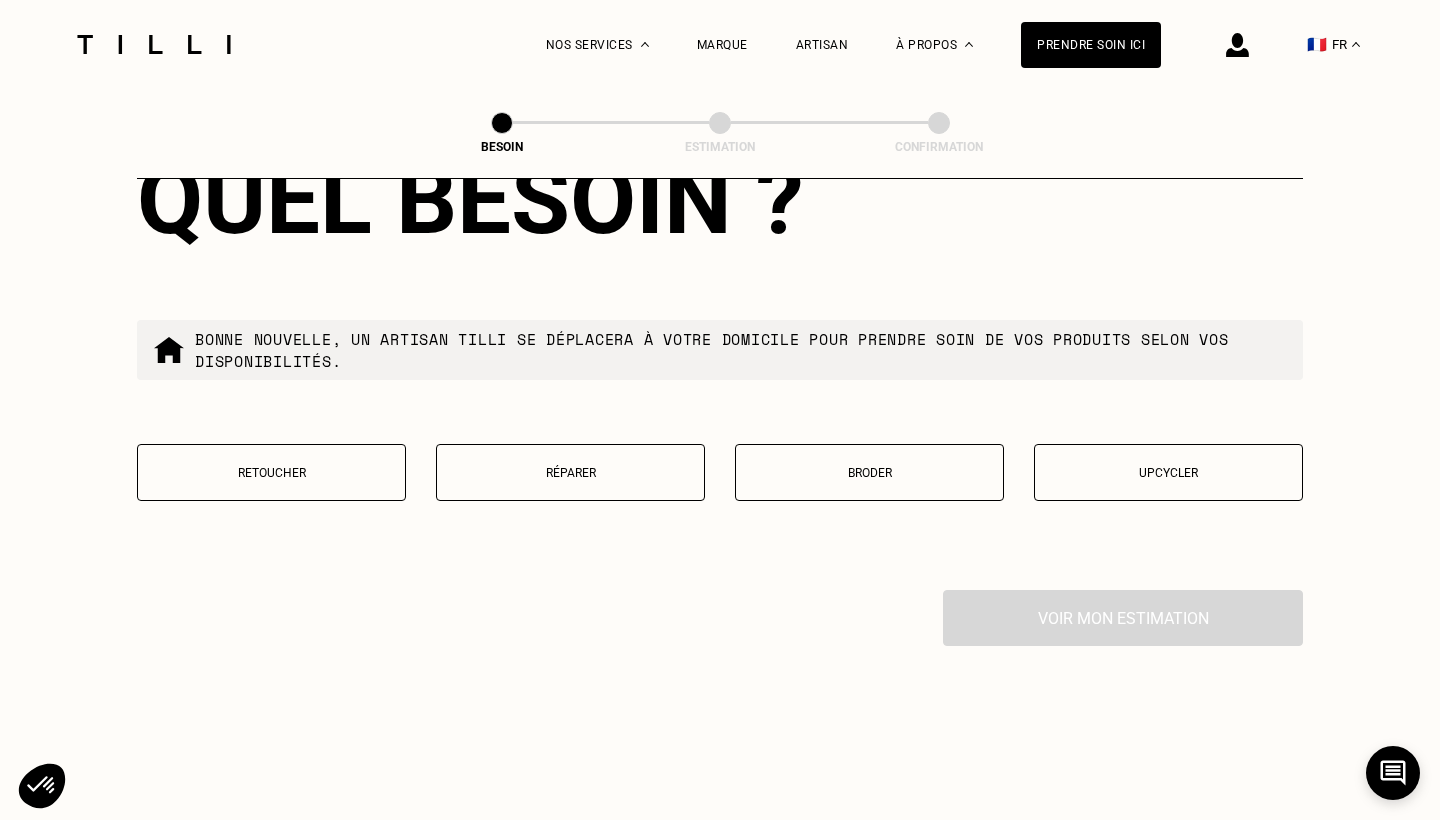 click on "Retoucher" at bounding box center (271, 473) 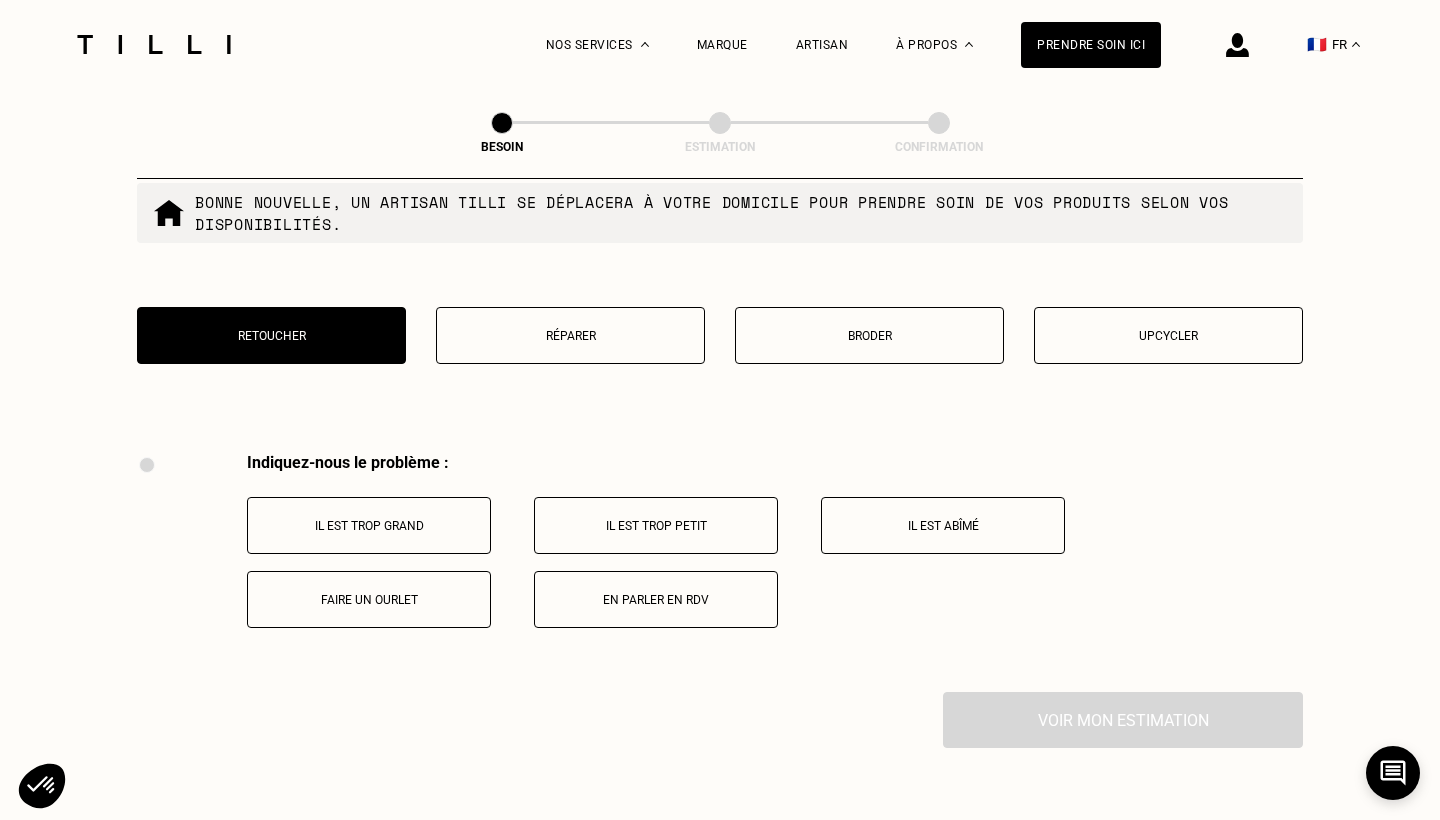 scroll, scrollTop: 3453, scrollLeft: 0, axis: vertical 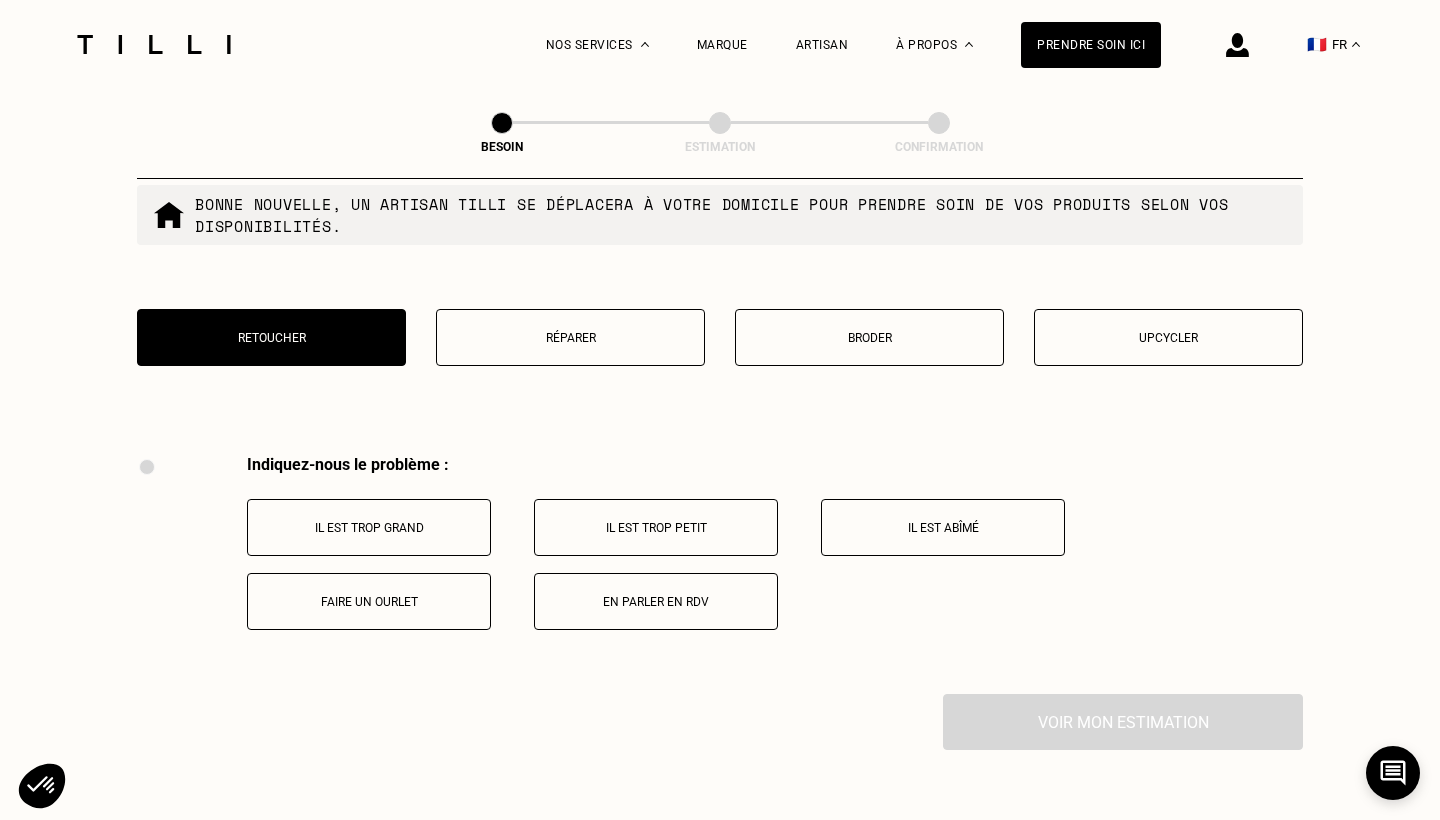 click on "Réparer" at bounding box center (570, 337) 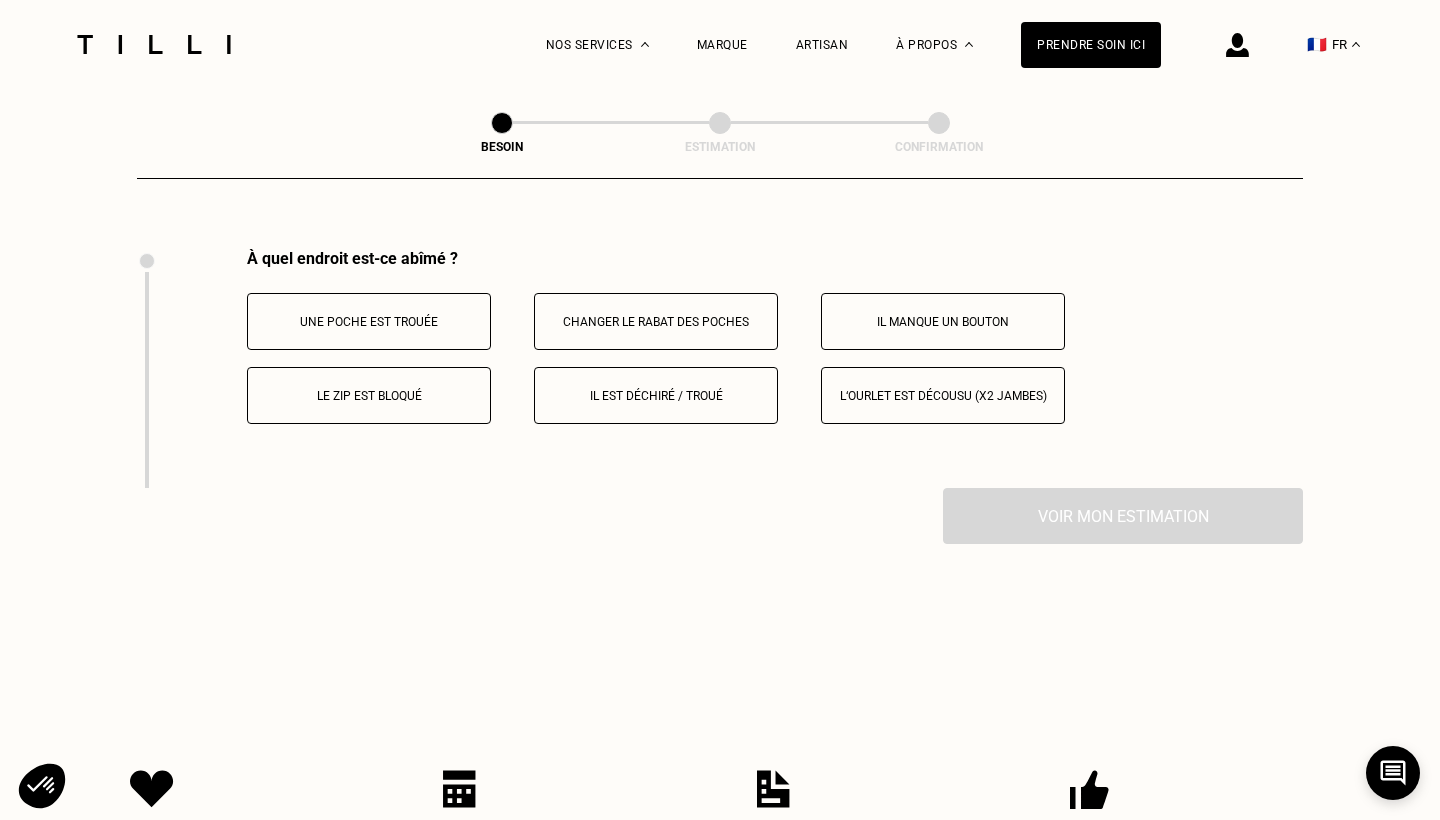 scroll, scrollTop: 3691, scrollLeft: 0, axis: vertical 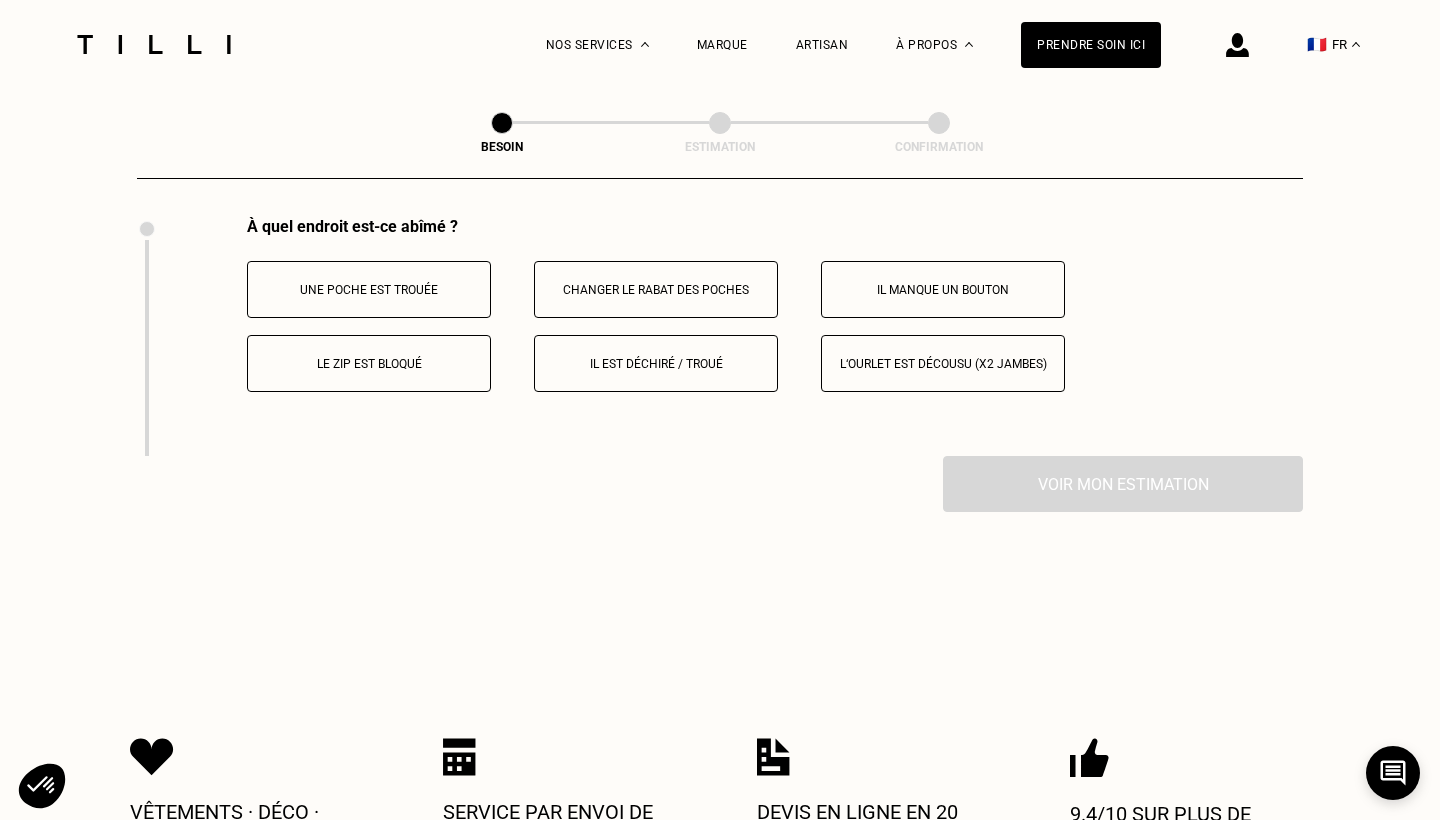 click on "Il manque un bouton" at bounding box center [943, 289] 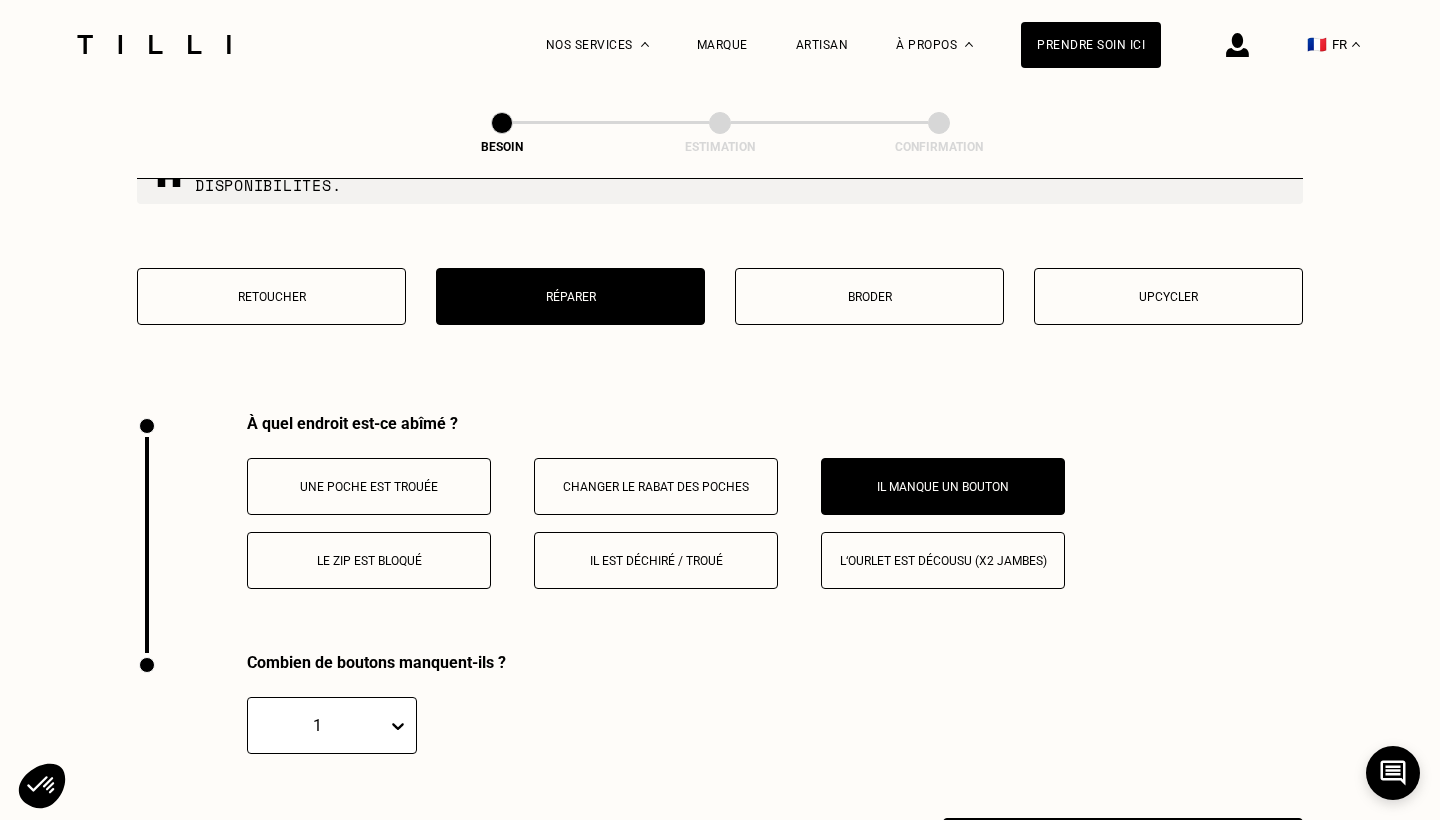 scroll, scrollTop: 3493, scrollLeft: 0, axis: vertical 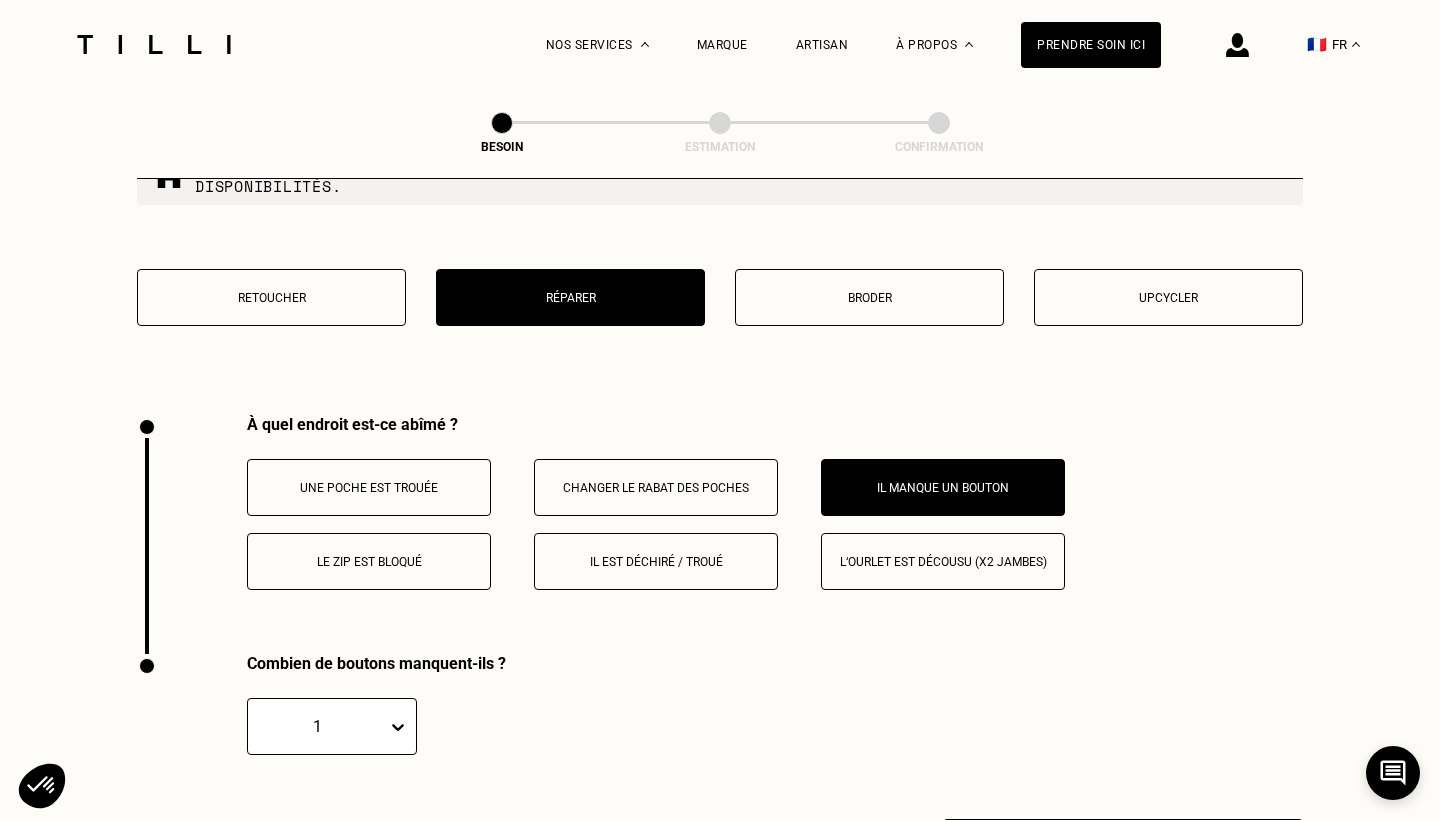 click on "Broder" at bounding box center [869, 297] 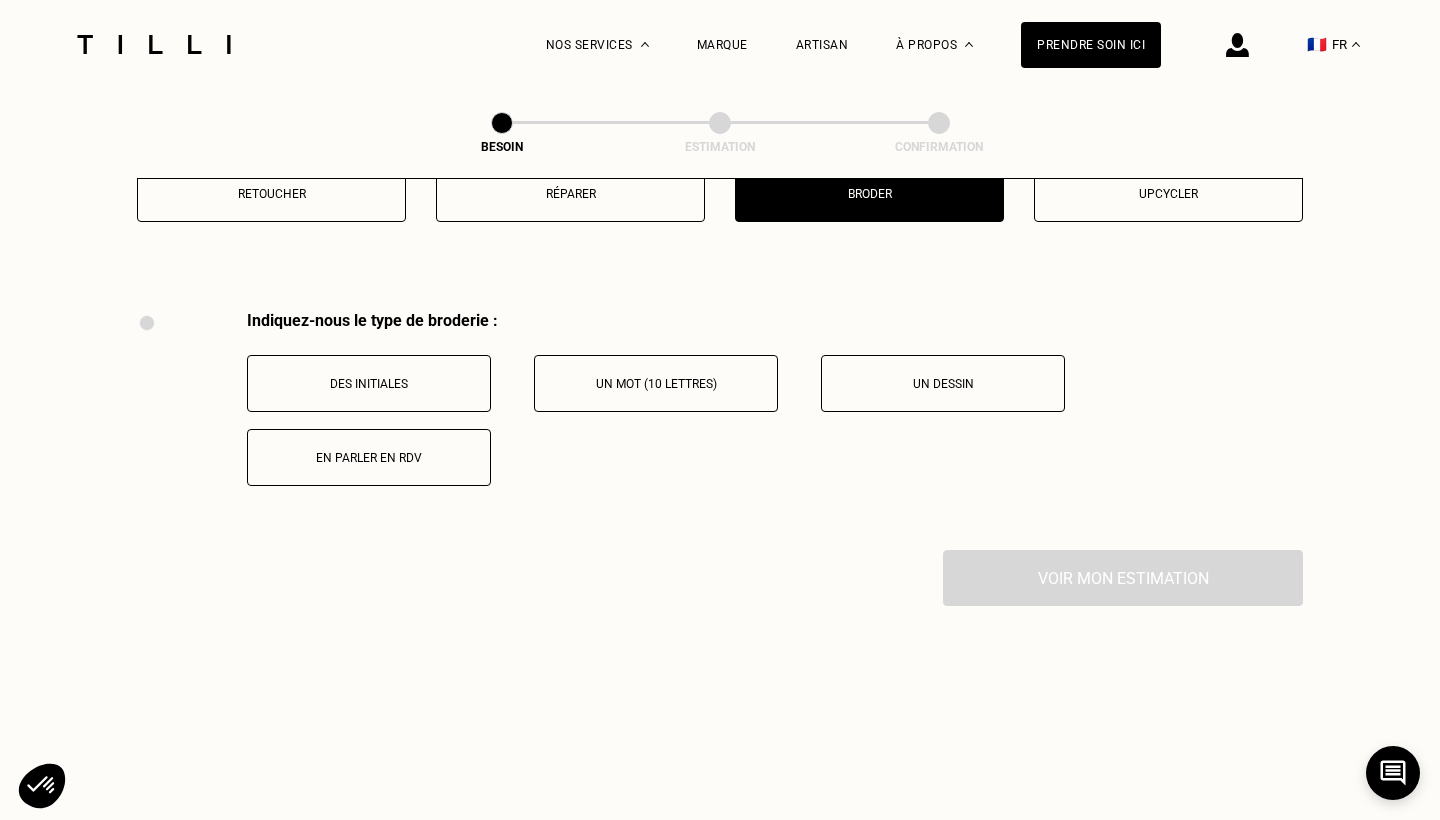 scroll, scrollTop: 3557, scrollLeft: 0, axis: vertical 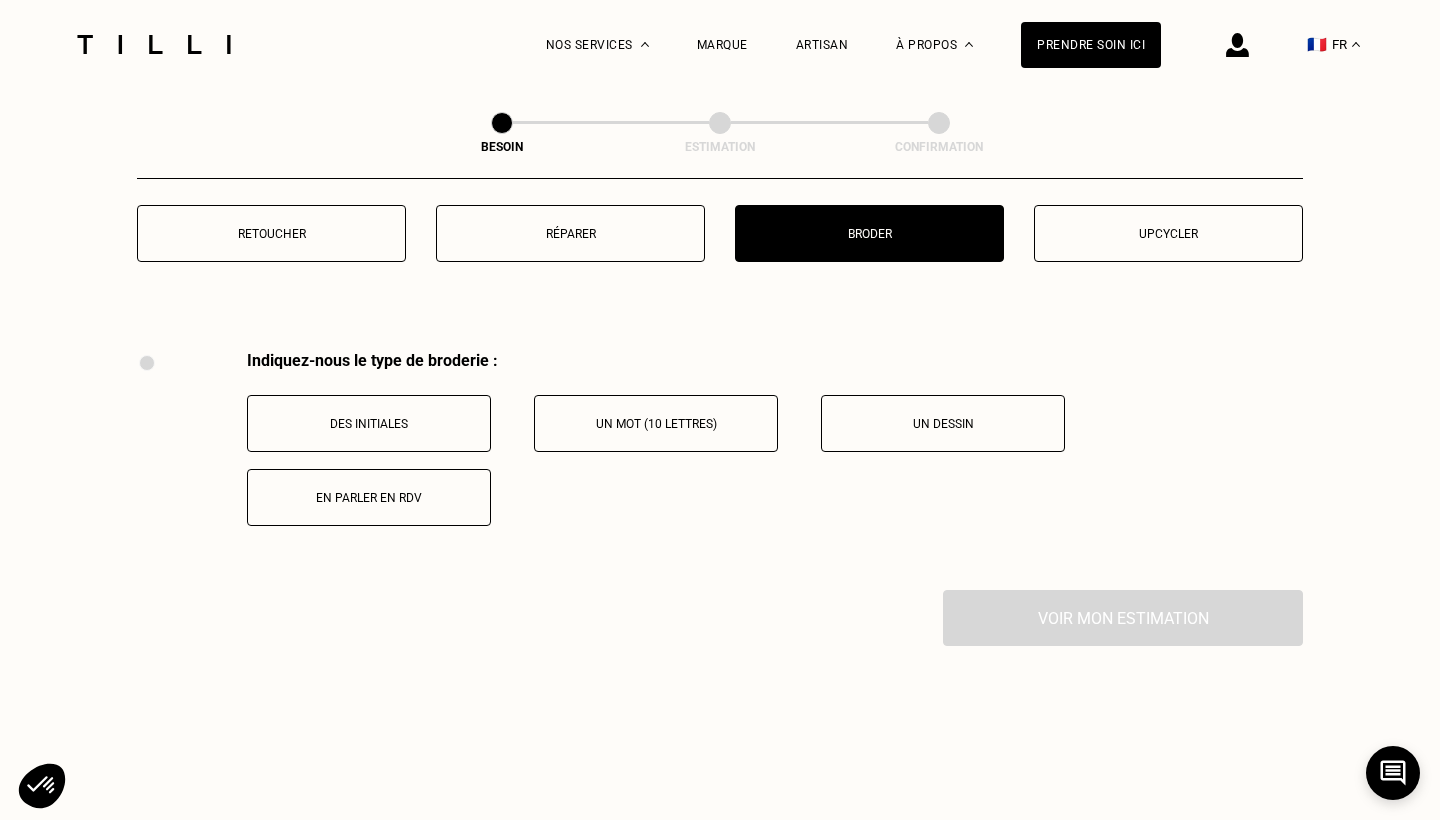 click on "Upcycler" at bounding box center (1168, 234) 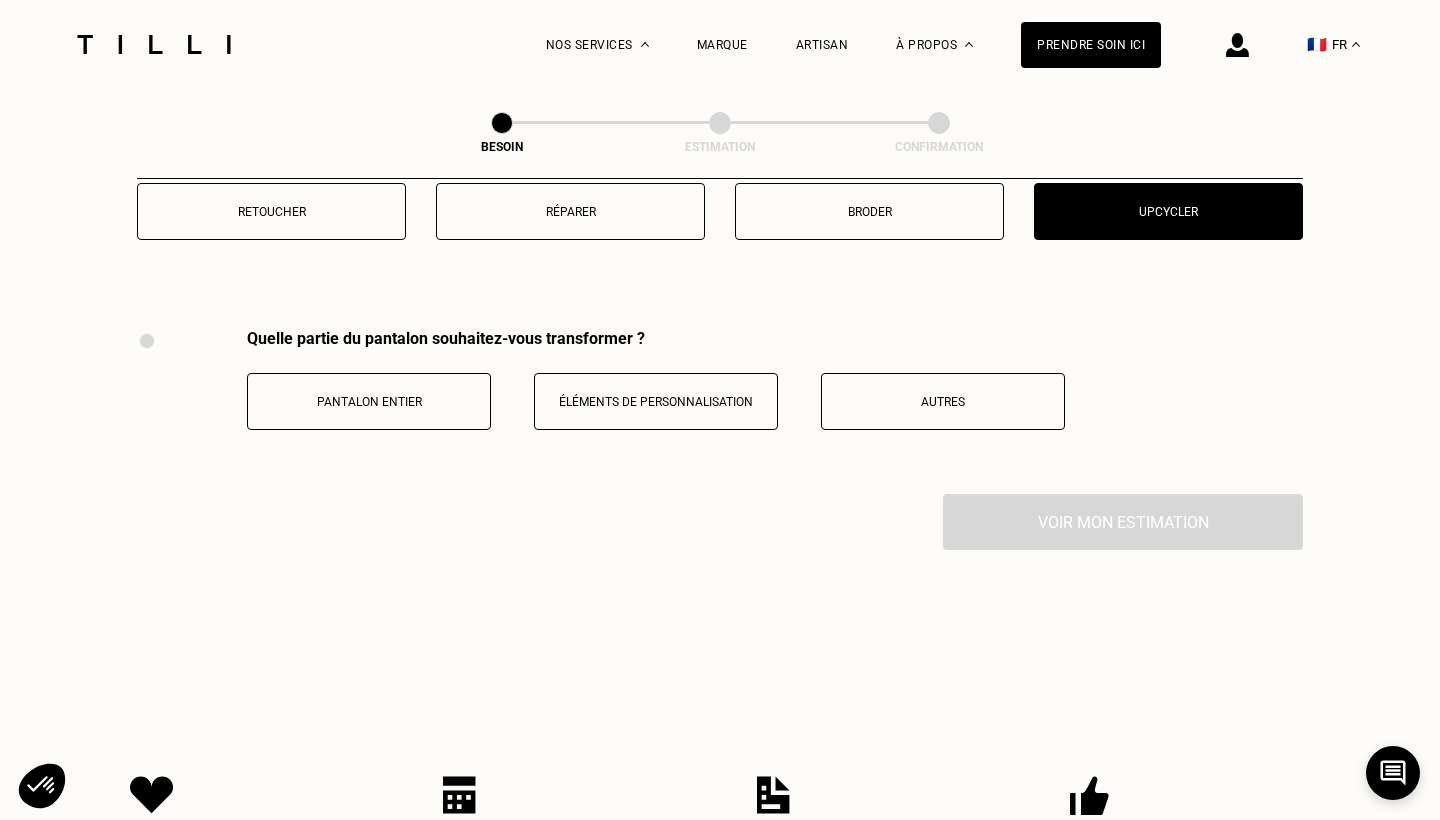 scroll, scrollTop: 3512, scrollLeft: 0, axis: vertical 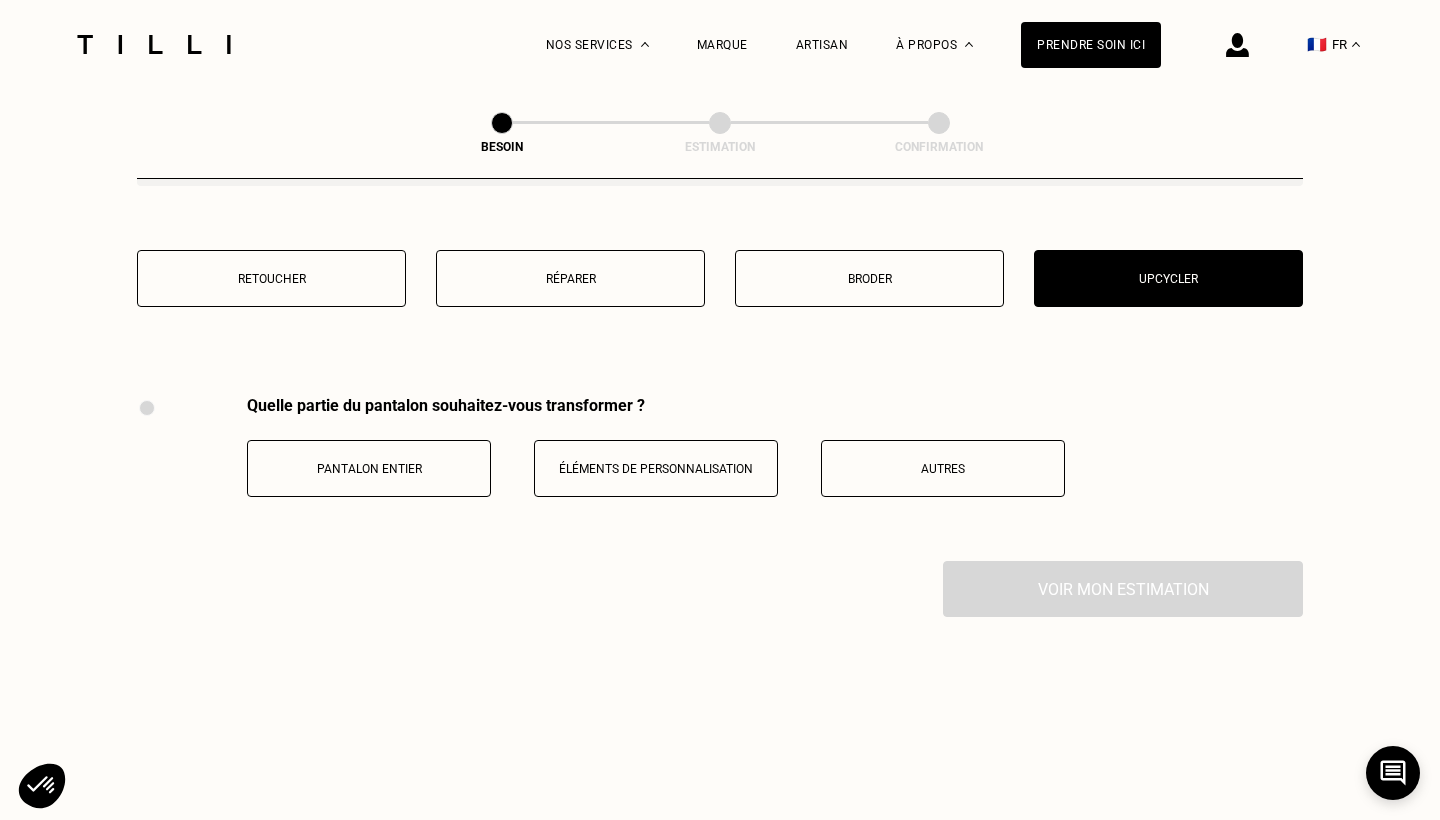 click on "Réparer" at bounding box center [570, 278] 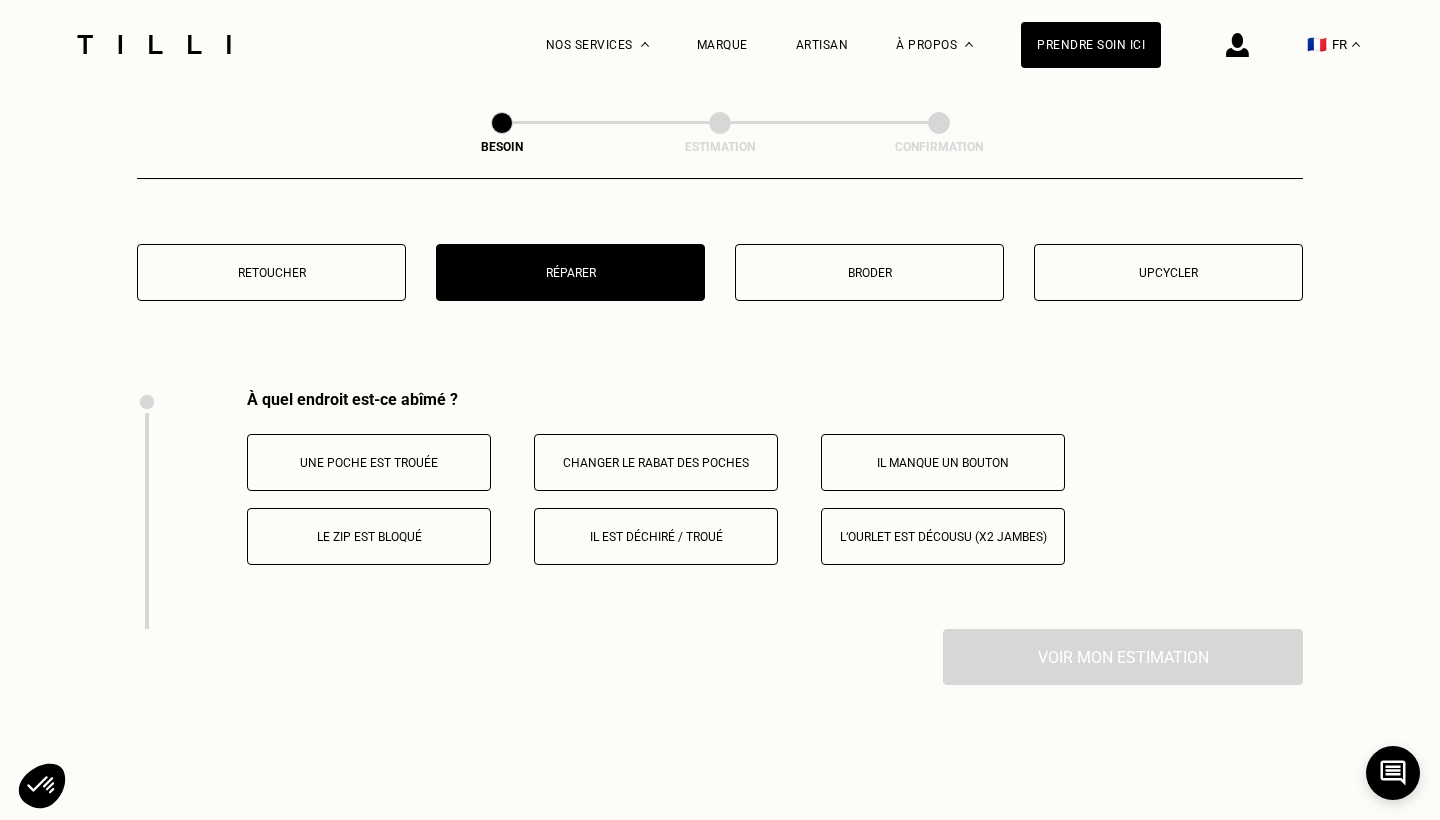 scroll, scrollTop: 3521, scrollLeft: 0, axis: vertical 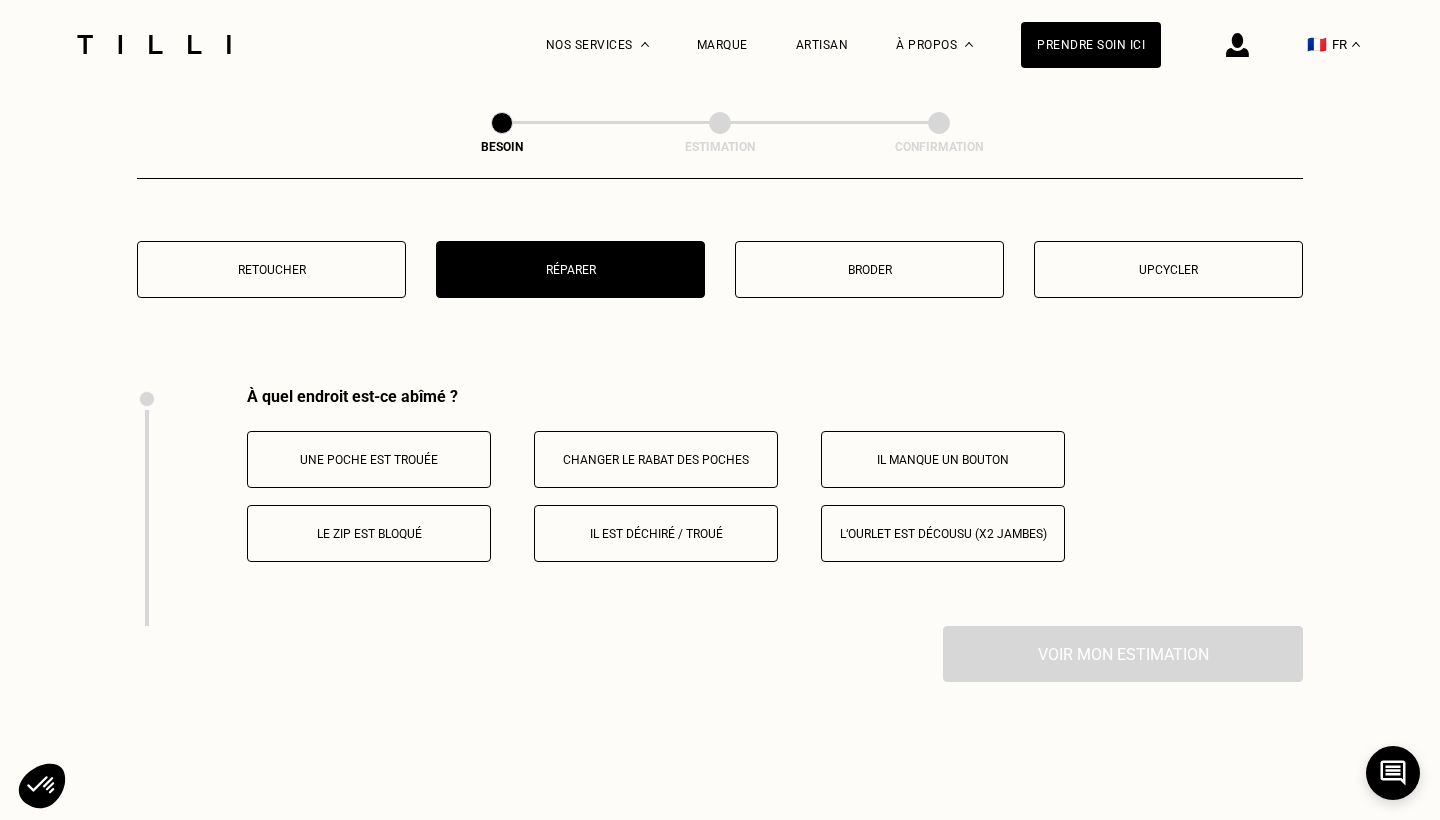 click on "Retoucher" at bounding box center (271, 270) 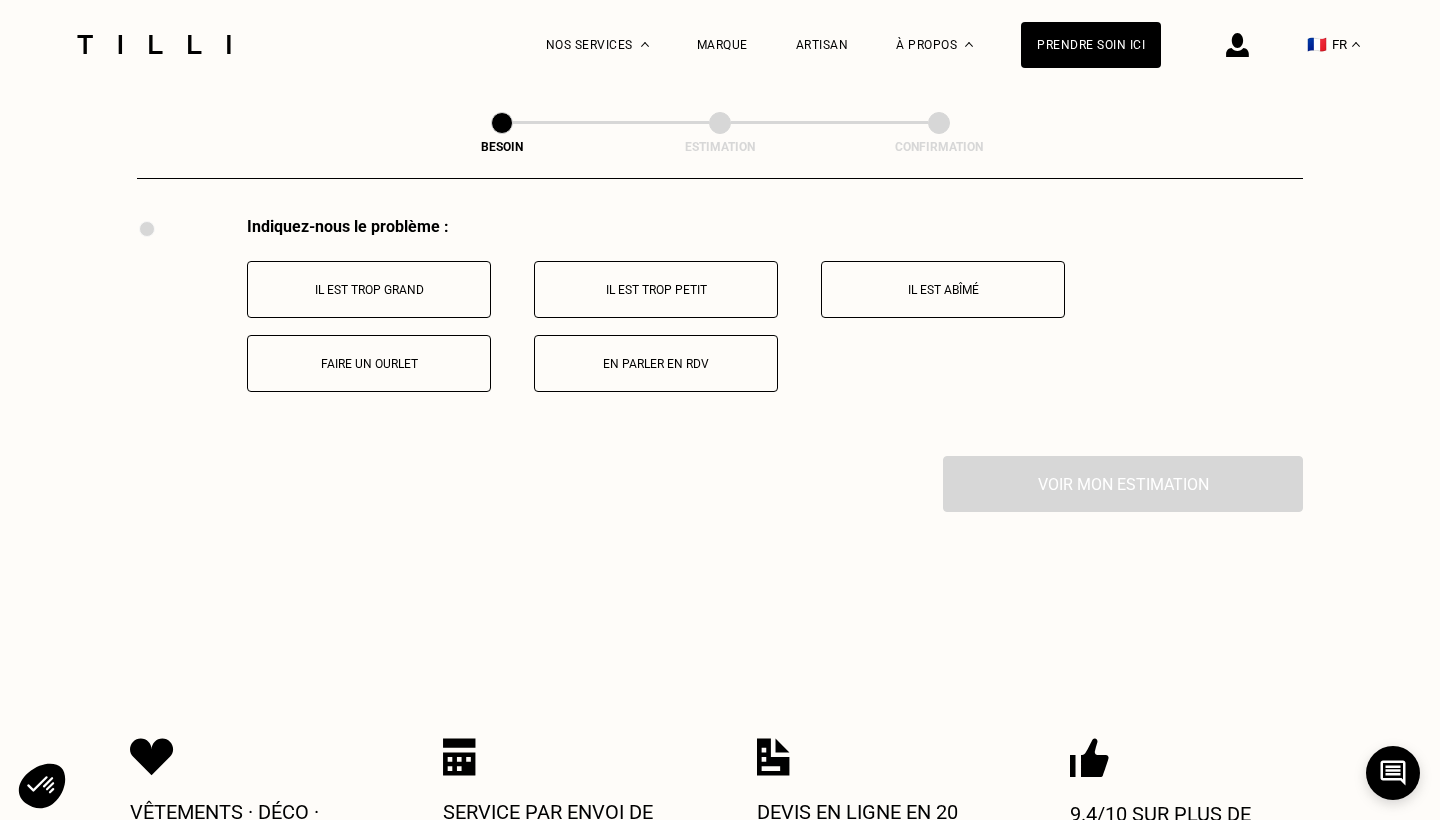 scroll, scrollTop: 3682, scrollLeft: 0, axis: vertical 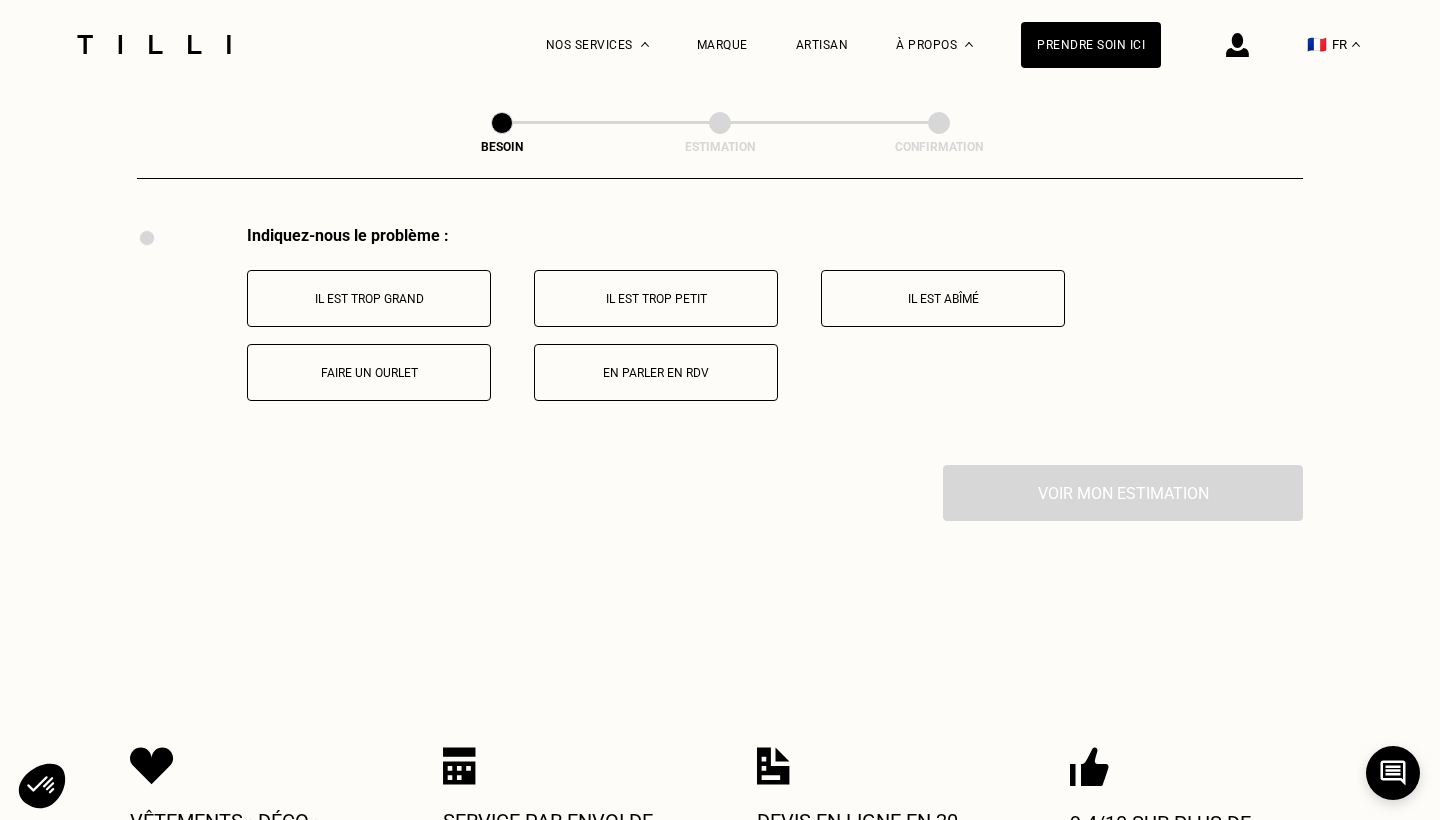 click on "Il est abîmé" at bounding box center [943, 298] 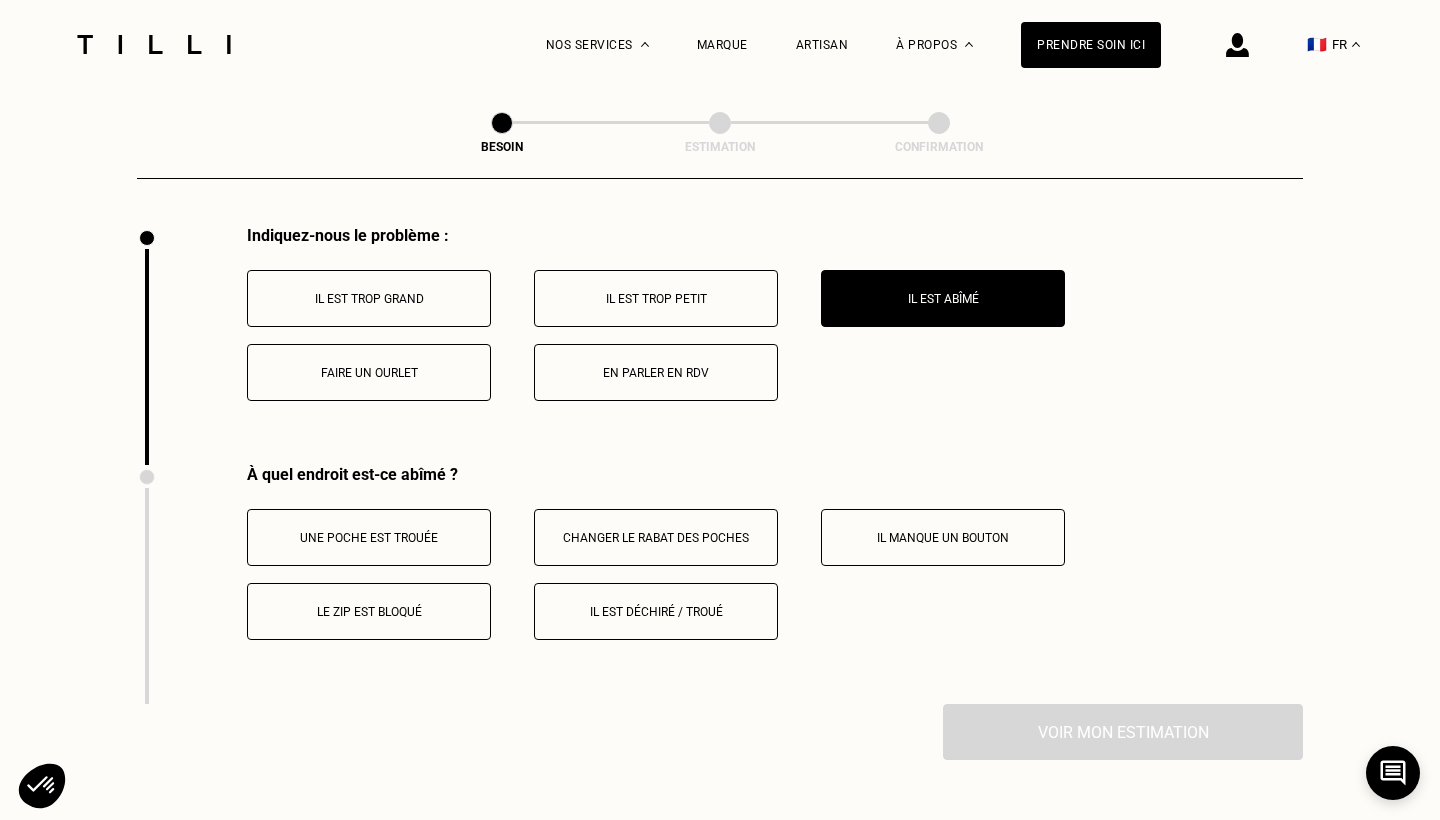 scroll, scrollTop: 3930, scrollLeft: 0, axis: vertical 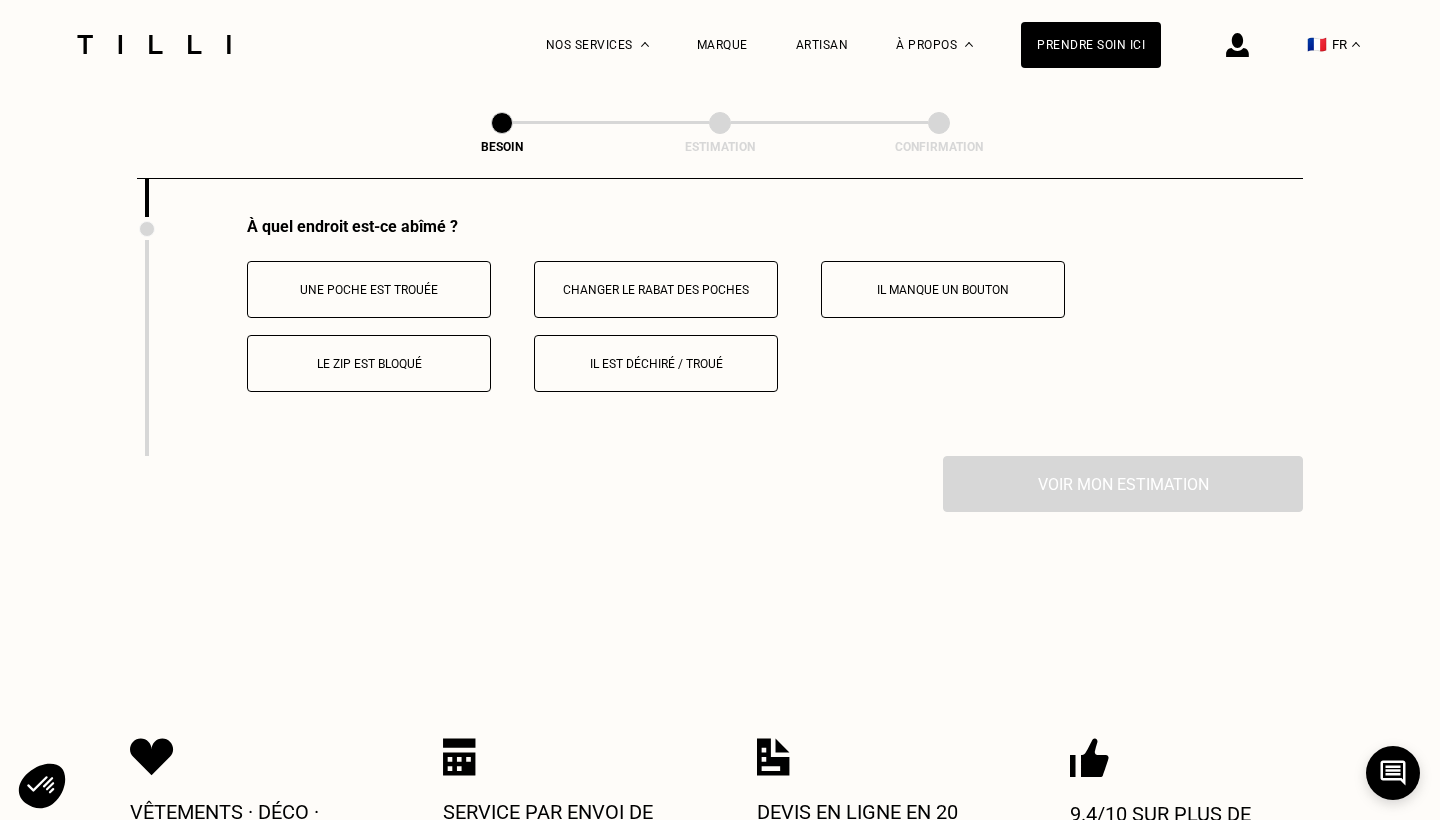 click on "Il manque un bouton" at bounding box center (943, 290) 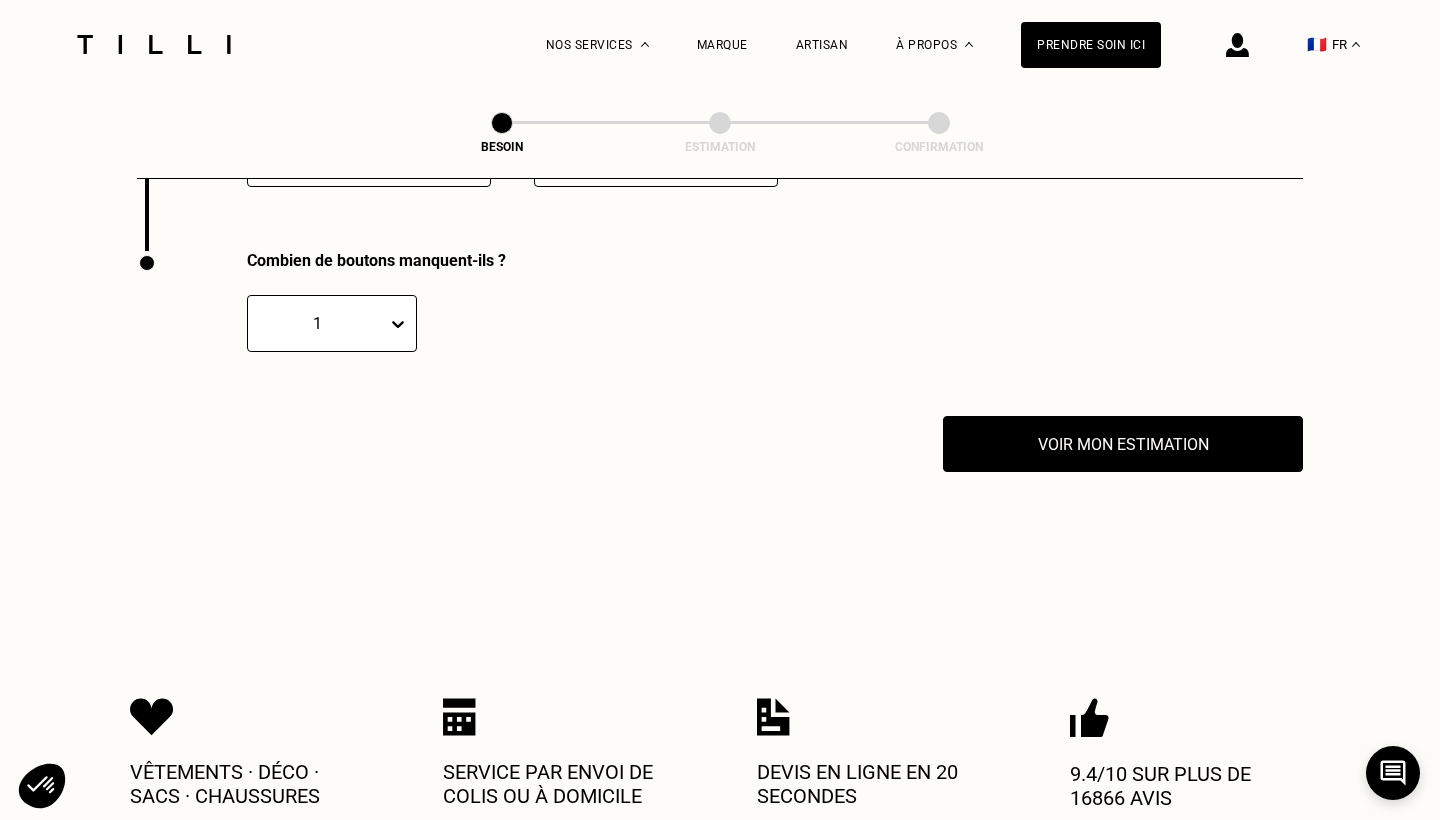 scroll, scrollTop: 4169, scrollLeft: 0, axis: vertical 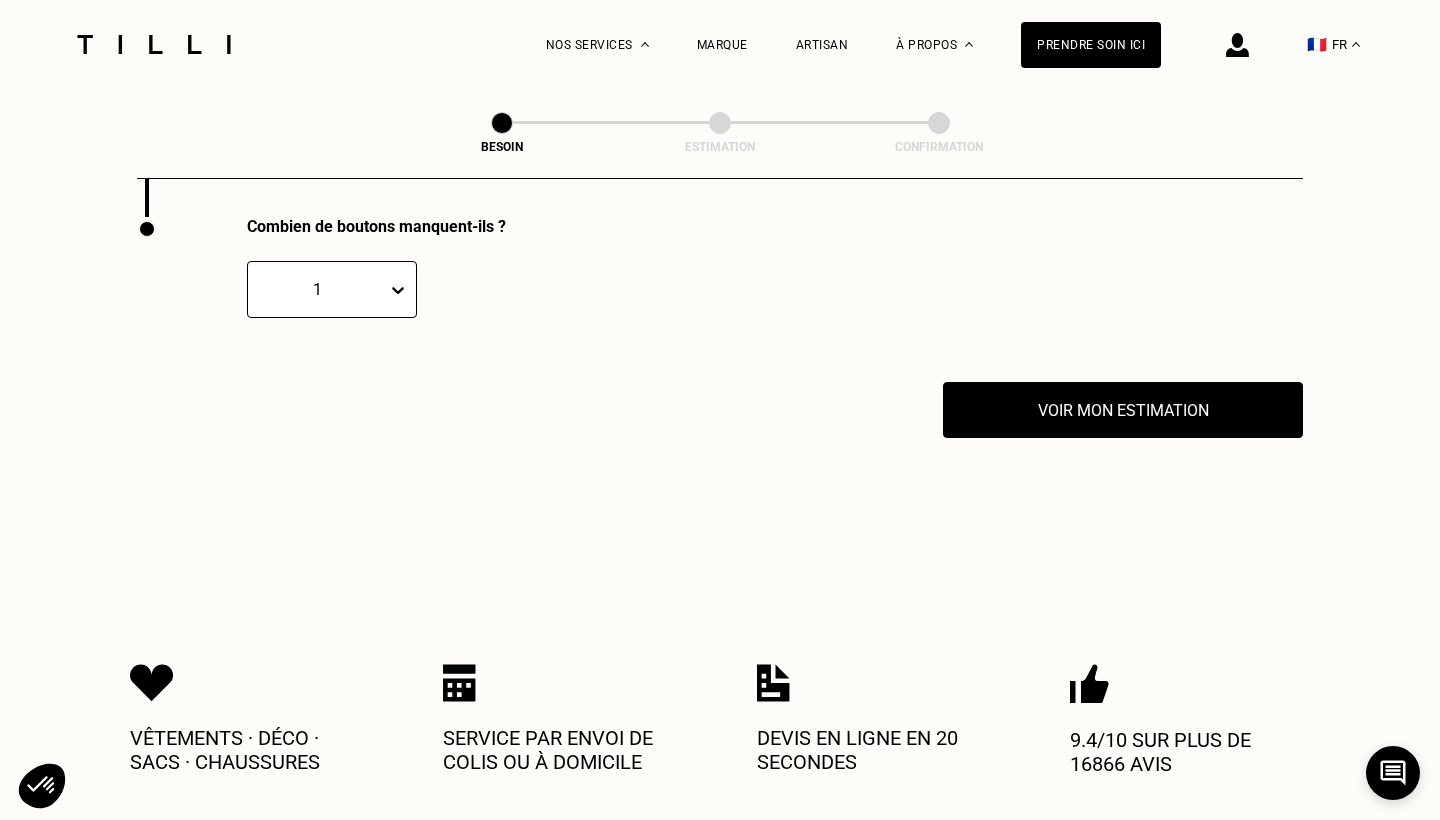 click on "Besoin Estimation Confirmation Dites nous de quoi vous avez besoin en 2 minutes top chrono Chez Tilli nous faisons appel aux meilleurs artisans couturiers , maroquiniers et cordonniers   français pour prendre soin de vos objets du quotidien. Catégorie Vêtements Intérieur Accessoires Chaussures Quelle pièce ? Pantalon Manteau & Veste Robe Haut Tailleur Pull & gilet Combinaison Jupe Robe de mariée Maillot de bain Lingerie Bonnet, écharpe, gants Accessoires Quelle matière ? Certaines matières nécessitent un savoir-faire et des outils spécifiques. Si besoin, nous mobiliserons un spécialiste pour prendre soin de vos pièces. Pas d’inquiétude, le prix reste le même. Jeans Soie ou mousseline Dentelle Maille Attention ! Pour le moment, nous traitons que le cuir léger comme les hauts & pantalons (pas de blouson). Cuir Autre (coton, jersey...) Technique - Sport Localisation Quel est votre pays ? 🇩🇪   Allemagne 🇦🇹   Autriche 🇧🇪   Belgique 🇧🇬   Bulgarie 🇨🇾   Chypre" at bounding box center (720, -1761) 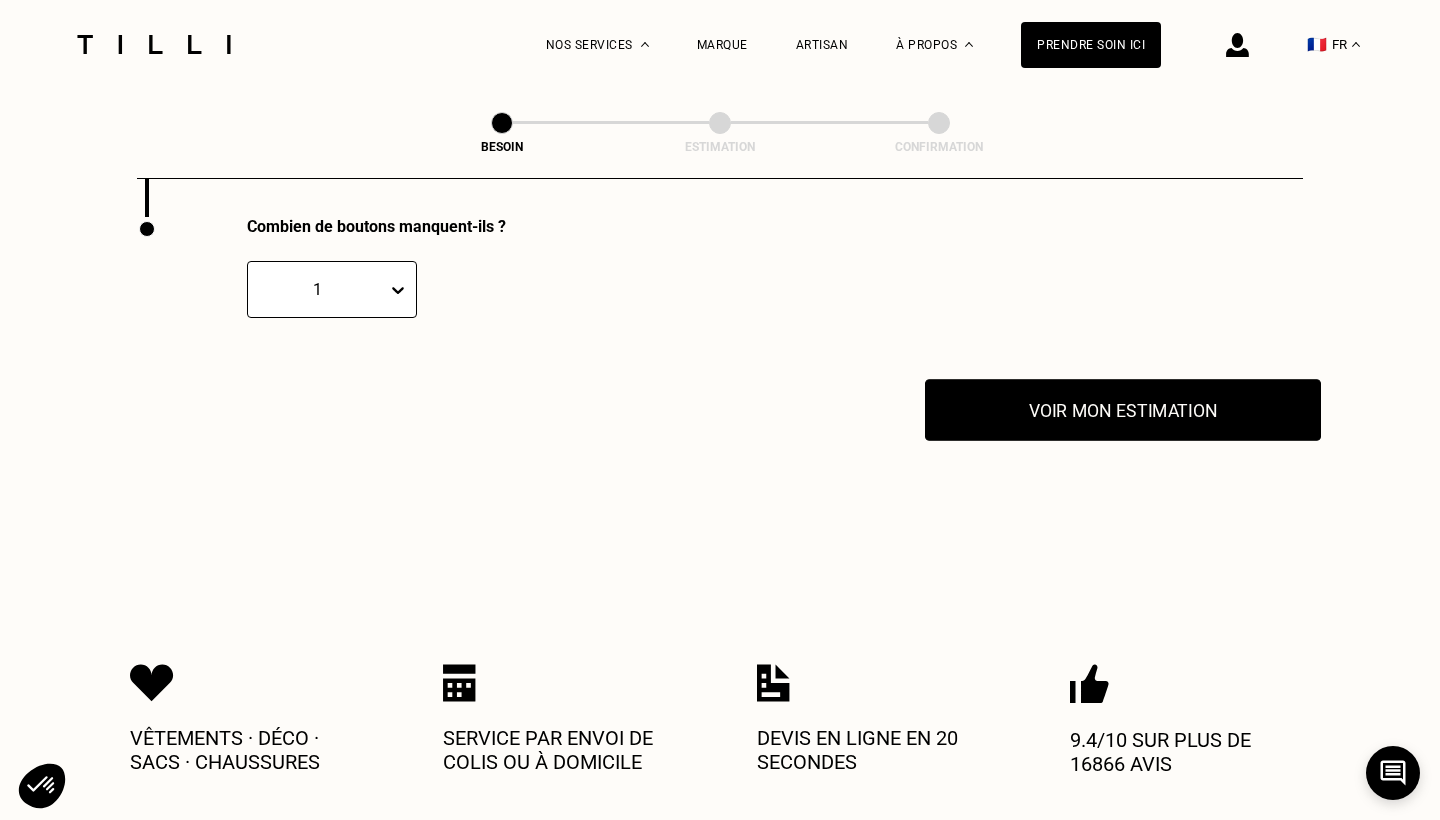 click on "Voir mon estimation" at bounding box center [1123, 410] 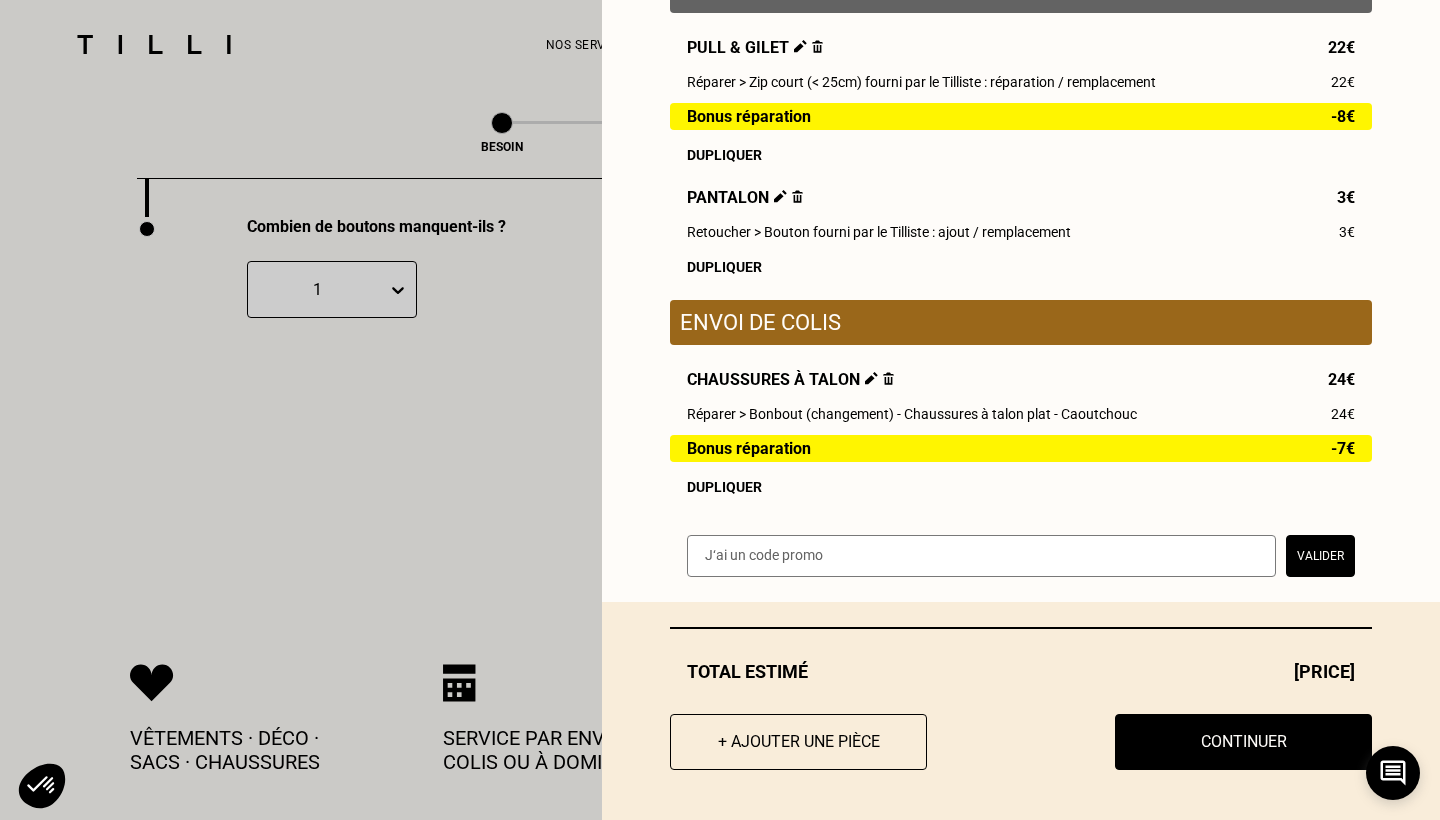 scroll, scrollTop: 299, scrollLeft: 0, axis: vertical 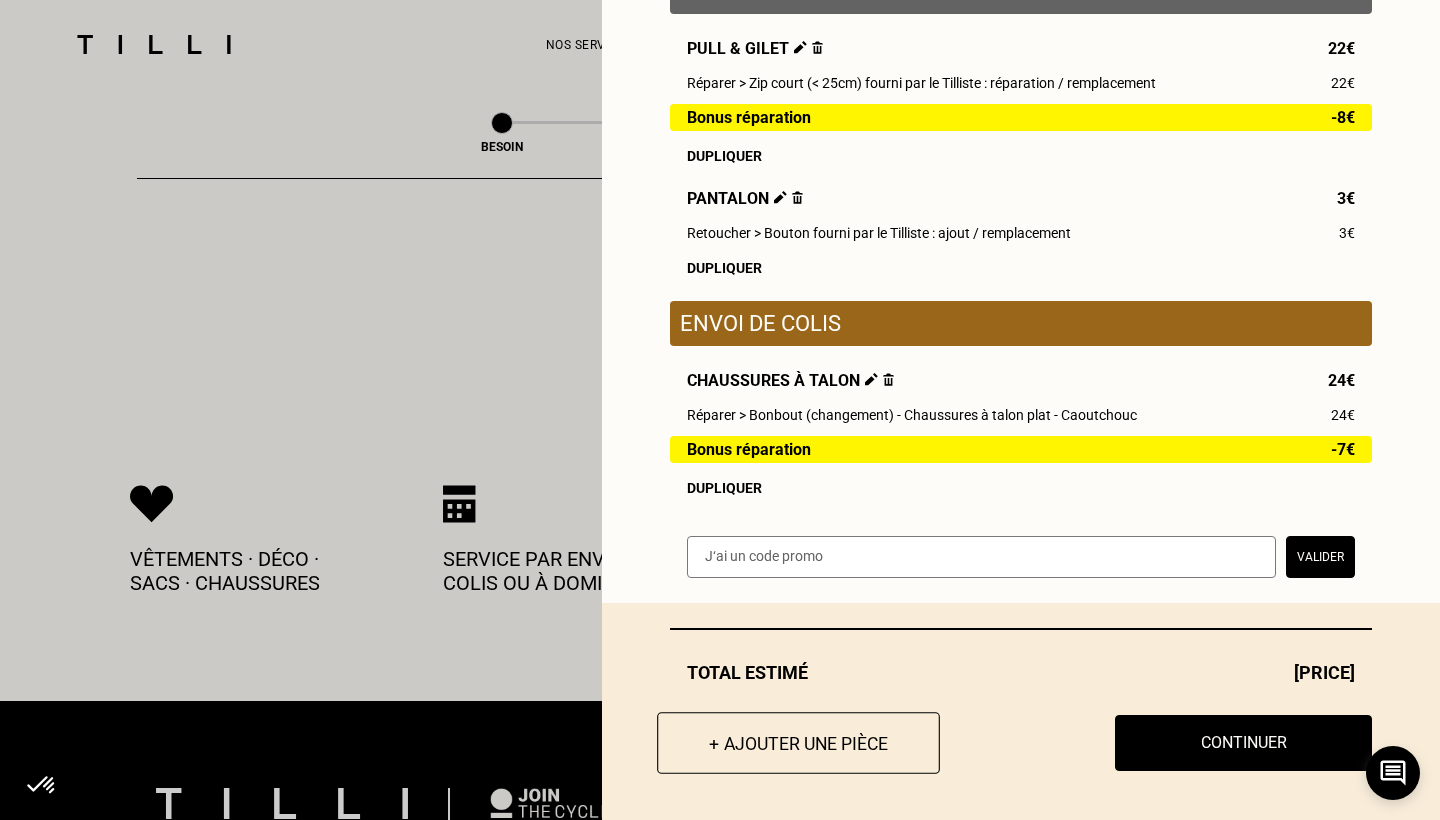 click on "+ Ajouter une pièce" at bounding box center [798, 743] 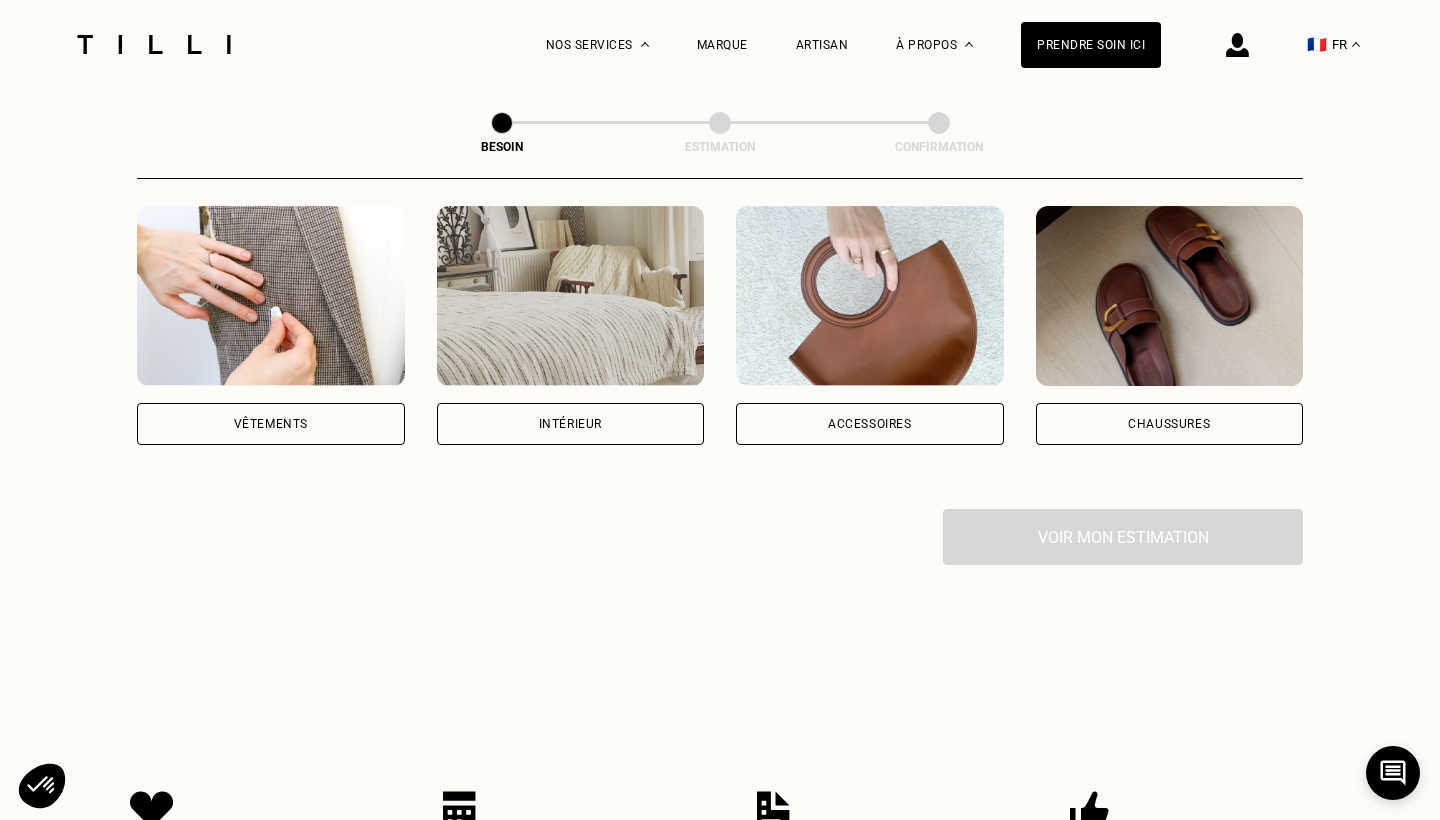 scroll, scrollTop: 351, scrollLeft: 0, axis: vertical 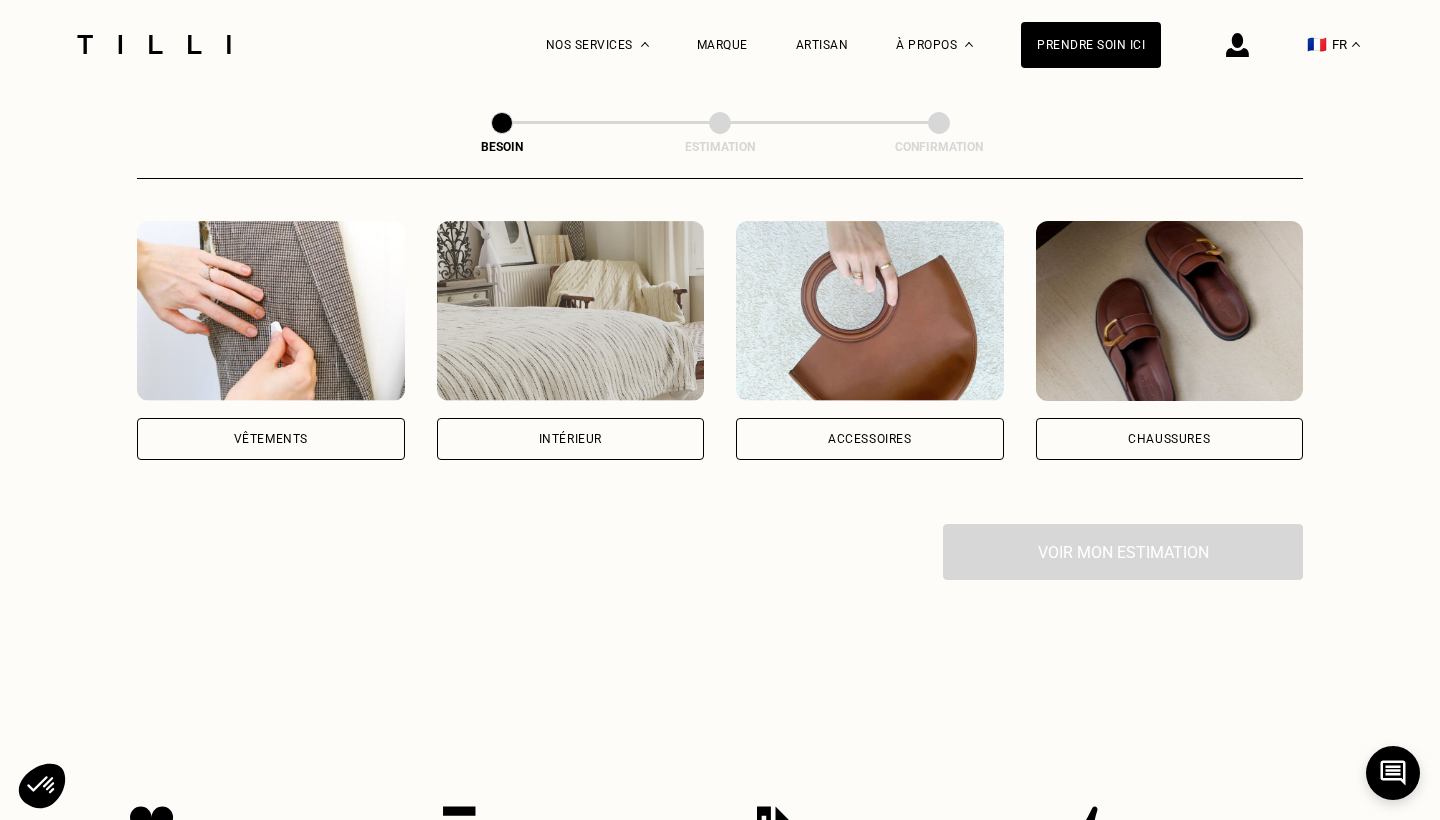 click on "Vêtements" at bounding box center (271, 439) 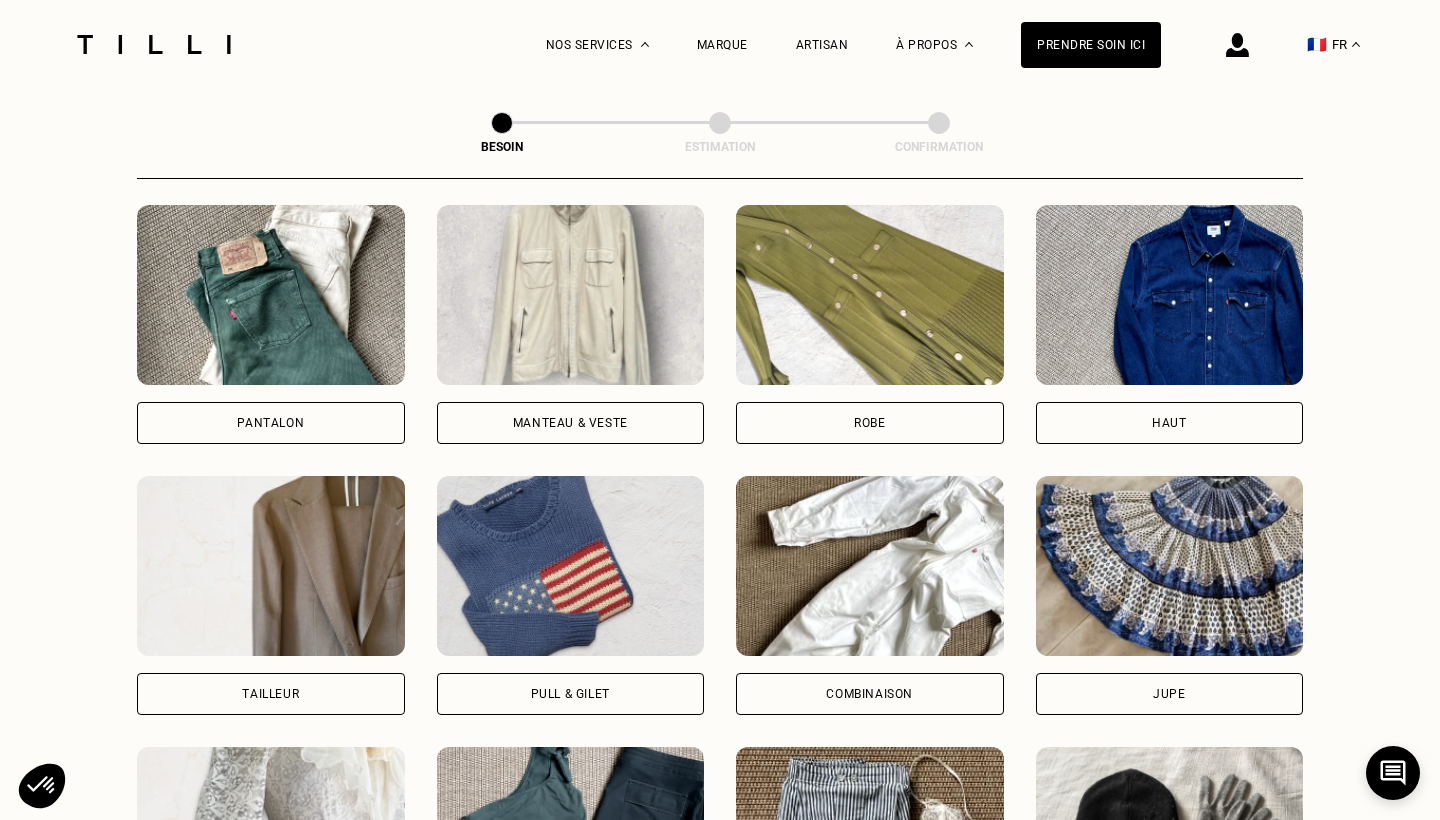 click on "Robe" at bounding box center (870, 423) 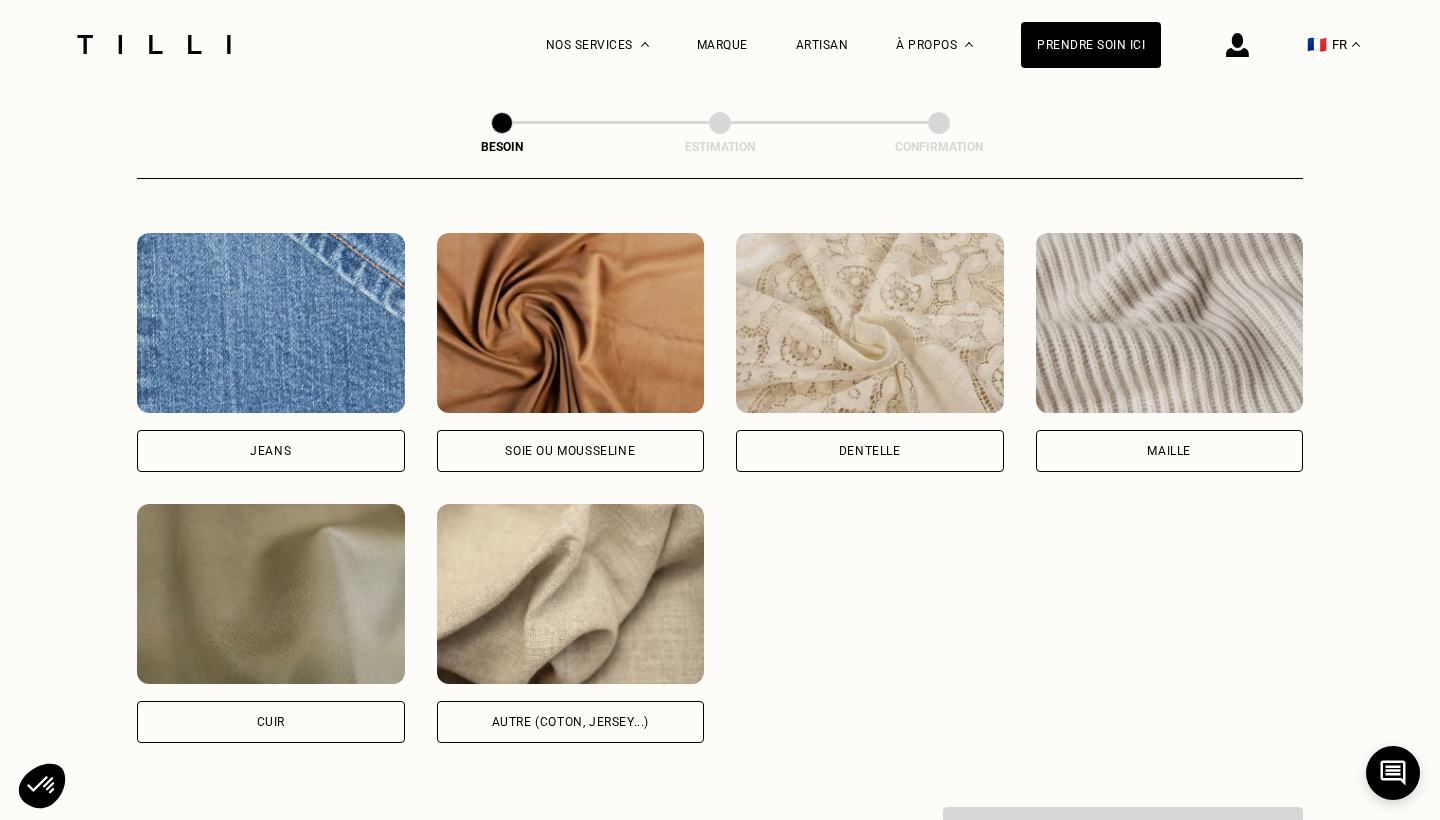 scroll, scrollTop: 2096, scrollLeft: 0, axis: vertical 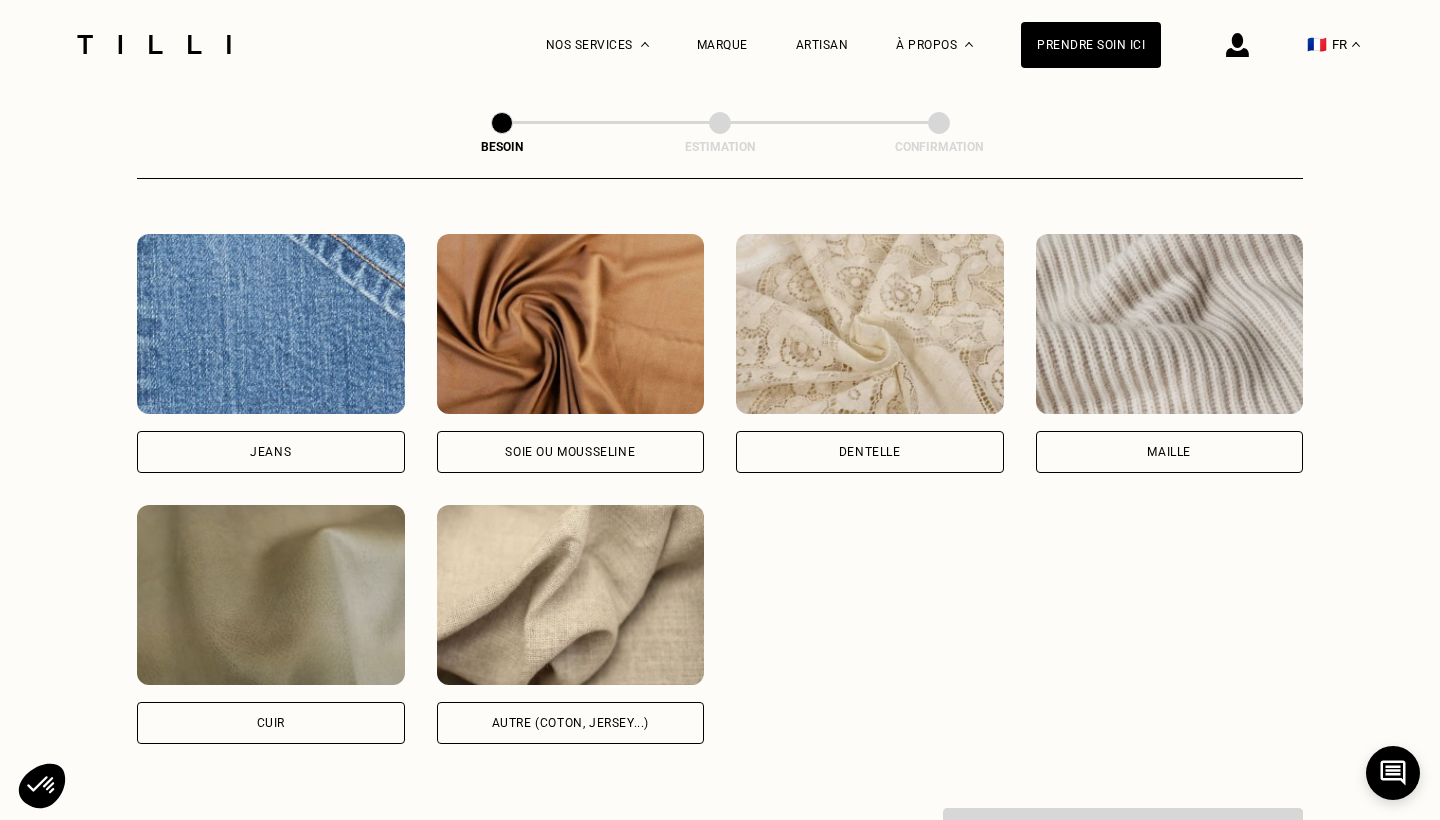click at bounding box center [571, 595] 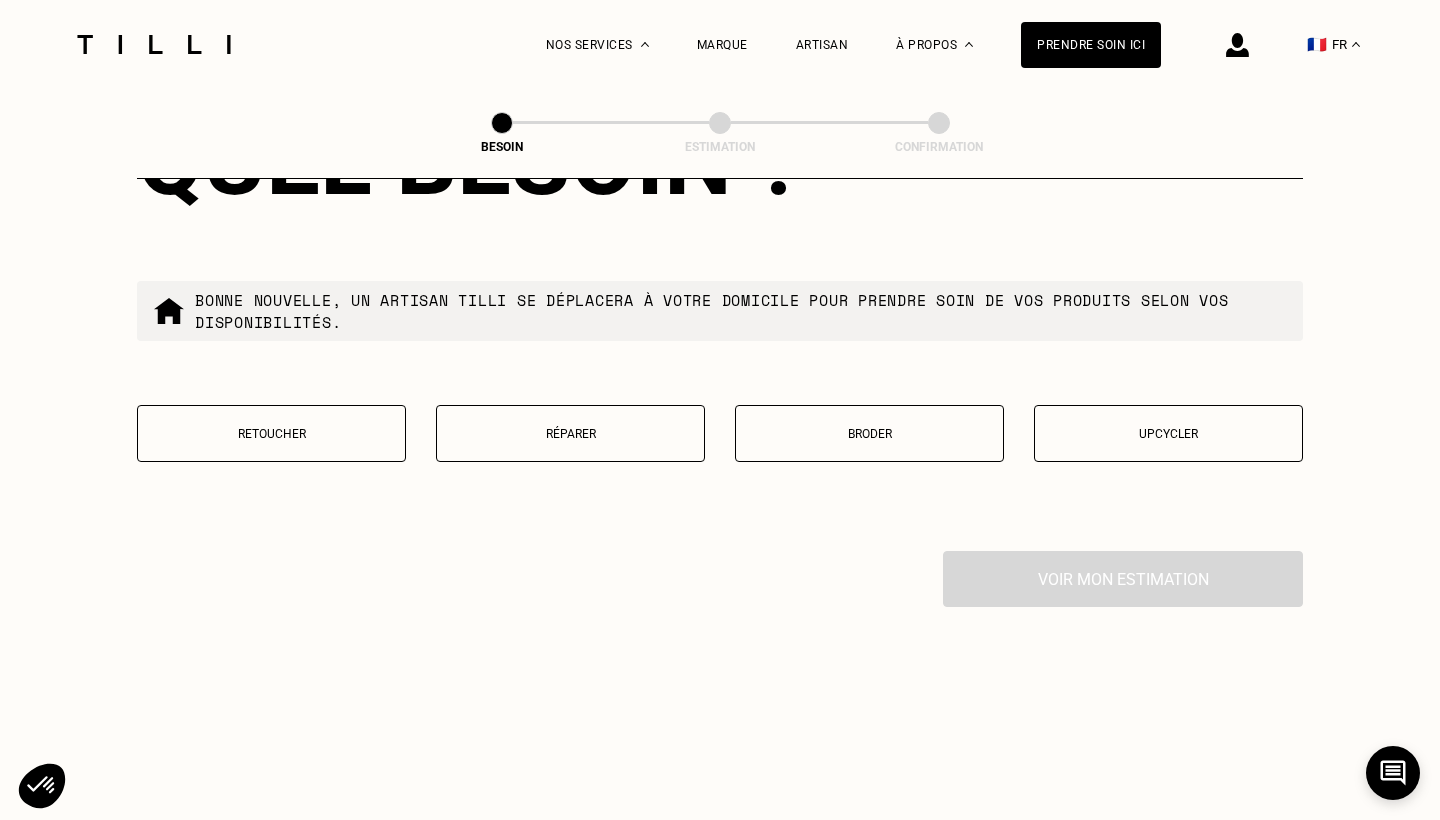 scroll, scrollTop: 3357, scrollLeft: 0, axis: vertical 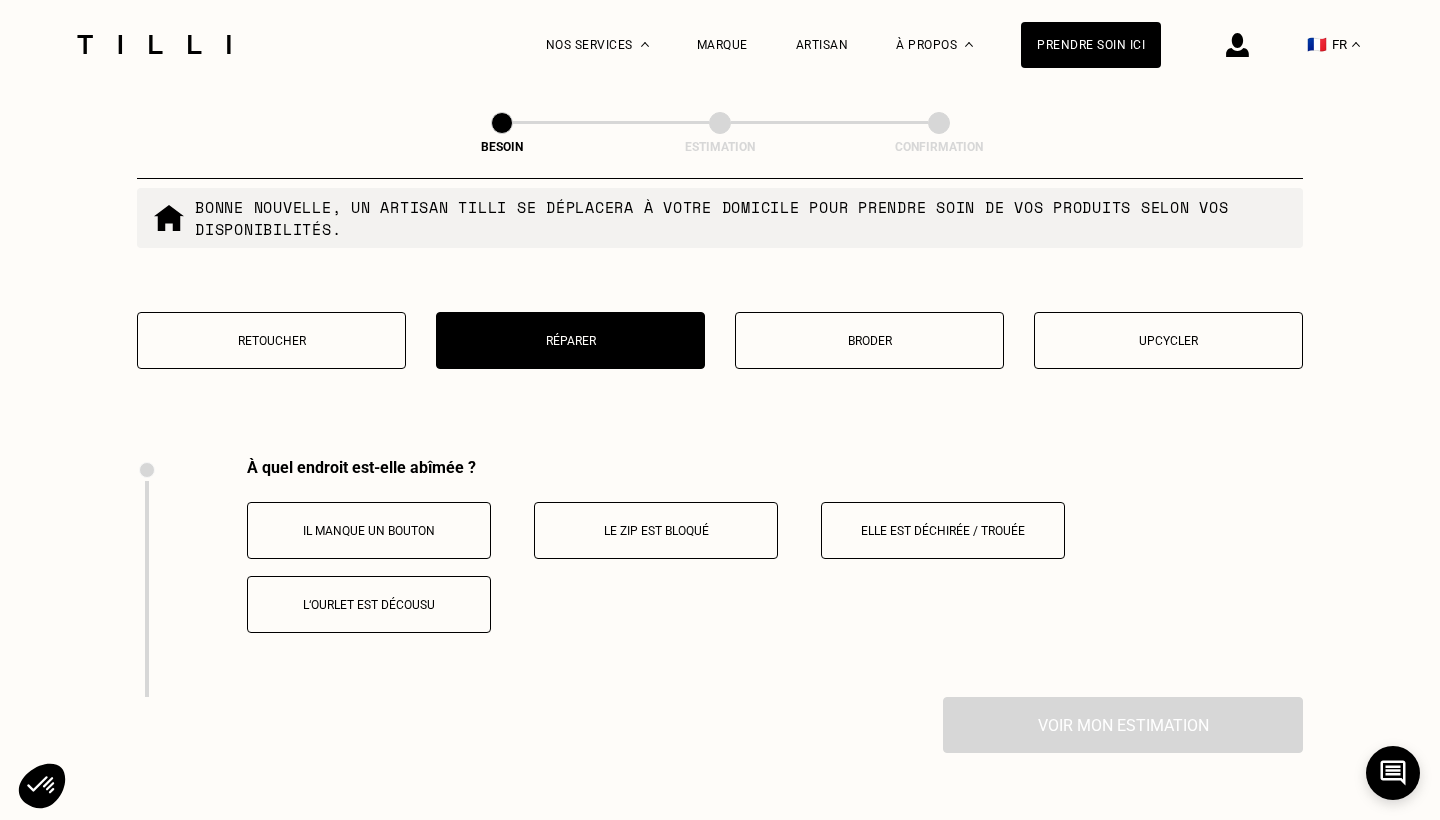 click on "Retoucher" at bounding box center (271, 340) 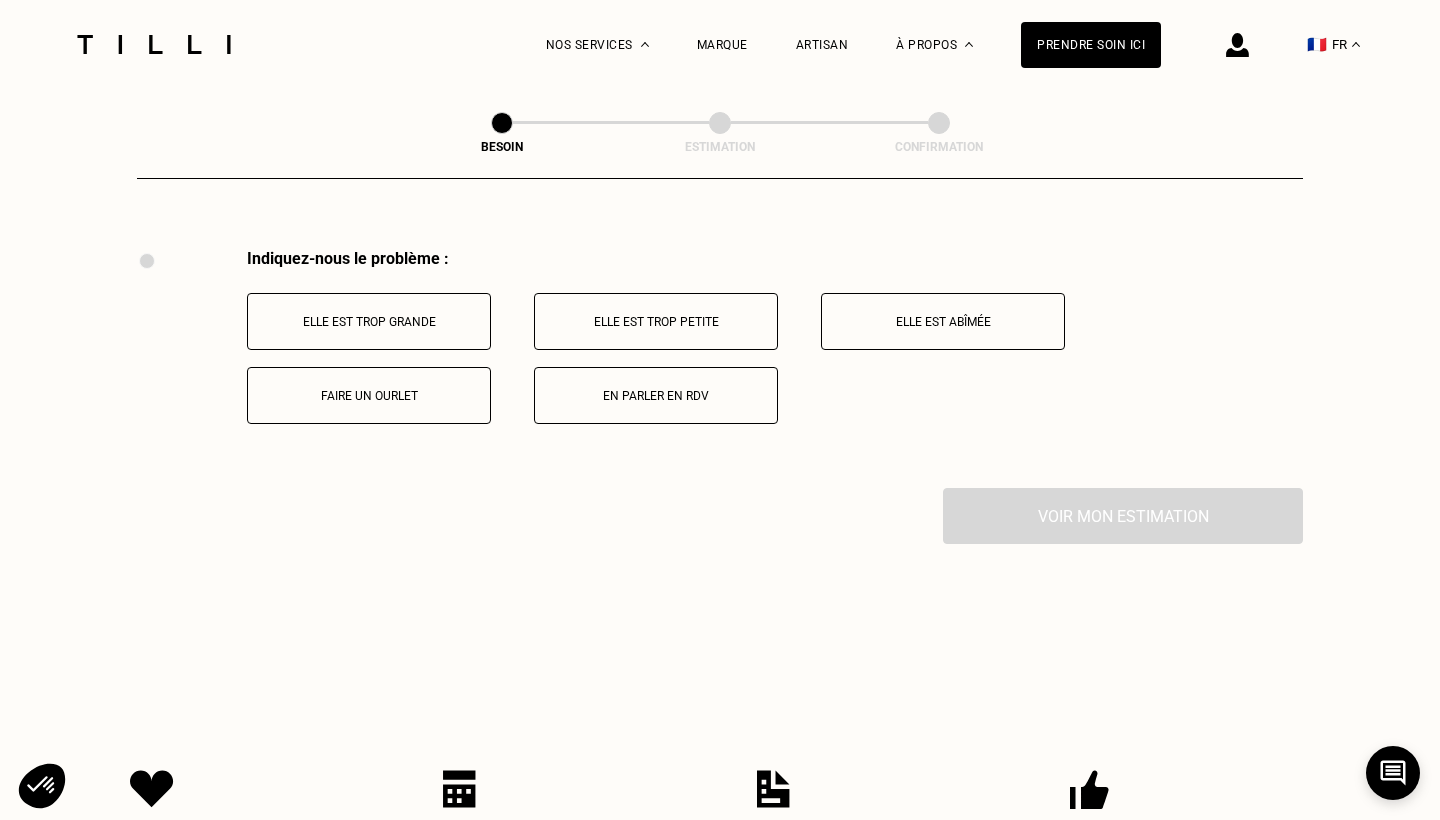 scroll, scrollTop: 3691, scrollLeft: 0, axis: vertical 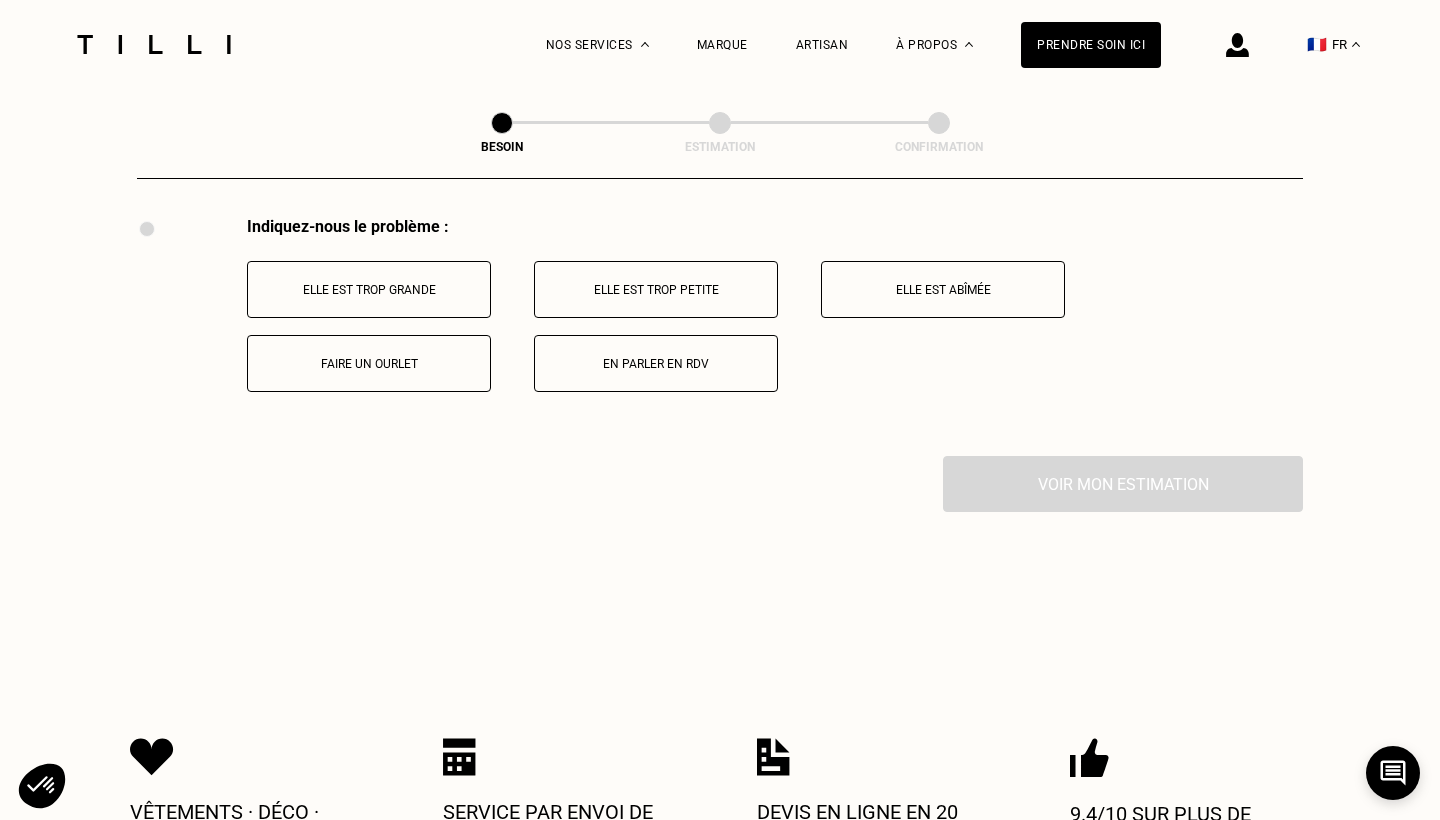 click on "Elle est trop grande" at bounding box center (369, 289) 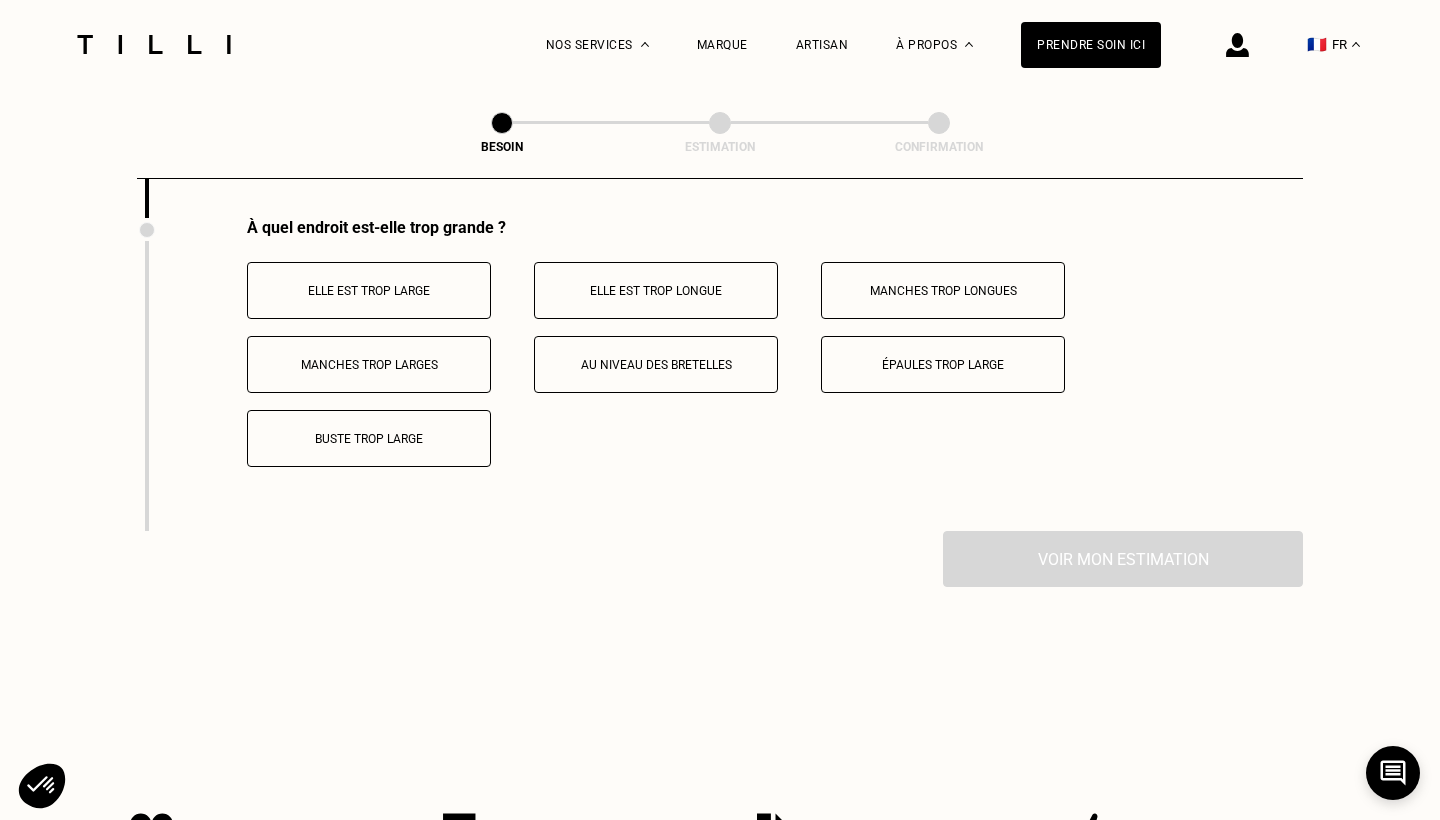 scroll, scrollTop: 3930, scrollLeft: 0, axis: vertical 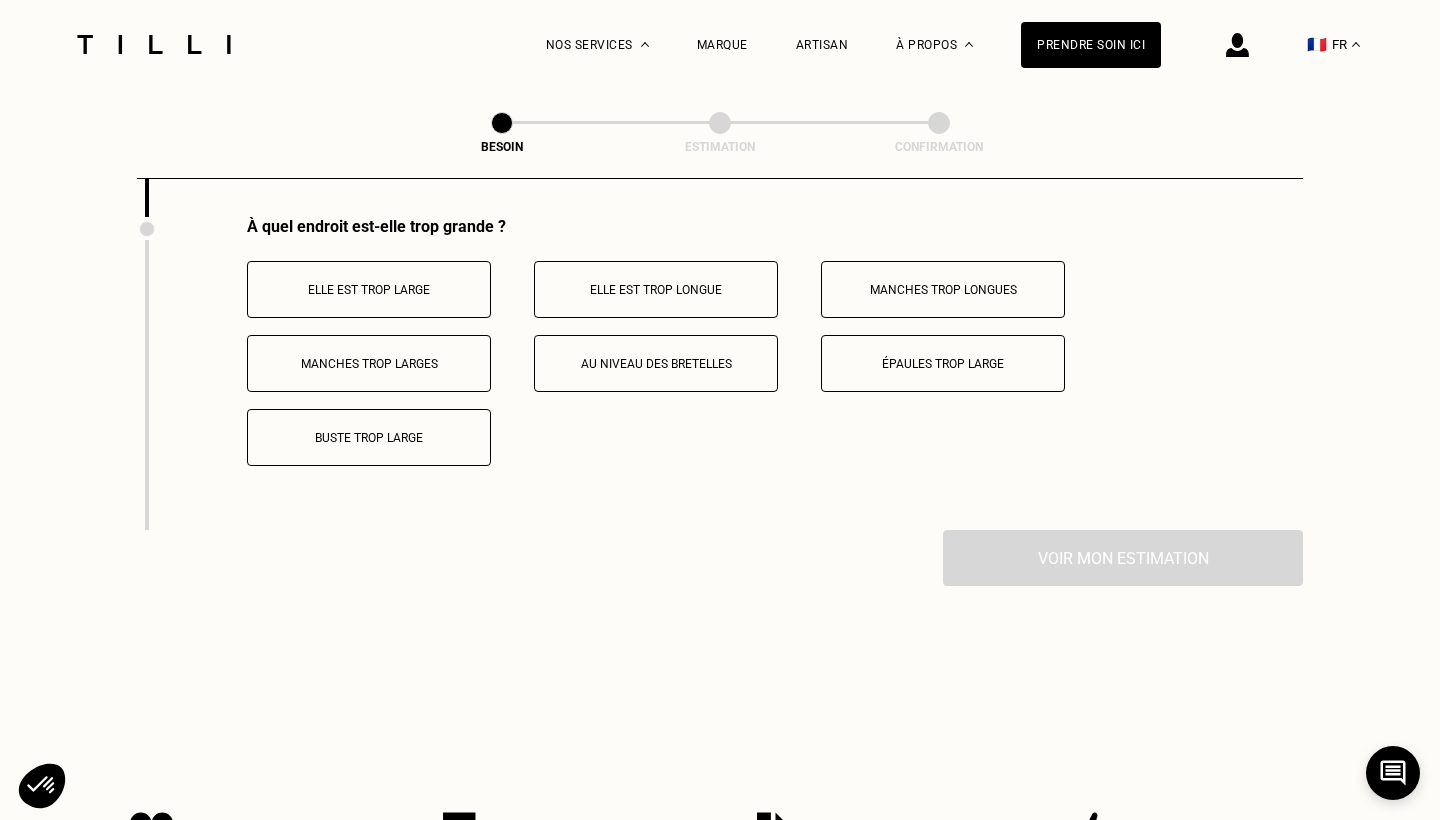 click on "Manches trop larges" at bounding box center (369, 363) 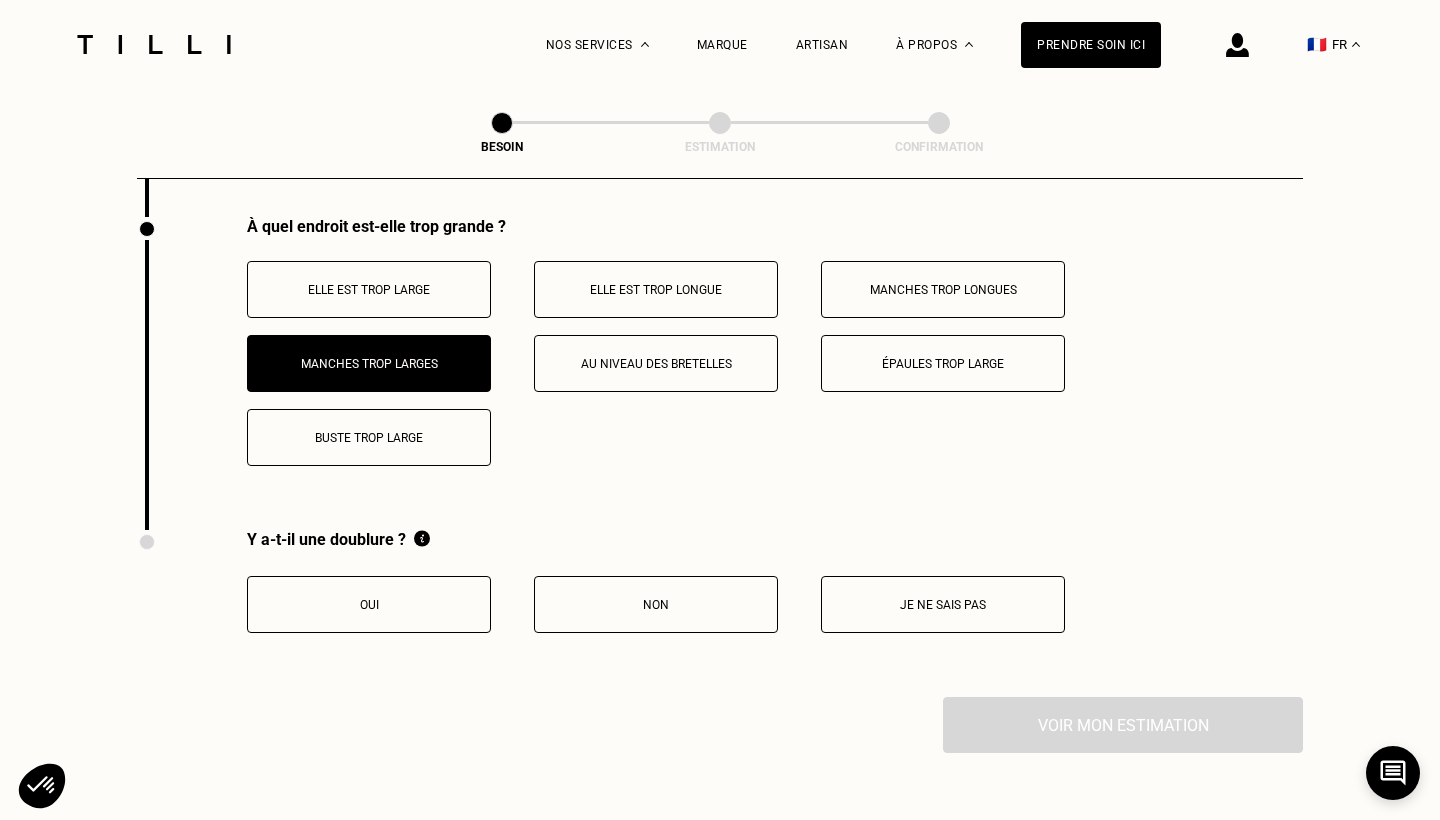 click on "Elle est trop large" at bounding box center (369, 289) 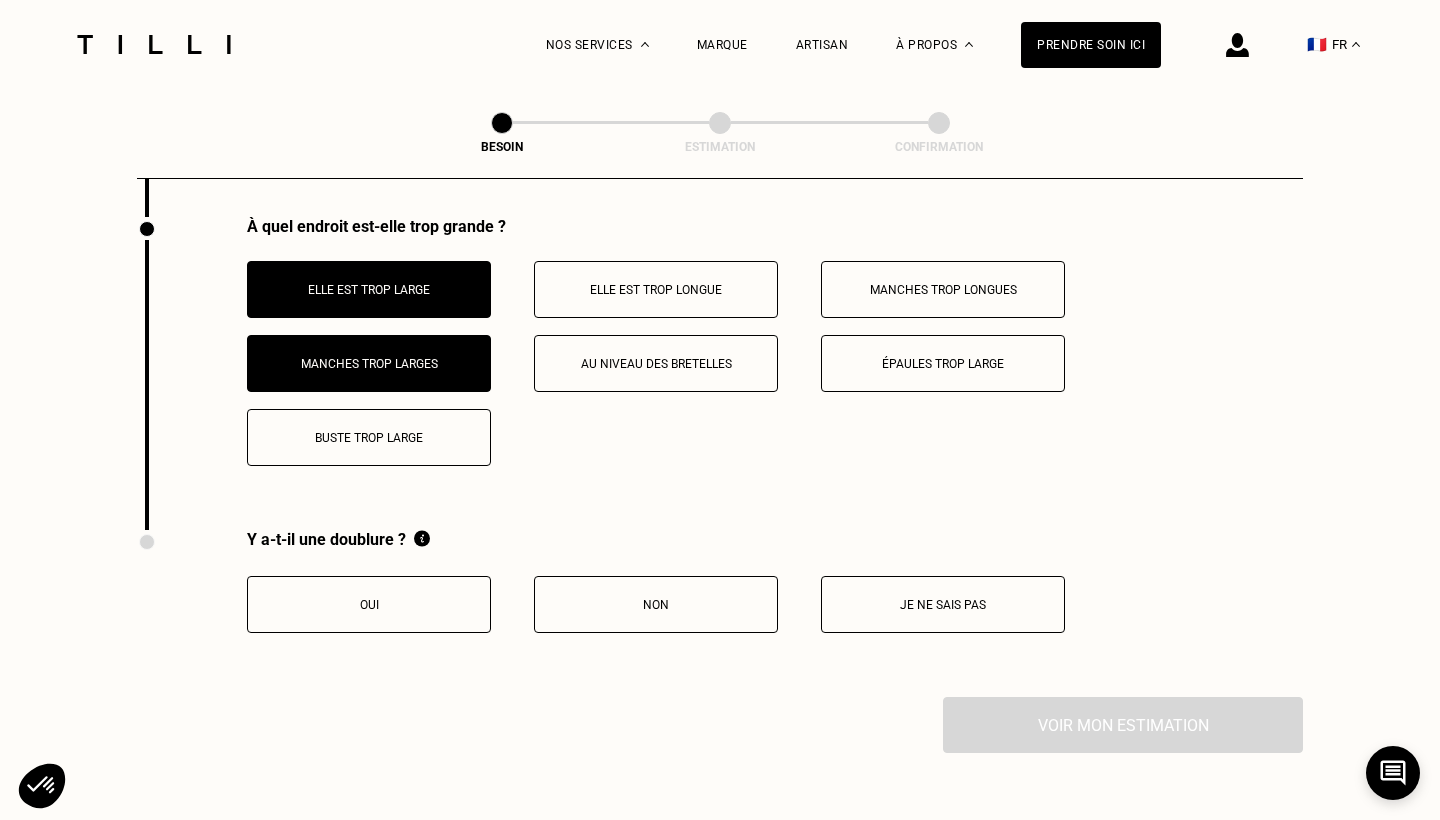 click on "Manches trop larges" at bounding box center [369, 364] 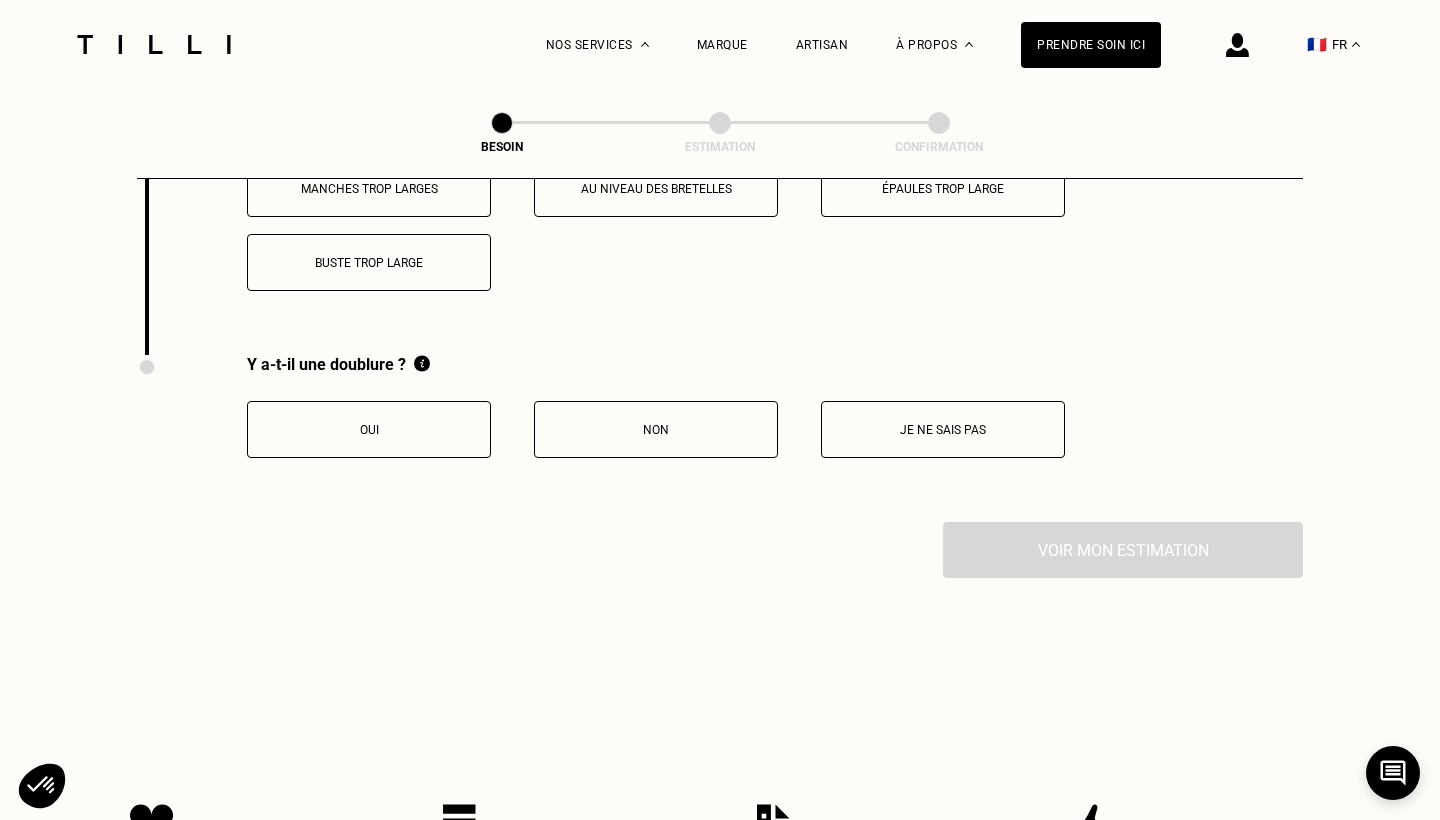 scroll, scrollTop: 4110, scrollLeft: 0, axis: vertical 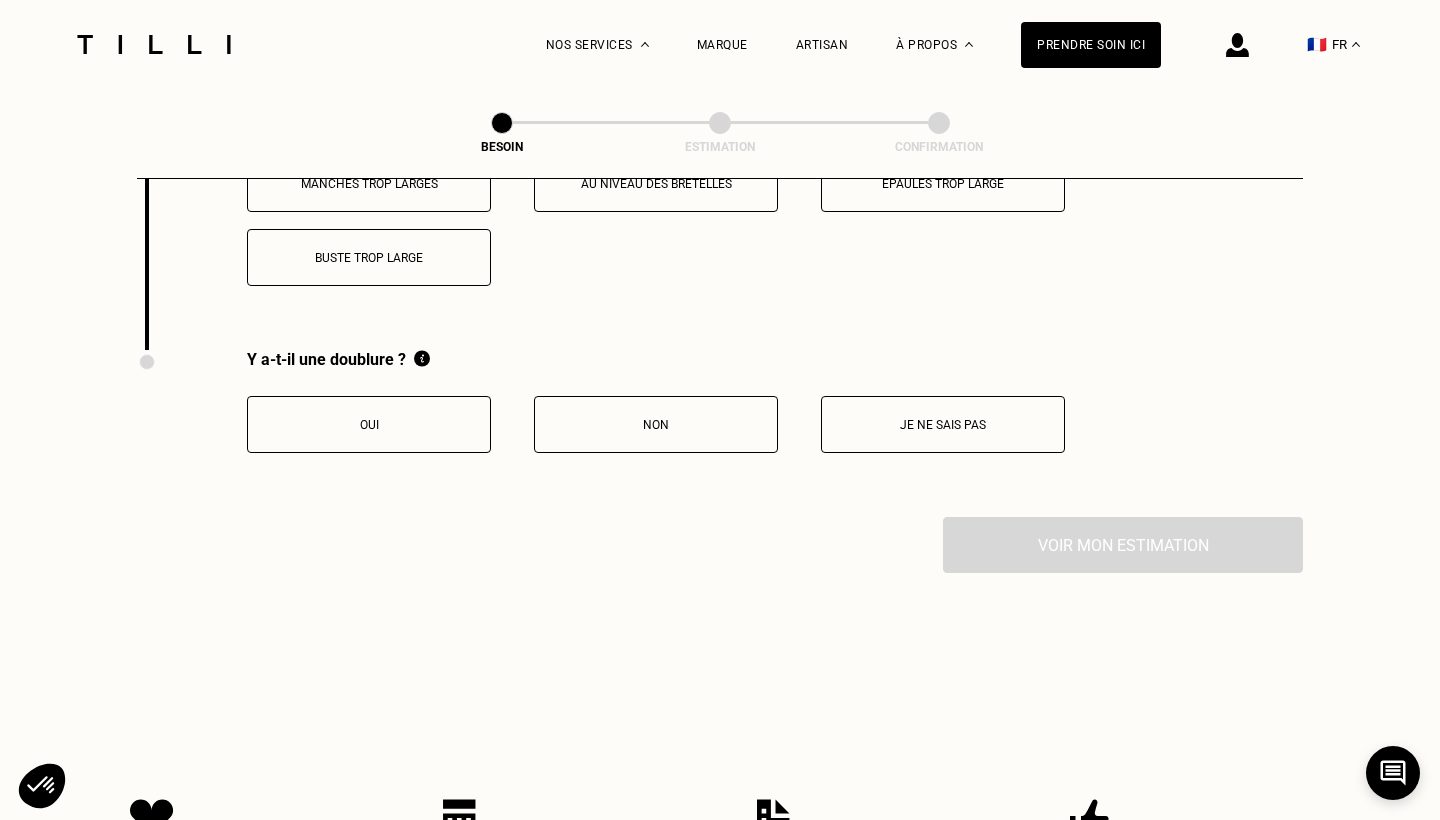 click on "Non" at bounding box center (656, 424) 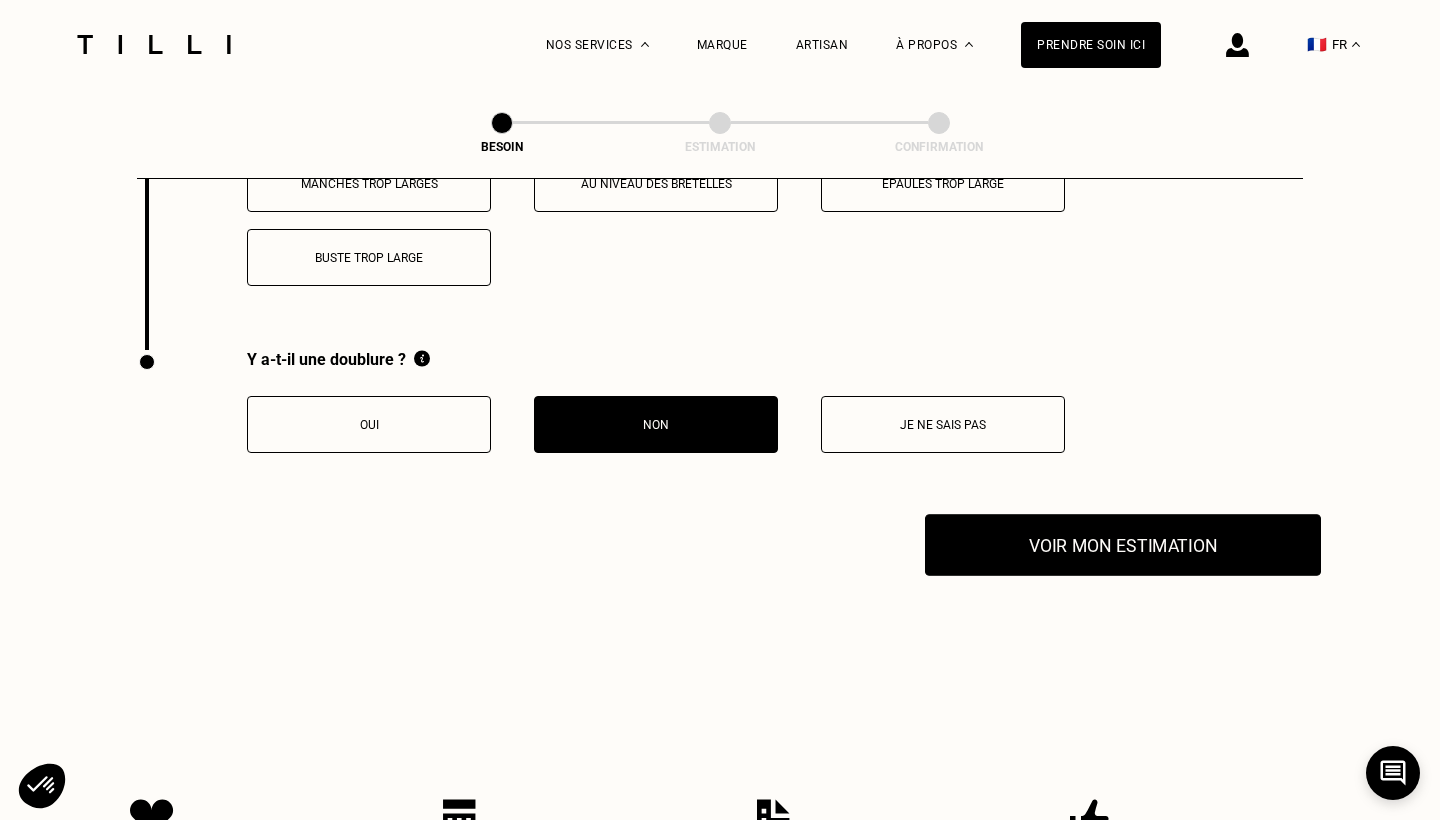 click on "Voir mon estimation" at bounding box center [1123, 545] 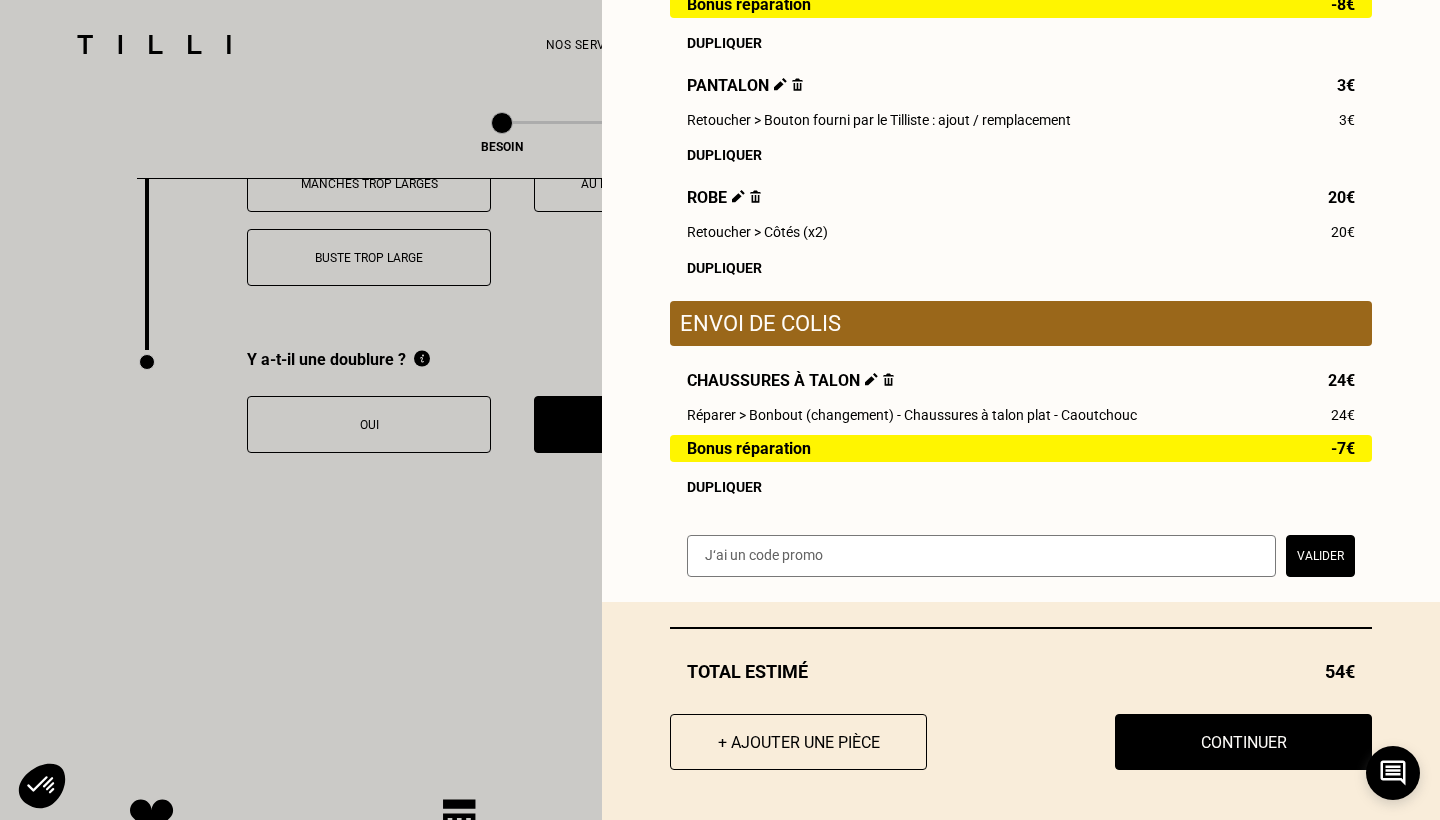 scroll, scrollTop: 411, scrollLeft: 0, axis: vertical 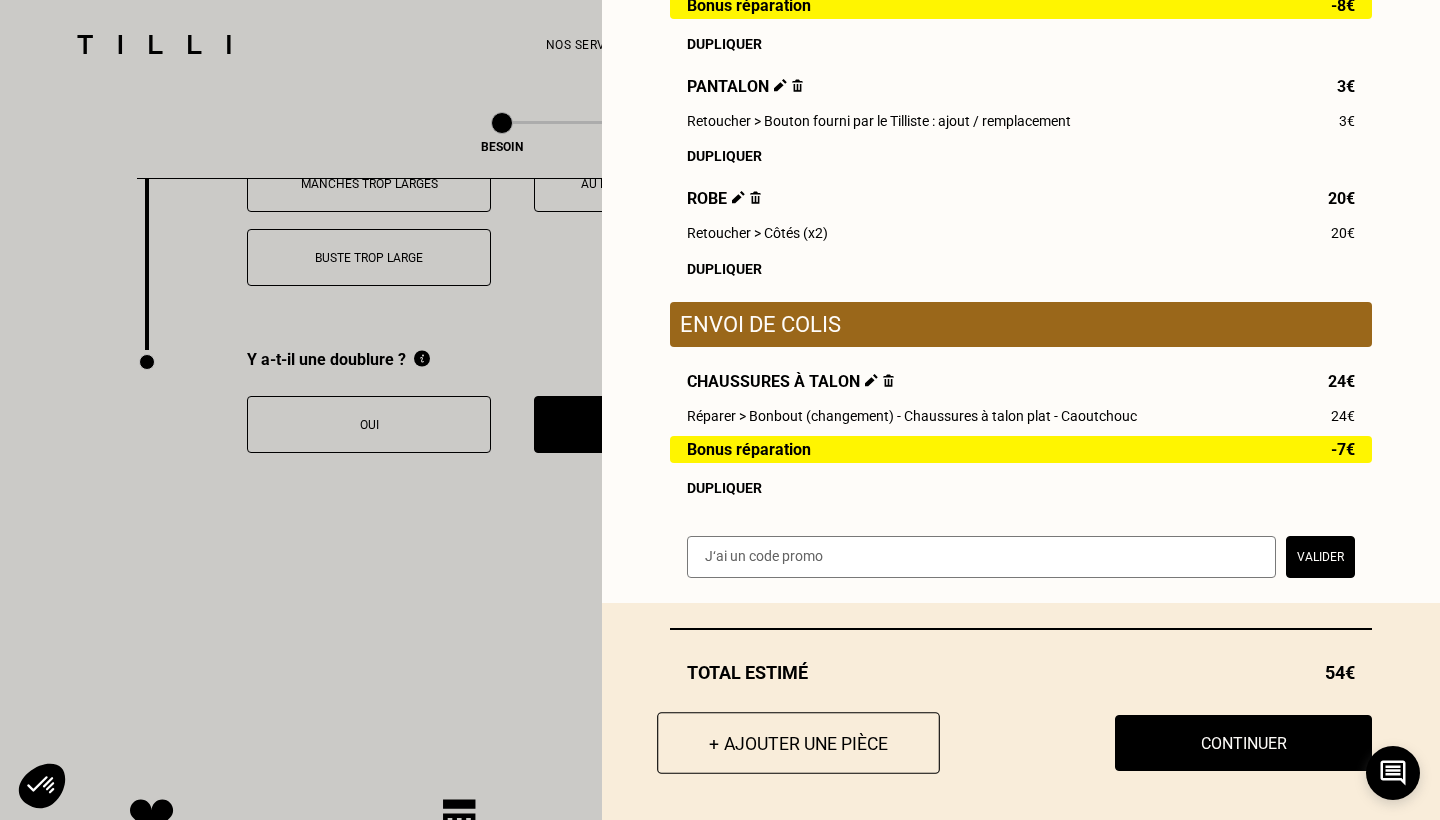 click on "+ Ajouter une pièce" at bounding box center [798, 743] 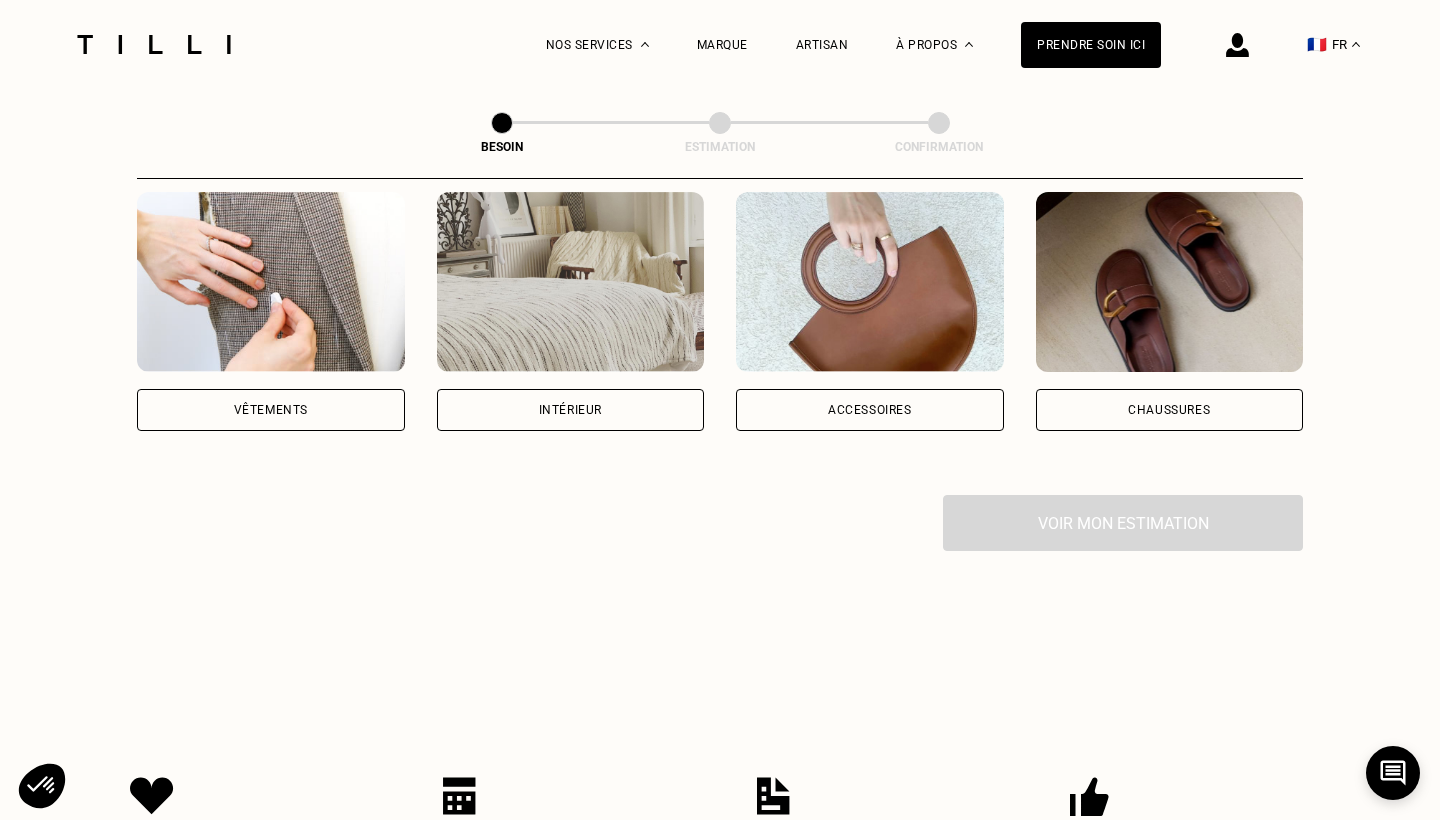 scroll, scrollTop: 451, scrollLeft: 0, axis: vertical 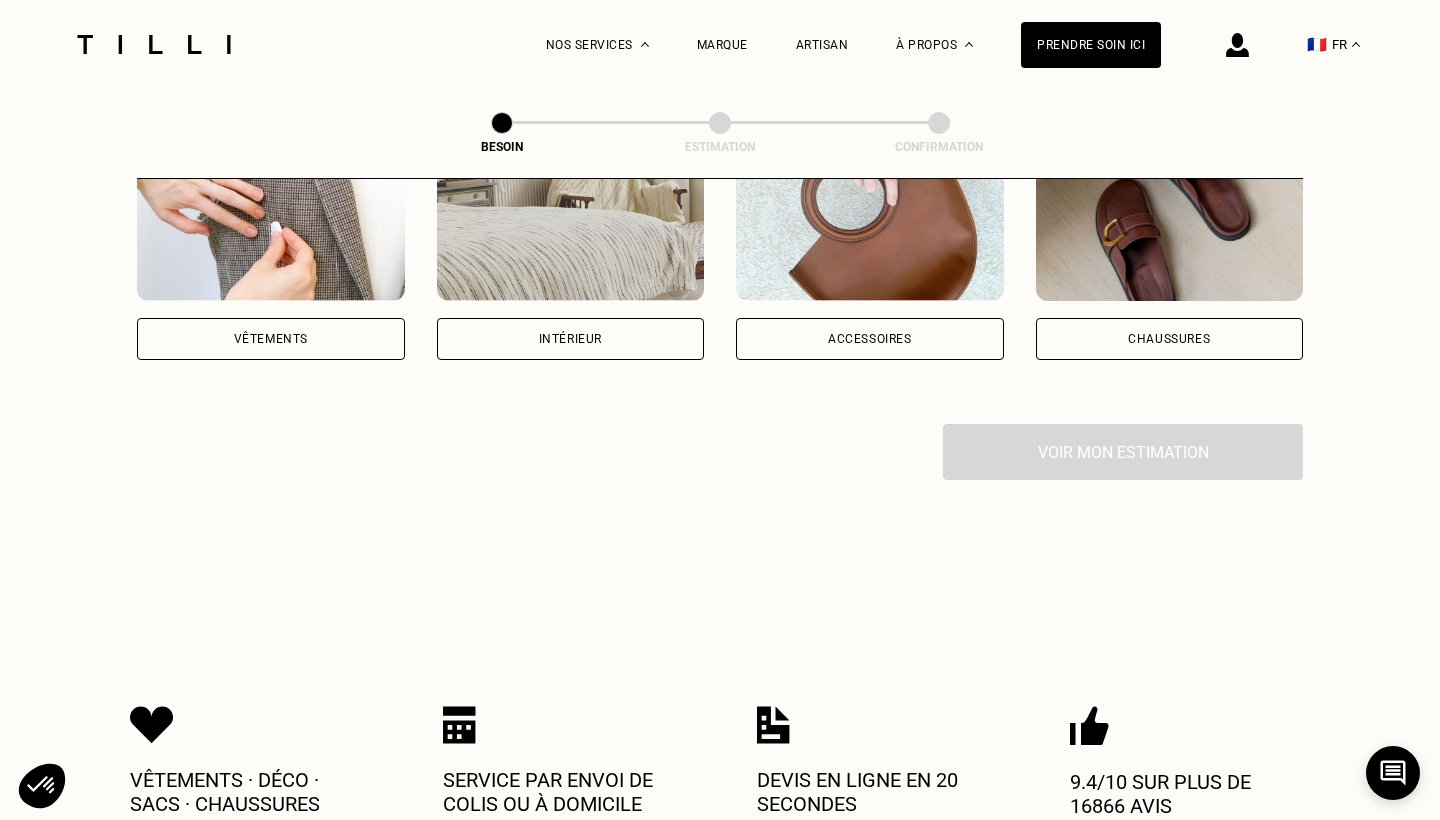click on "Vêtements" at bounding box center (271, 339) 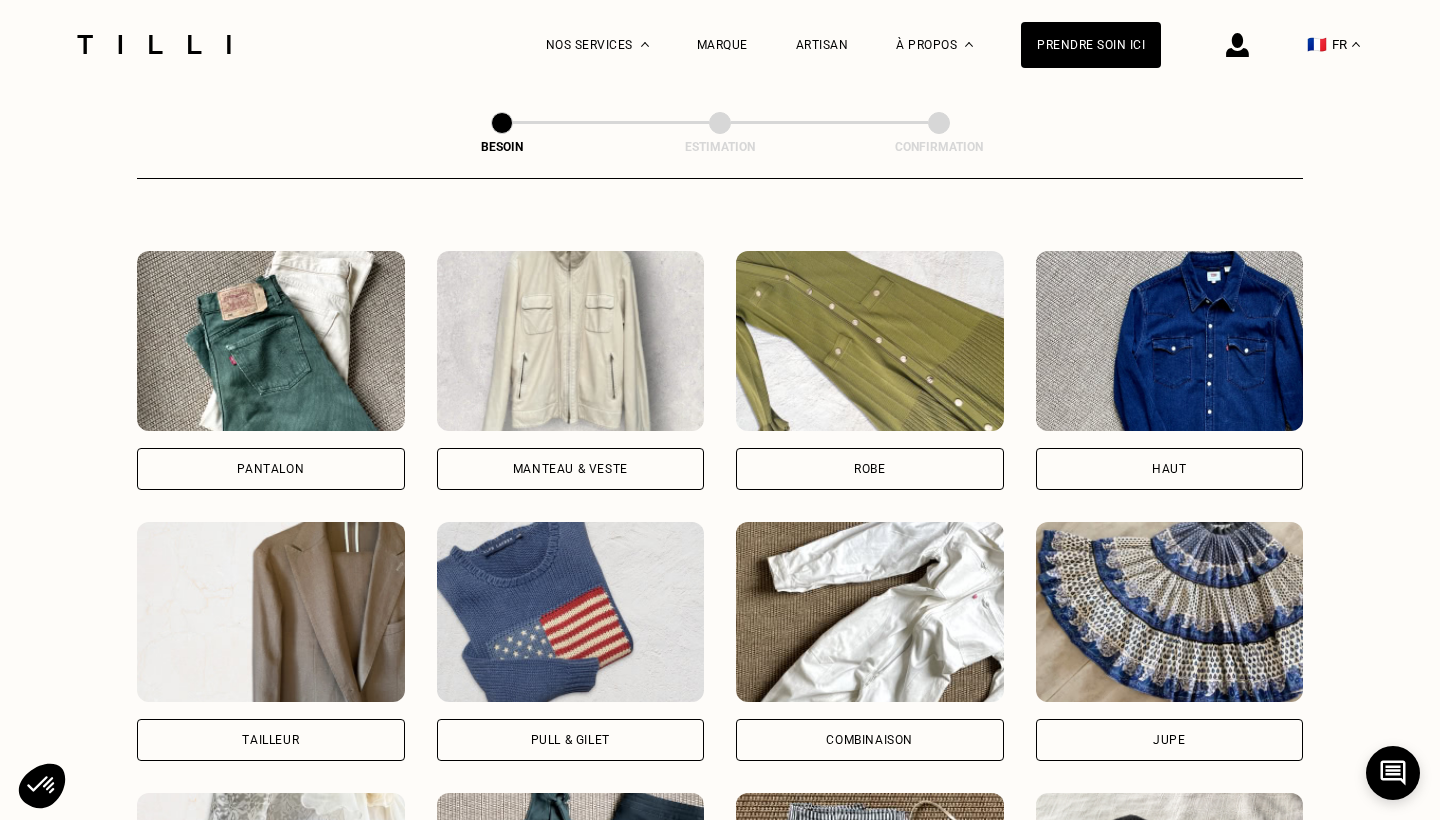 scroll, scrollTop: 864, scrollLeft: 0, axis: vertical 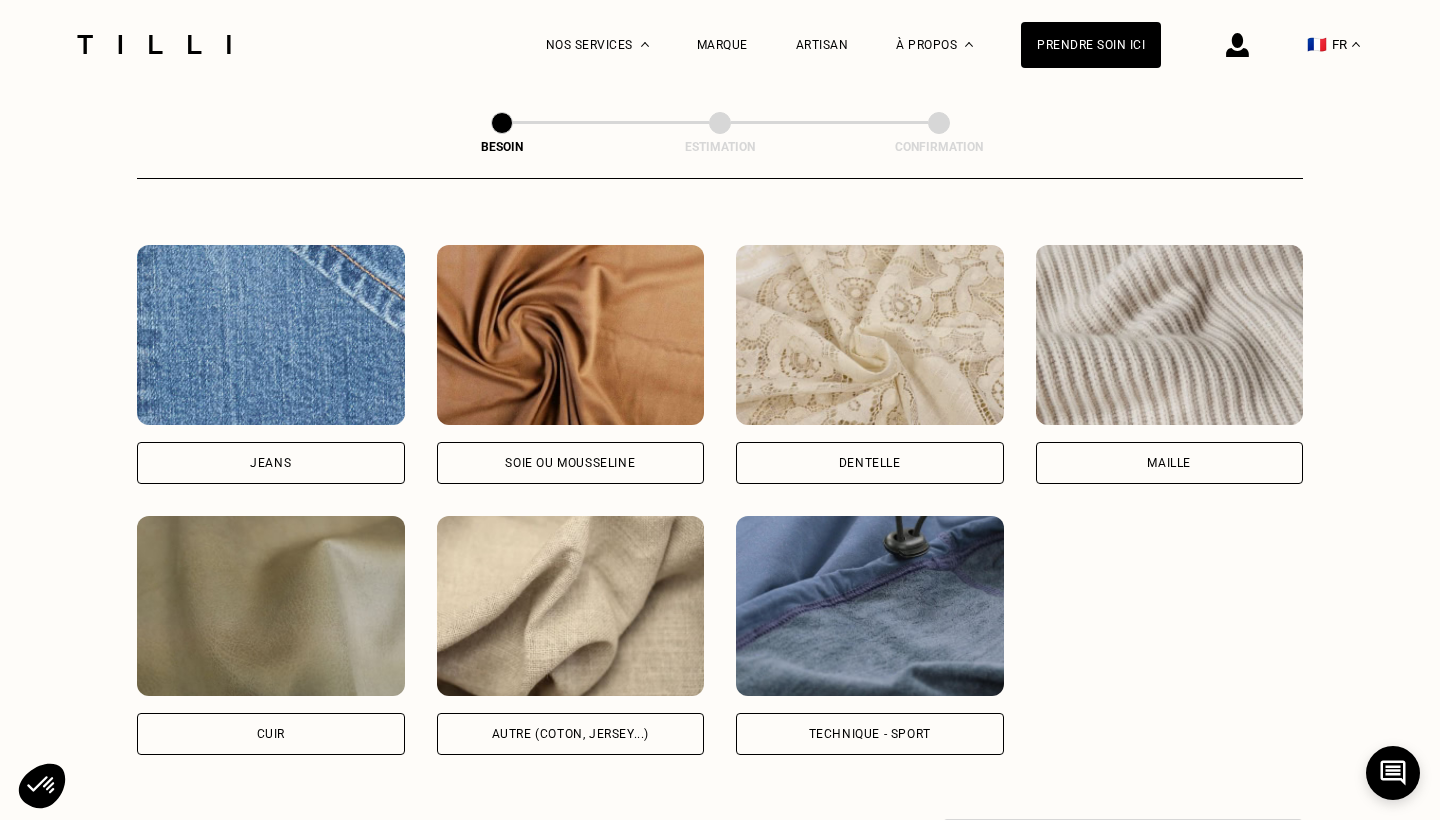 click on "Autre (coton, jersey...)" at bounding box center (571, 635) 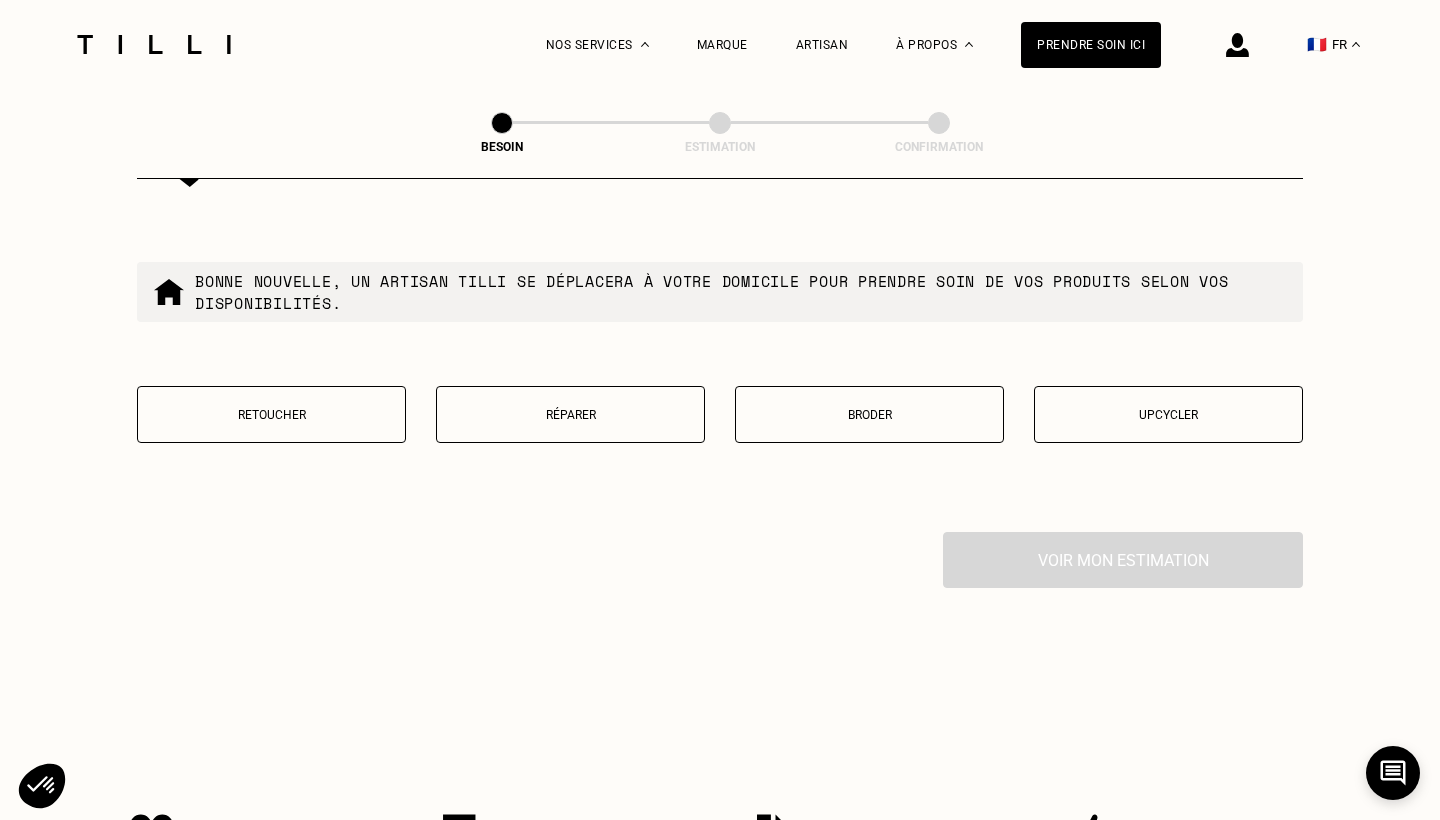 scroll, scrollTop: 3379, scrollLeft: 0, axis: vertical 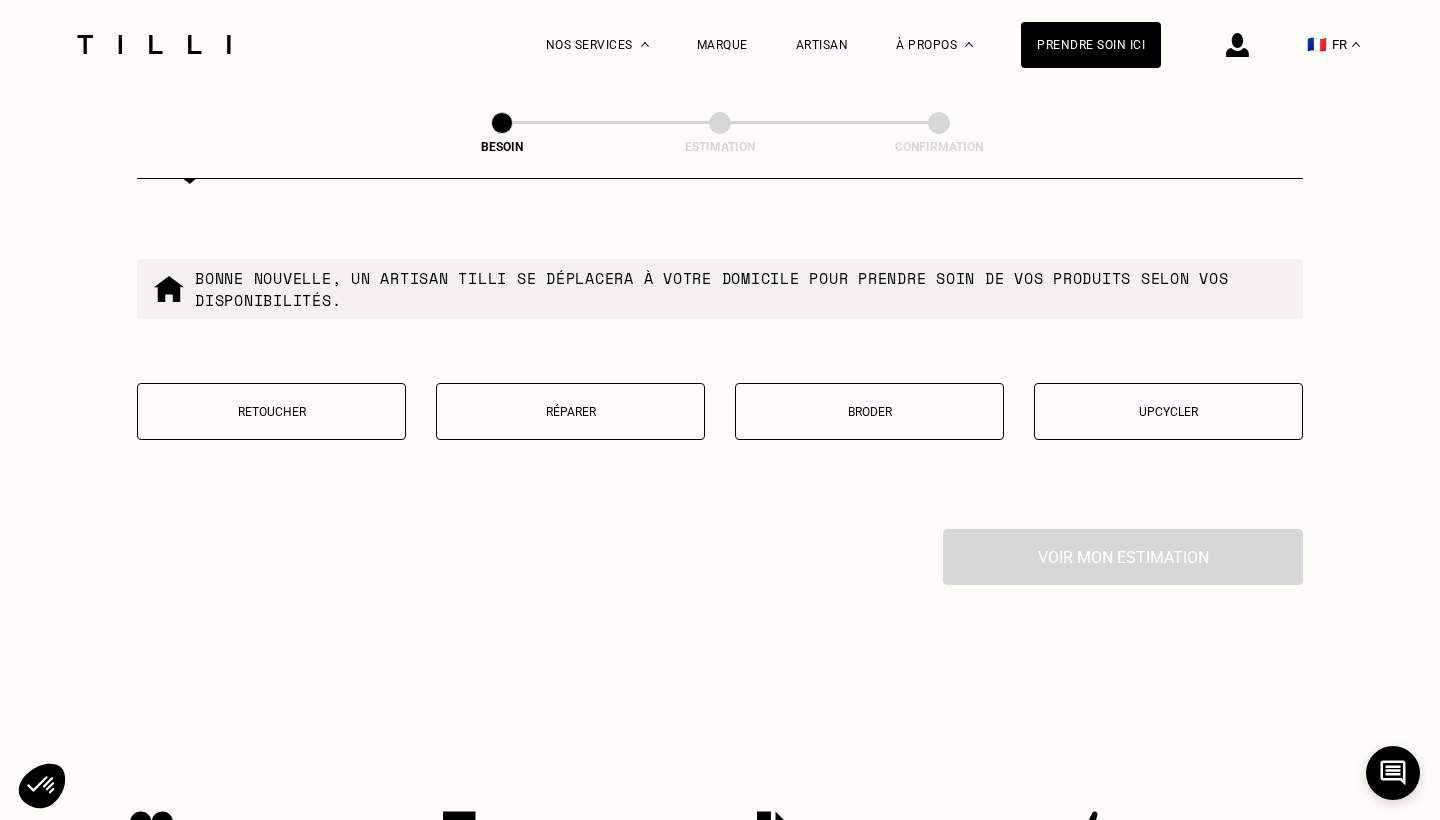 click on "Upcycler" at bounding box center [1168, 411] 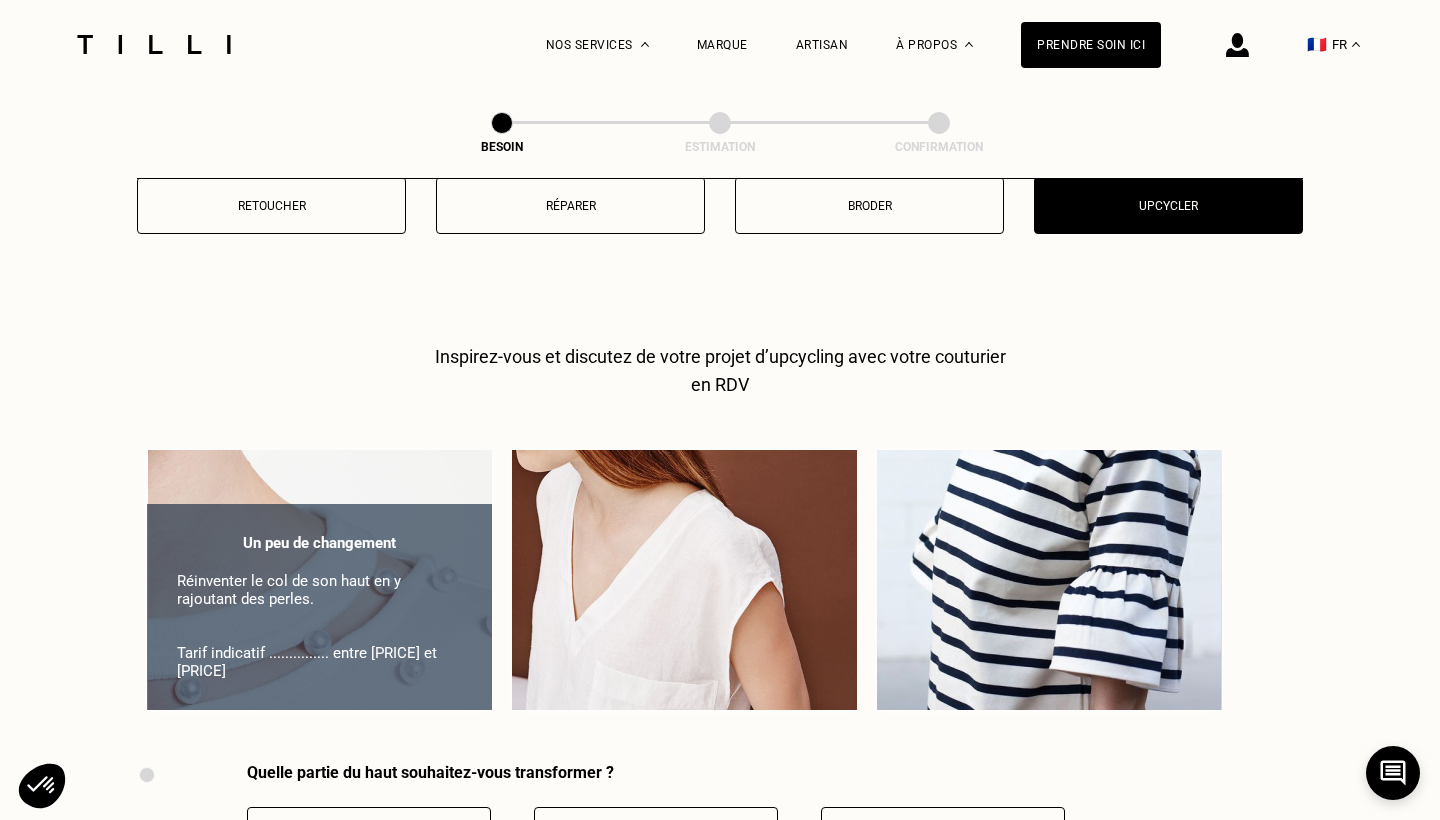 scroll, scrollTop: 3390, scrollLeft: 0, axis: vertical 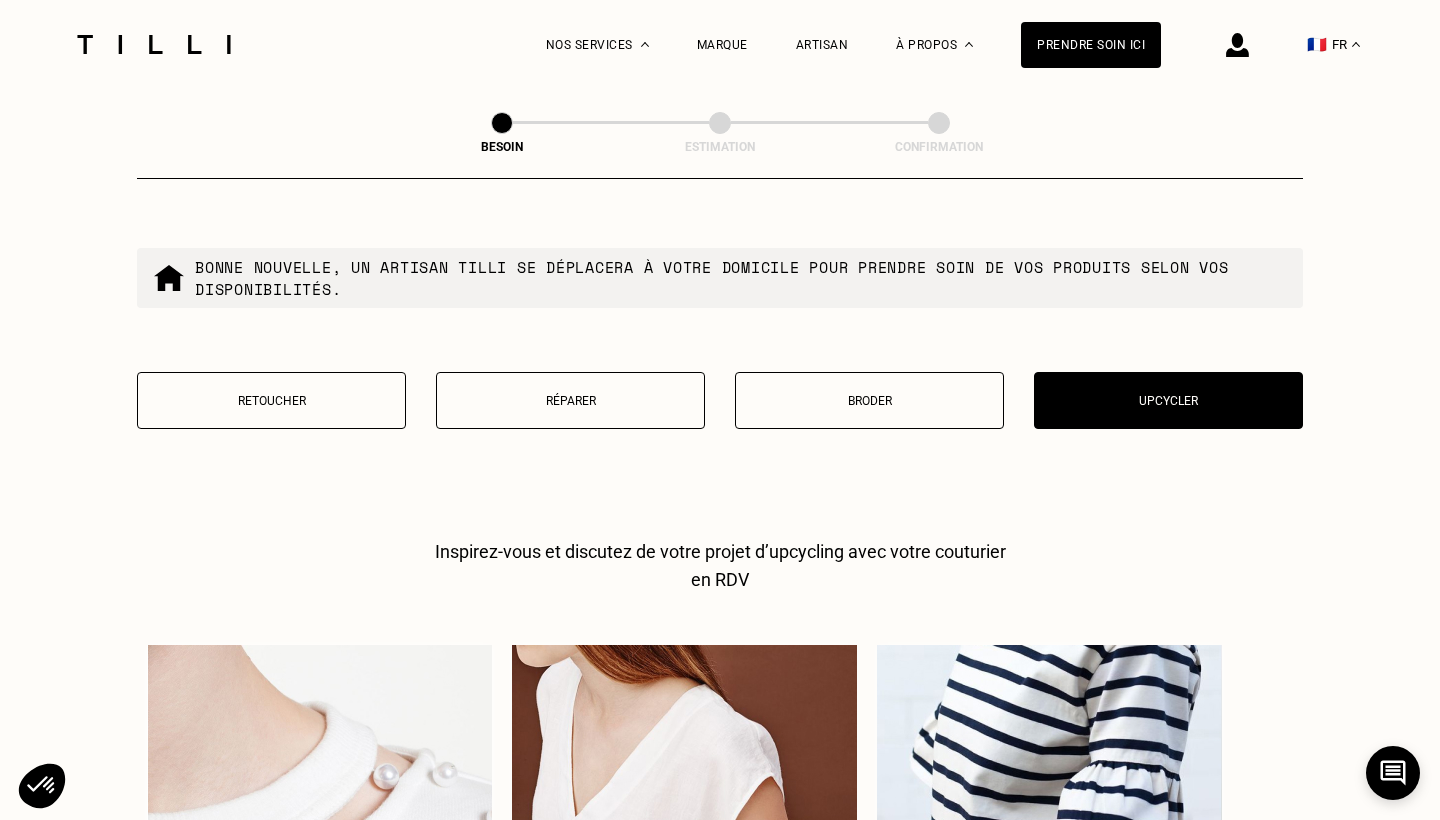 click on "Broder" at bounding box center [869, 401] 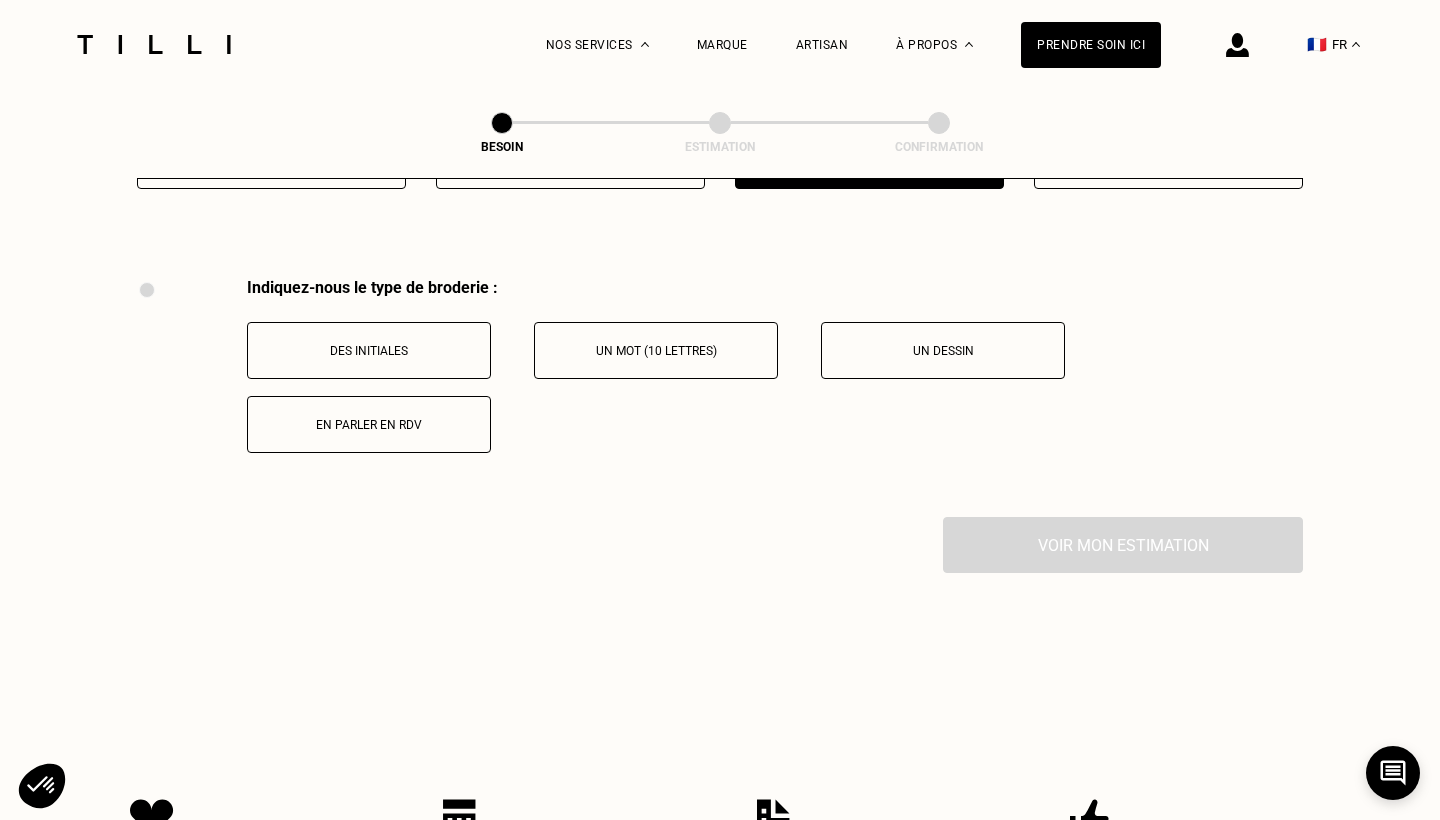scroll, scrollTop: 3691, scrollLeft: 0, axis: vertical 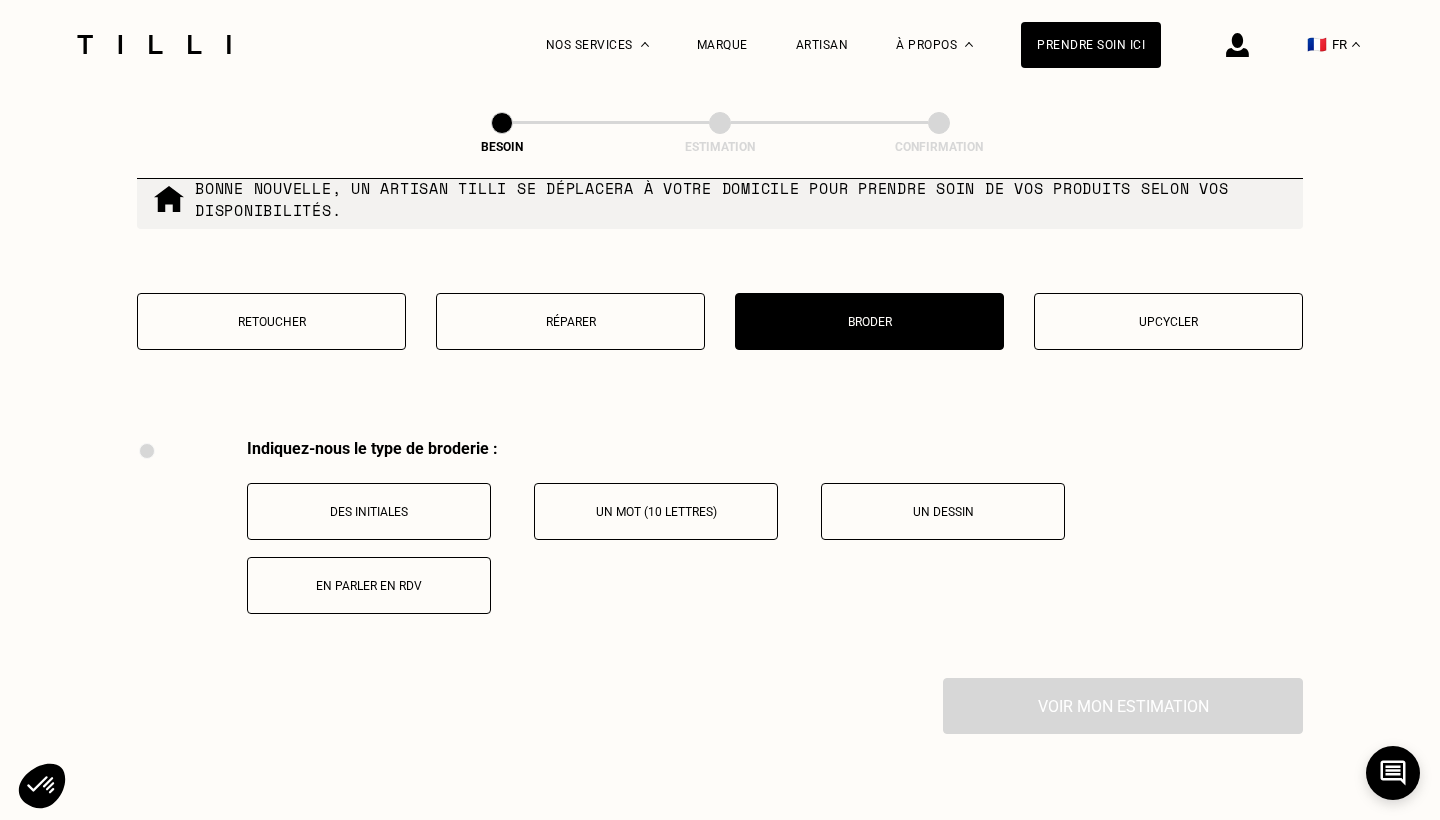 click on "Réparer" at bounding box center (570, 321) 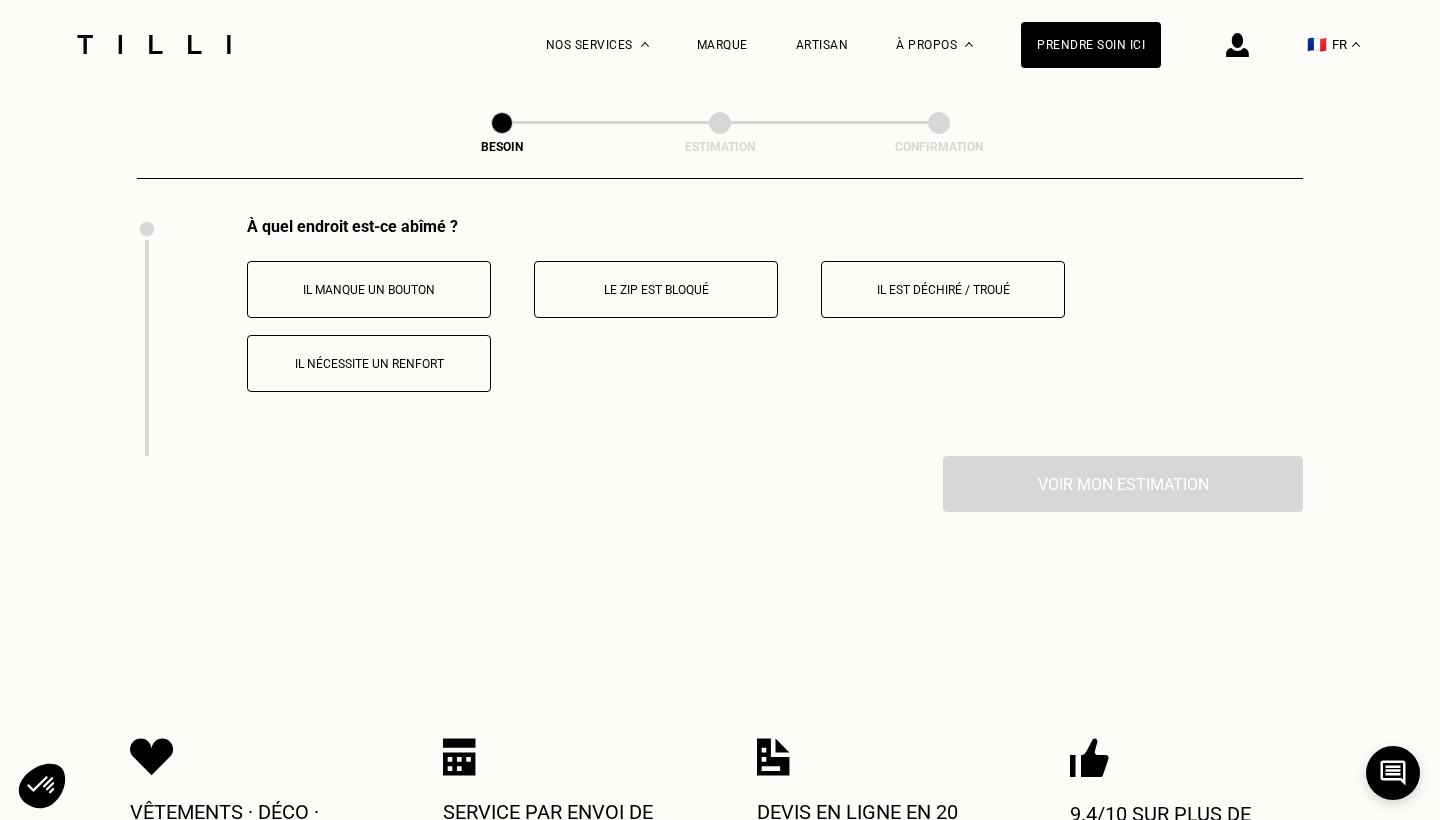 scroll, scrollTop: 3596, scrollLeft: 0, axis: vertical 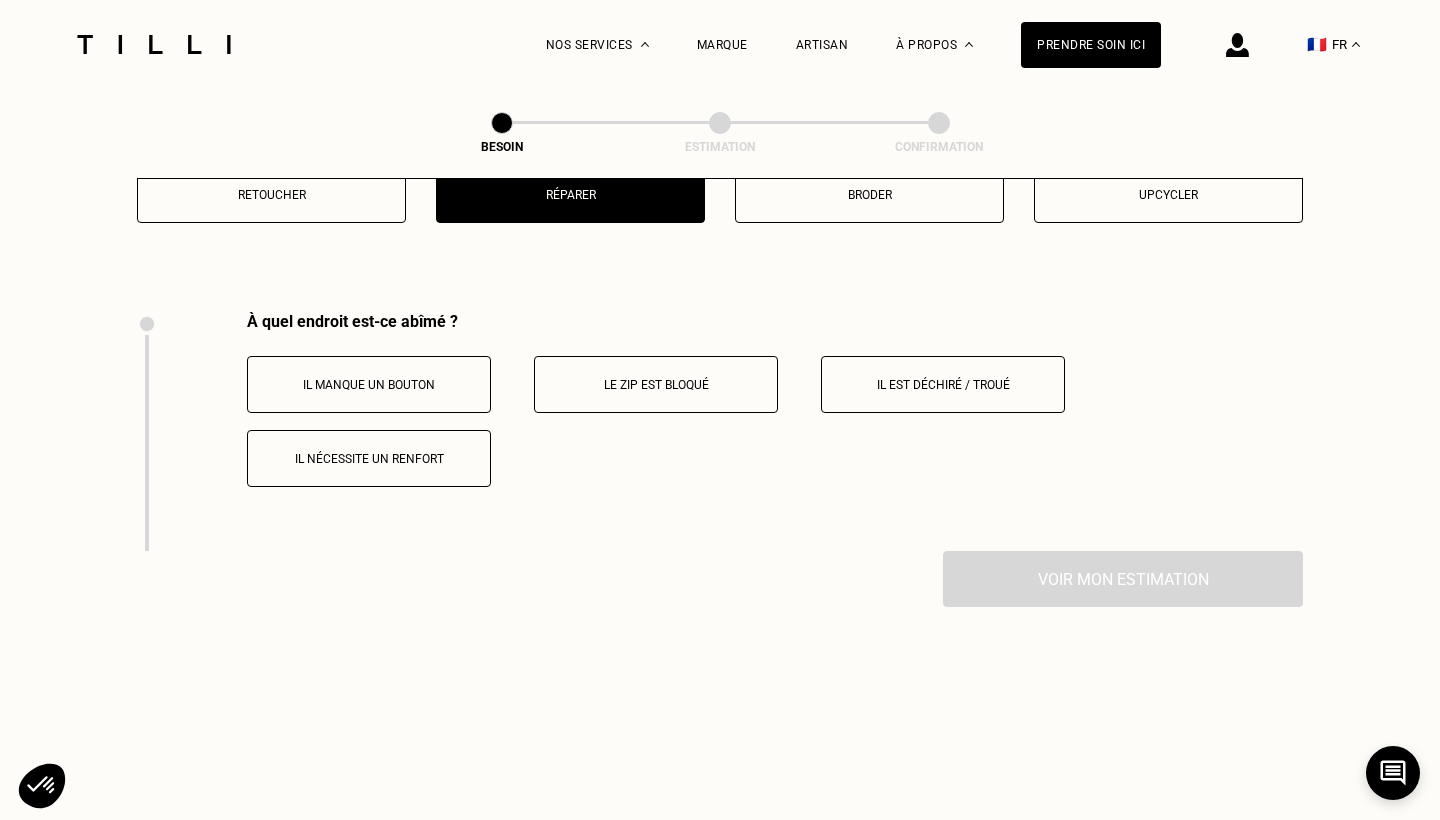 click on "Retoucher" at bounding box center [271, 194] 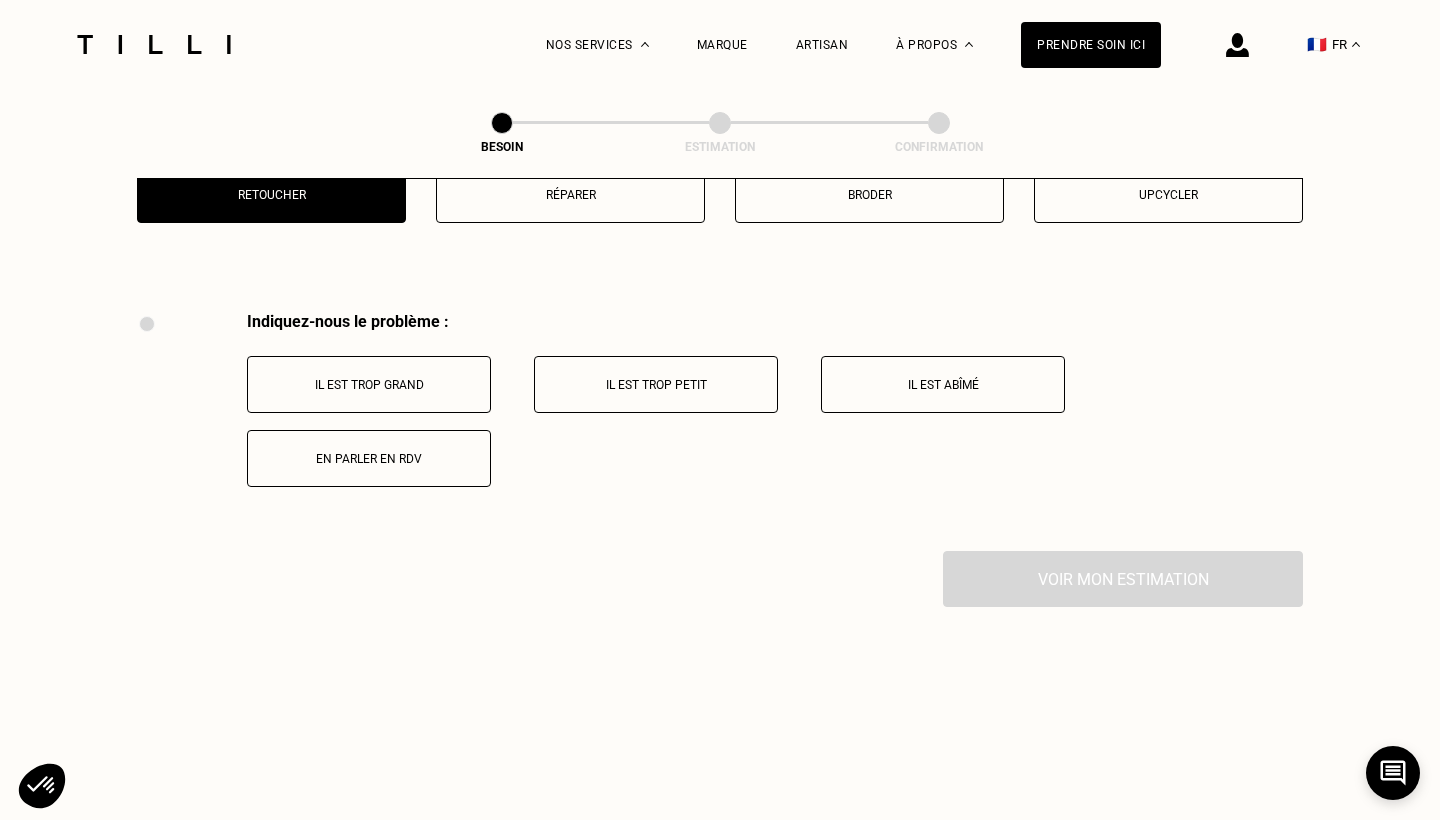 scroll, scrollTop: 3691, scrollLeft: 0, axis: vertical 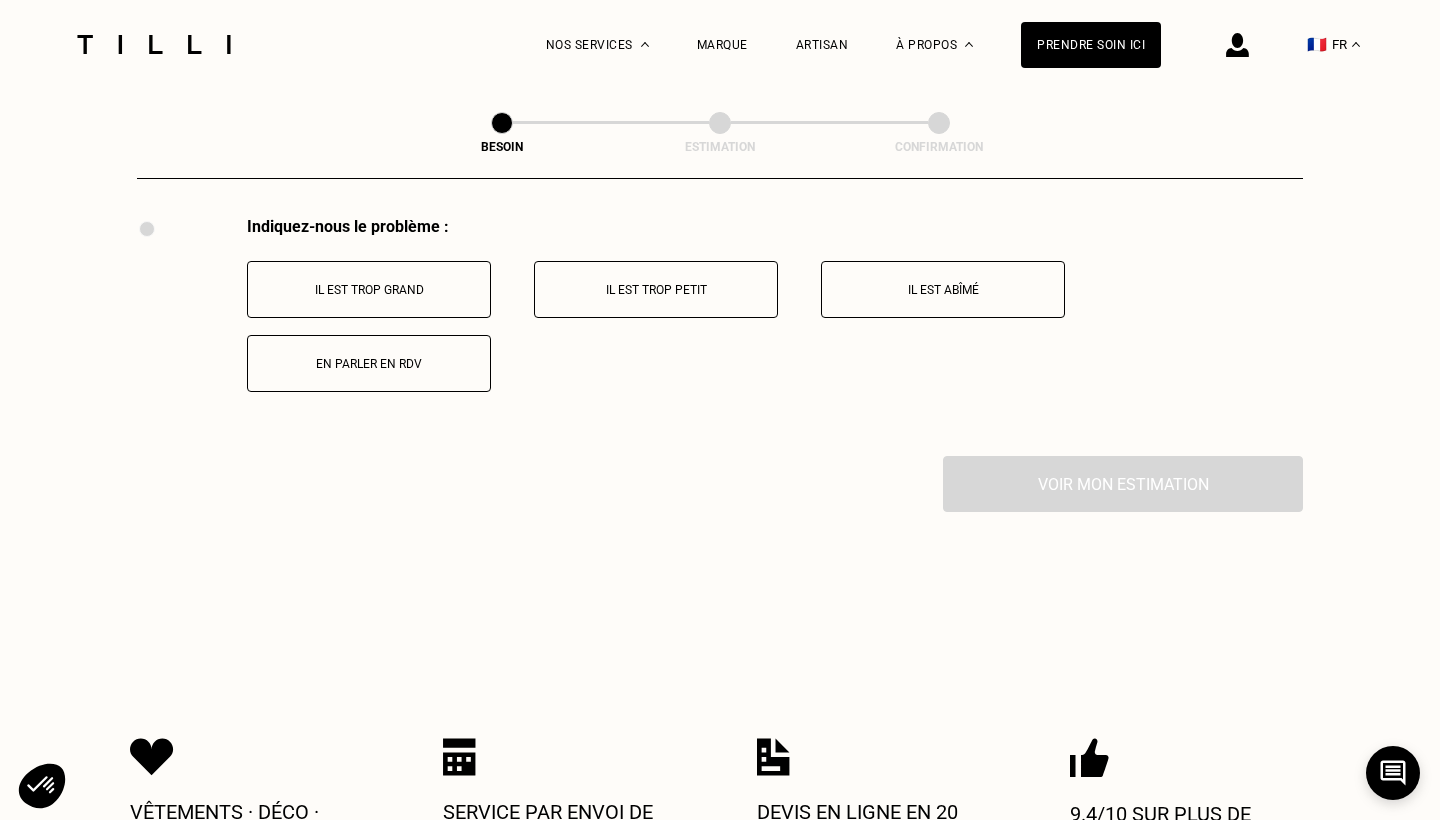 click on "Il est trop grand" at bounding box center (369, 289) 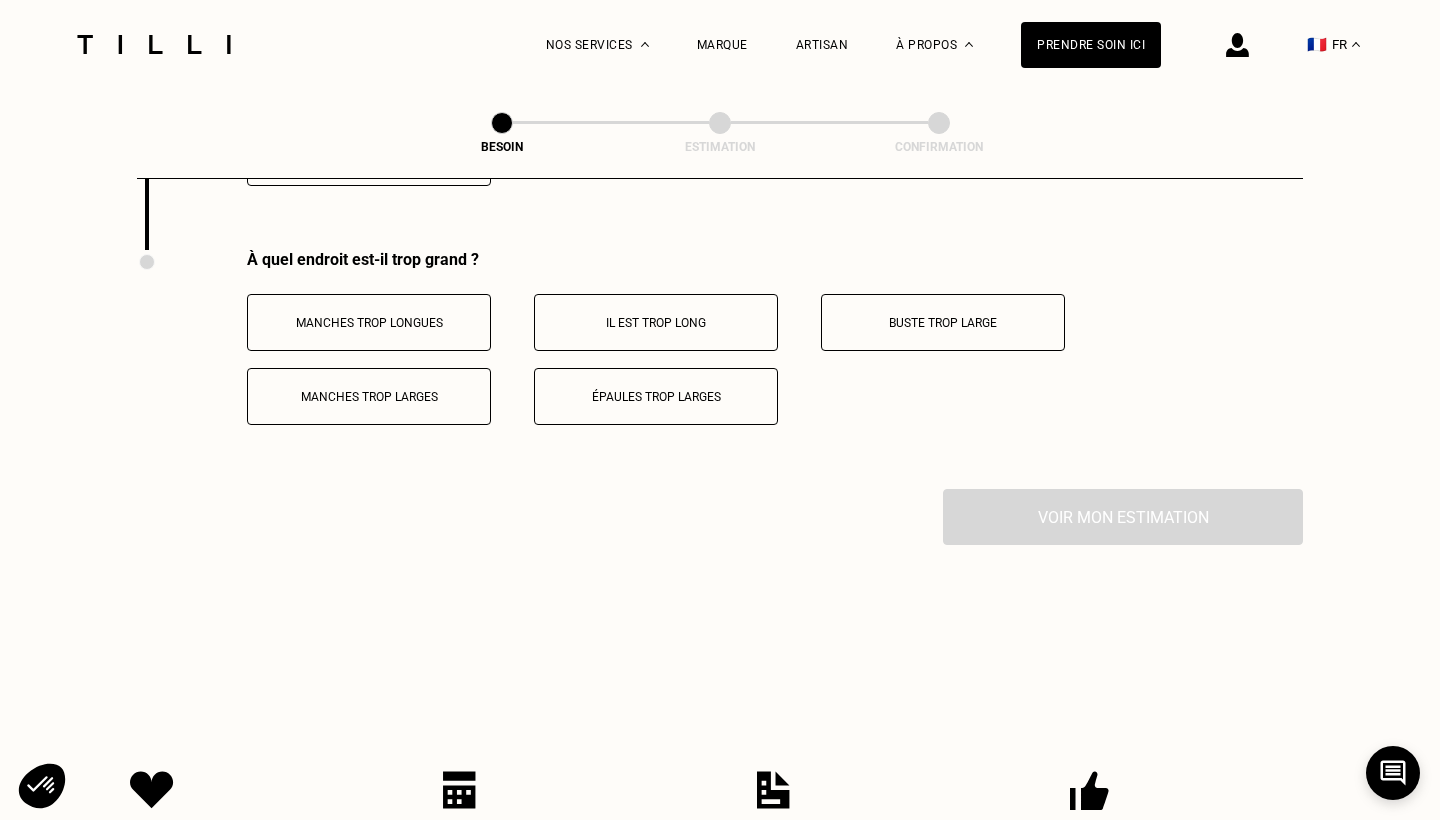 scroll, scrollTop: 3930, scrollLeft: 0, axis: vertical 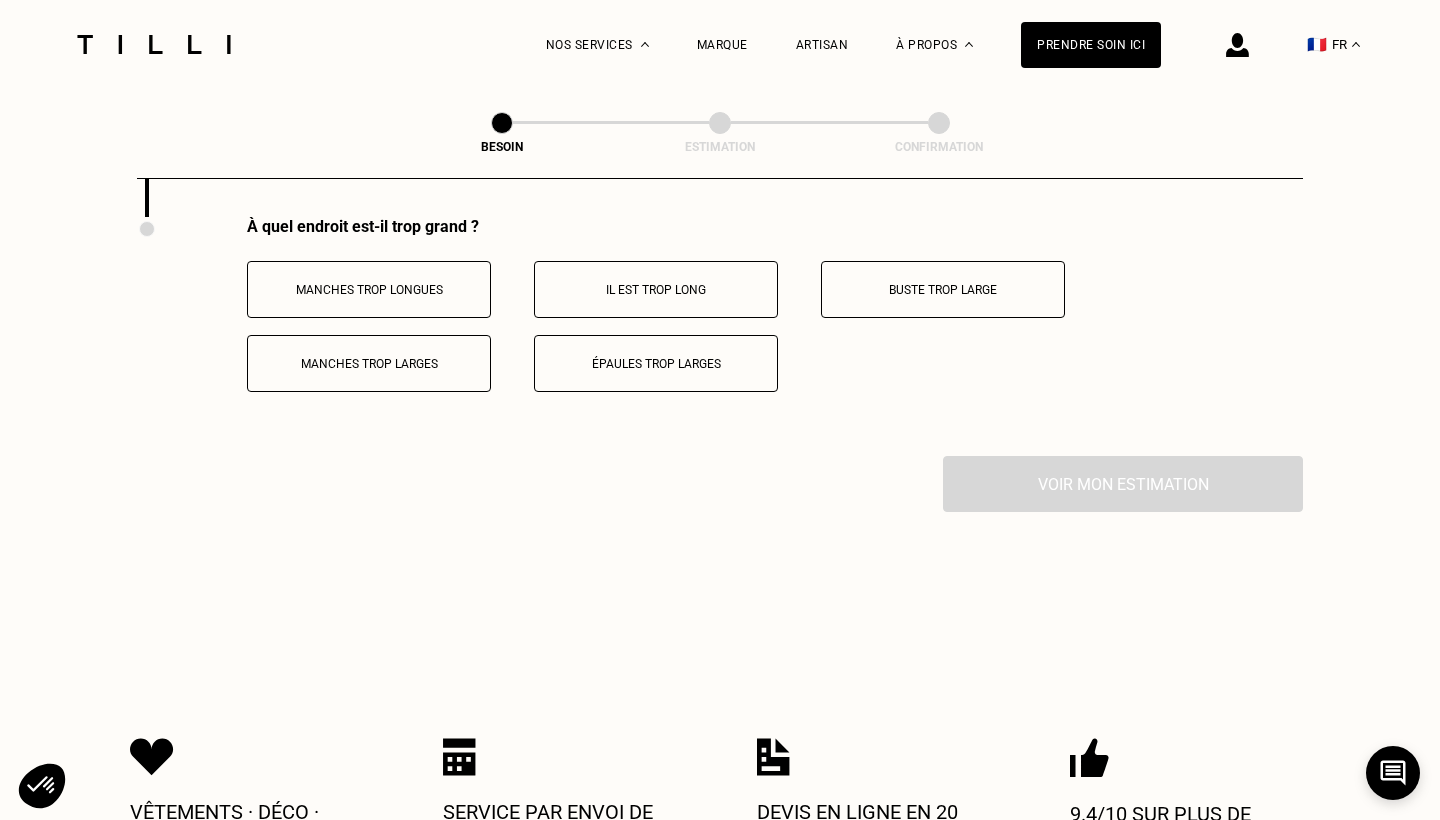 click on "Il est trop long" at bounding box center (656, 290) 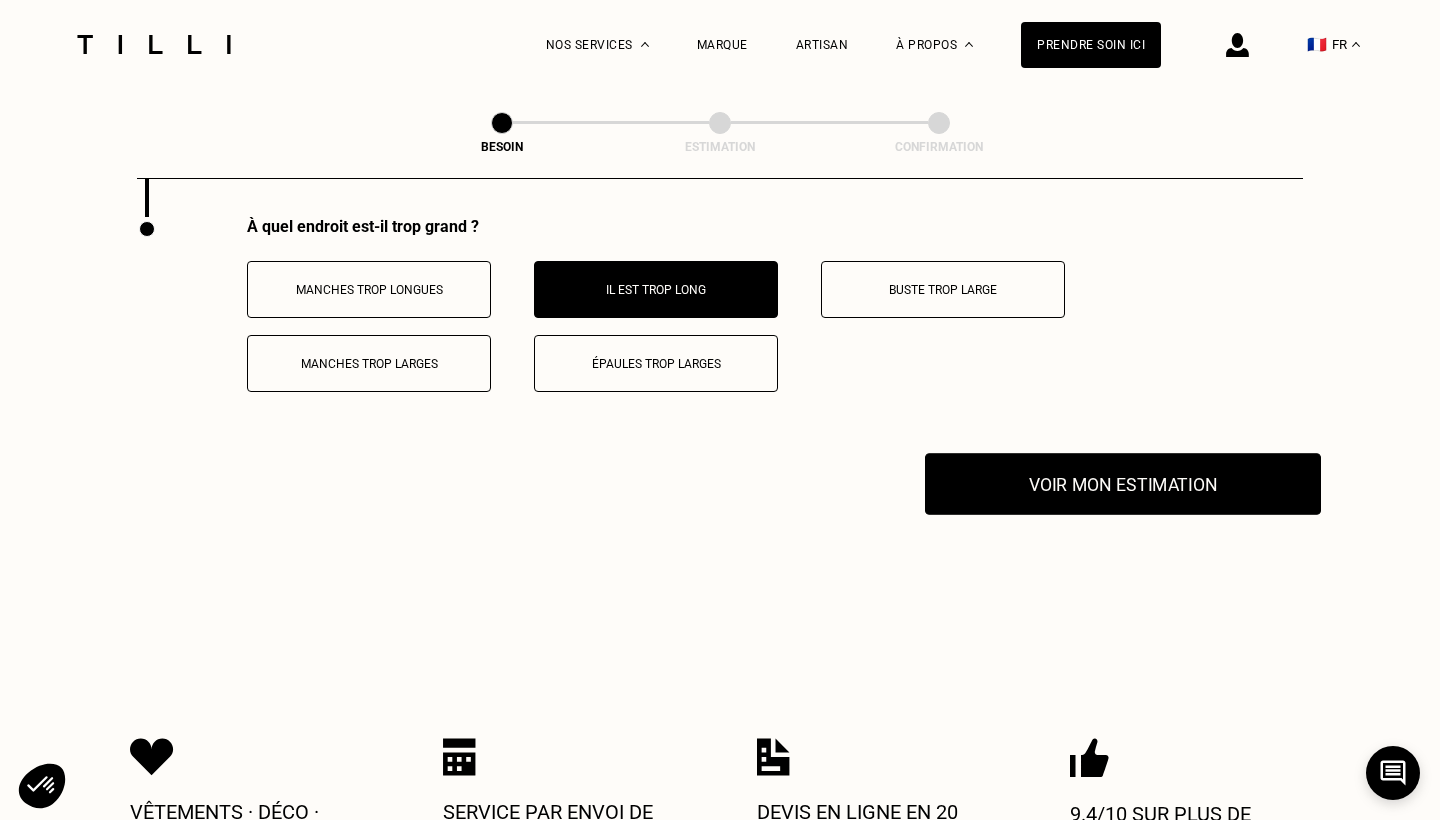click on "Voir mon estimation" at bounding box center [1123, 484] 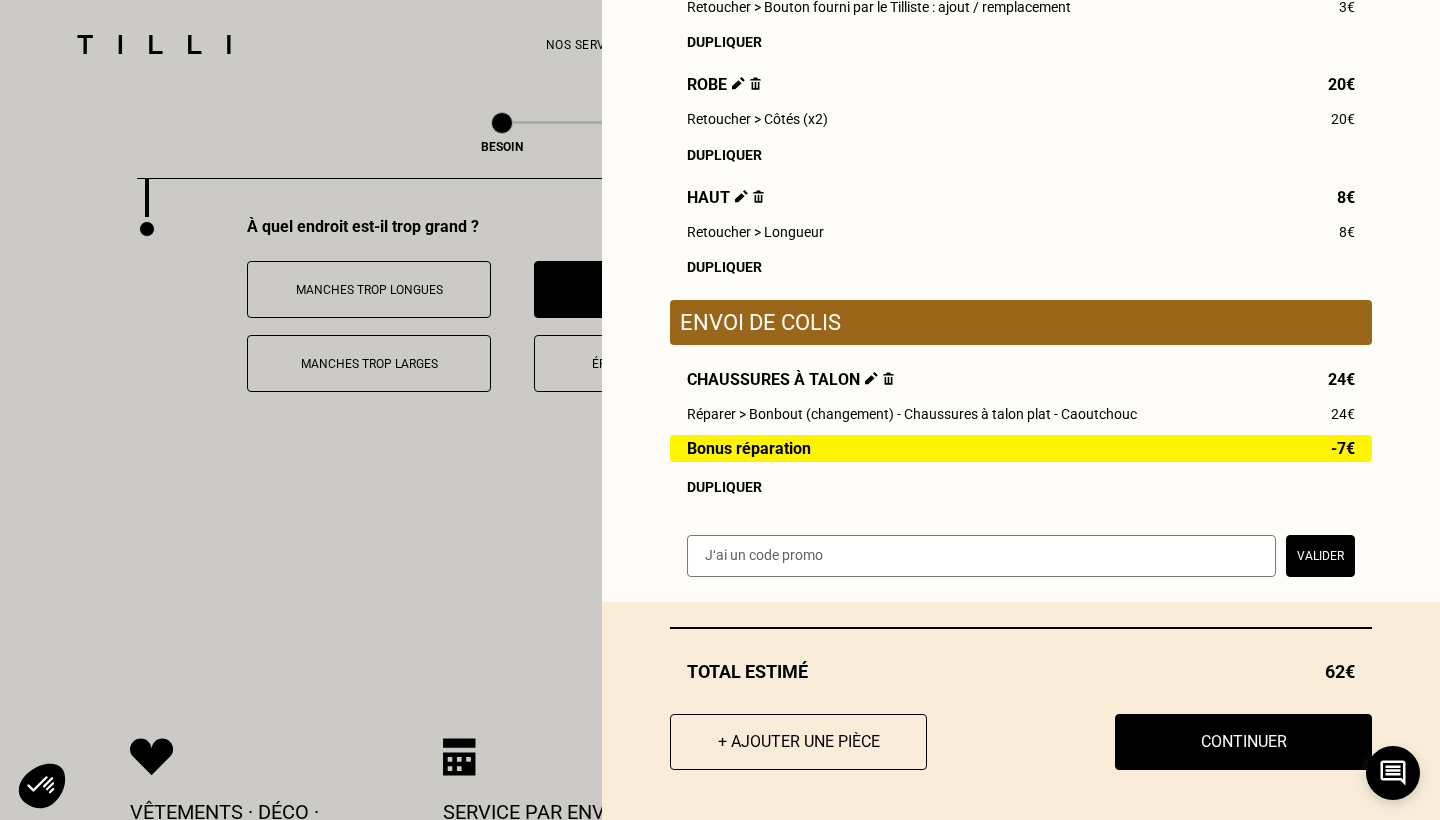 scroll, scrollTop: 524, scrollLeft: 0, axis: vertical 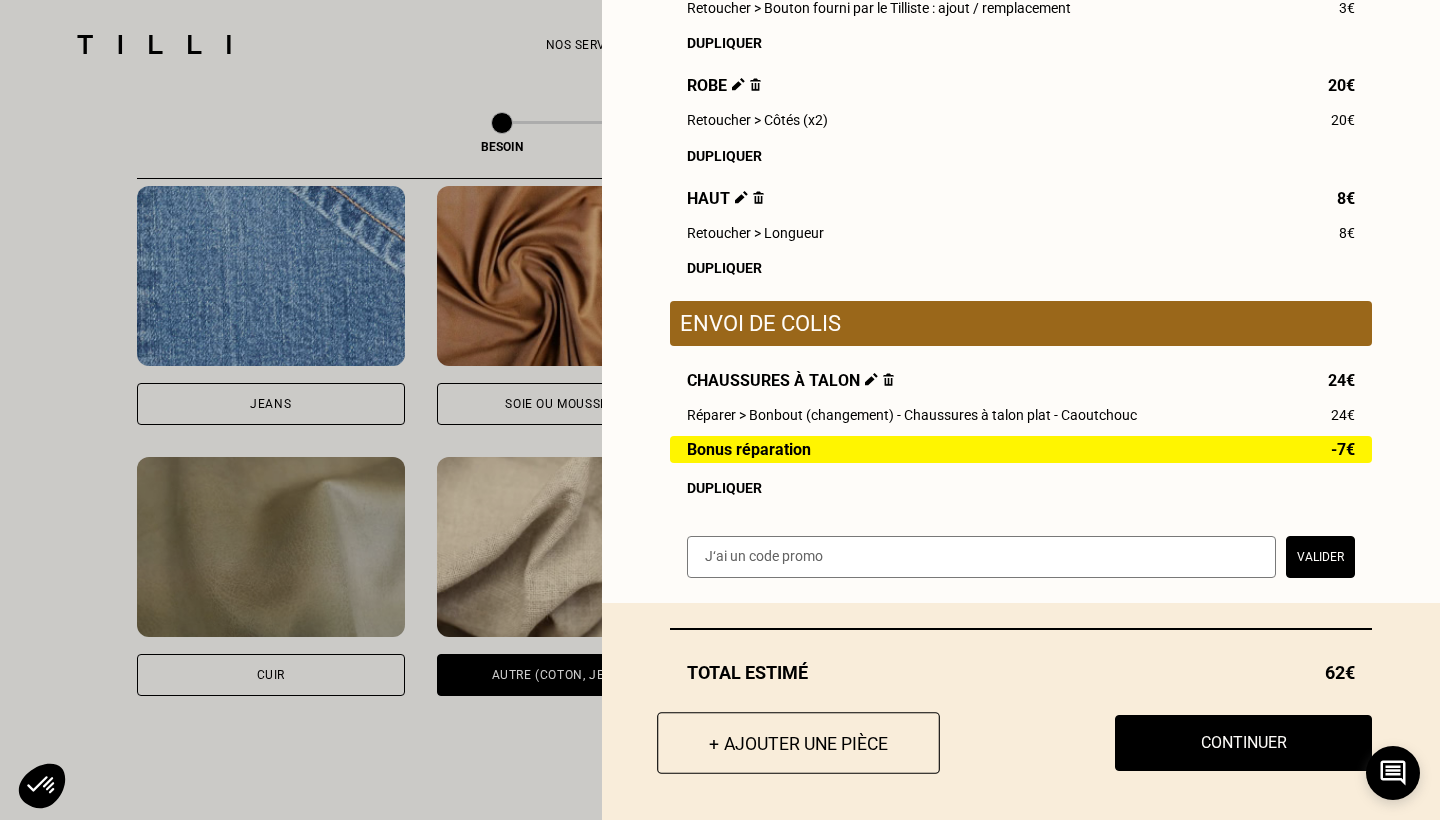 click on "+ Ajouter une pièce" at bounding box center (798, 743) 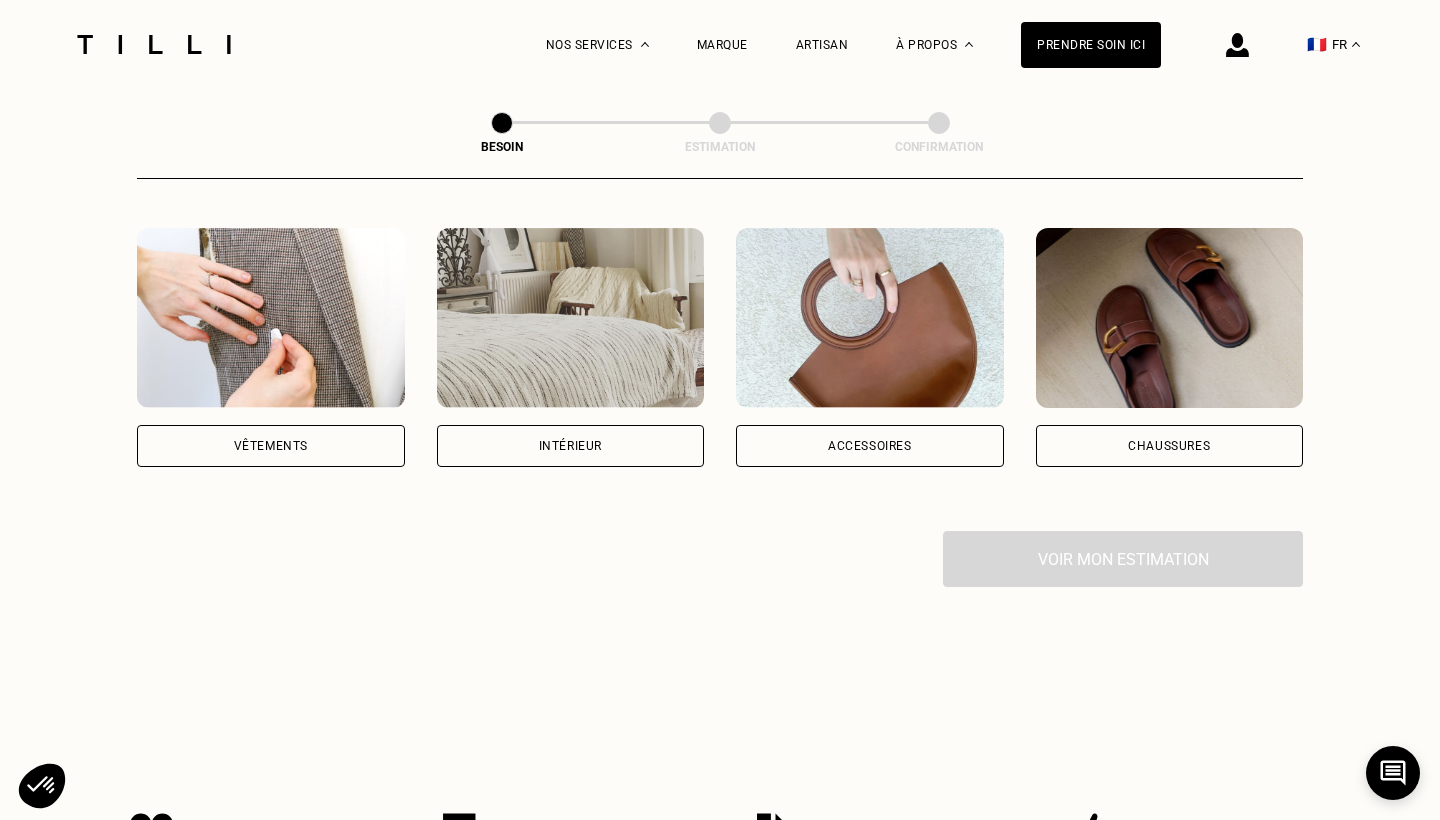 scroll, scrollTop: 349, scrollLeft: 0, axis: vertical 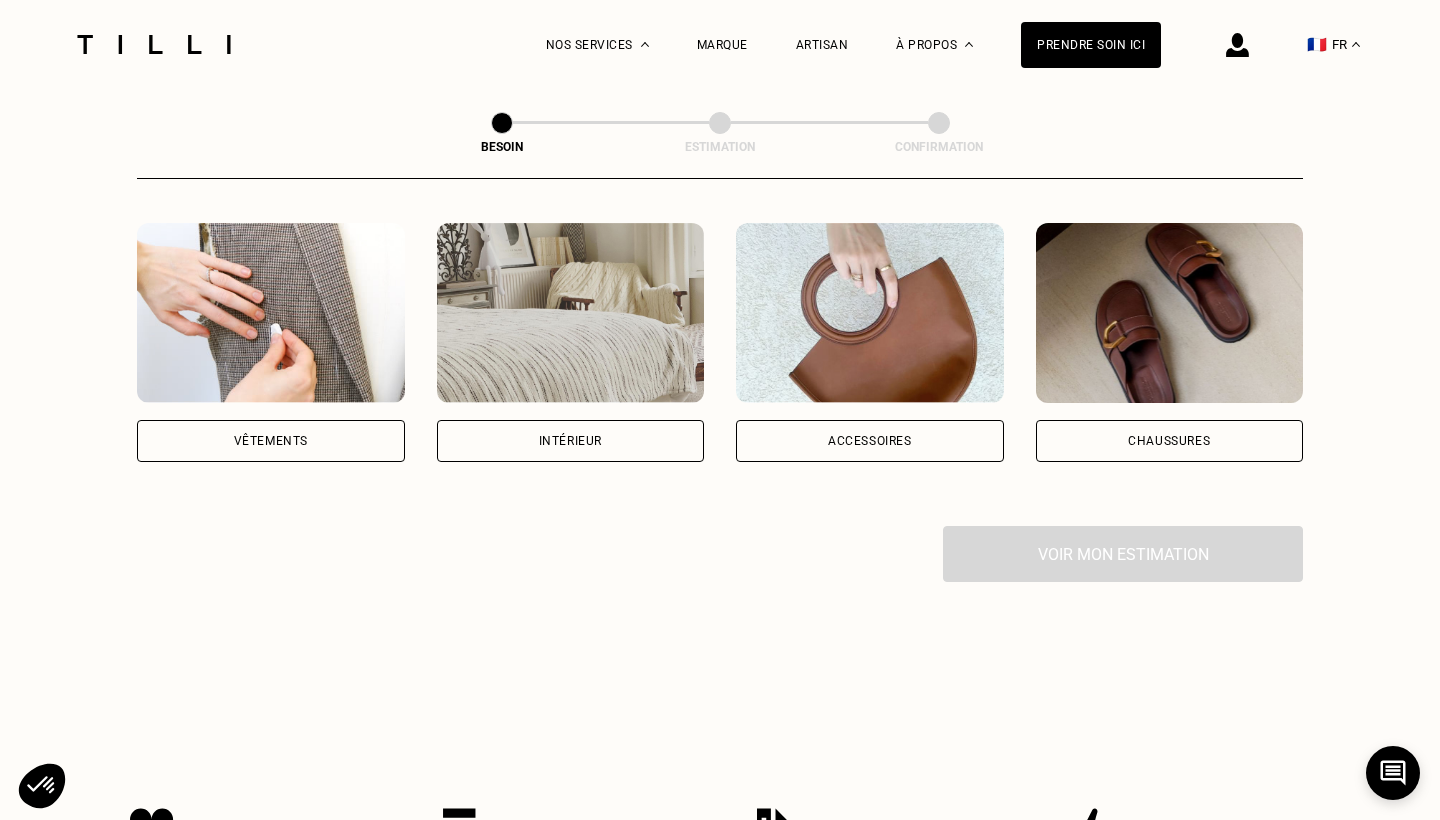 click on "Vêtements" at bounding box center [271, 441] 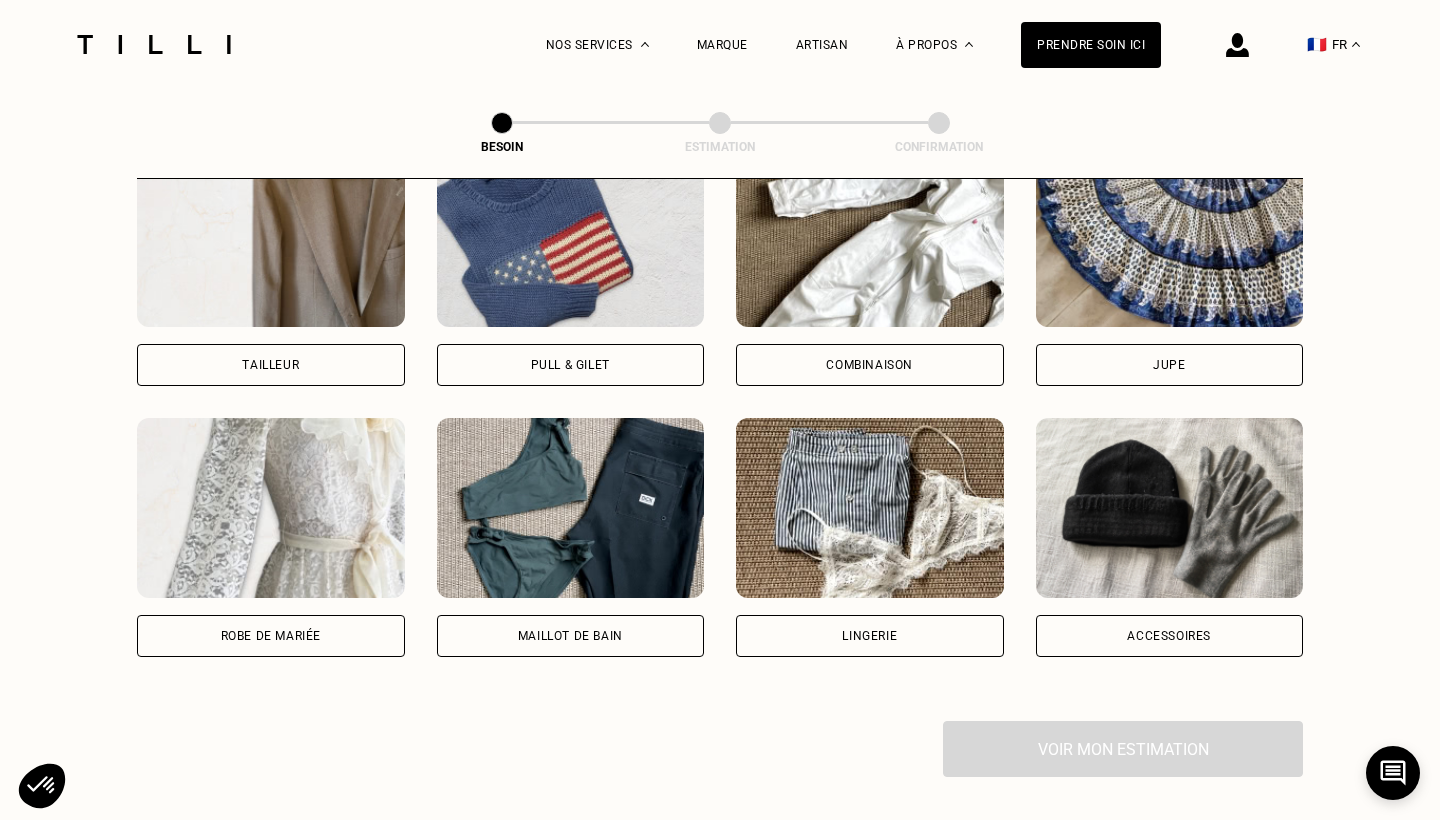 scroll, scrollTop: 1240, scrollLeft: 0, axis: vertical 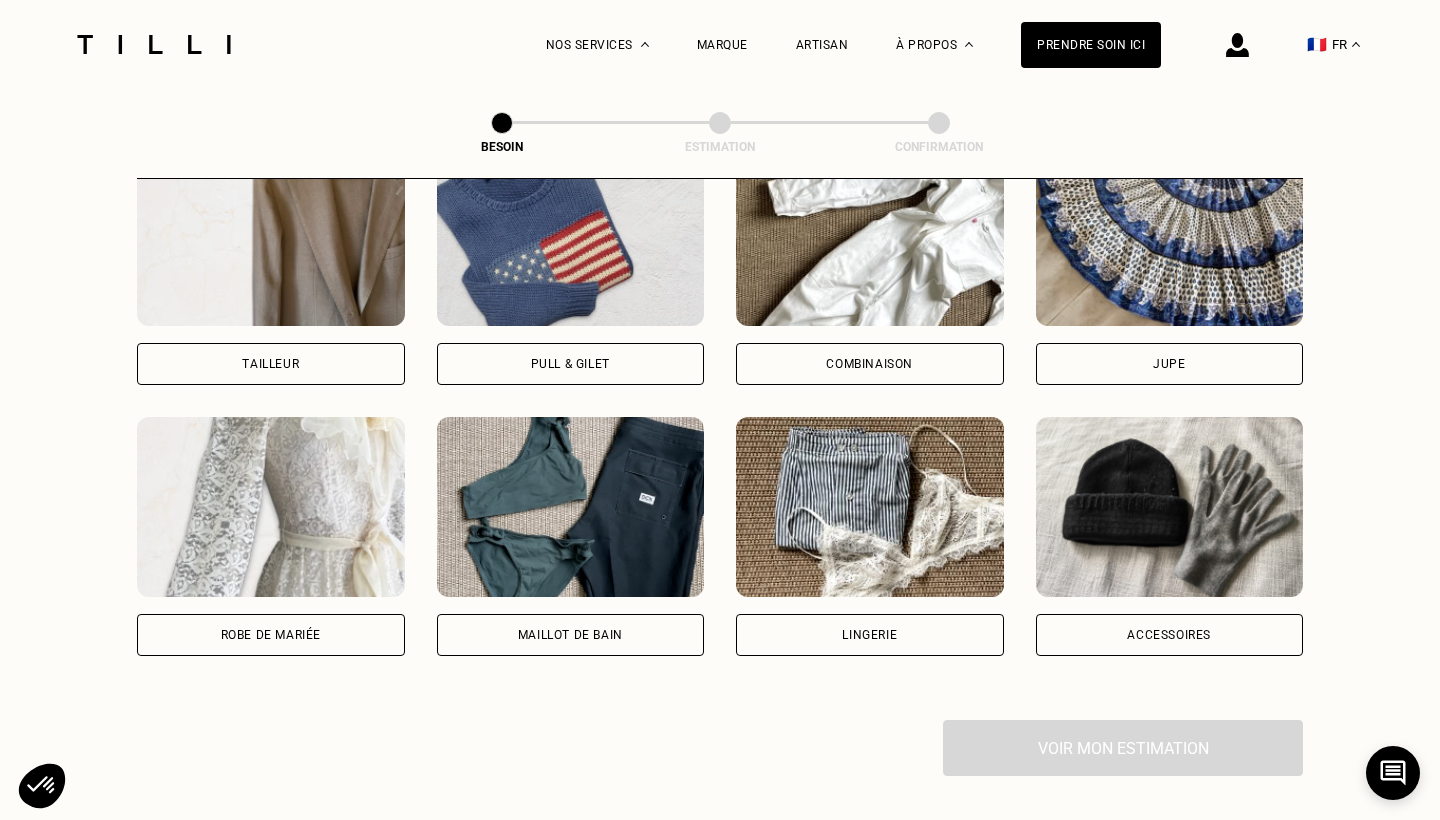 click on "Jupe" at bounding box center (1170, 364) 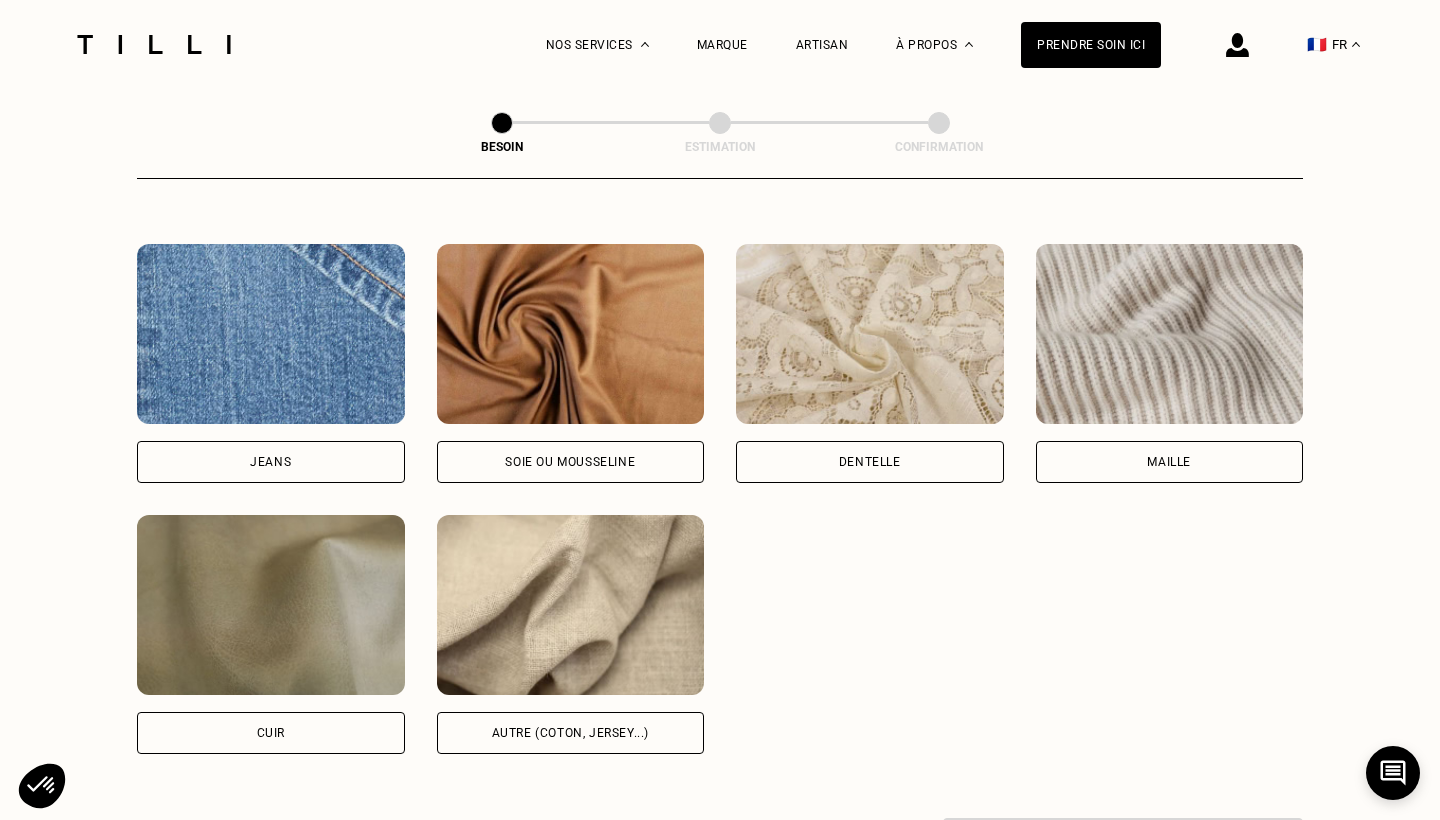 scroll, scrollTop: 2087, scrollLeft: 0, axis: vertical 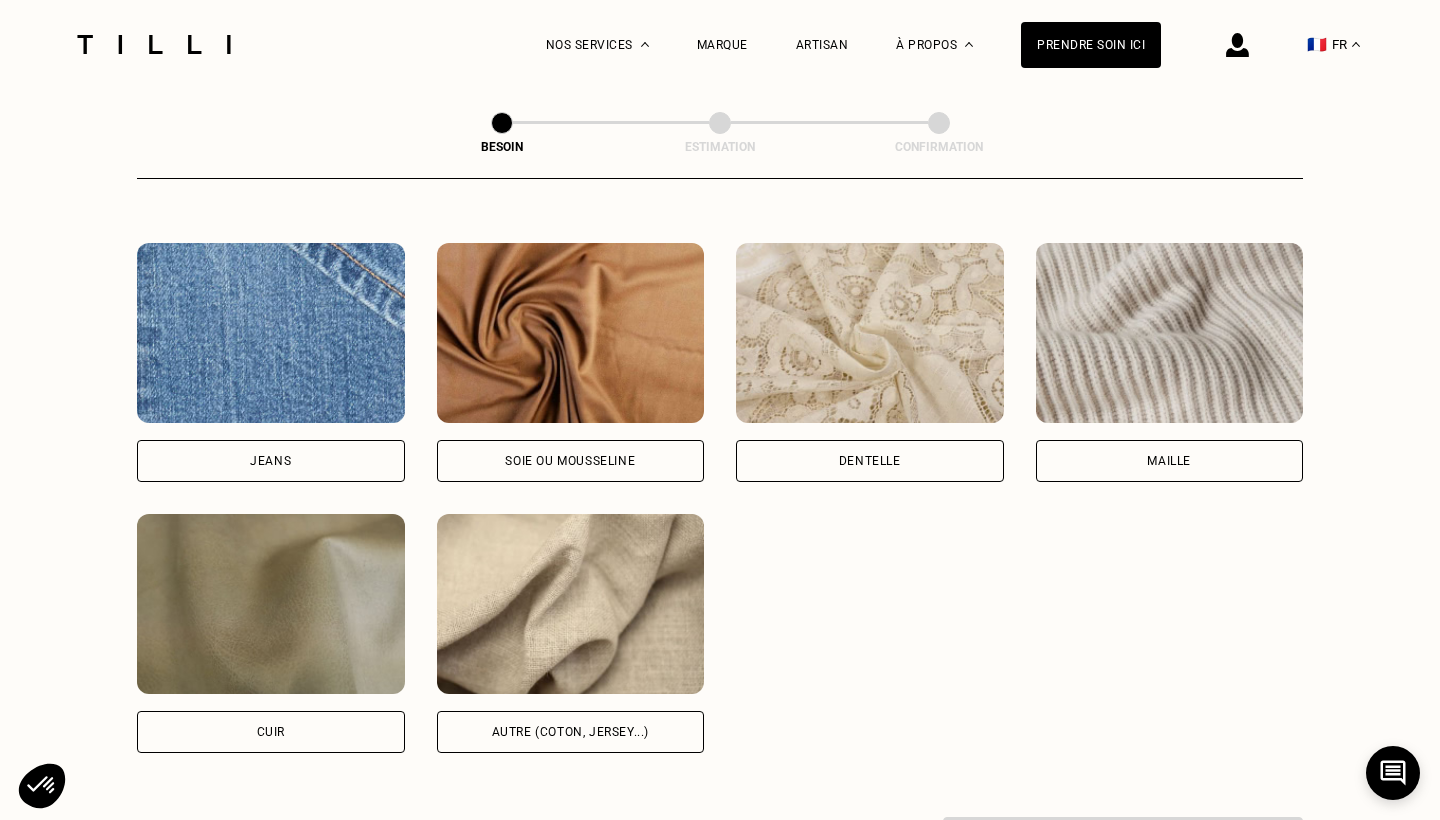 click on "Autre (coton, jersey...)" at bounding box center [571, 732] 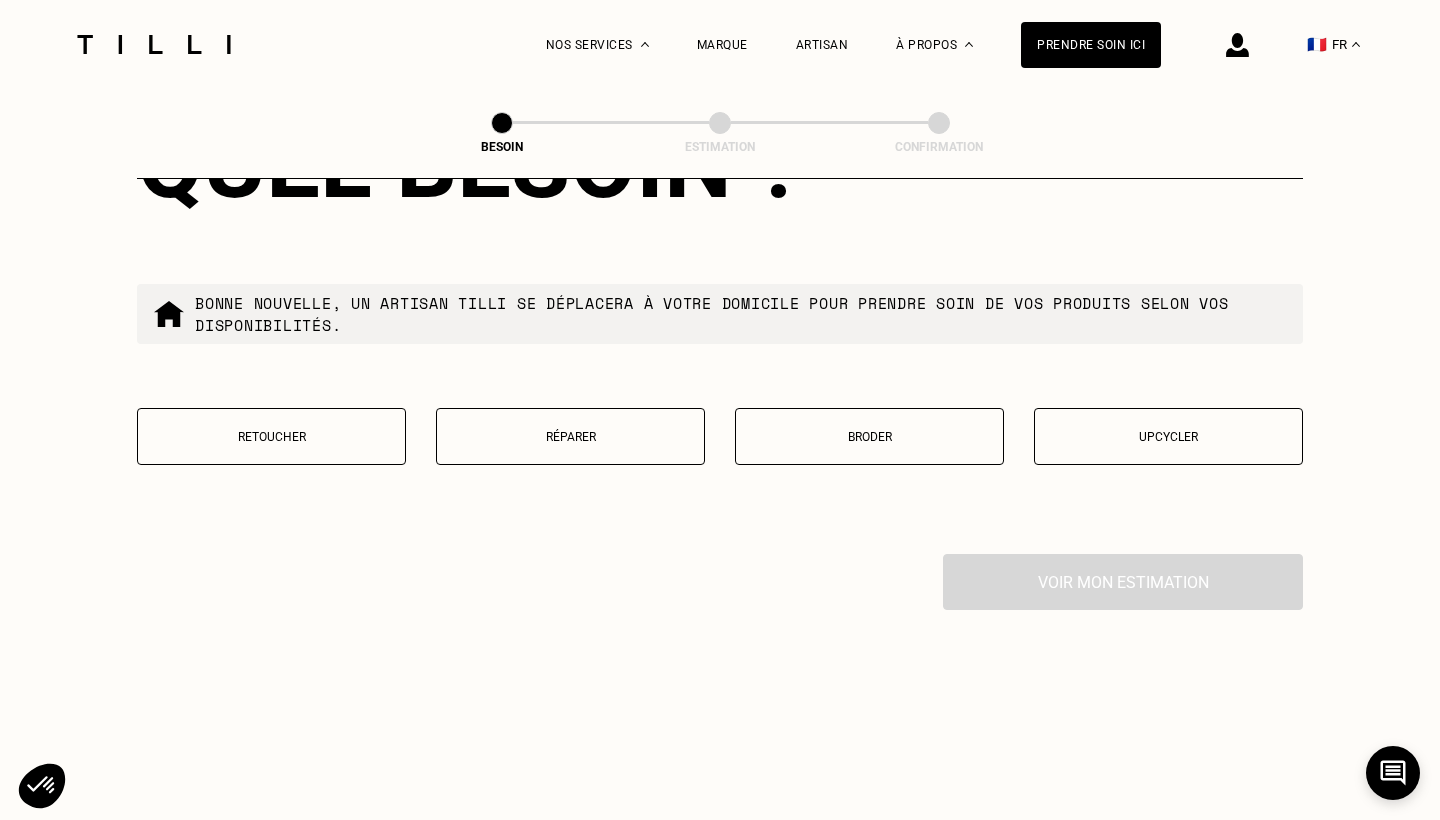 scroll, scrollTop: 3355, scrollLeft: 0, axis: vertical 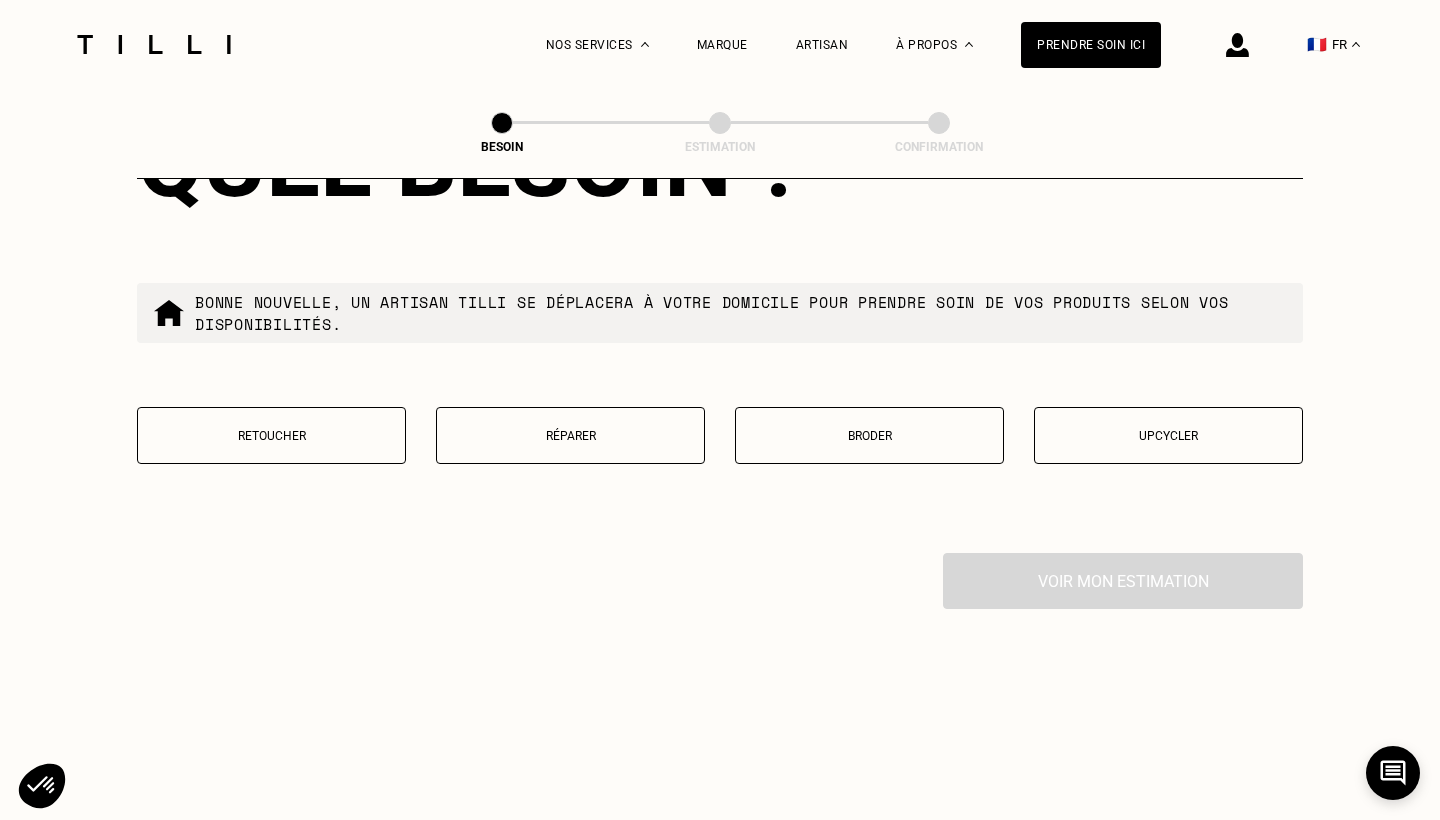 click on "Réparer" at bounding box center (570, 435) 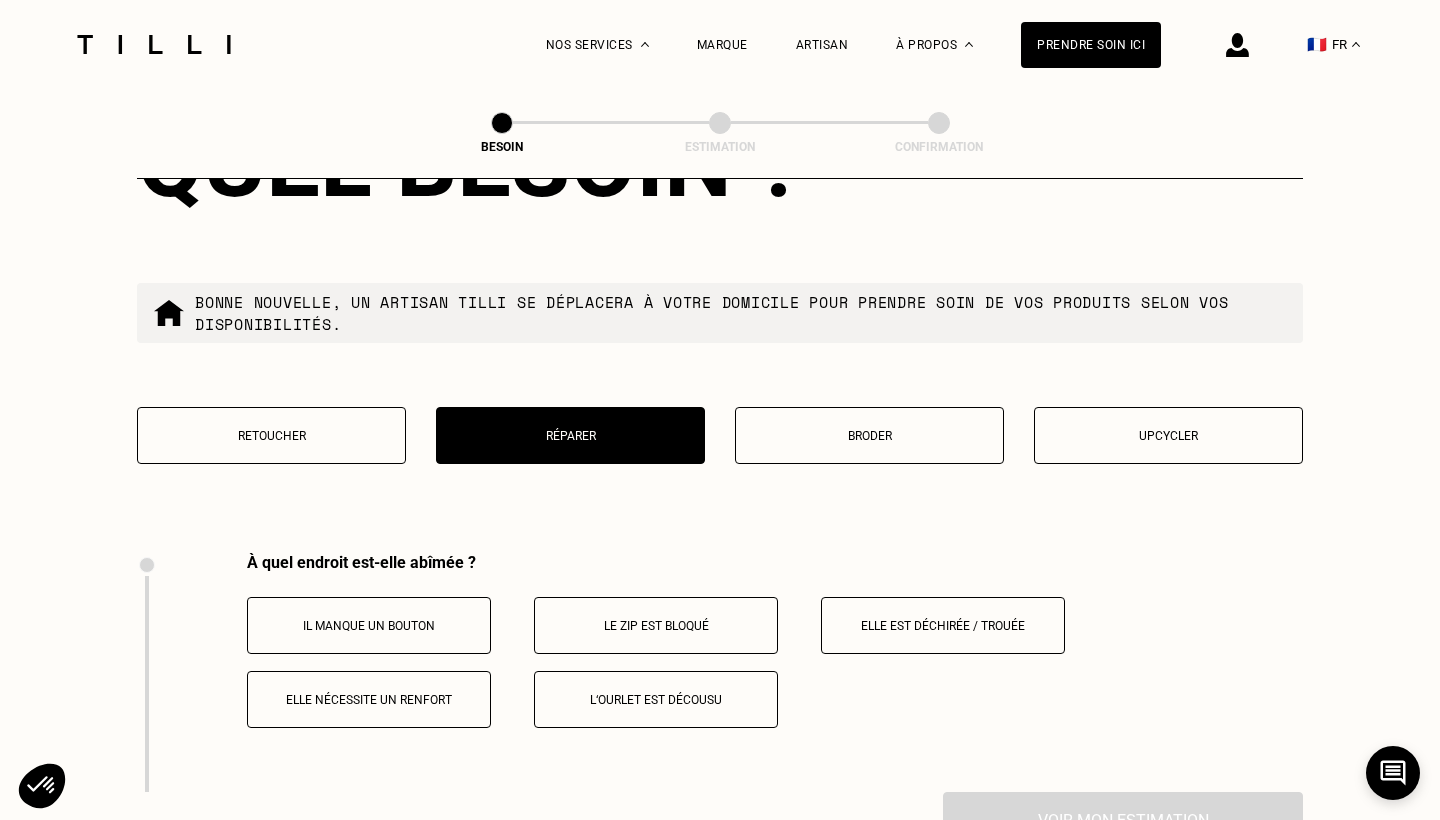 scroll, scrollTop: 3691, scrollLeft: 0, axis: vertical 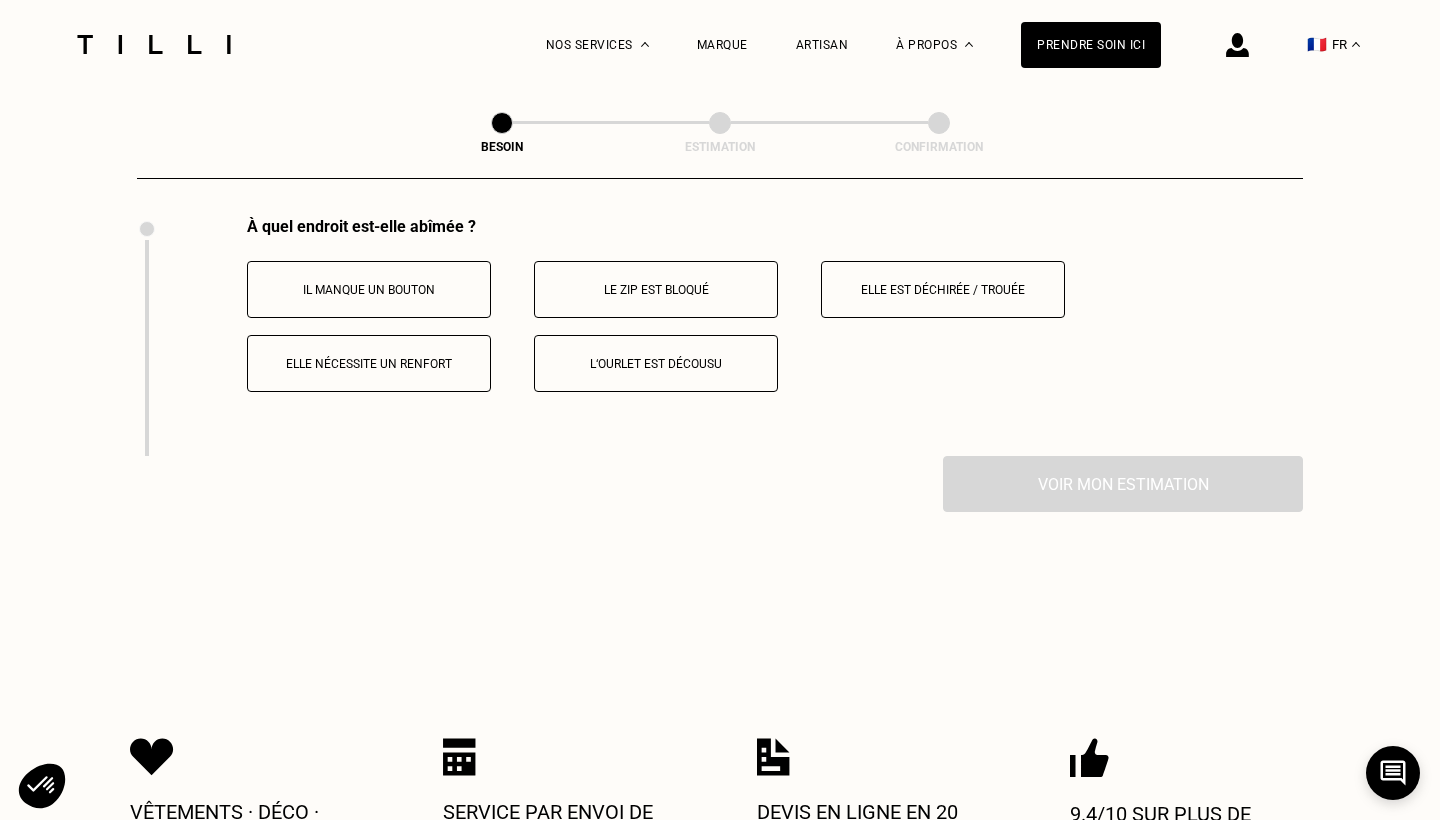 click on "Elle est déchirée / trouée" at bounding box center [943, 289] 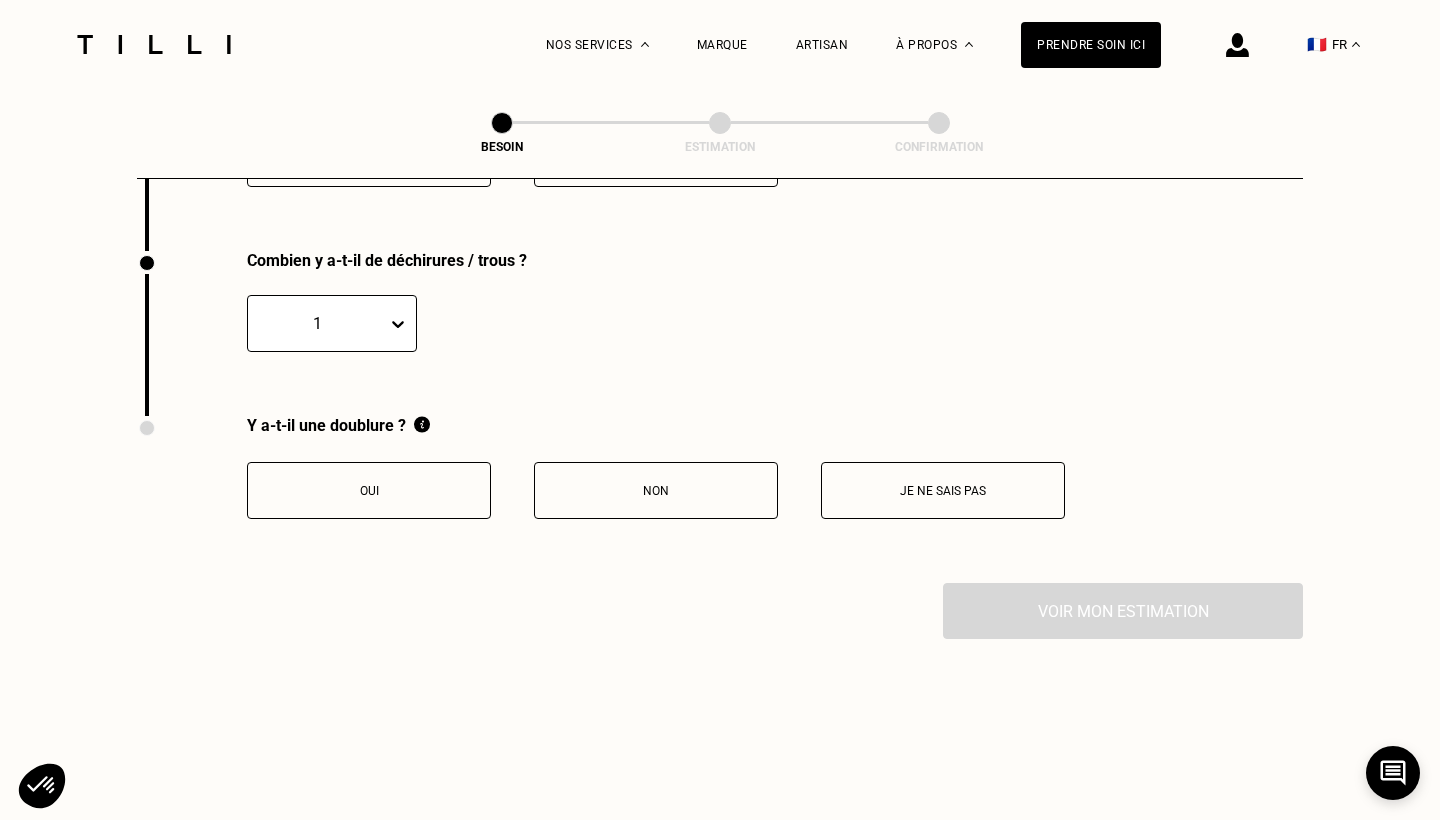 scroll, scrollTop: 3930, scrollLeft: 0, axis: vertical 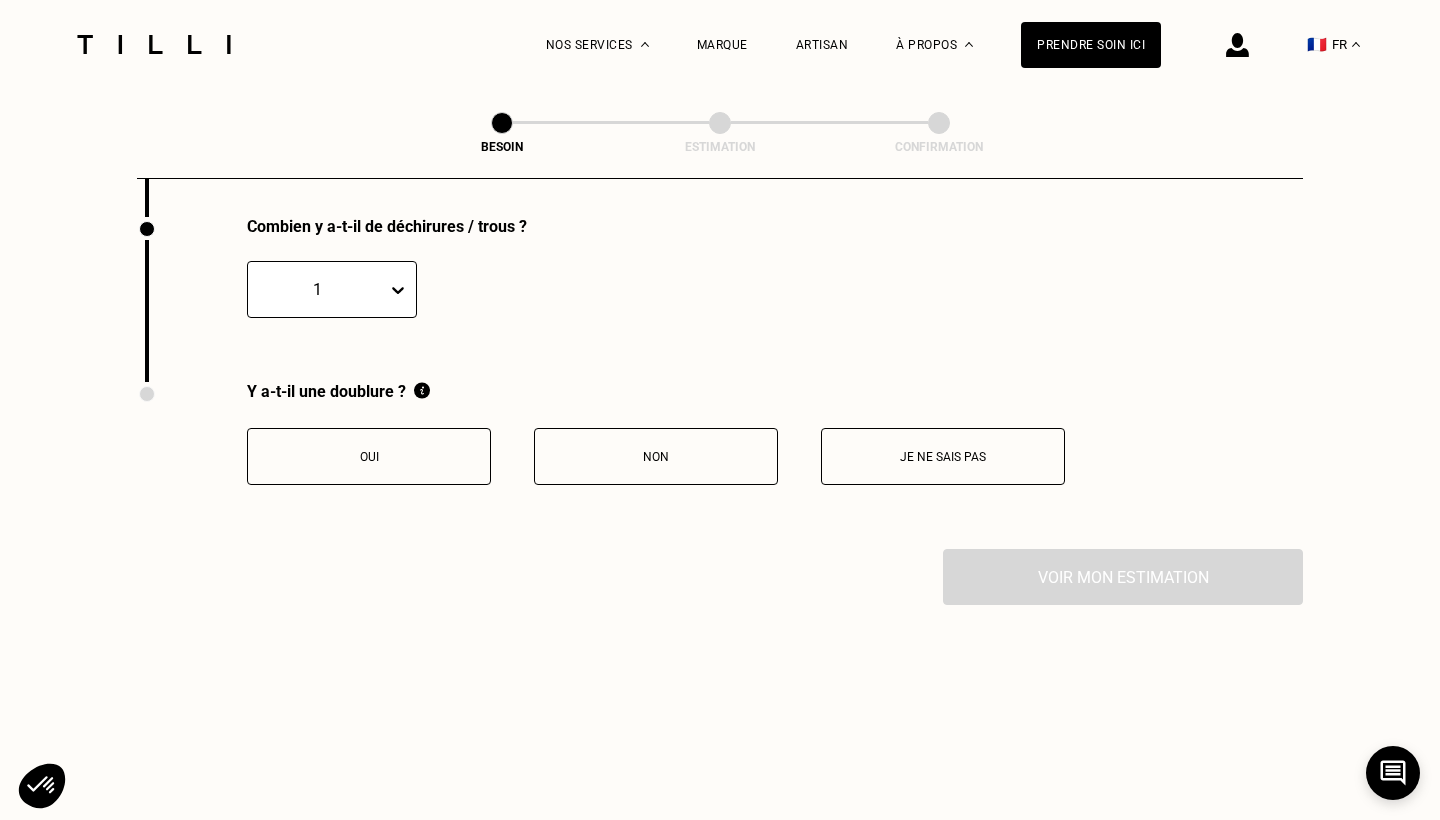 click on "Non" at bounding box center [656, 457] 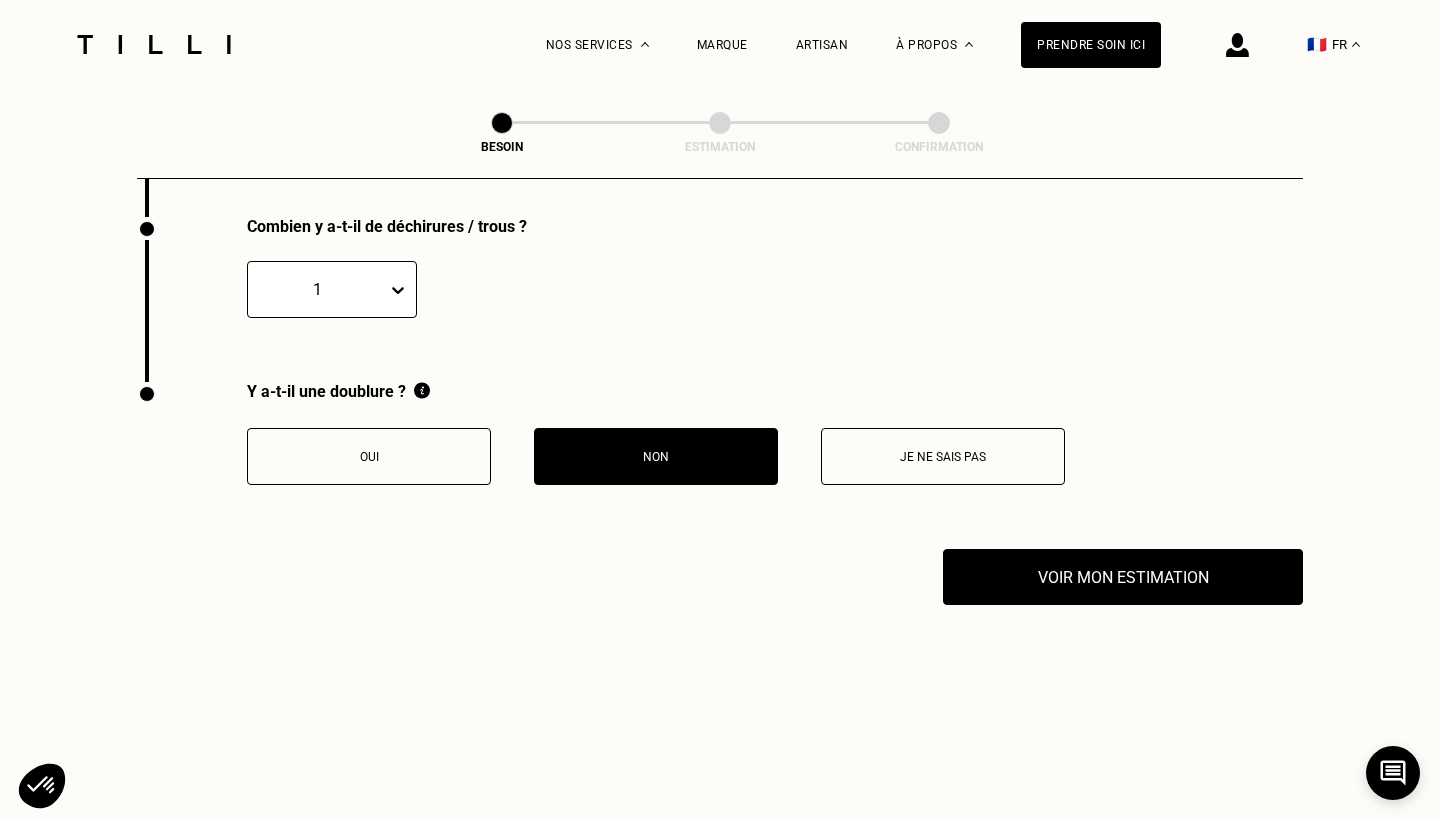 click on "La Méthode Retoucherie Maroquinerie Broderie Cordonnerie Nos prix Nos services Marque Artisan Notre histoire Nos boutiques Nos événements Notre blog À propos Prendre soin ici 🇫🇷   FR 🇫🇷   FR Besoin Estimation Confirmation Dites nous de quoi vous avez besoin en 2 minutes top chrono Chez Tilli nous faisons appel aux meilleurs artisans couturiers , maroquiniers et cordonniers   français pour prendre soin de vos objets du quotidien. Catégorie Vêtements Intérieur Accessoires Chaussures Quelle pièce ? Pantalon Manteau & Veste Robe Haut Tailleur Pull & gilet Combinaison Jupe Robe de mariée Maillot de bain Lingerie Bonnet, écharpe, gants Accessoires Quelle matière ? Certaines matières nécessitent un savoir-faire et des outils spécifiques. Si besoin, nous mobiliserons un spécialiste pour prendre soin de vos pièces. Pas d’inquiétude, le prix reste le même. Jeans Soie ou mousseline Dentelle Maille Attention ! Pour le moment, nous traitons que le cuir léger comme les hauts & pantalons (pas de blouson). Cuir Autre (coton, jersey...) Localisation Quel est votre pays ? 🇩🇪   Allemagne 🇦🇹   Autriche 🇧🇪   Belgique 🇧🇬   Bulgarie 🇨🇾   Chypre 🇭🇷   Croatie" at bounding box center (720, -1558) 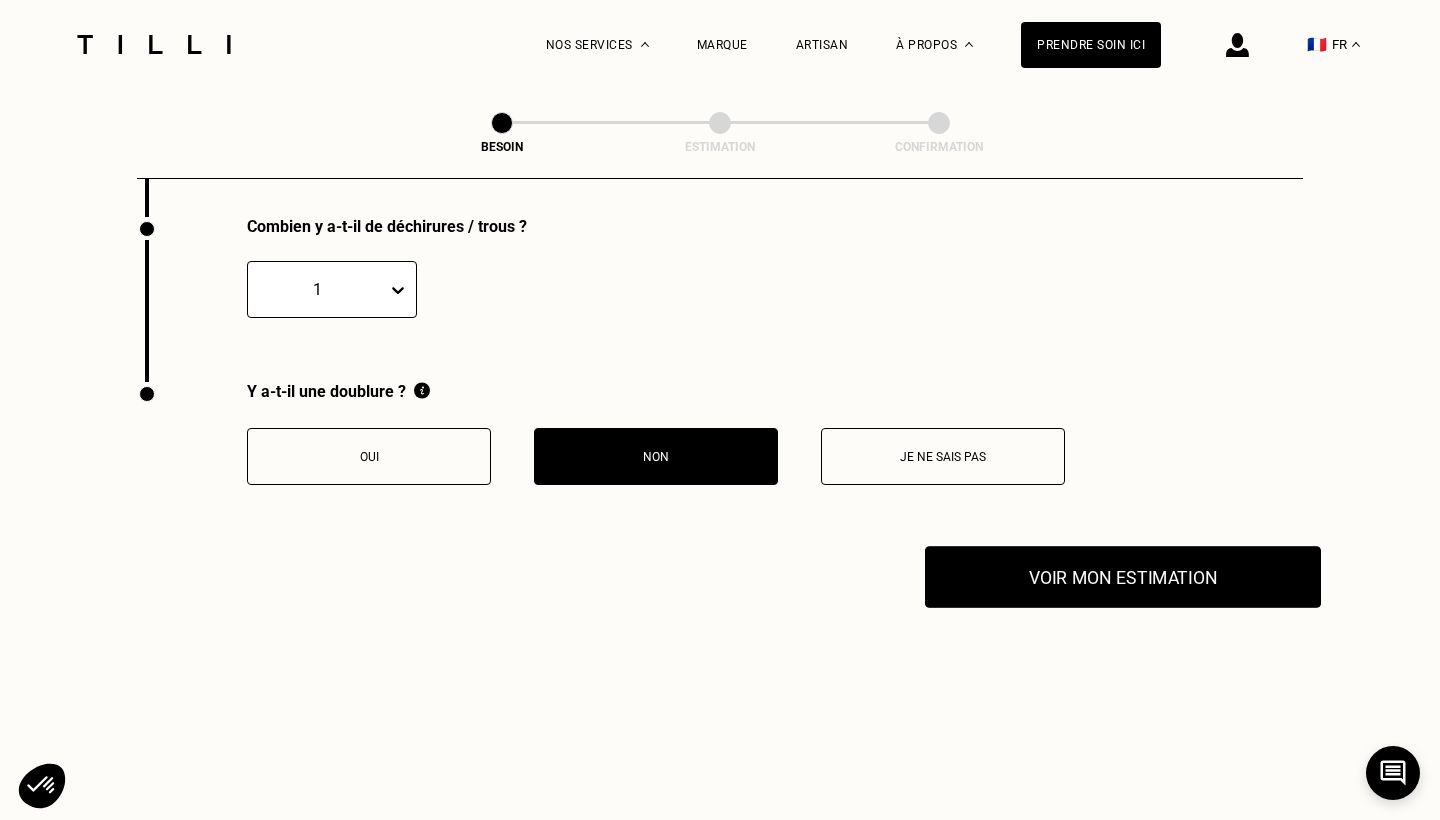 click on "Voir mon estimation" at bounding box center [1123, 577] 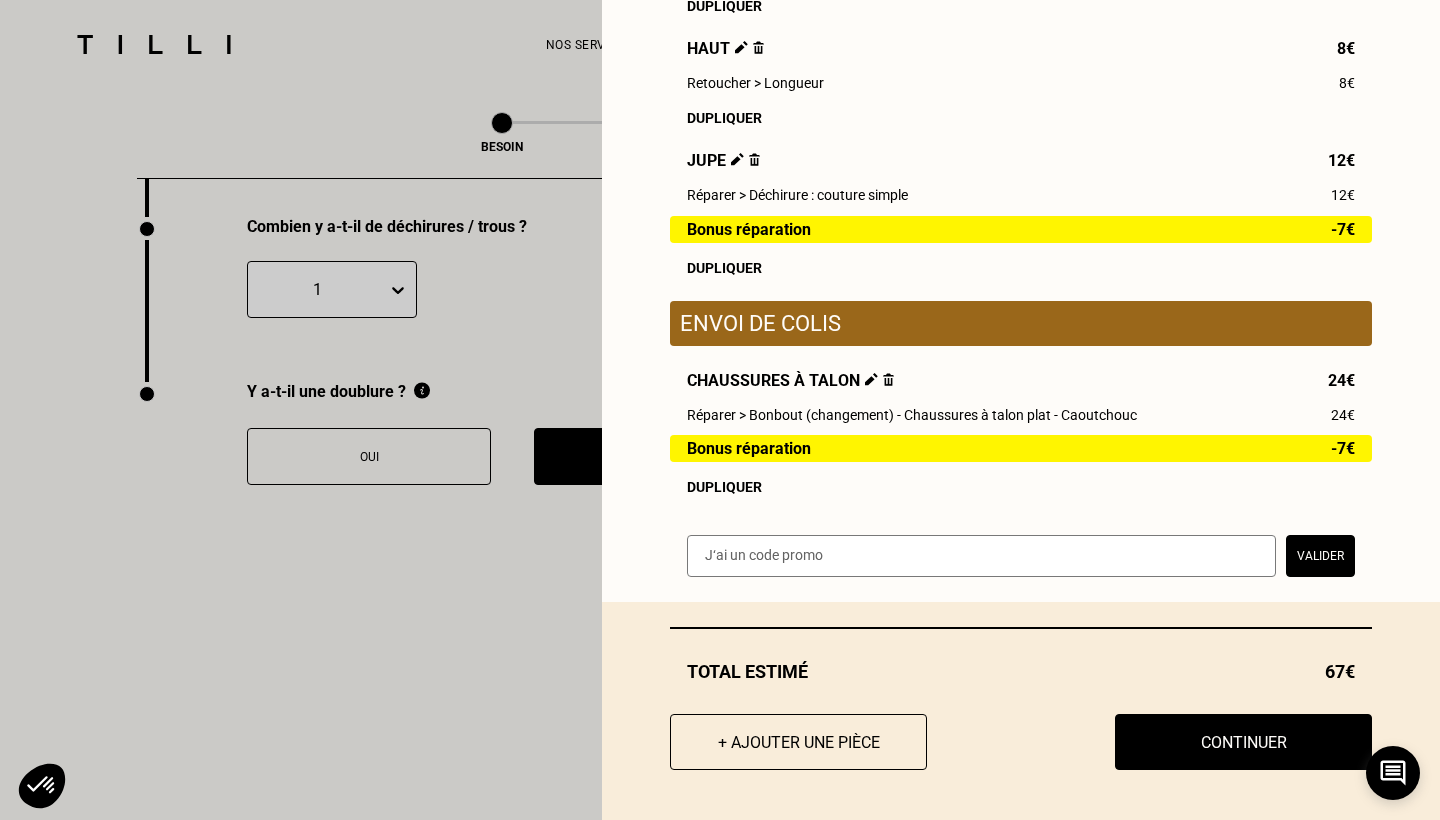 scroll, scrollTop: 686, scrollLeft: 0, axis: vertical 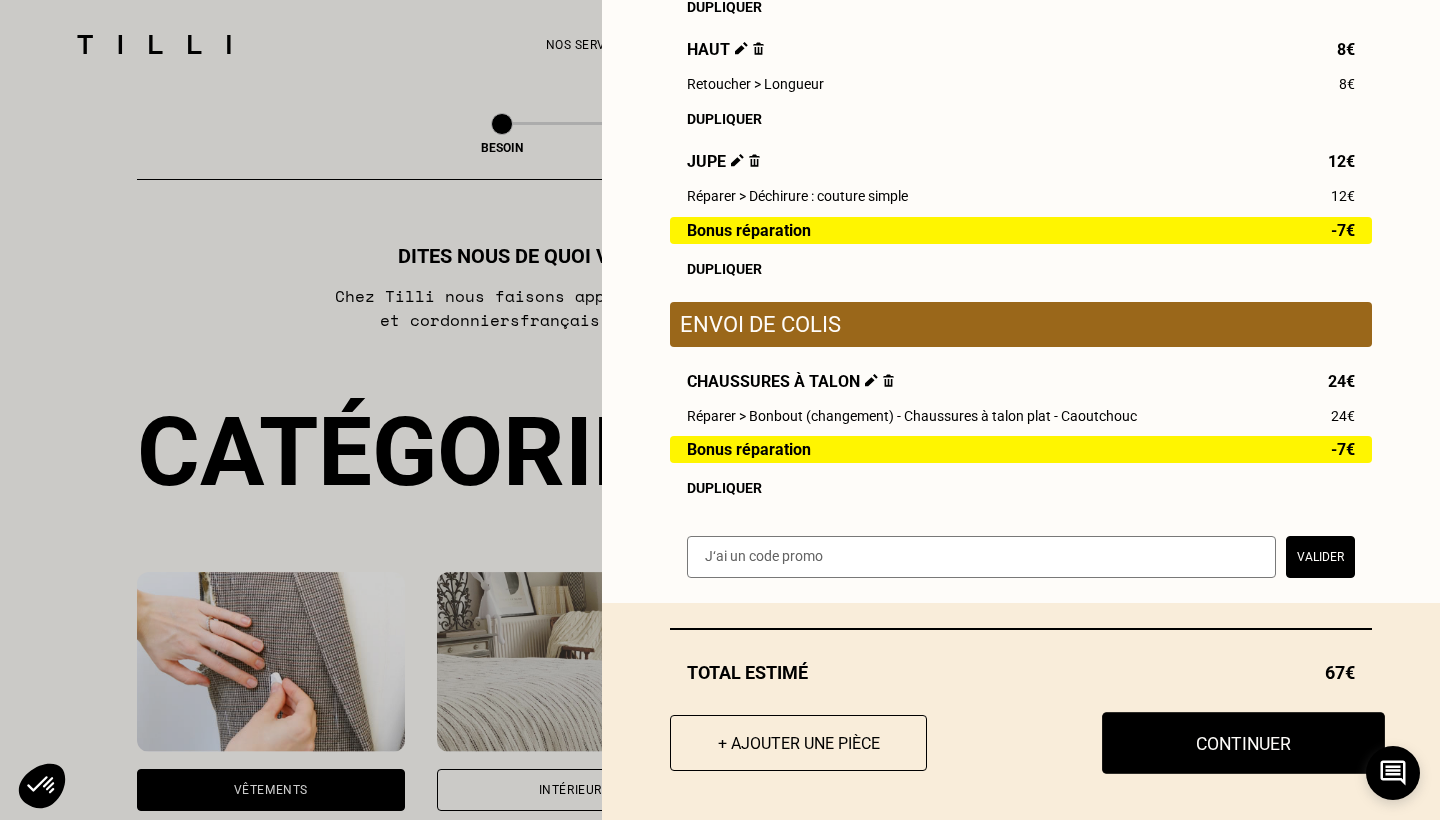 click on "Continuer" at bounding box center [1243, 743] 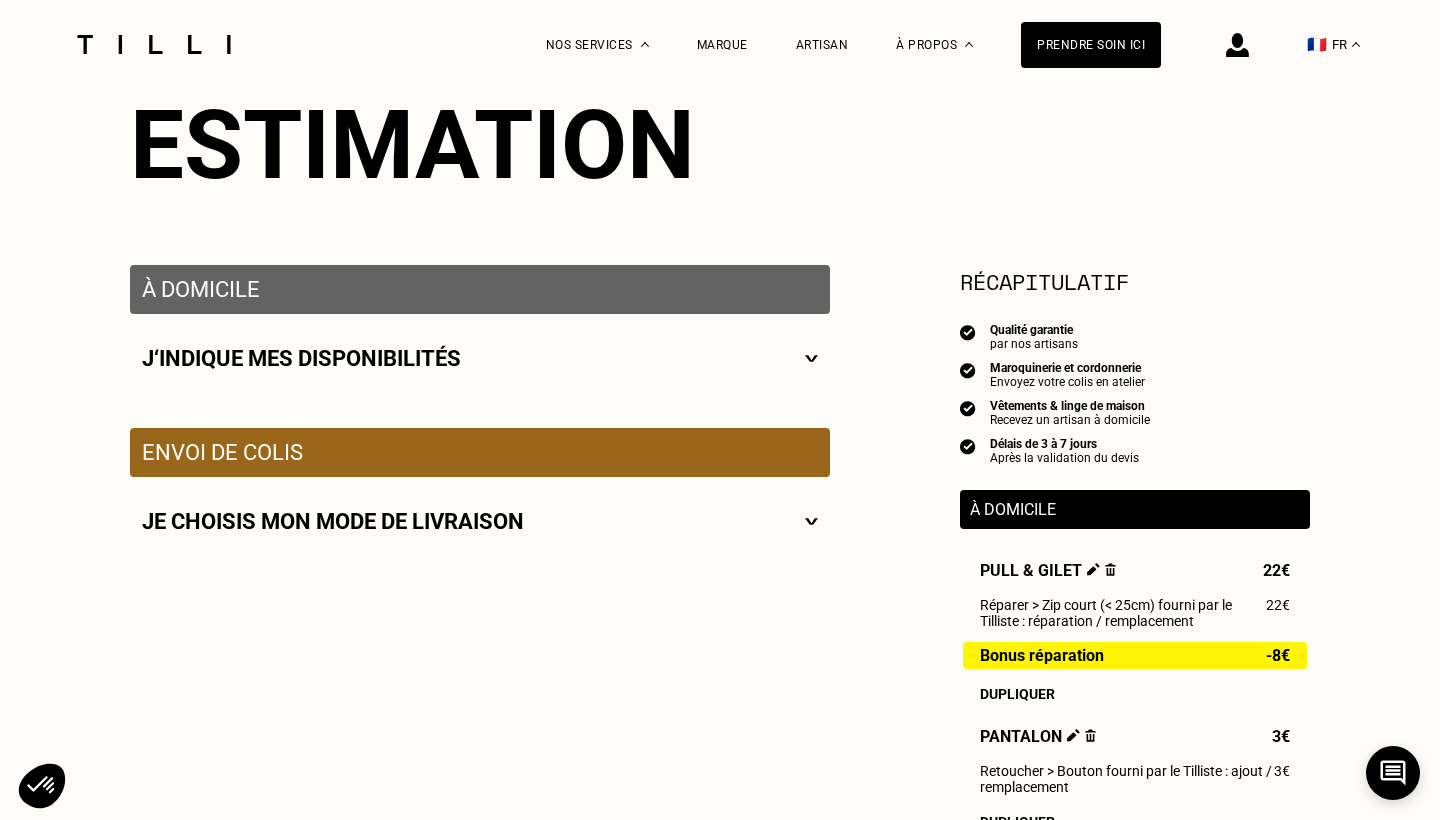 scroll, scrollTop: 220, scrollLeft: 0, axis: vertical 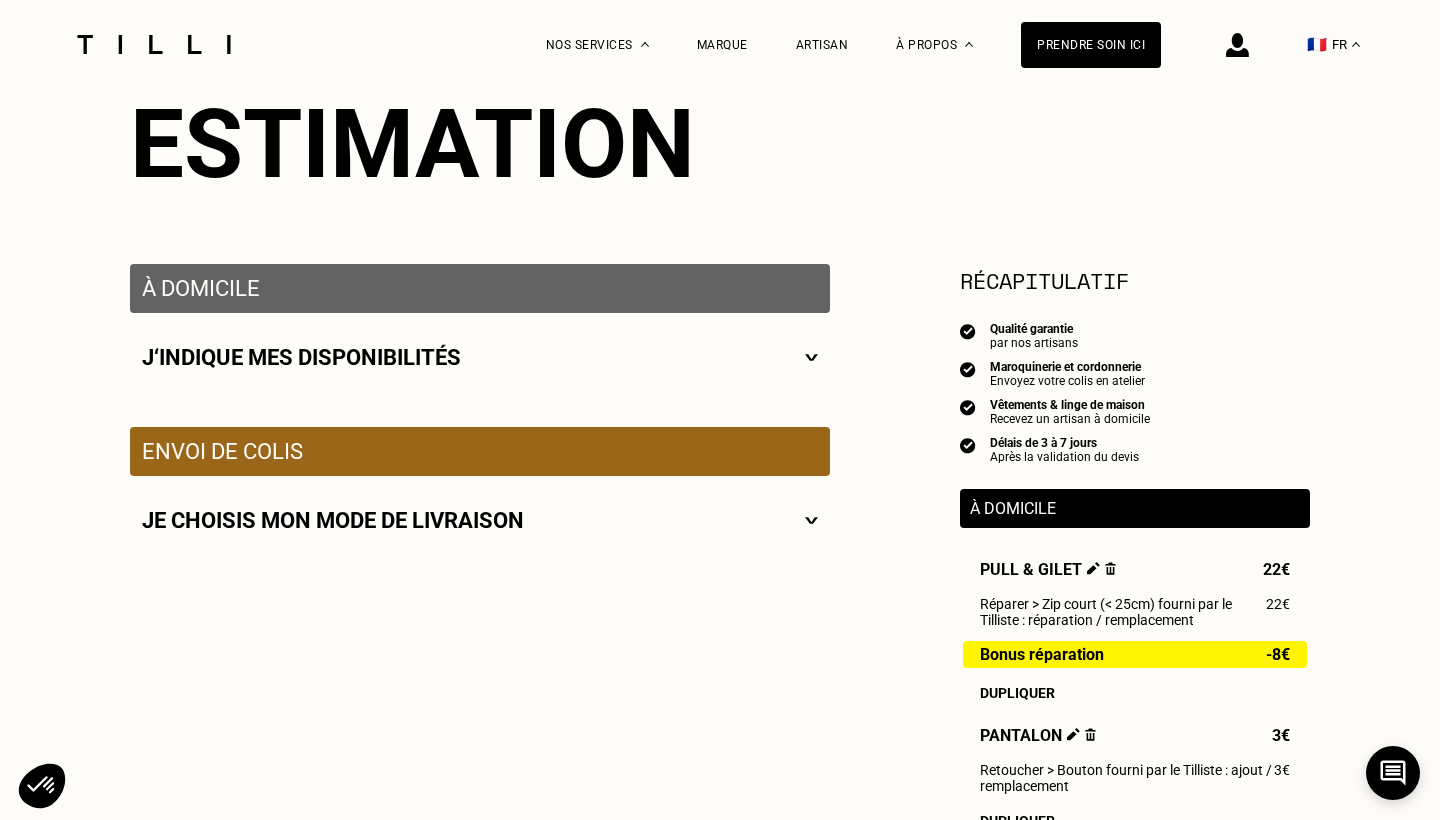 click on "J‘indique mes disponibilités" at bounding box center [480, 357] 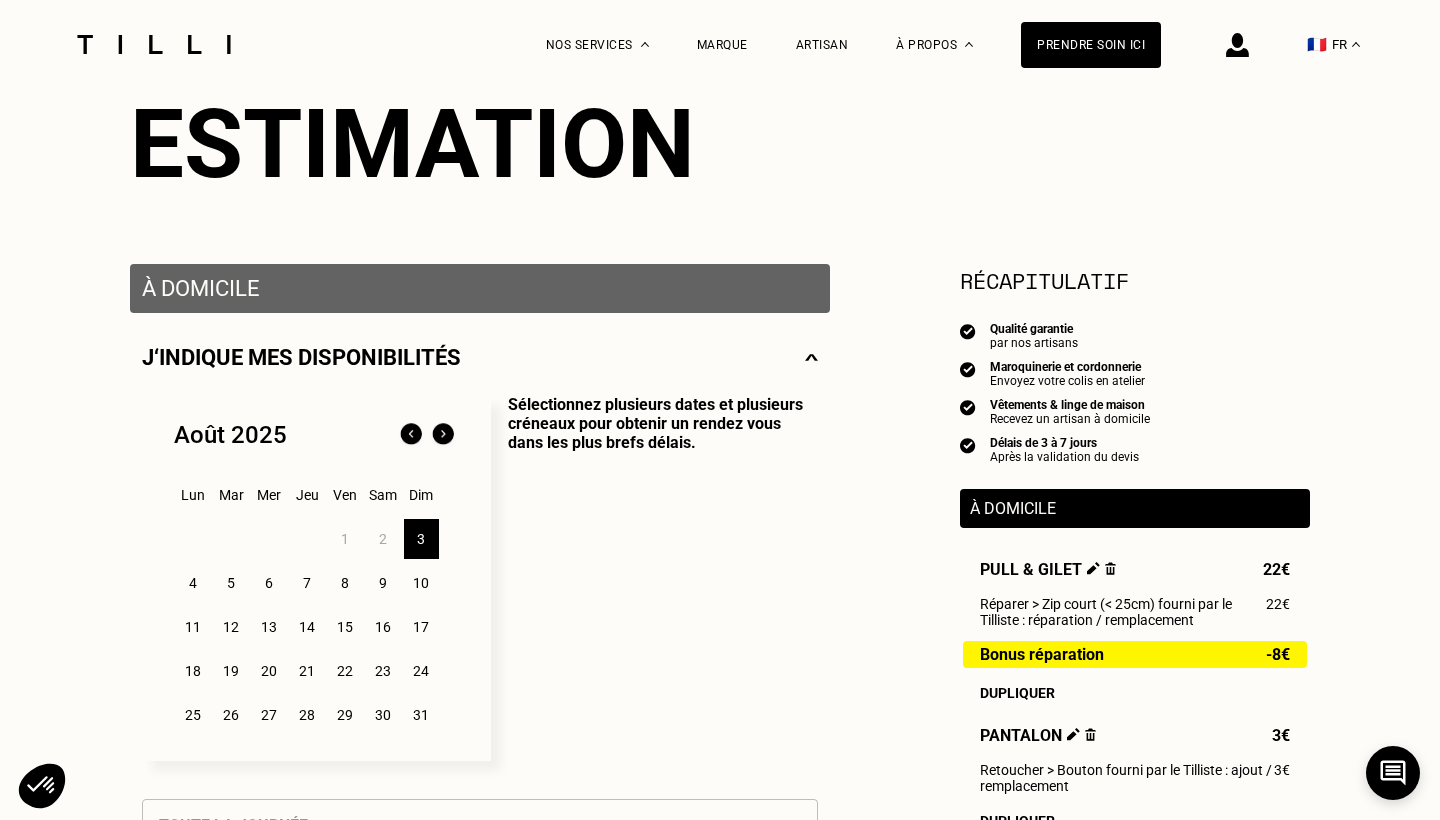 click on "J‘indique mes disponibilités" at bounding box center (480, 357) 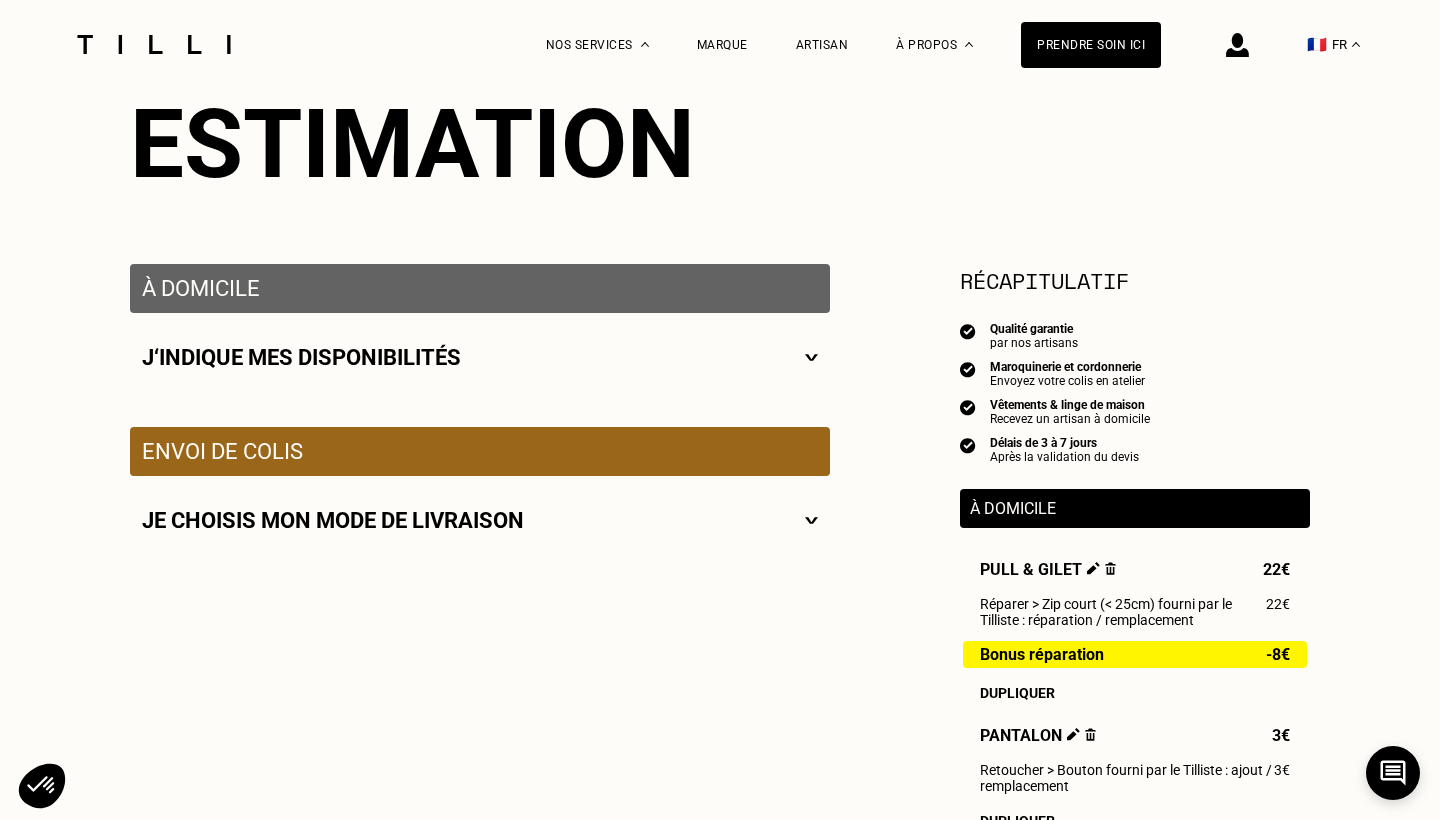 click on "J‘indique mes disponibilités" at bounding box center [480, 357] 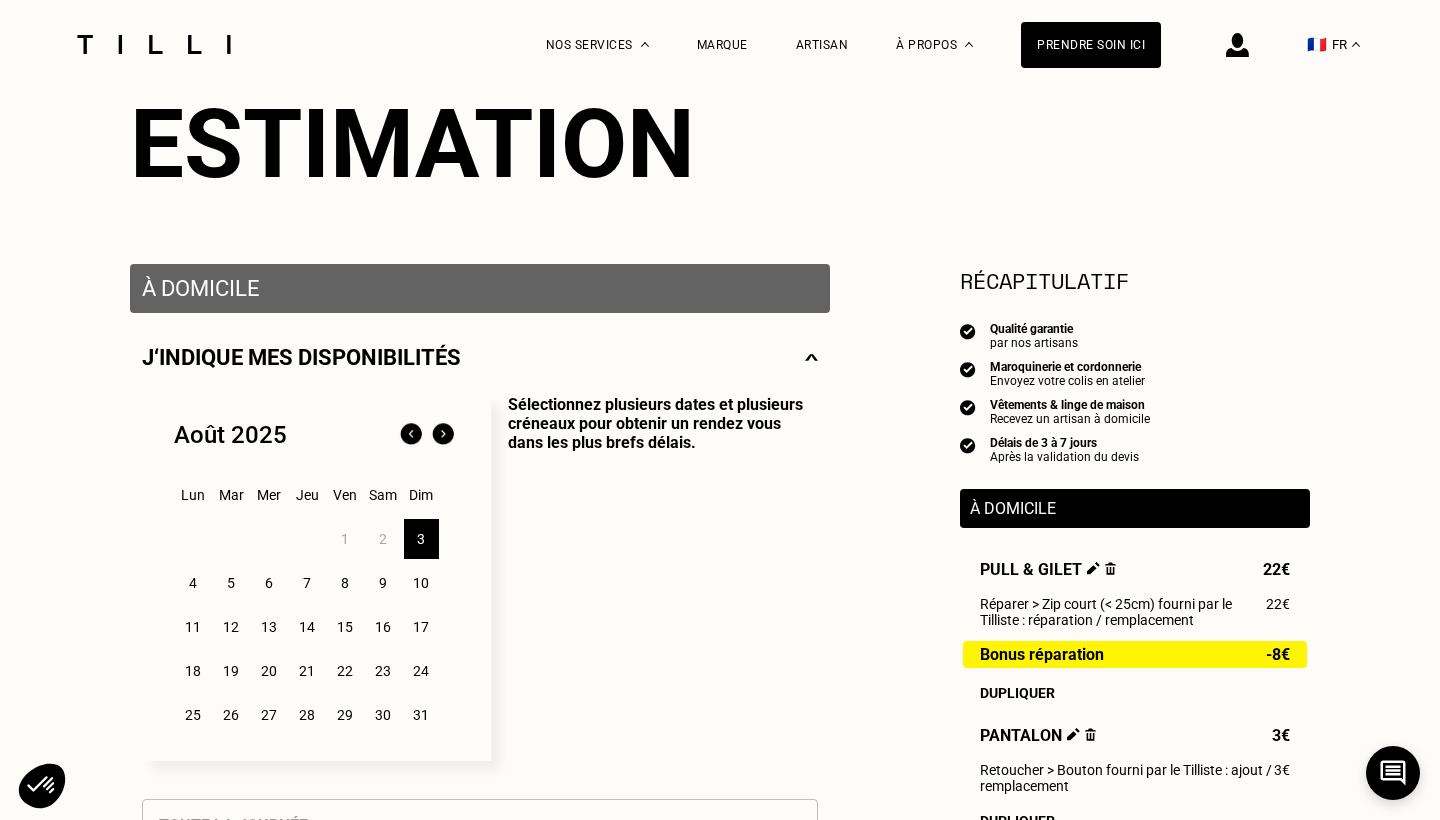 click on "3" at bounding box center [421, 539] 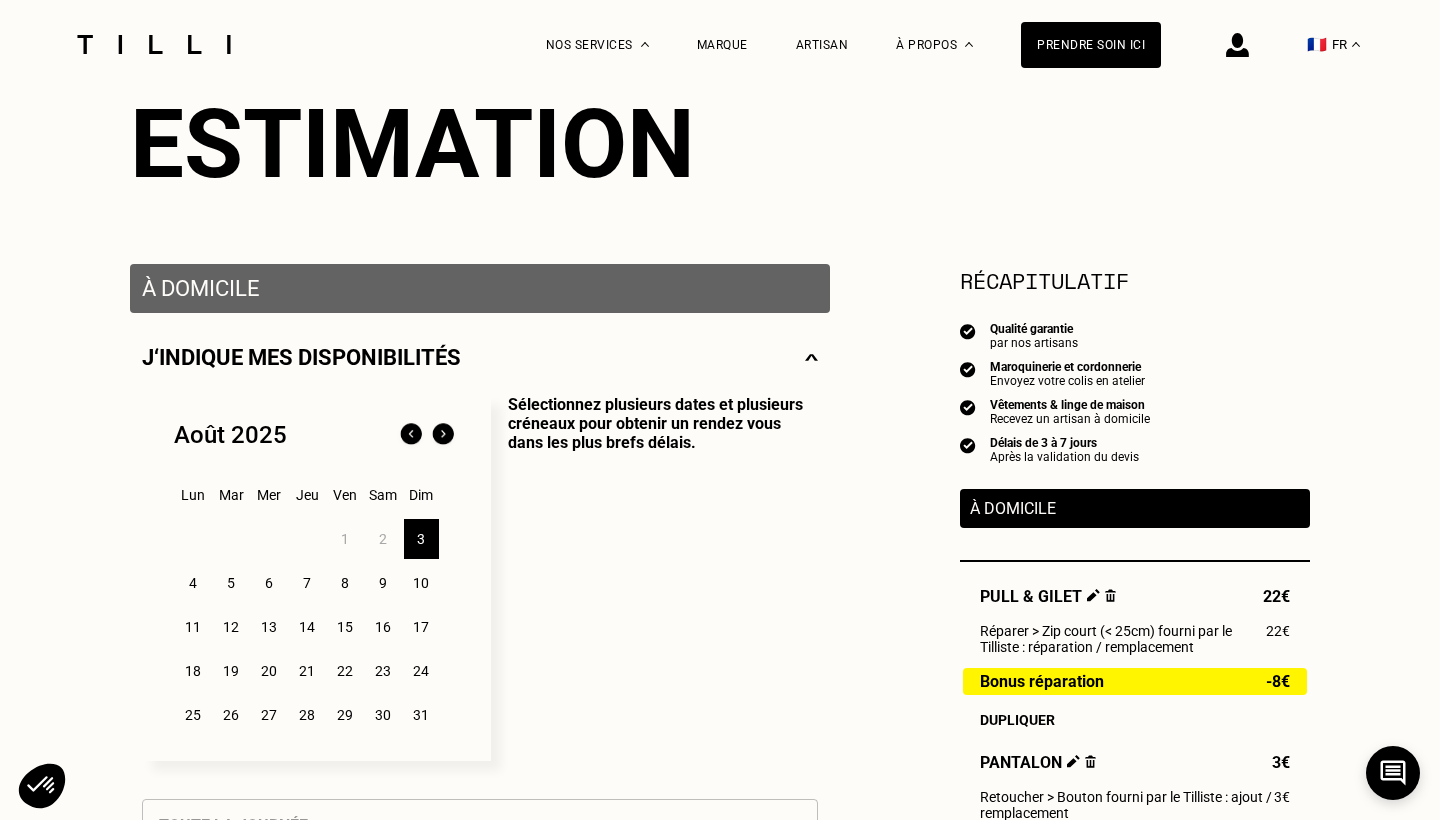 click on "Sélectionnez plusieurs dates et plusieurs créneaux pour obtenir un rendez vous dans les plus brefs délais." at bounding box center [654, 578] 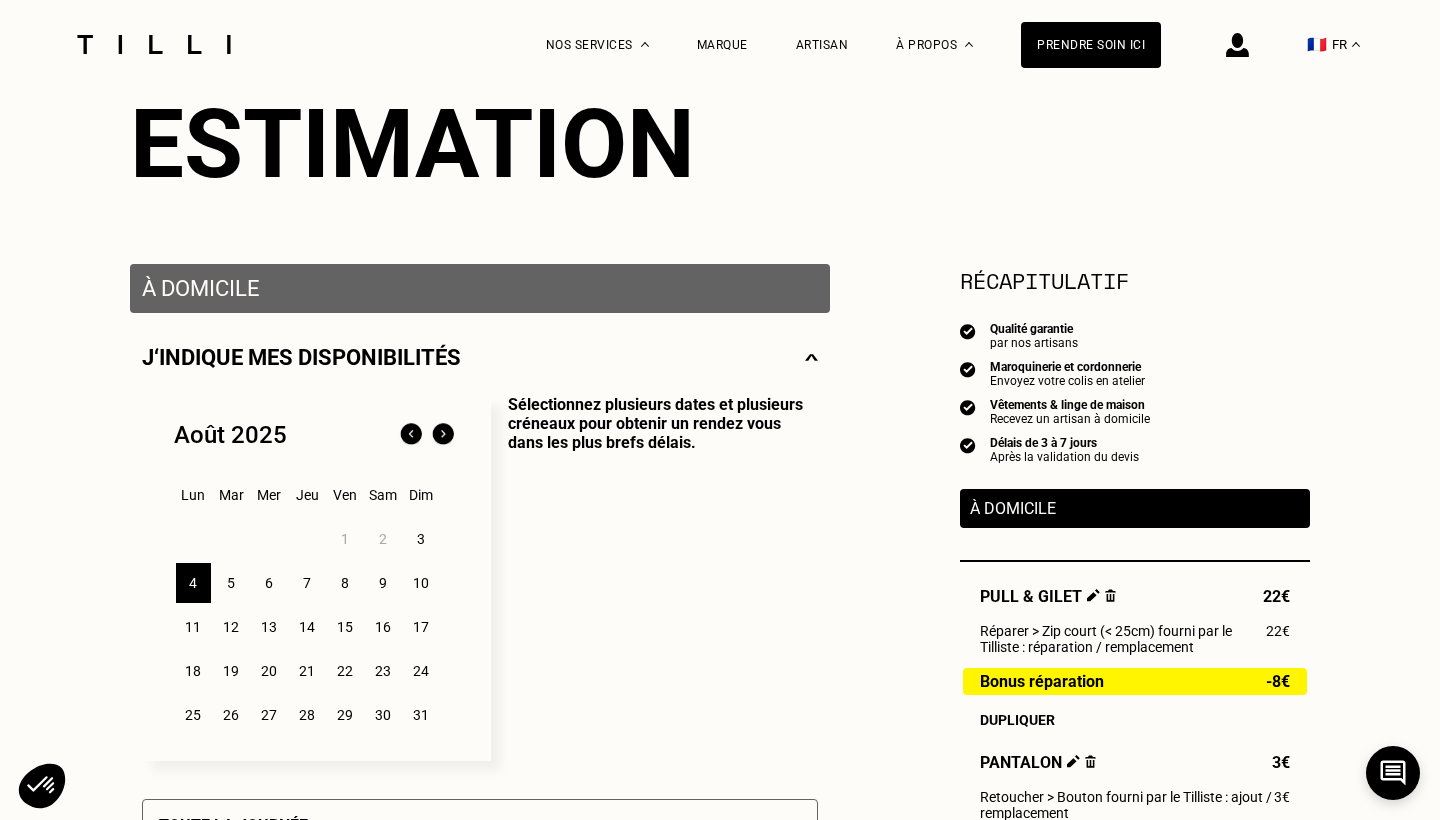 click on "1 2 3 4 5 6 7 8 9 10 11 12 13 14 15 16 17 18 19 20 21 22 23 24 25 26 27 28 29 30 31" at bounding box center (316, 627) 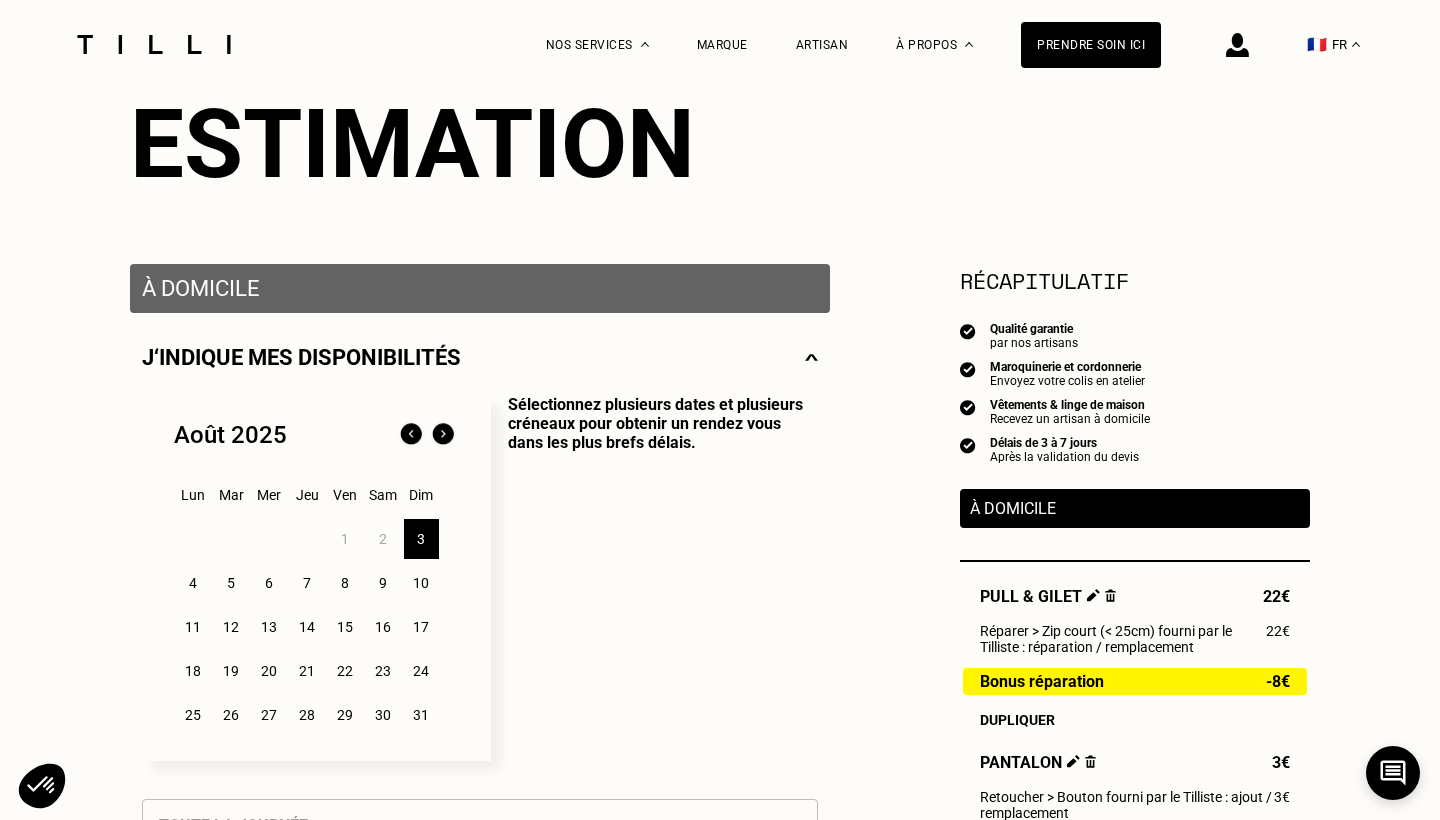 click on "Sélectionnez plusieurs dates et plusieurs créneaux pour obtenir un rendez vous dans les plus brefs délais." at bounding box center [654, 578] 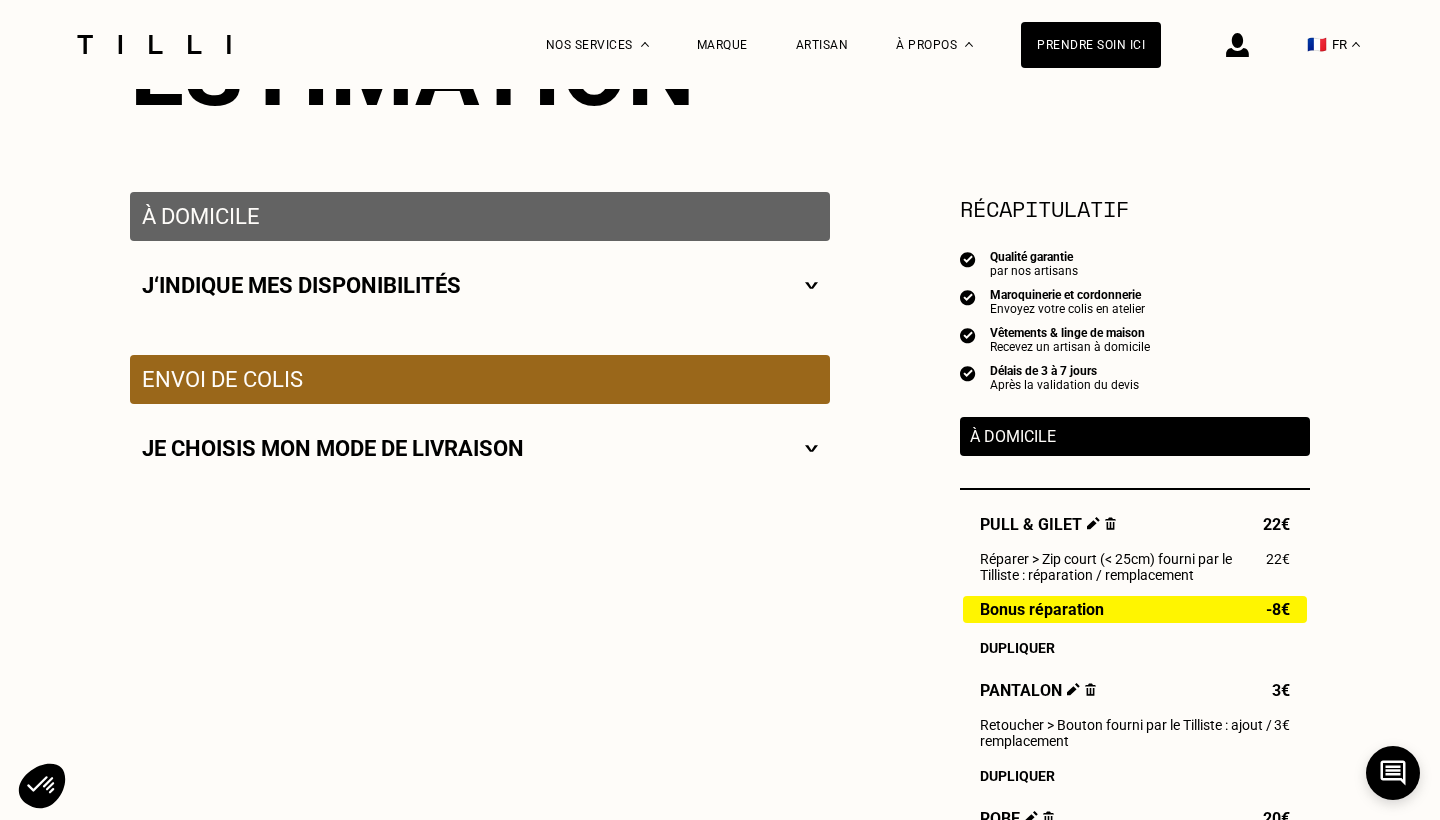 scroll, scrollTop: 288, scrollLeft: 0, axis: vertical 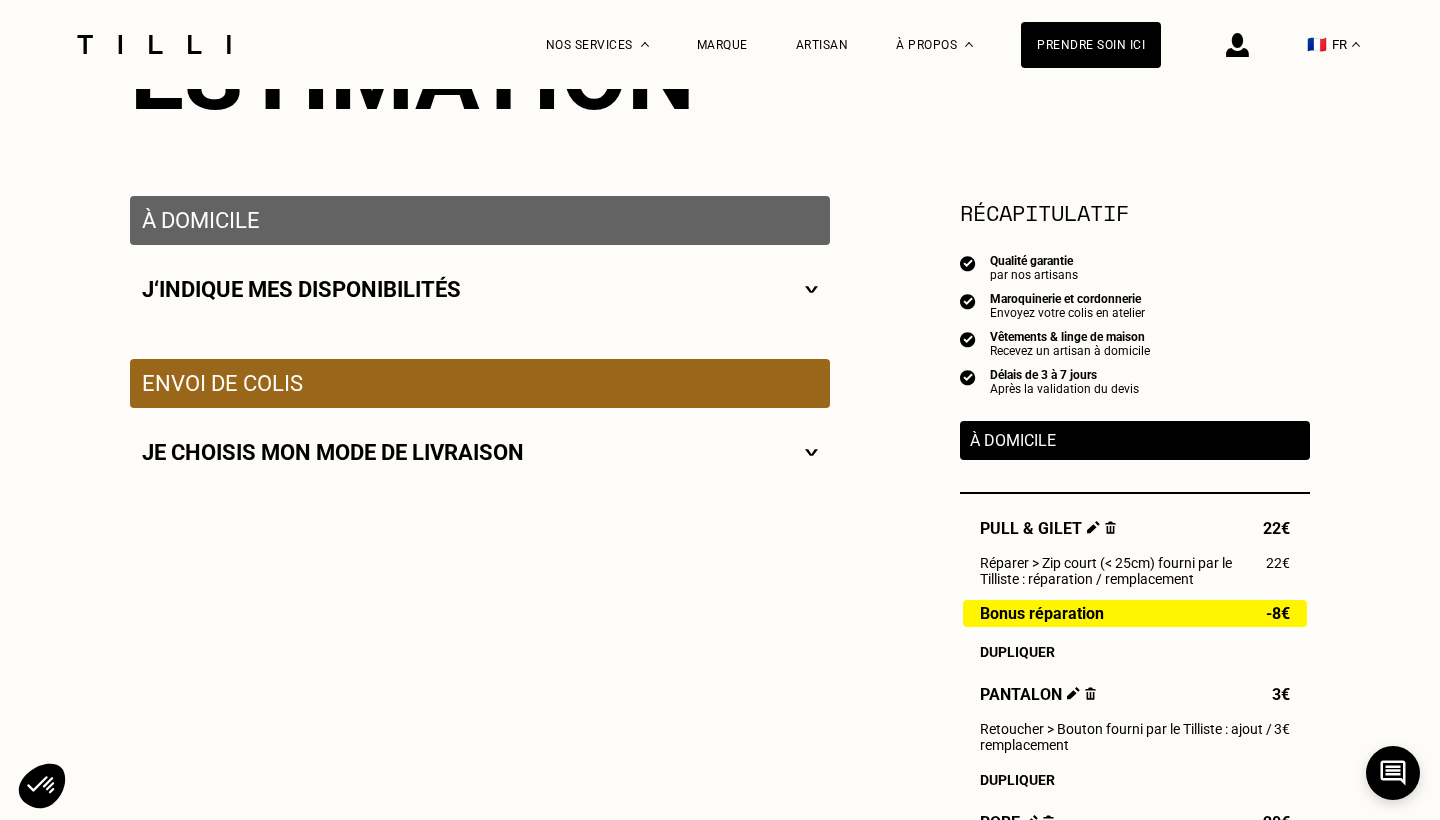 click on "J‘indique mes disponibilités" at bounding box center (480, 289) 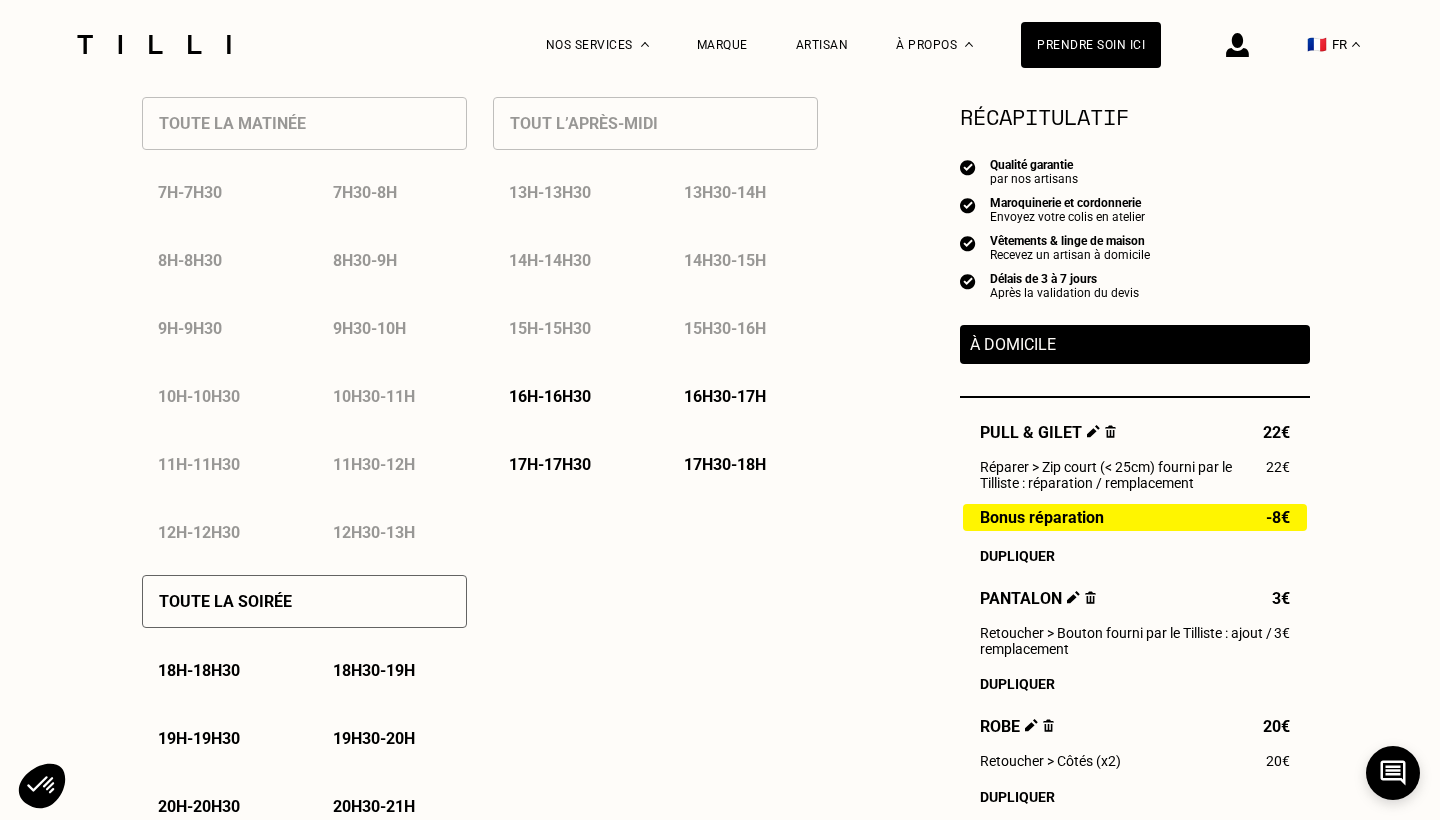 scroll, scrollTop: 987, scrollLeft: 0, axis: vertical 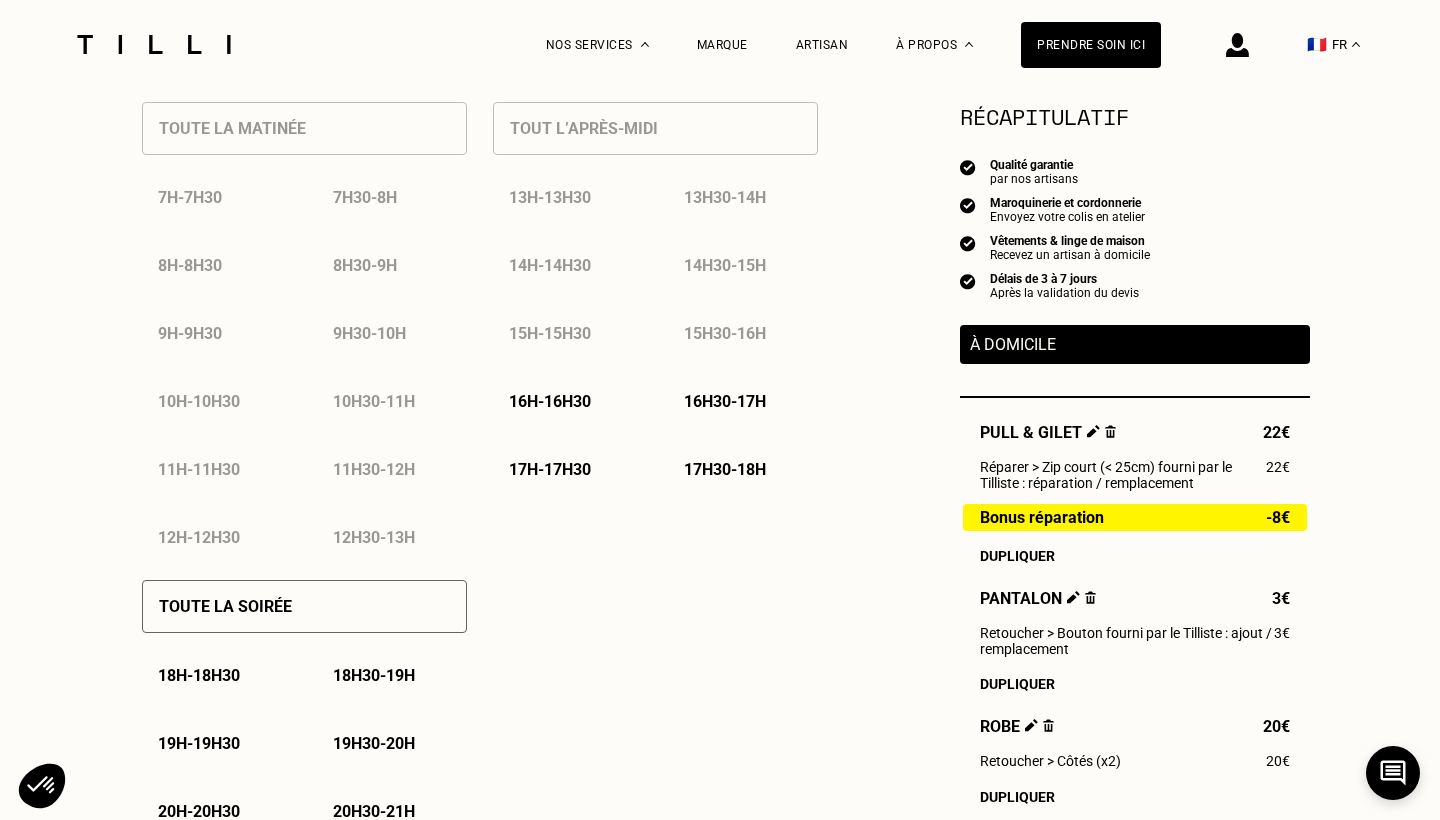 click on "Tout l’après-midi 13h  -  13h30 13h30  -  14h 14h  -  14h30 14h30  -  15h 15h  -  15h30 15h30  -  16h 16h  -  16h30 16h30  -  17h 17h  -  17h30 17h30  -  18h" at bounding box center (655, 324) 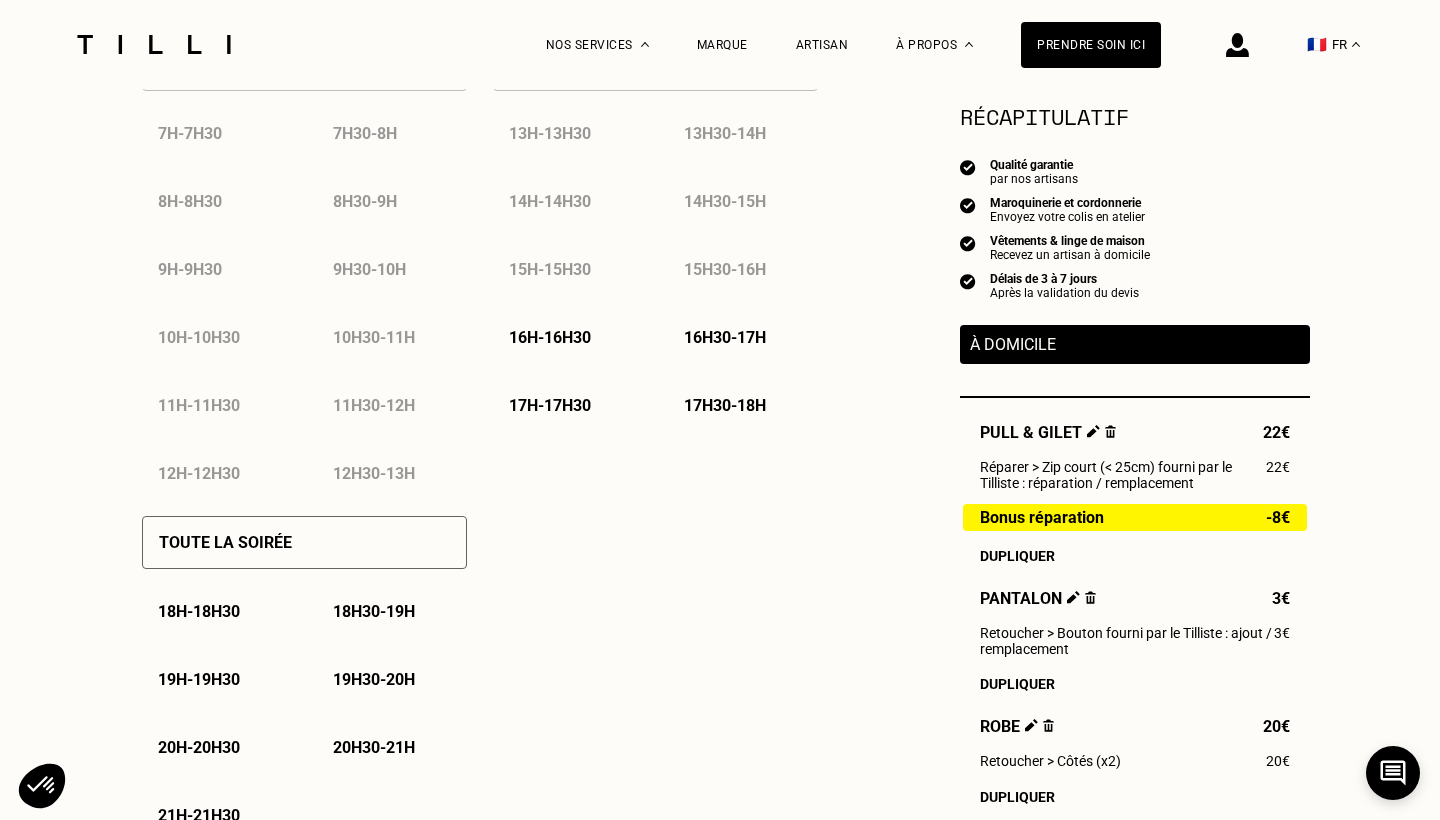 scroll, scrollTop: 1051, scrollLeft: 0, axis: vertical 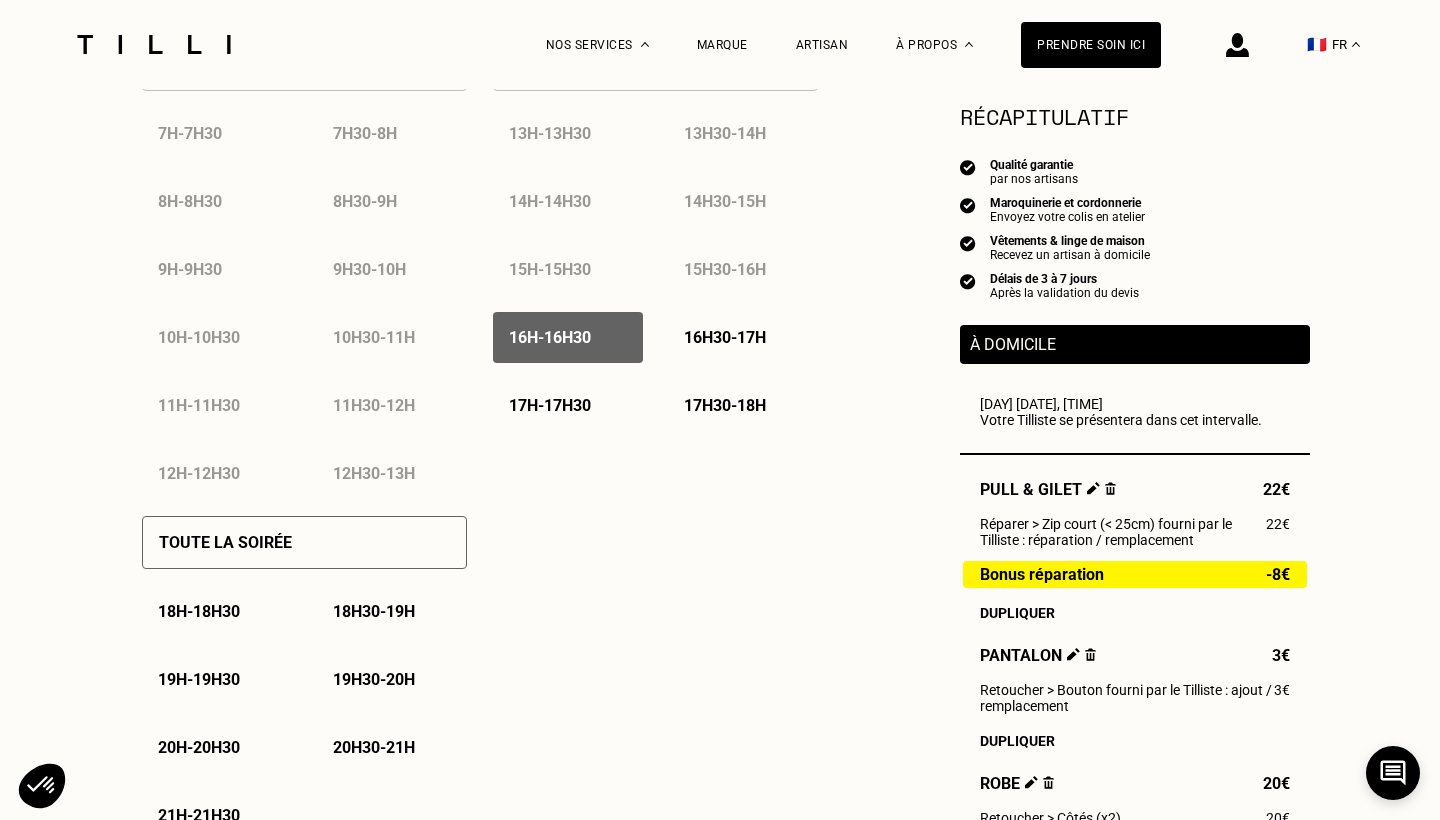 click on "[TIME]" at bounding box center [725, 337] 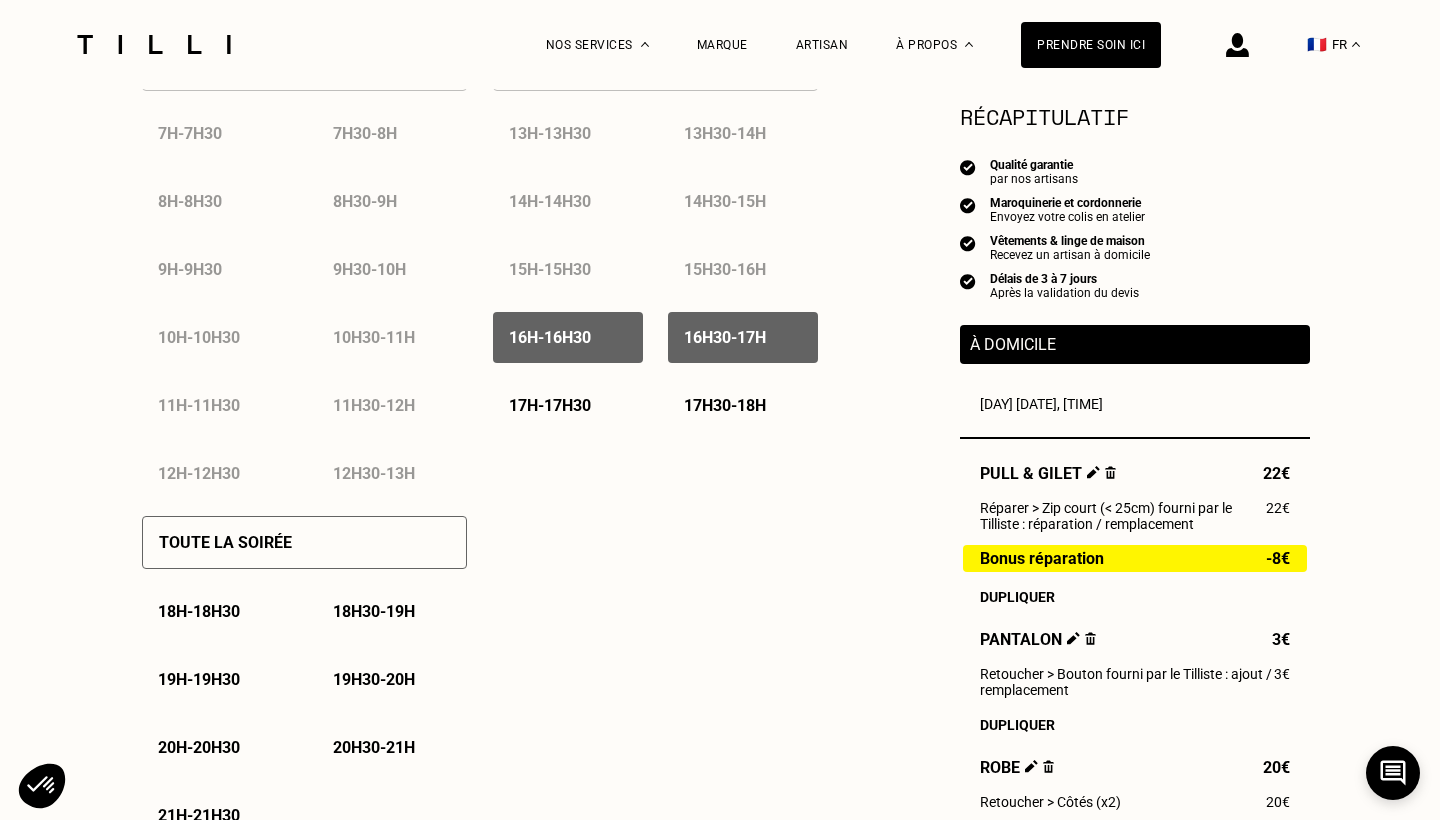 click on "[TIME]" at bounding box center (568, 405) 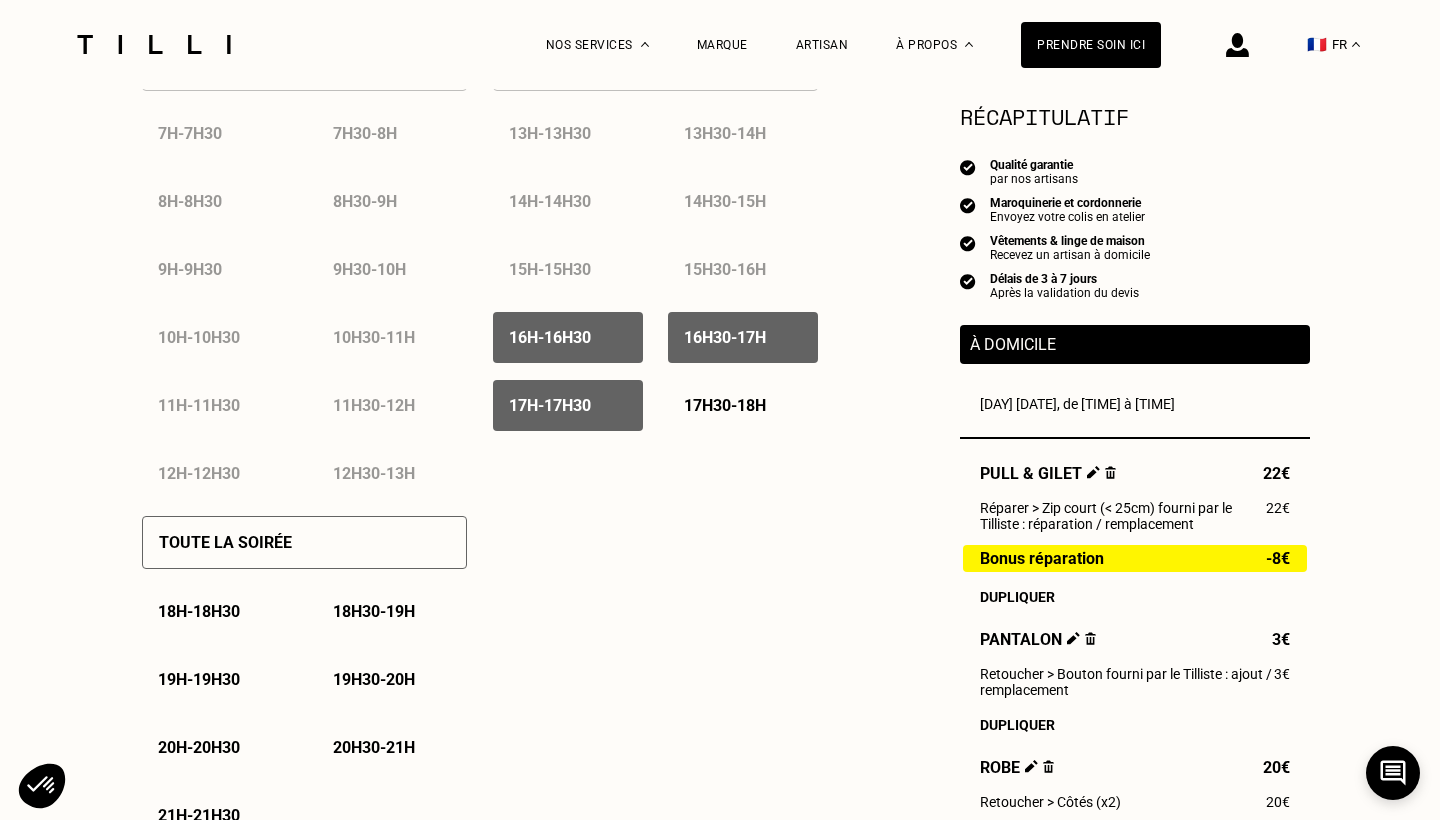 click on "[TIME]  -  [TIME]" at bounding box center [743, 405] 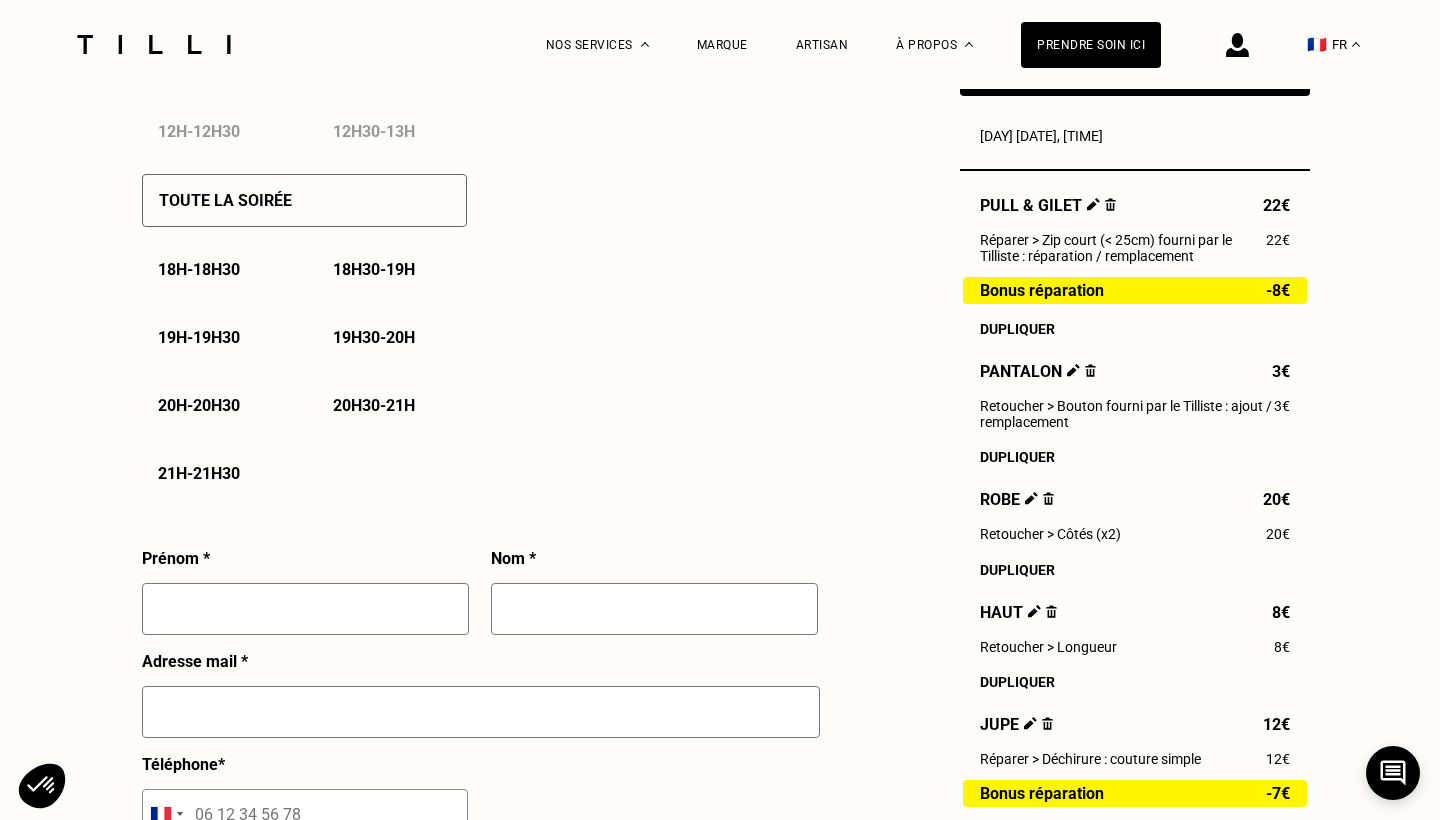scroll, scrollTop: 1401, scrollLeft: 0, axis: vertical 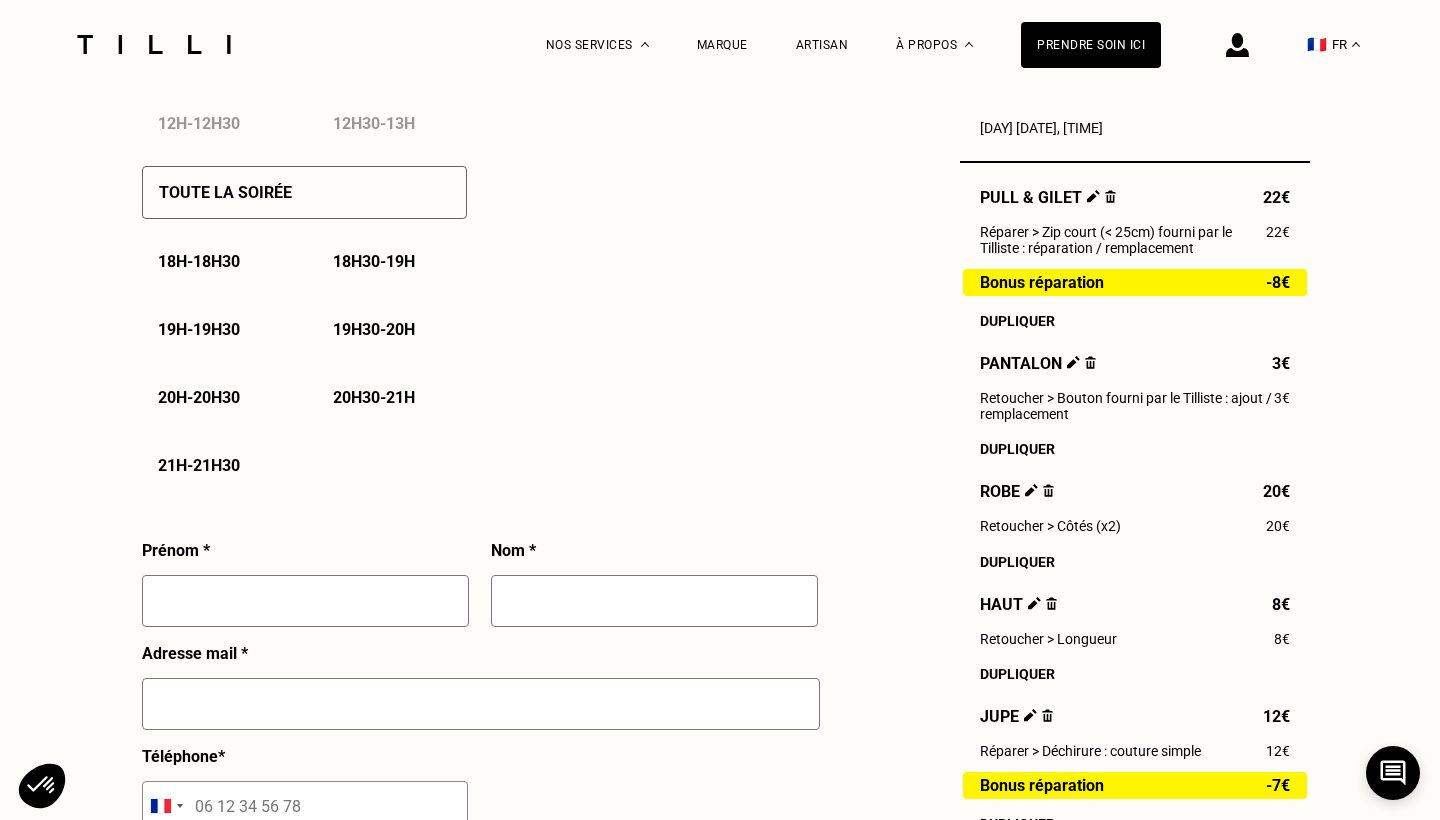 click on "18h  -  18h30" at bounding box center [217, 261] 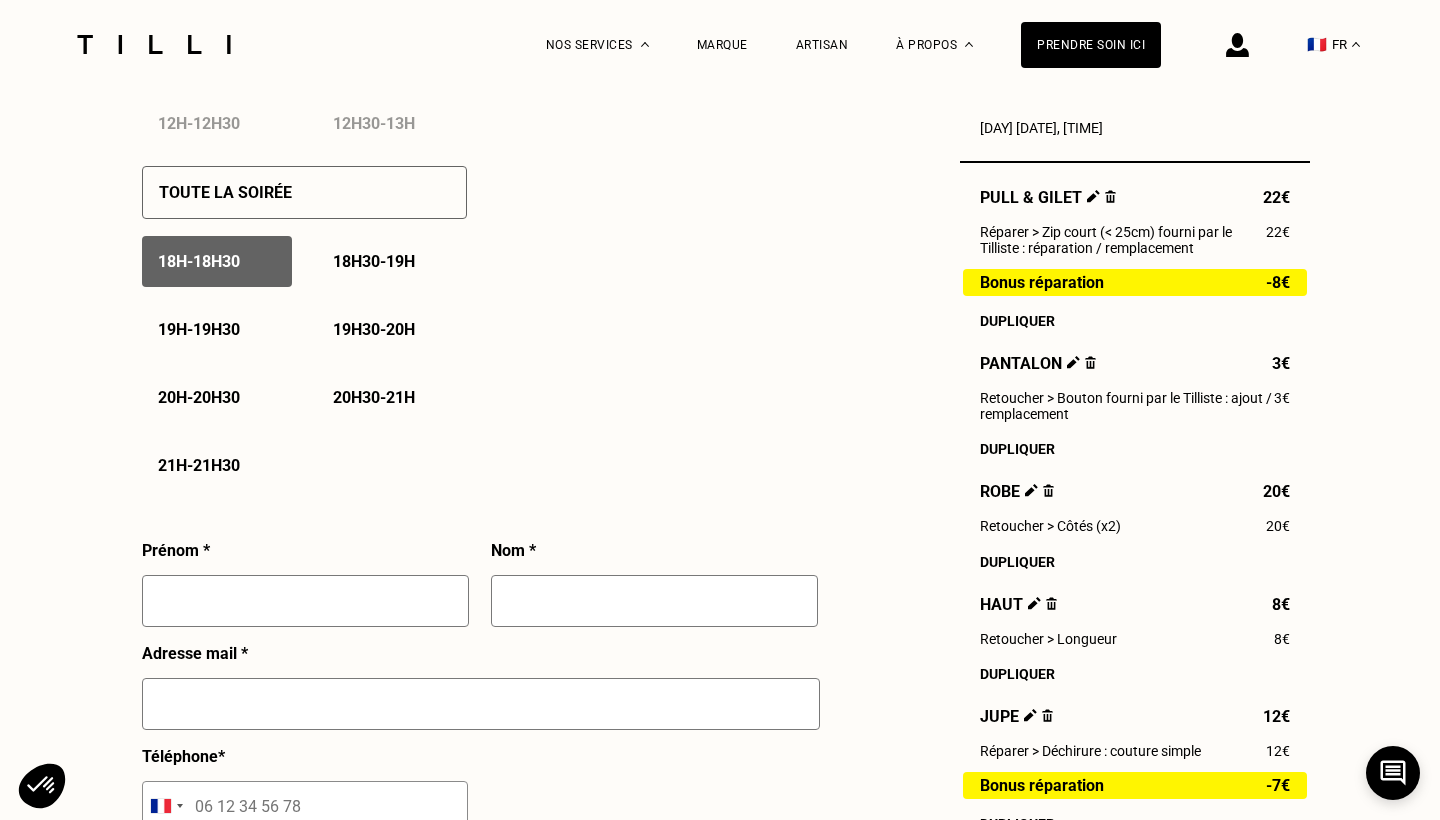 click on "[TIME]  -  [TIME]" at bounding box center [392, 261] 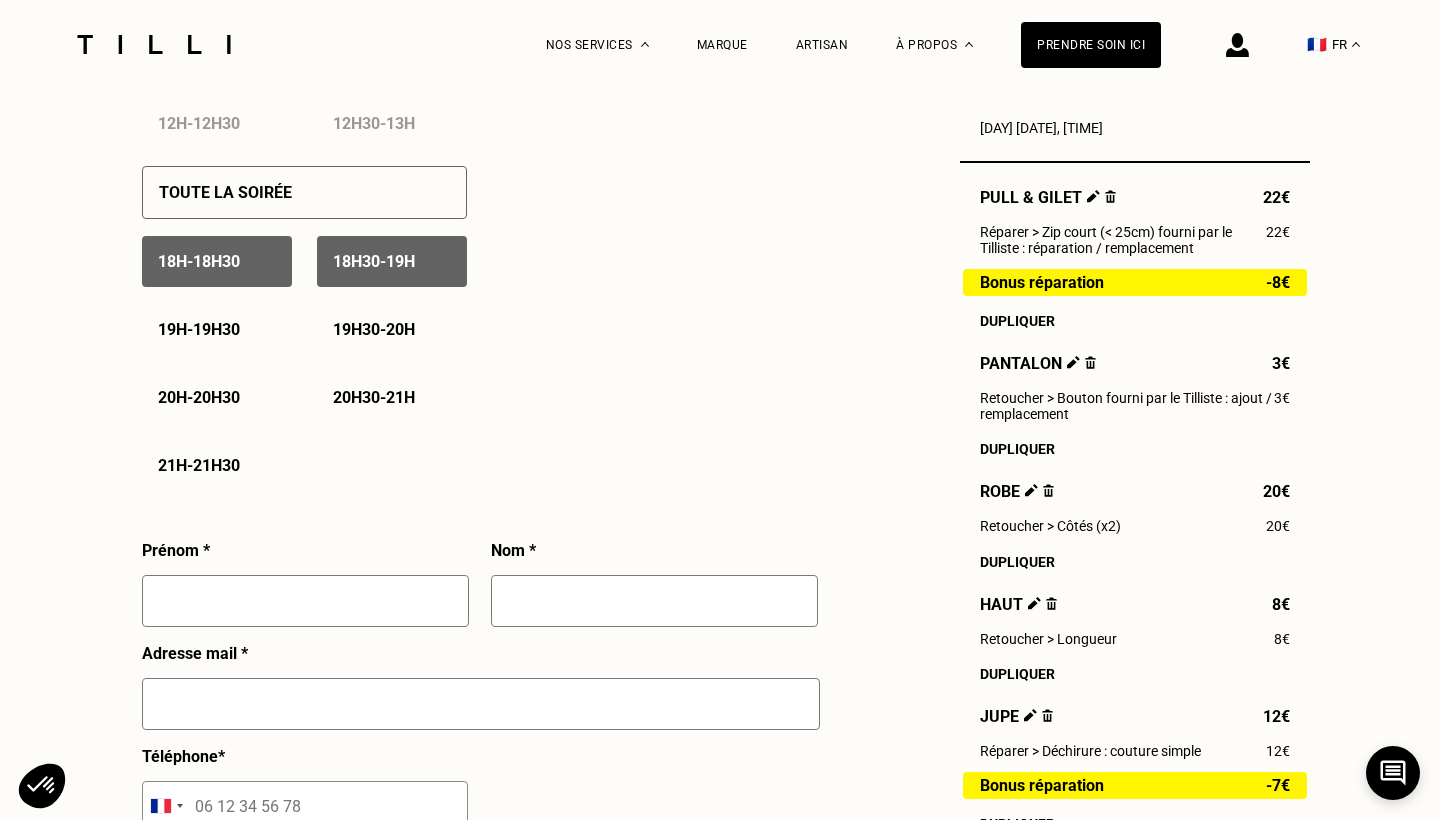 click on "18h  -  18h30 18h30  -  19h 19h  -  19h30 19h30  -  20h 20h  -  20h30 20h30  -  21h 21h  -  21h30" at bounding box center [304, 363] 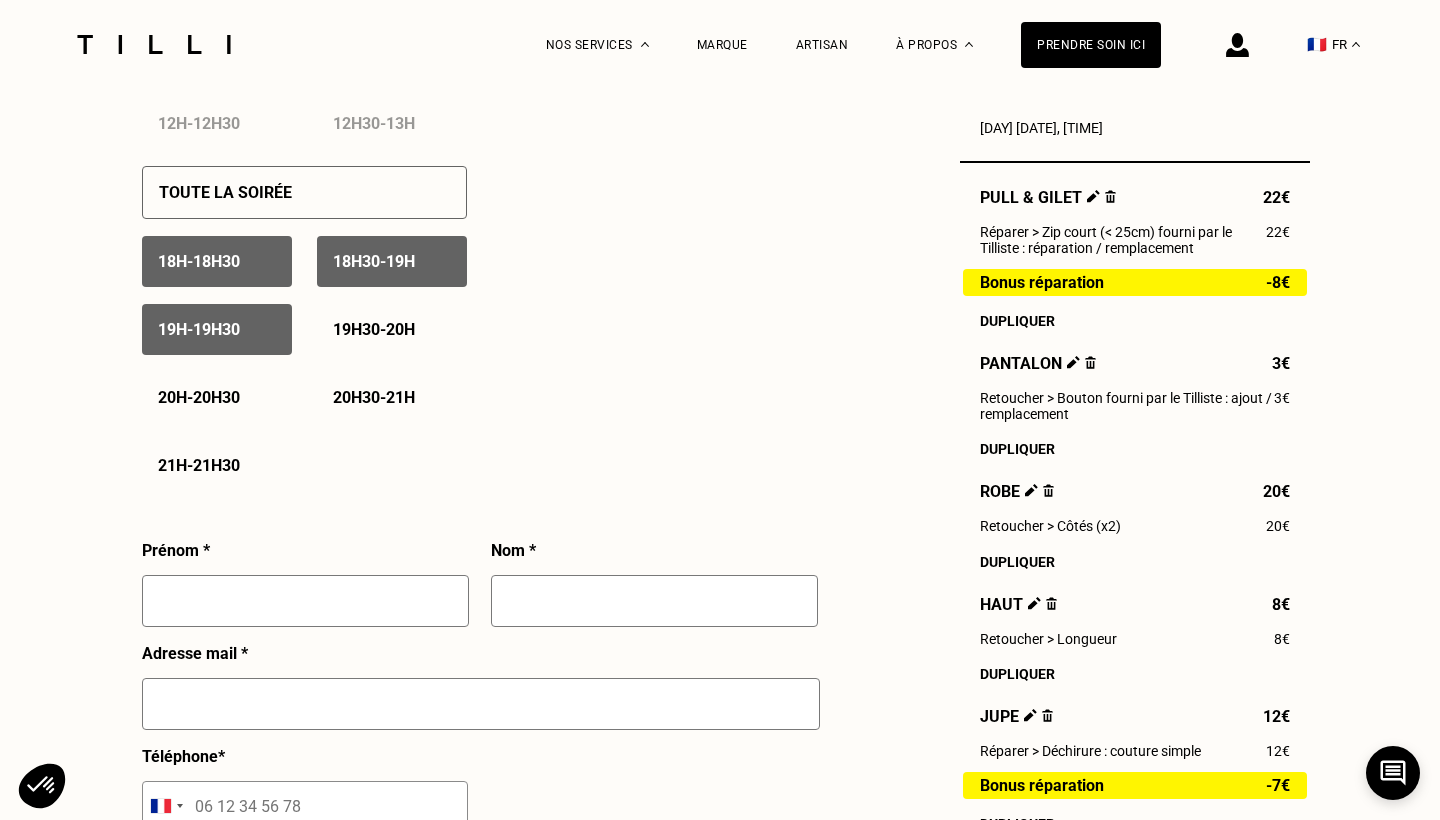 click on "[TIME]  -  [TIME]" at bounding box center (374, 329) 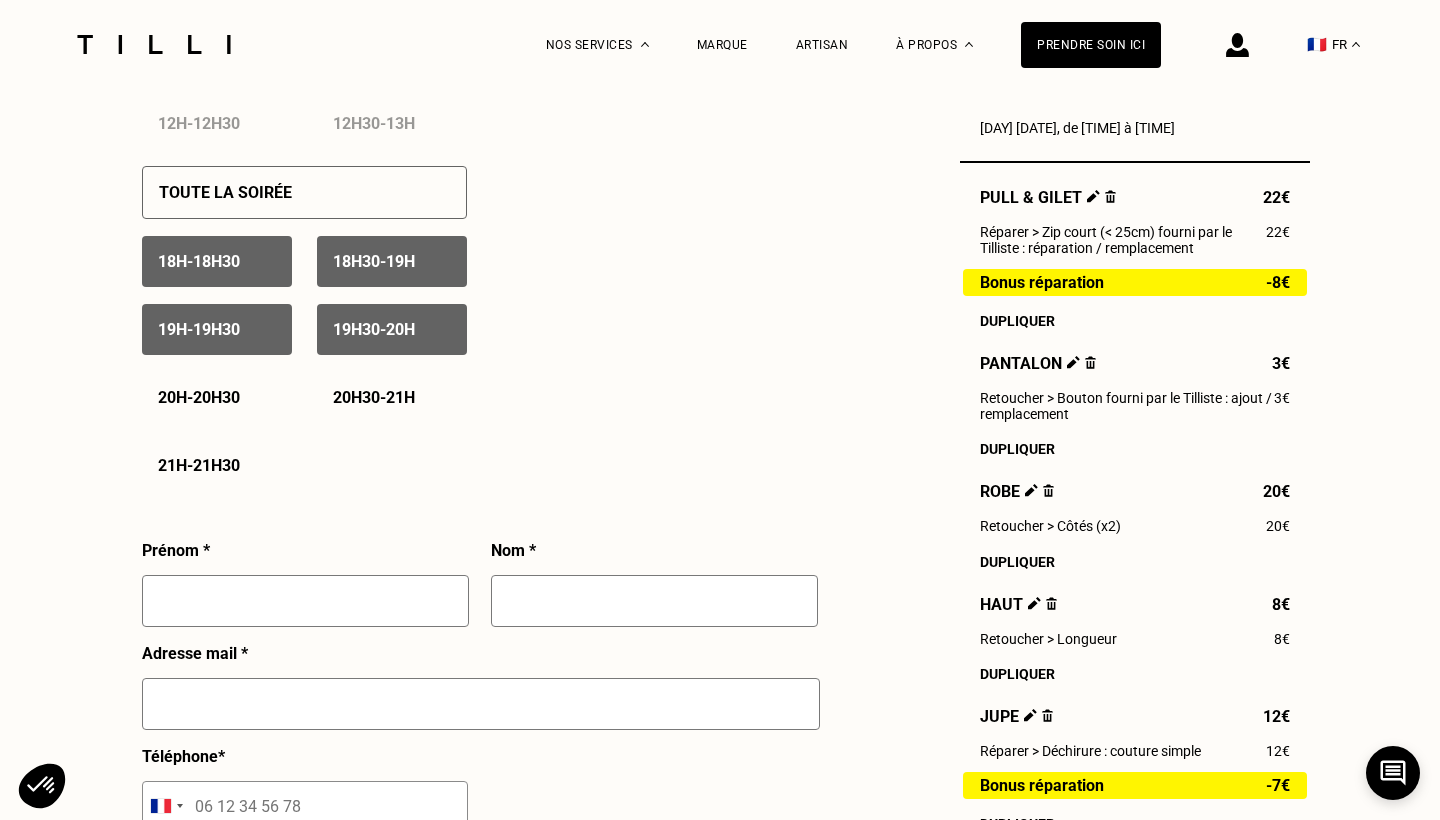 click on "20h  -  20h30" at bounding box center (199, 397) 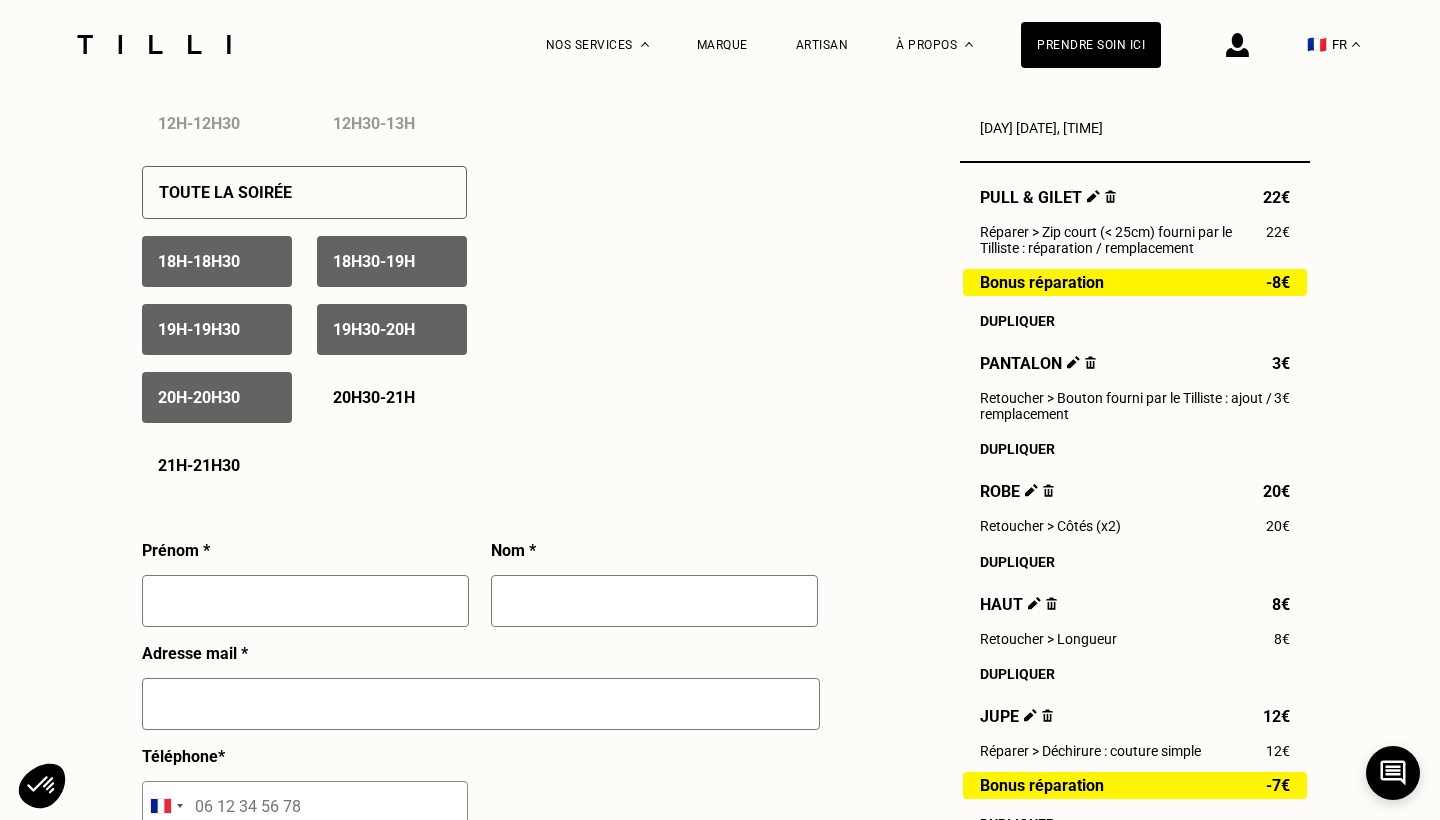 click on "[TIME]" at bounding box center (374, 397) 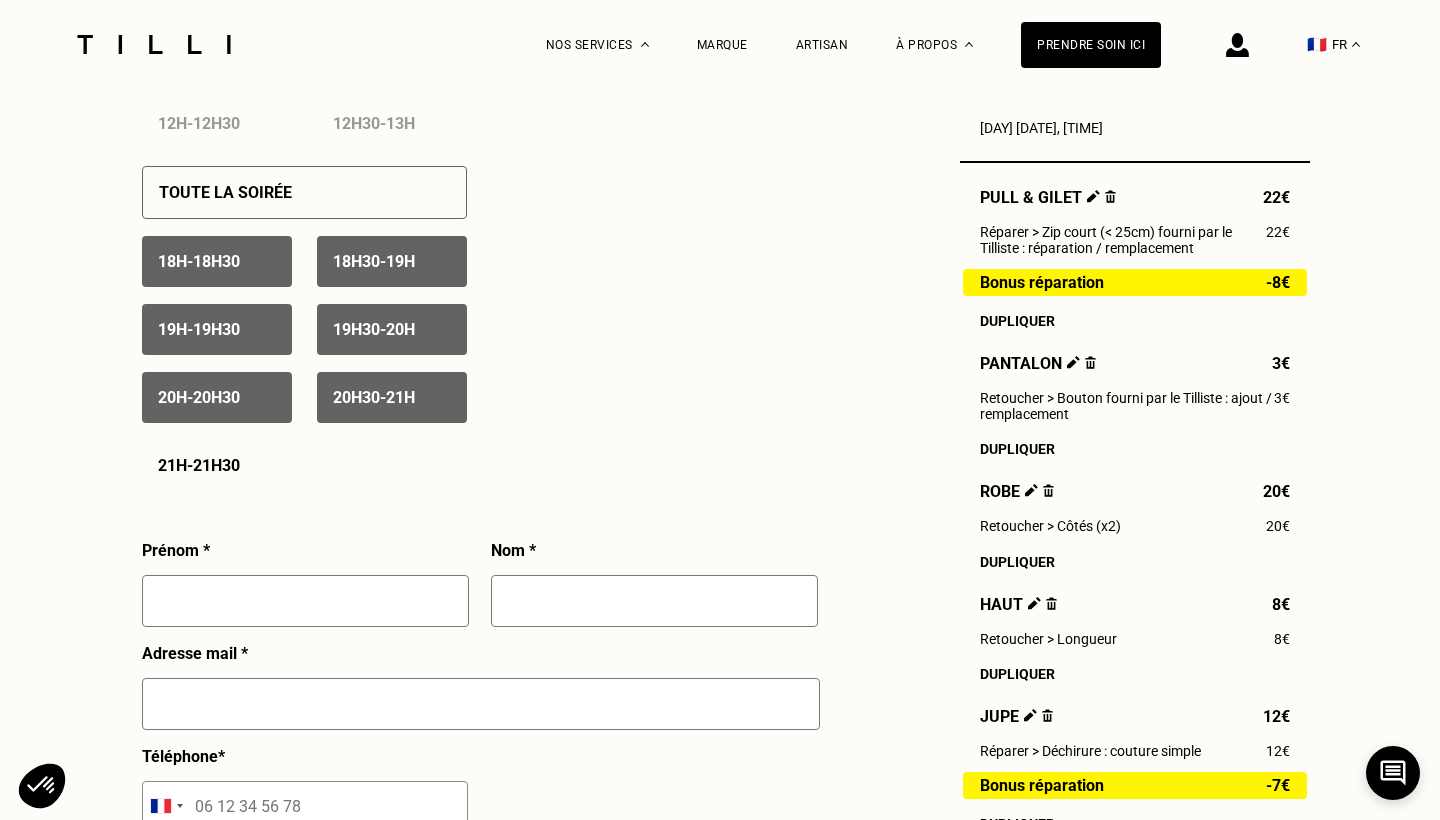 click on "21h  -  21h30" at bounding box center (217, 465) 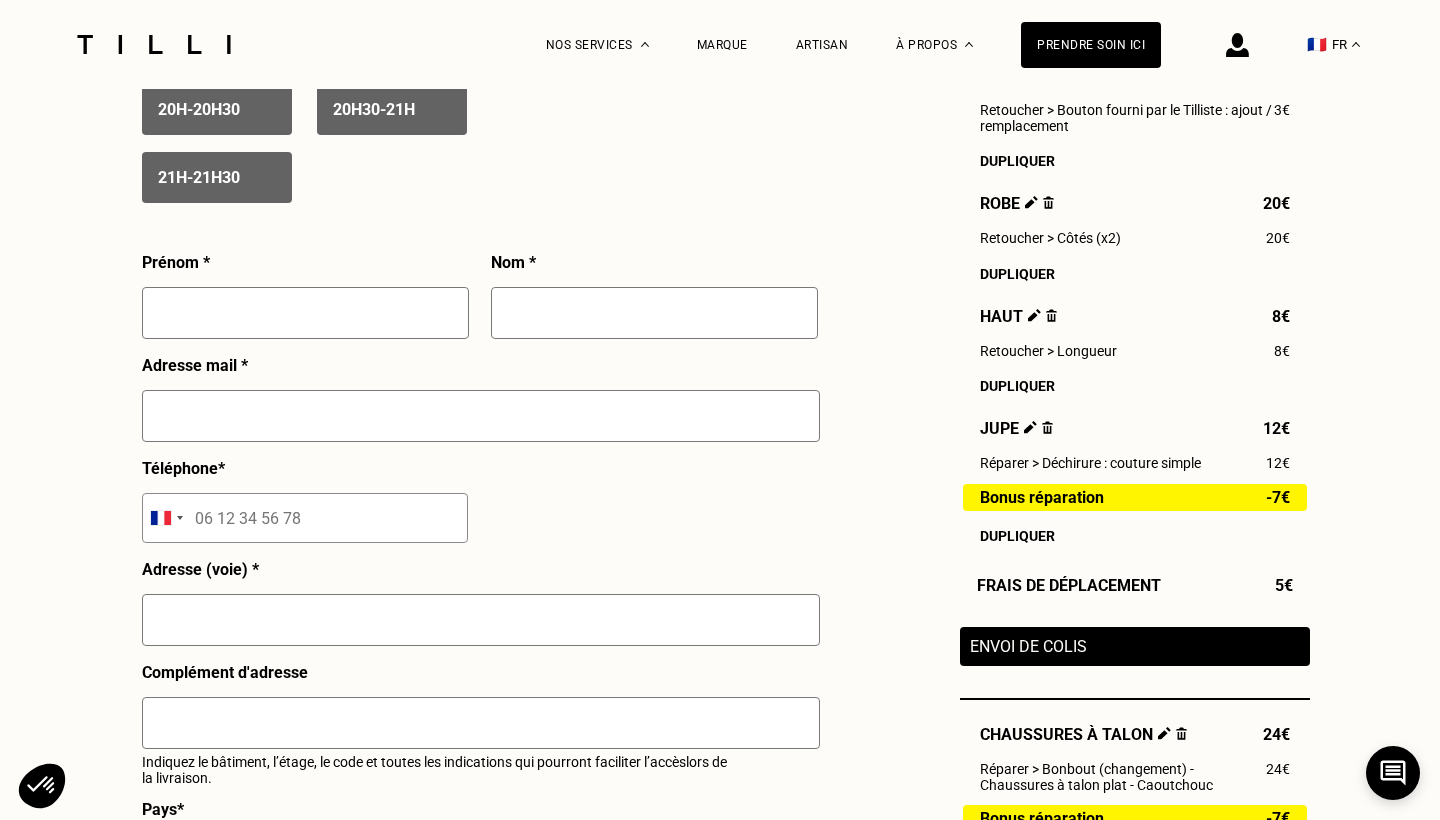 scroll, scrollTop: 1734, scrollLeft: 0, axis: vertical 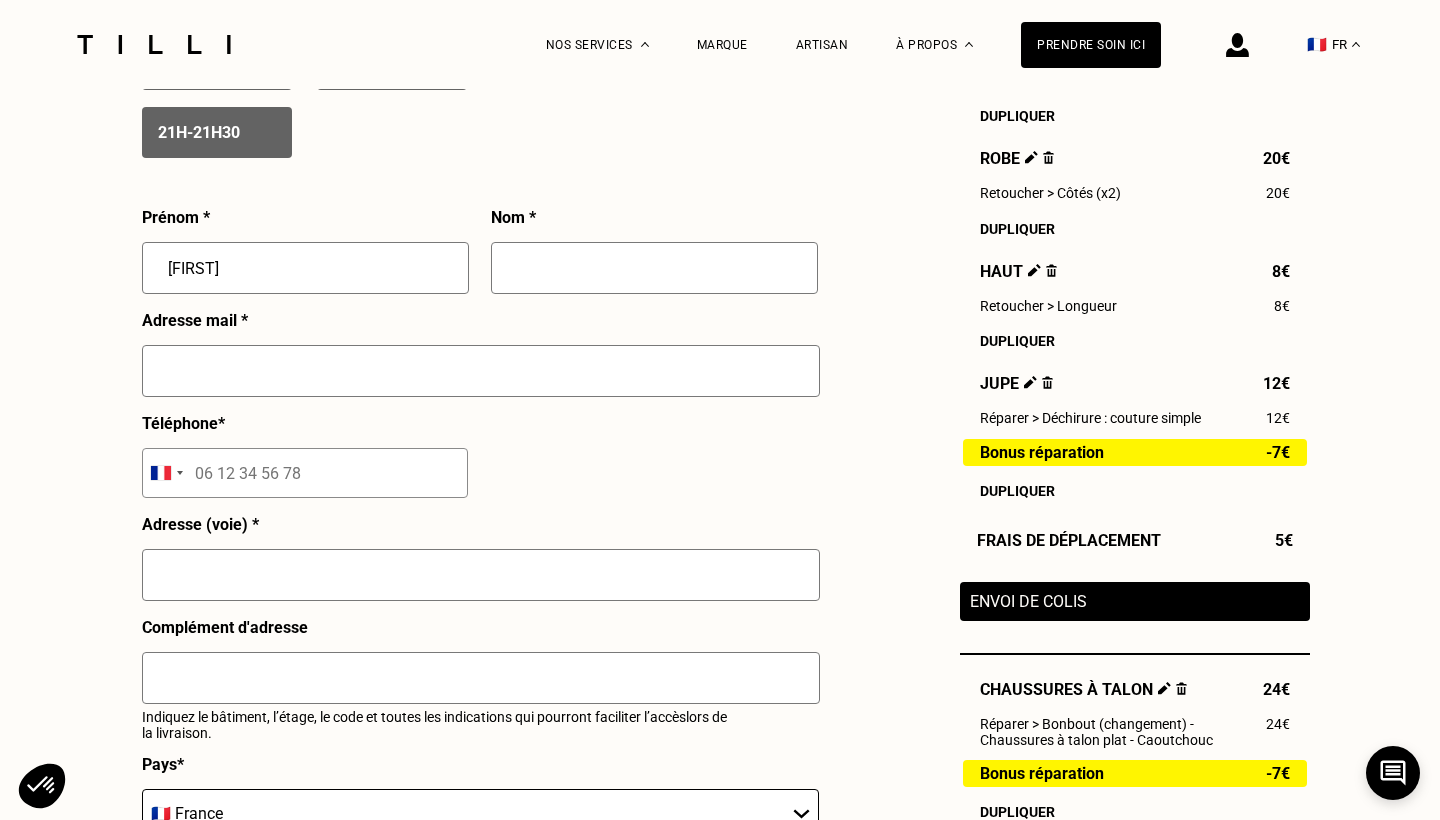 type on "[FIRST]" 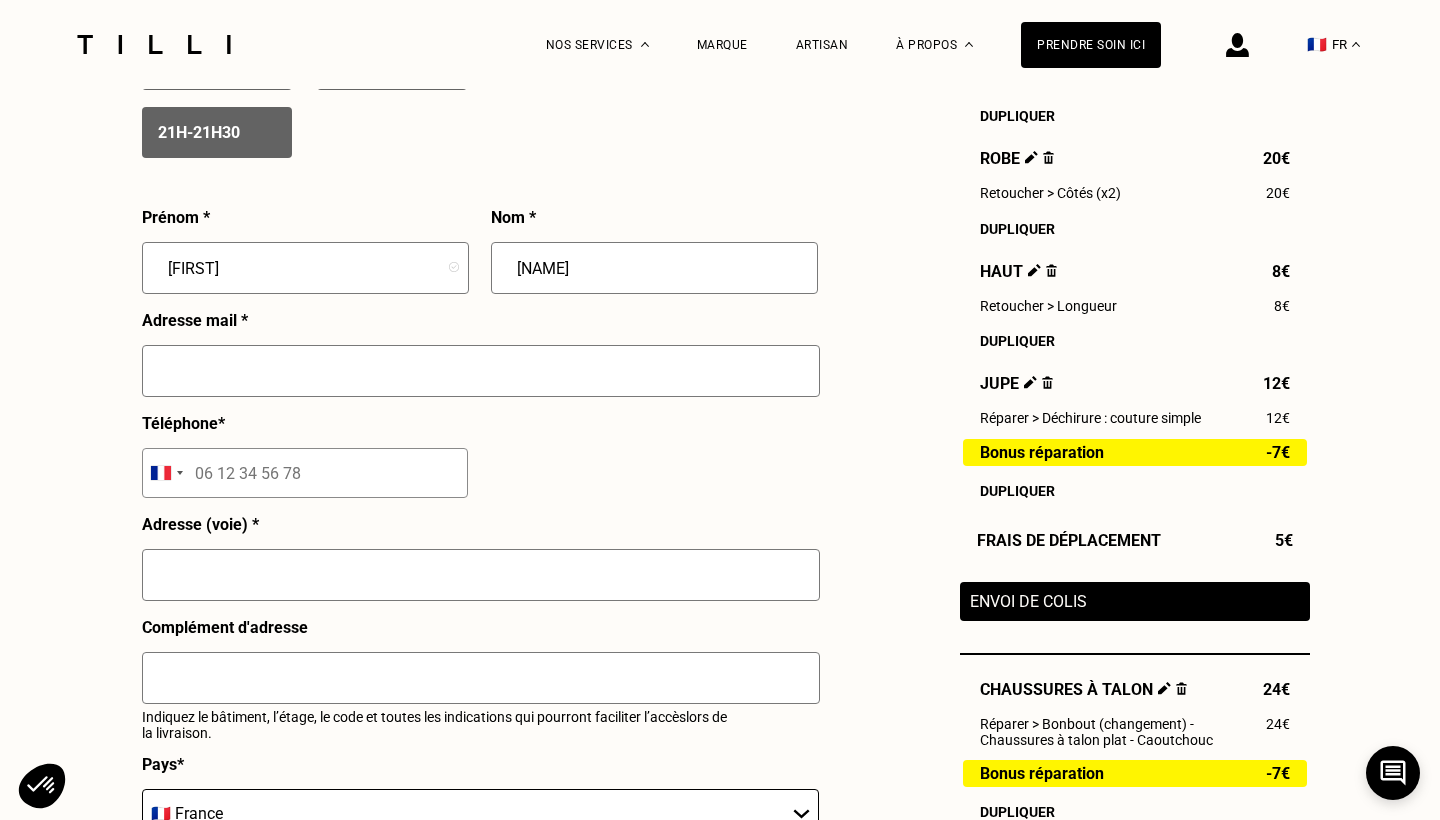 type on "[NAME]" 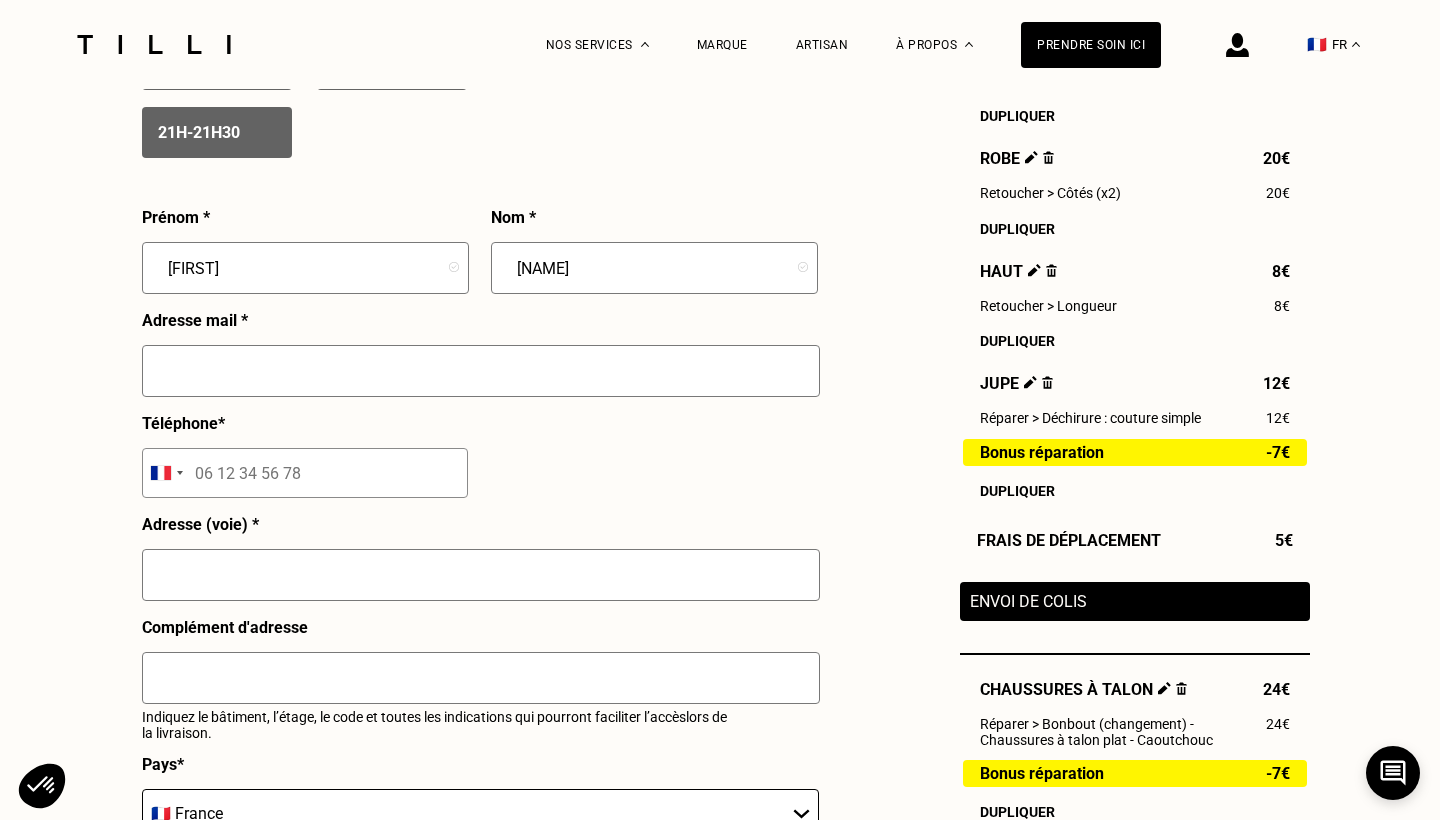 type on "[EMAIL]" 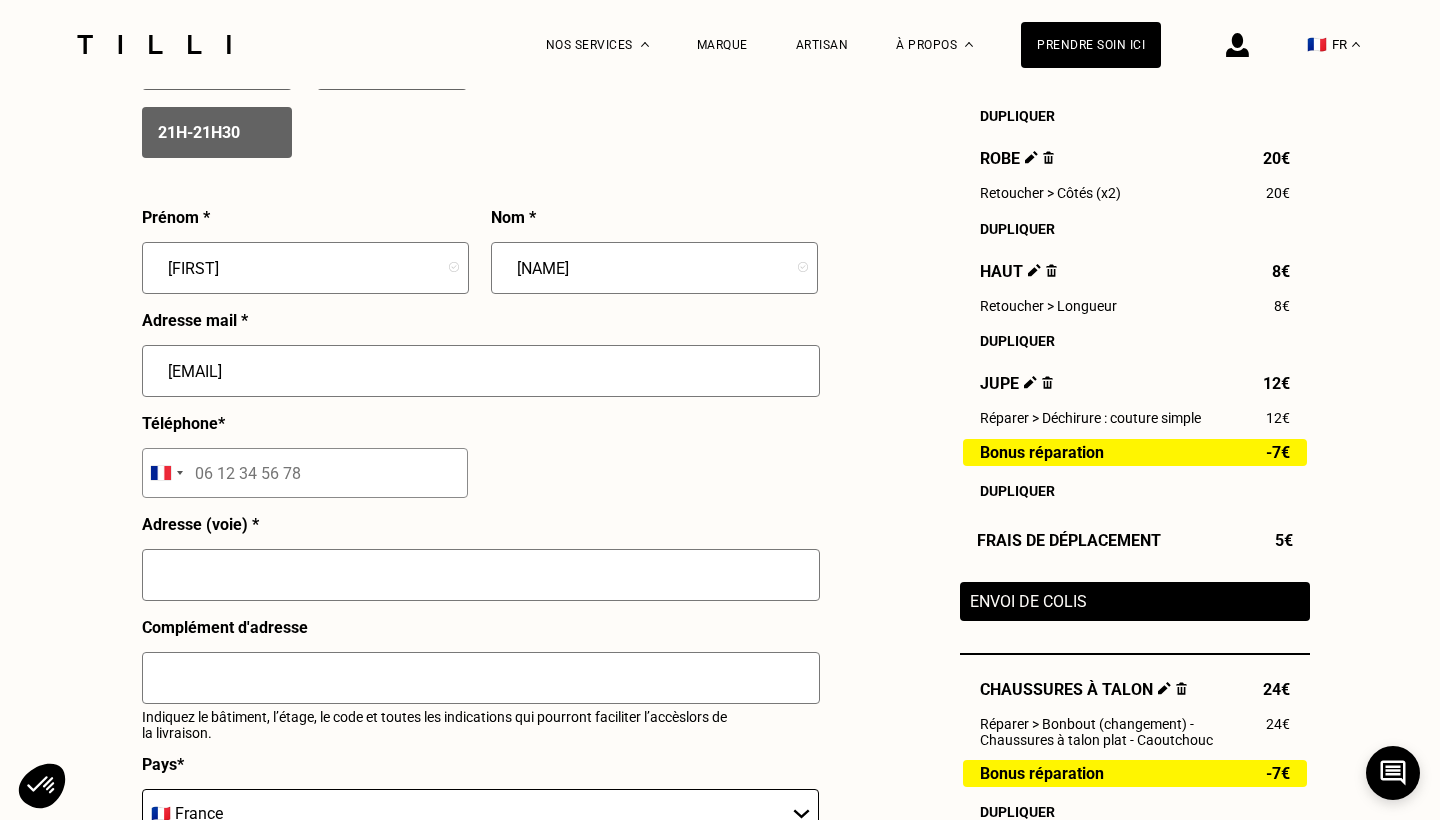 scroll, scrollTop: 1841, scrollLeft: 0, axis: vertical 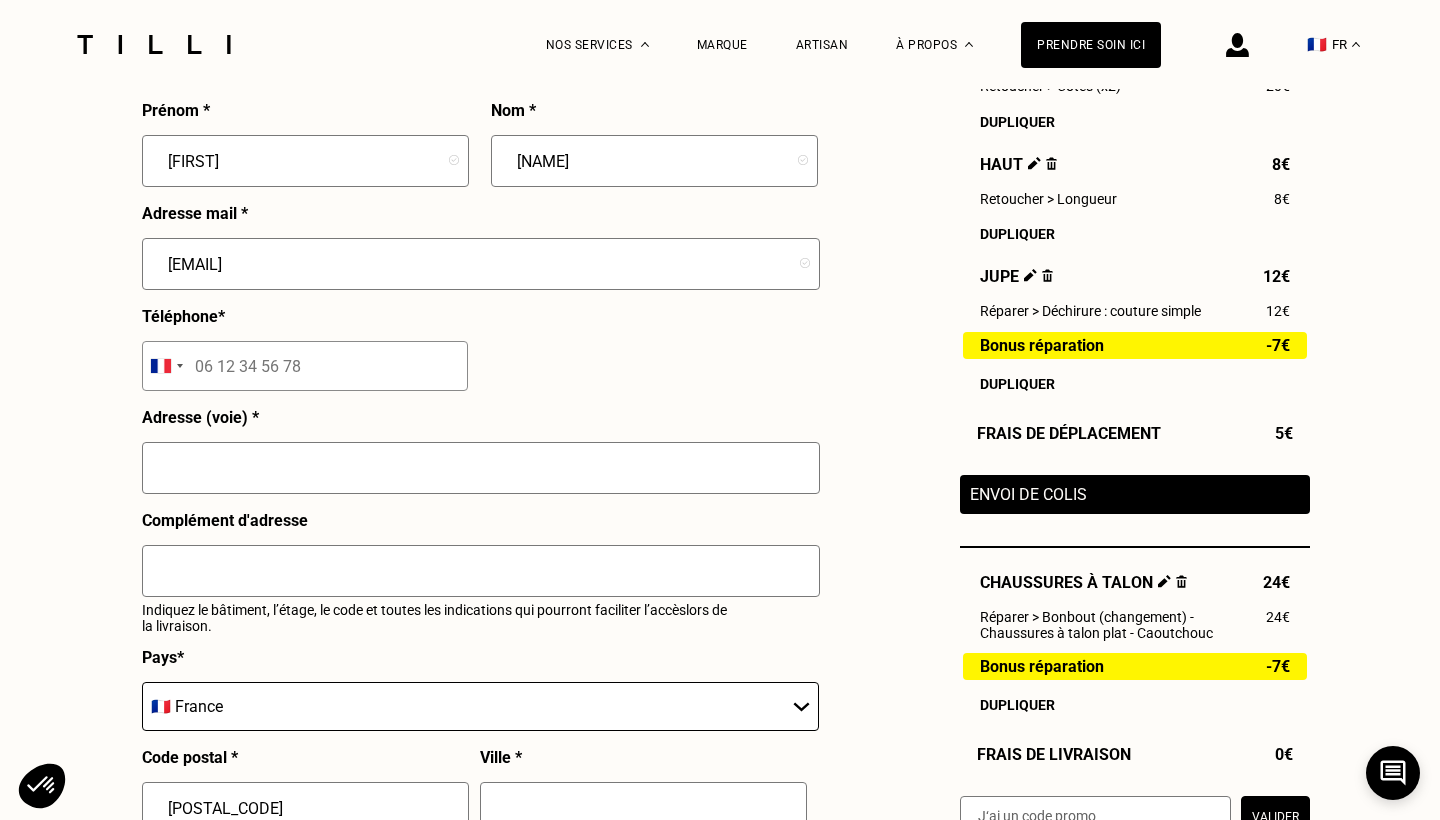 click at bounding box center (305, 366) 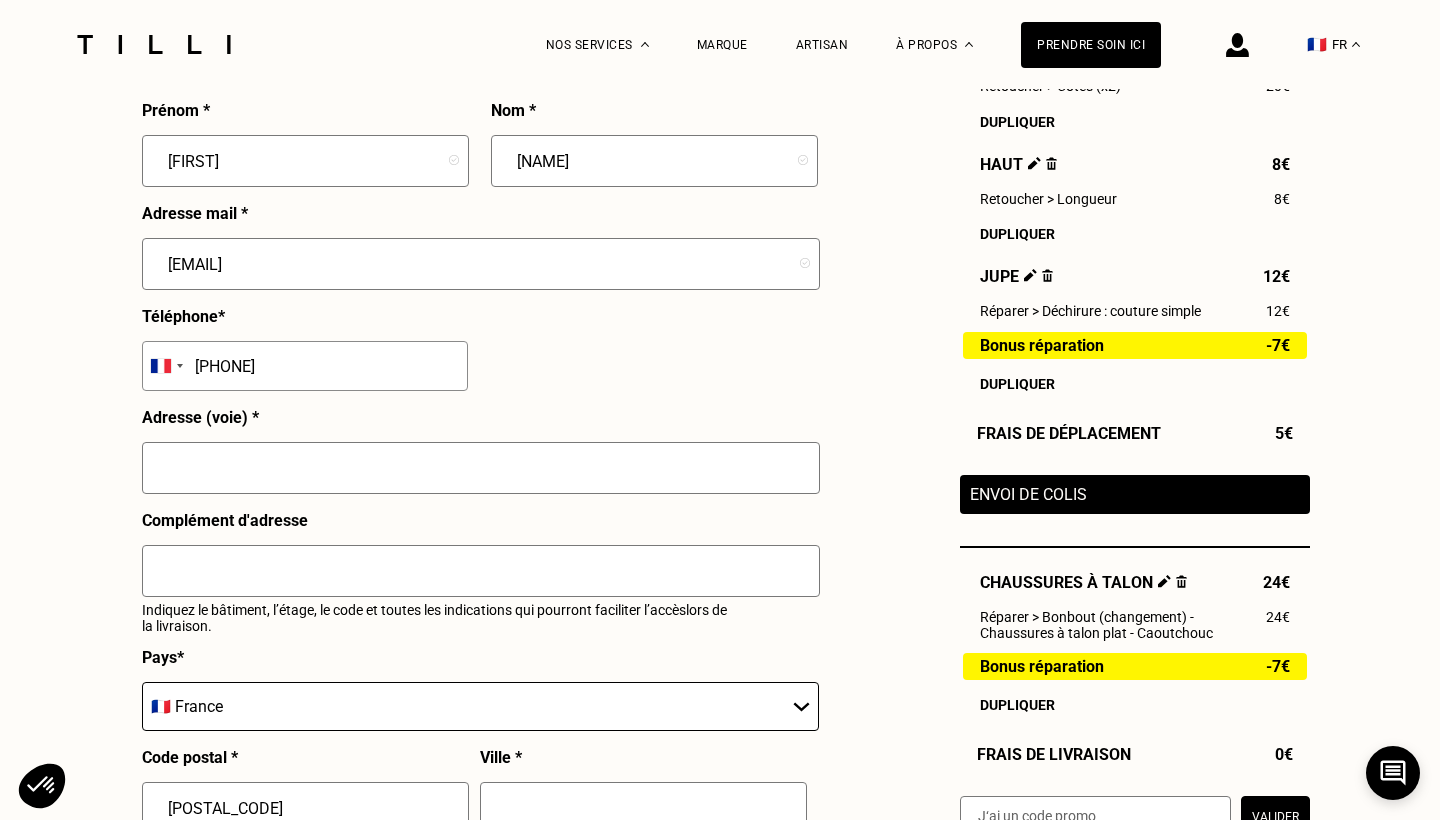 type on "[PHONE]" 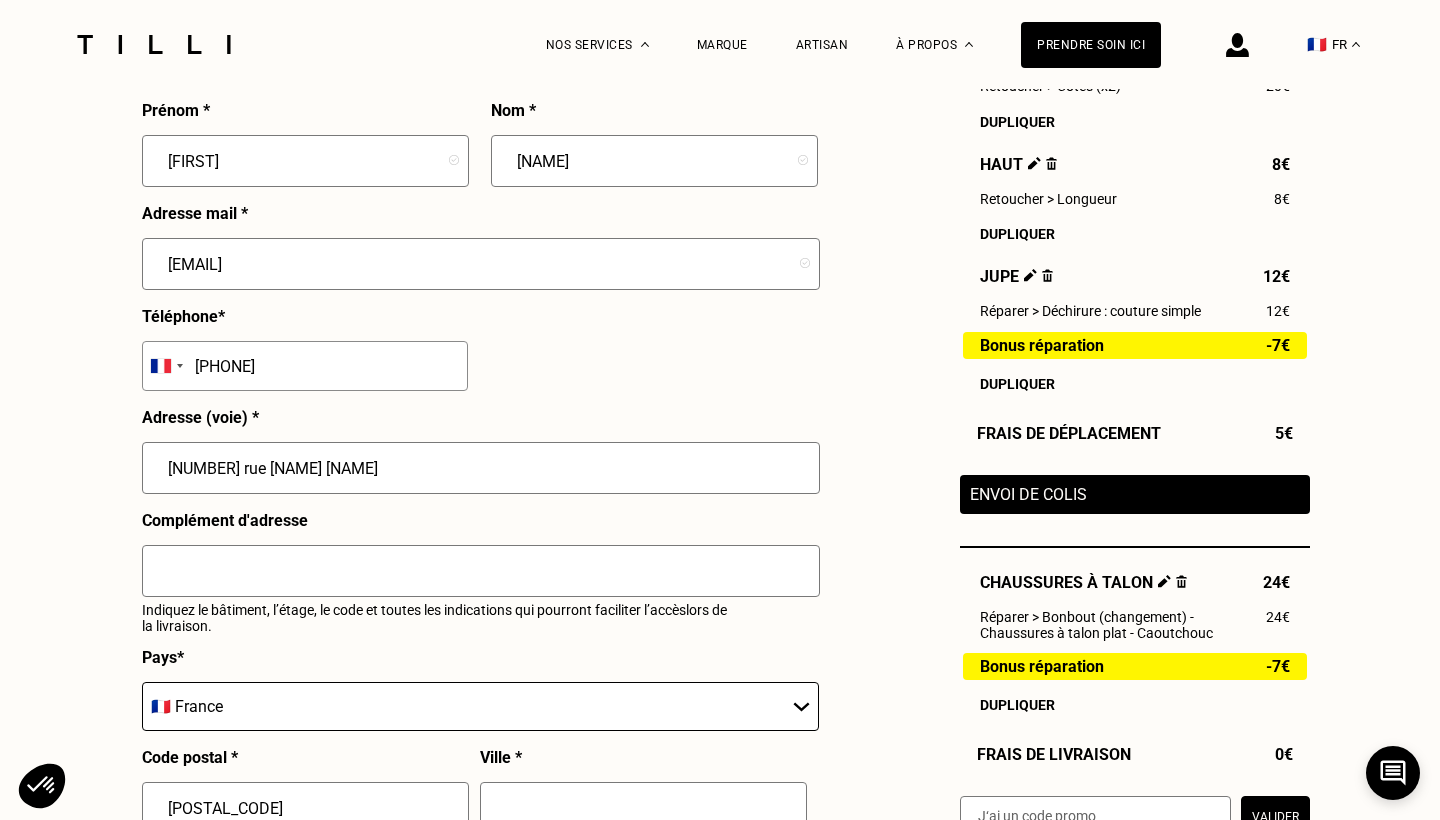 click on "[NUMBER] rue [NAME] [NAME]" at bounding box center (481, 468) 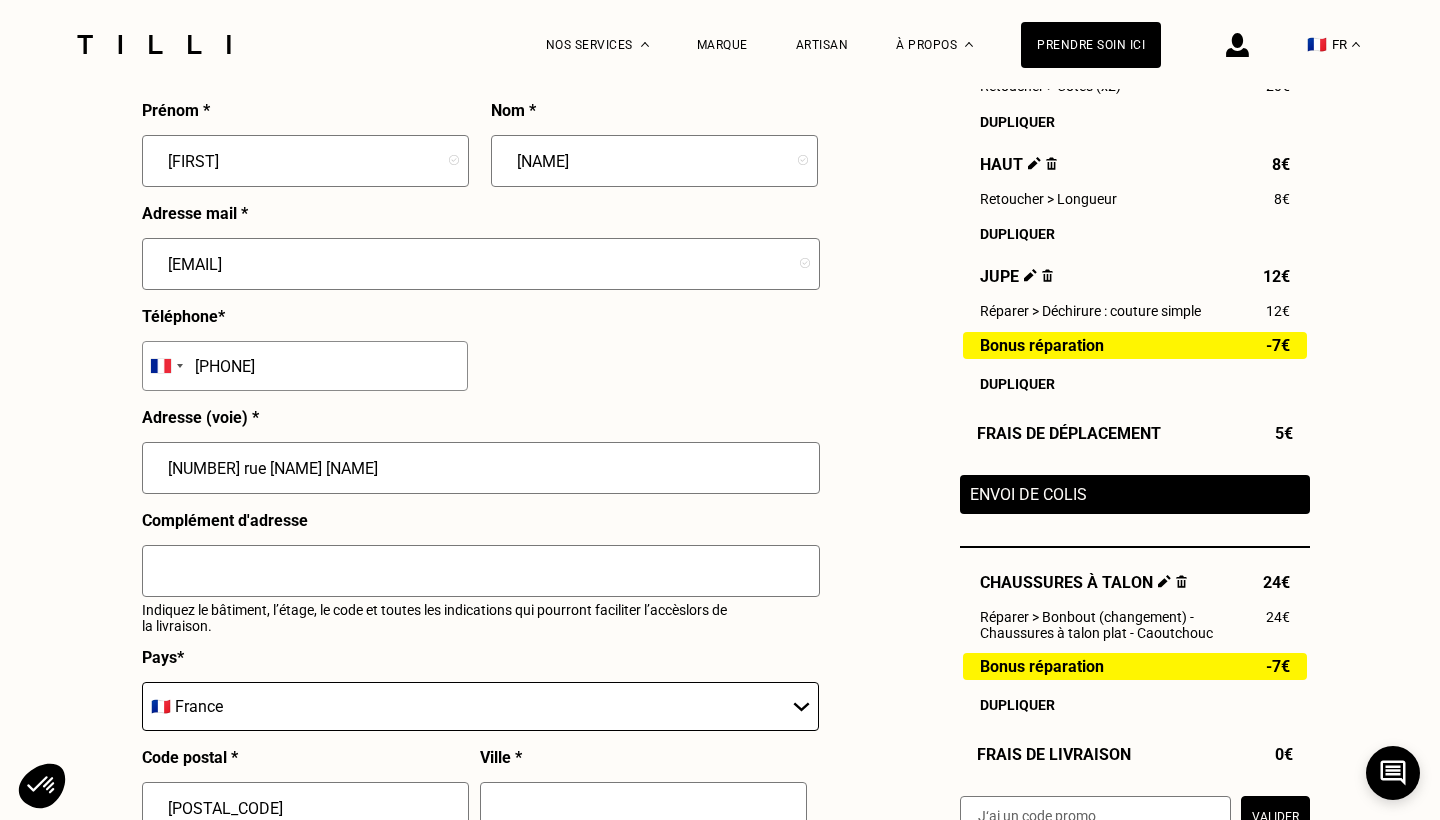 type on "[NUMBER] rue [NAME] [NAME]" 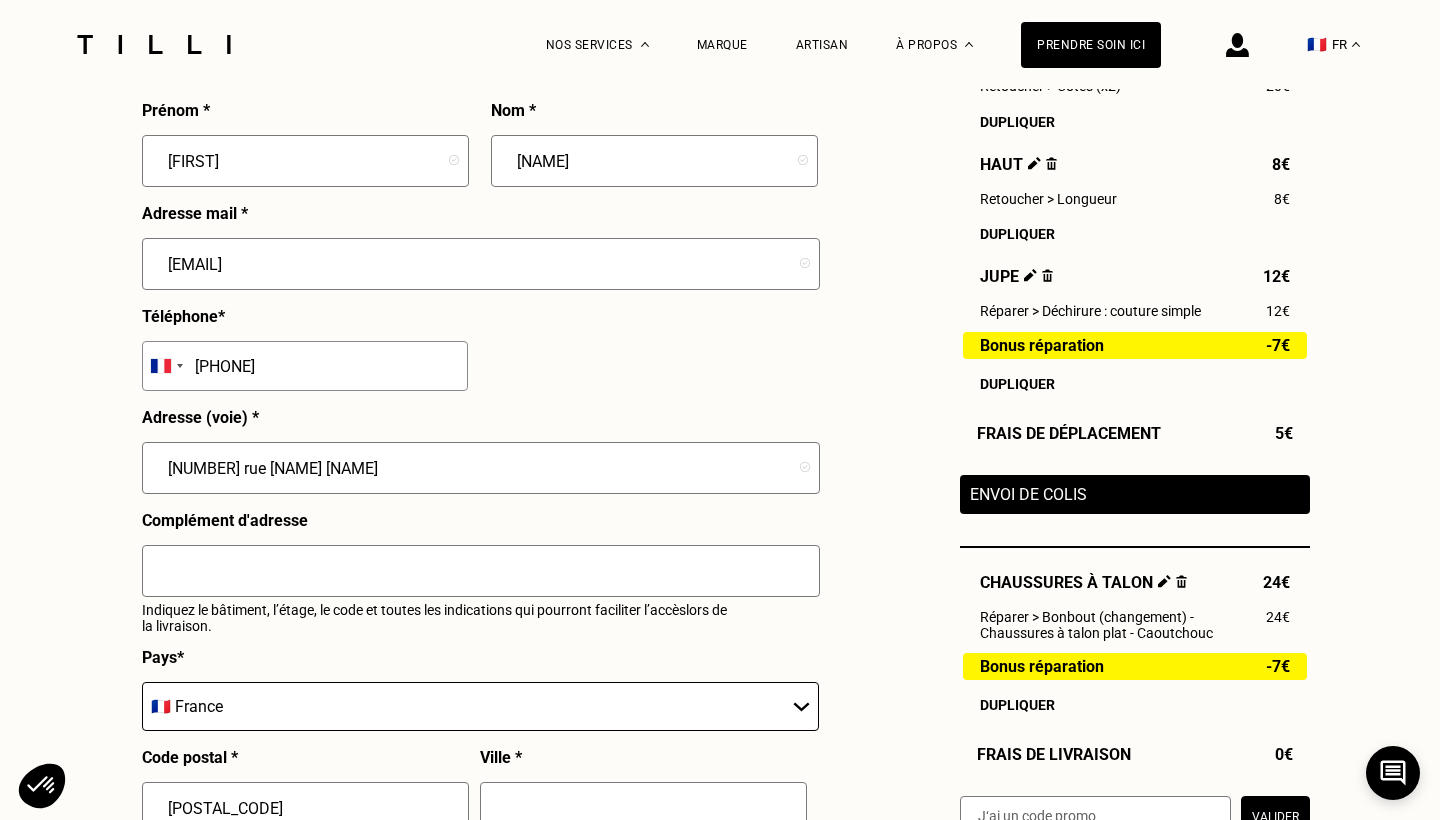 click on "Besoin Estimation Confirmation Estimation Récapitulatif Qualité garantie par nos artisans Maroquinerie et cordonnerie Envoyez votre colis en atelier Vêtements & linge de maison Recevez un artisan à domicile Délais de 3 à 7 jours Après la validation du devis À domicile  [DAY] [DATE], [TIME] Pull & gilet 22€ Réparer > Zip court (< 25cm) fourni par le Tilliste : réparation / remplacement 22€ Bonus réparation -8€ Dupliquer Pantalon 3€ Retoucher > Bouton fourni par le Tilliste : ajout / remplacement 3€ Dupliquer Robe 20€ Retoucher > Côtés (x2) 20€ Dupliquer Haut 8€ Retoucher > Longueur 8€ Dupliquer Jupe 12€ Réparer > Déchirure : couture simple 12€ Bonus réparation -7€ Dupliquer Frais de déplacement   5€ Envoi de colis Chaussures à talon 24€ Réparer > Bonbout (changement) - Chaussures à talon plat - Caoutchouc 24€ Bonus réparation -7€ Dupliquer Frais de livraison   0€ Valider Total estimé 72€ À domicile Août 2025 Lun Mar Mer" at bounding box center (720, -75) 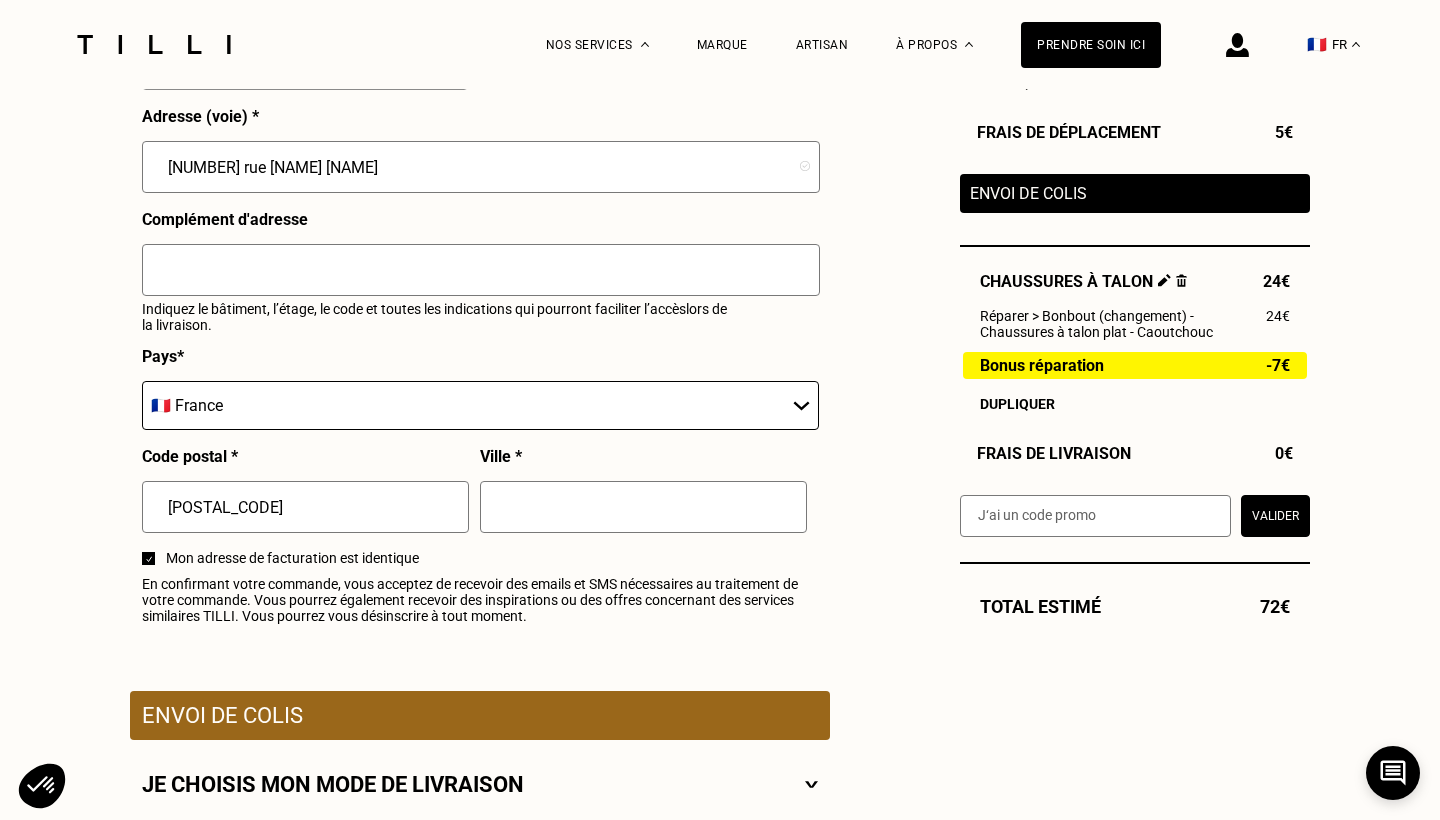 scroll, scrollTop: 2244, scrollLeft: 0, axis: vertical 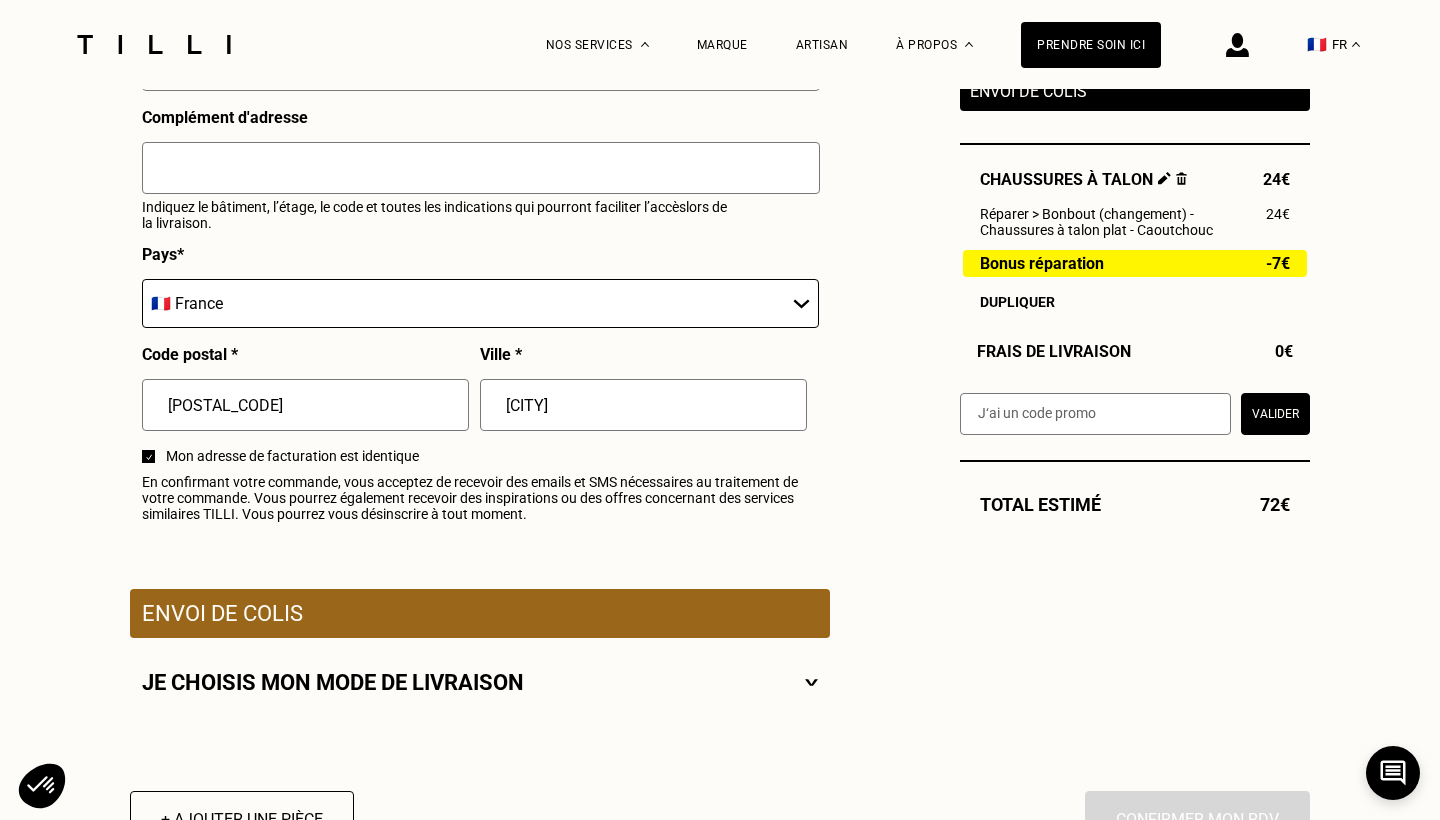 type on "[CITY]" 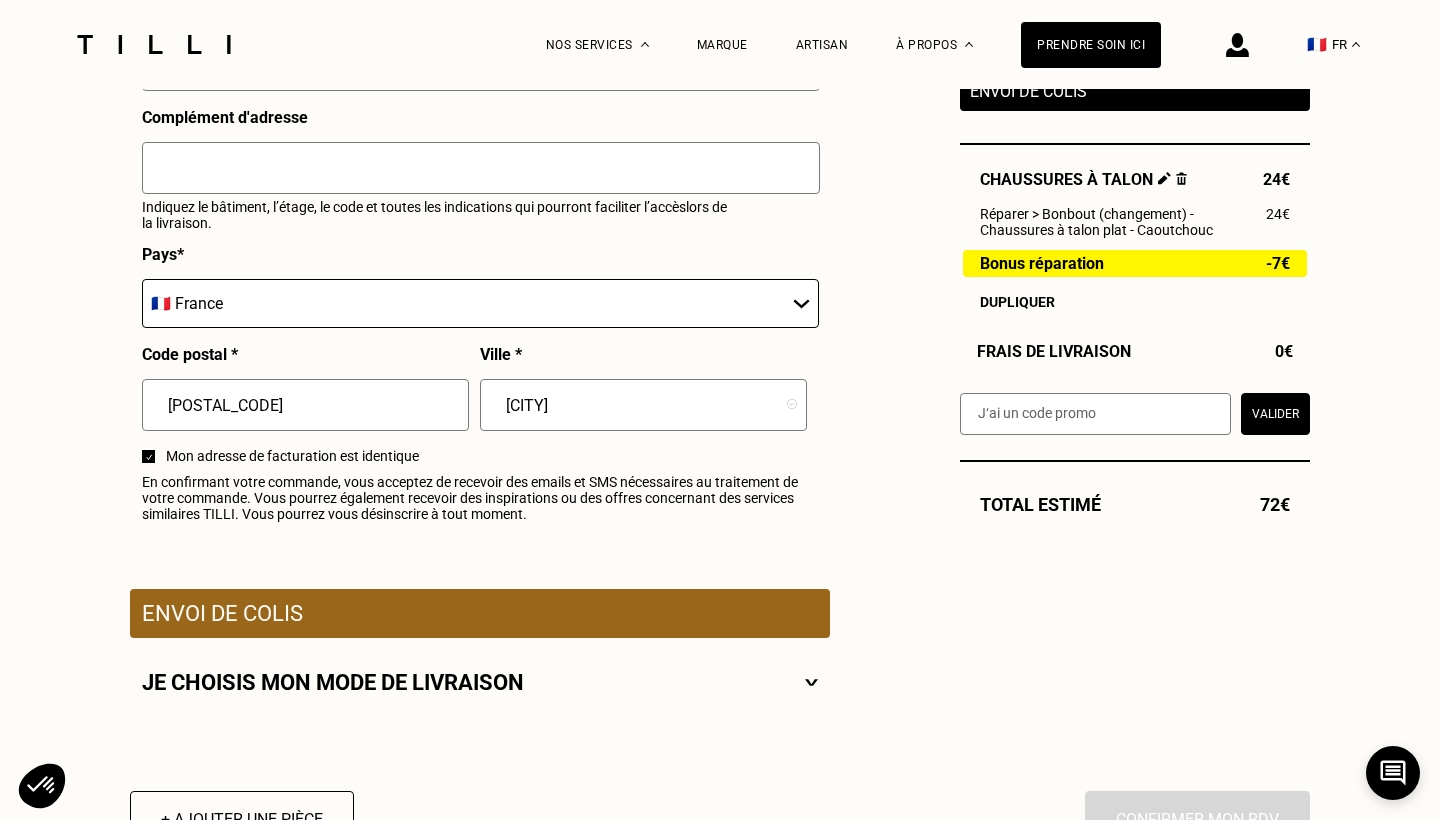 click on "En confirmant votre commande, vous acceptez de recevoir des emails et SMS nécessaires au traitement de votre commande. Vous pourrez également recevoir des inspirations ou des offres concernant des services similaires TILLI. Vous pourrez vous désinscrire à tout moment." at bounding box center (480, 498) 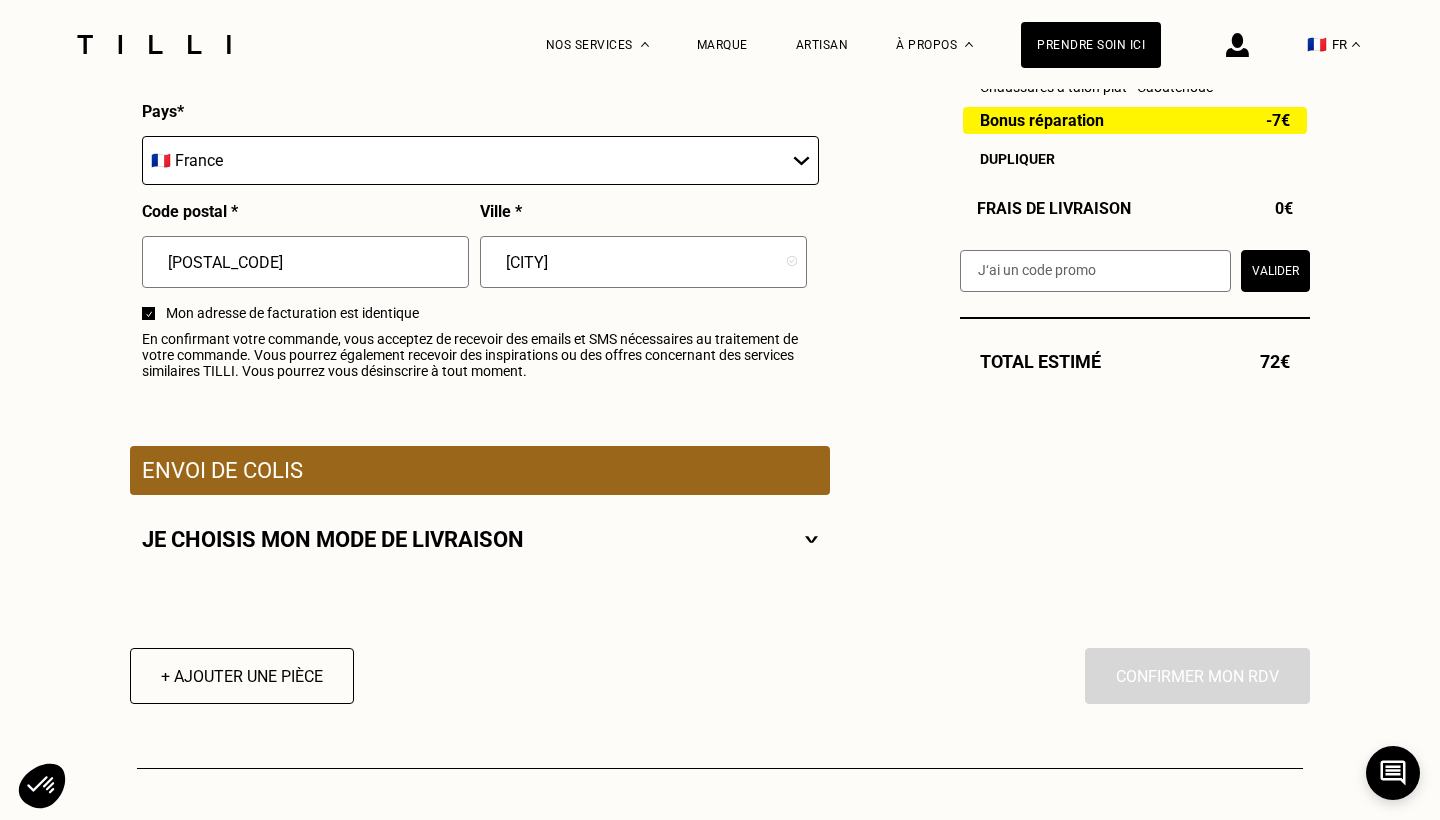 scroll, scrollTop: 2380, scrollLeft: 0, axis: vertical 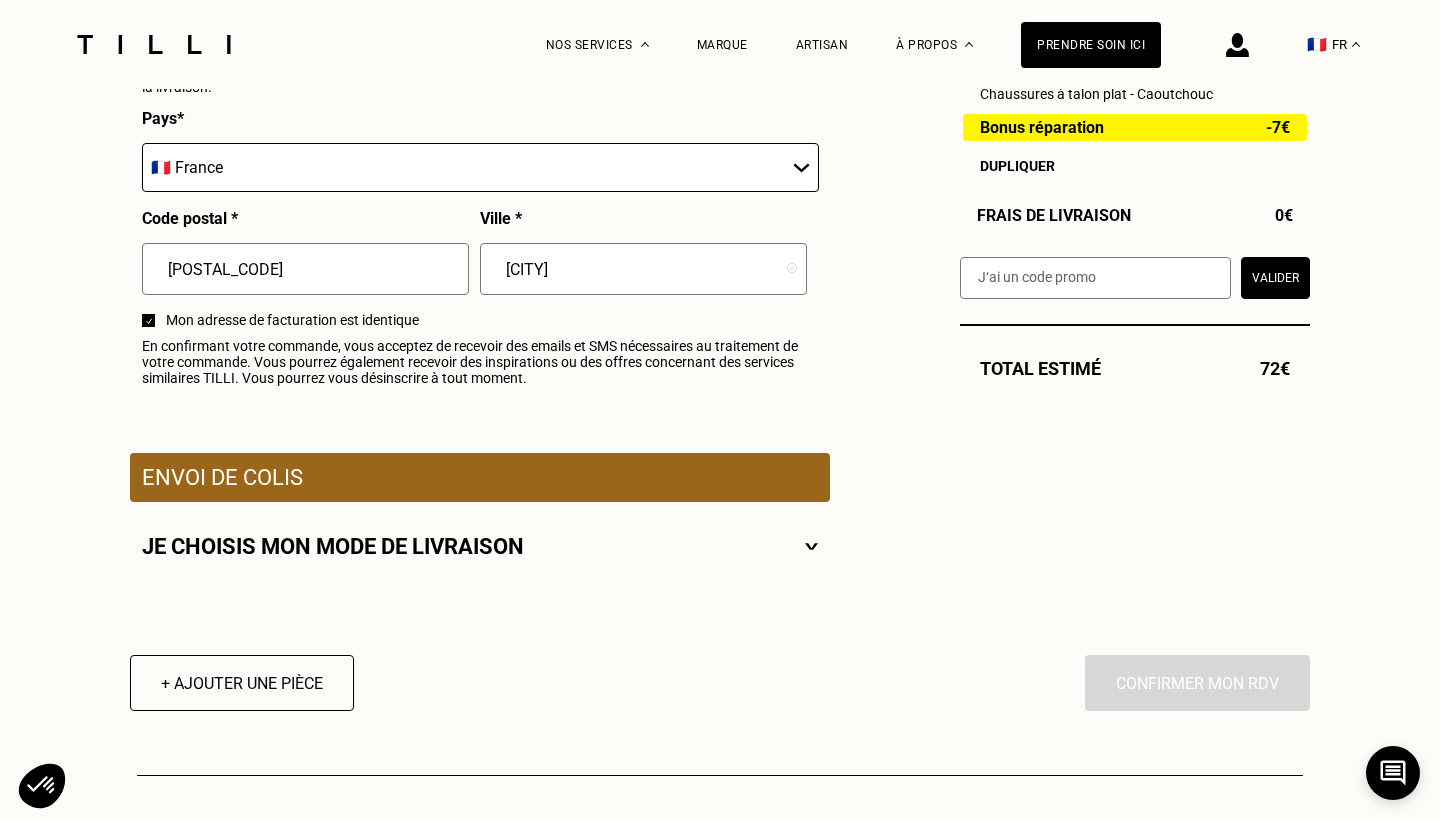 click on "Estimation Récapitulatif Qualité garantie par nos artisans Maroquinerie et cordonnerie Envoyez votre colis en atelier Vêtements & linge de maison Recevez un artisan à domicile Délais de 3 à 7 jours Après la validation du devis À domicile  [DAY] [DATE], de [TIME] à [TIME]  et toute la soirée Pull & gilet 22€ Réparer > Zip court (< 25cm) fourni par le Tilliste : réparation / remplacement 22€ Bonus réparation -8€ Dupliquer Pantalon 3€ Retoucher > Bouton fourni par le Tilliste : ajout / remplacement 3€ Dupliquer Robe 20€ Retoucher > Côtés (x2) 20€ Dupliquer Haut 8€ Retoucher > Longueur 8€ Dupliquer Jupe 12€ Réparer > Déchirure : couture simple 12€ Bonus réparation -7€ Dupliquer Frais de déplacement   5€ Envoi de colis Chaussures à talon 24€ Réparer > Bonbout (changement) - Chaussures à talon plat - Caoutchouc 24€ Bonus réparation -7€ Dupliquer Frais de livraison   0€ Valider Total estimé 72€ À domicile J‘indique mes disponibilités [MONTH] [YEAR] Lun Mar Mer" at bounding box center (720, -741) 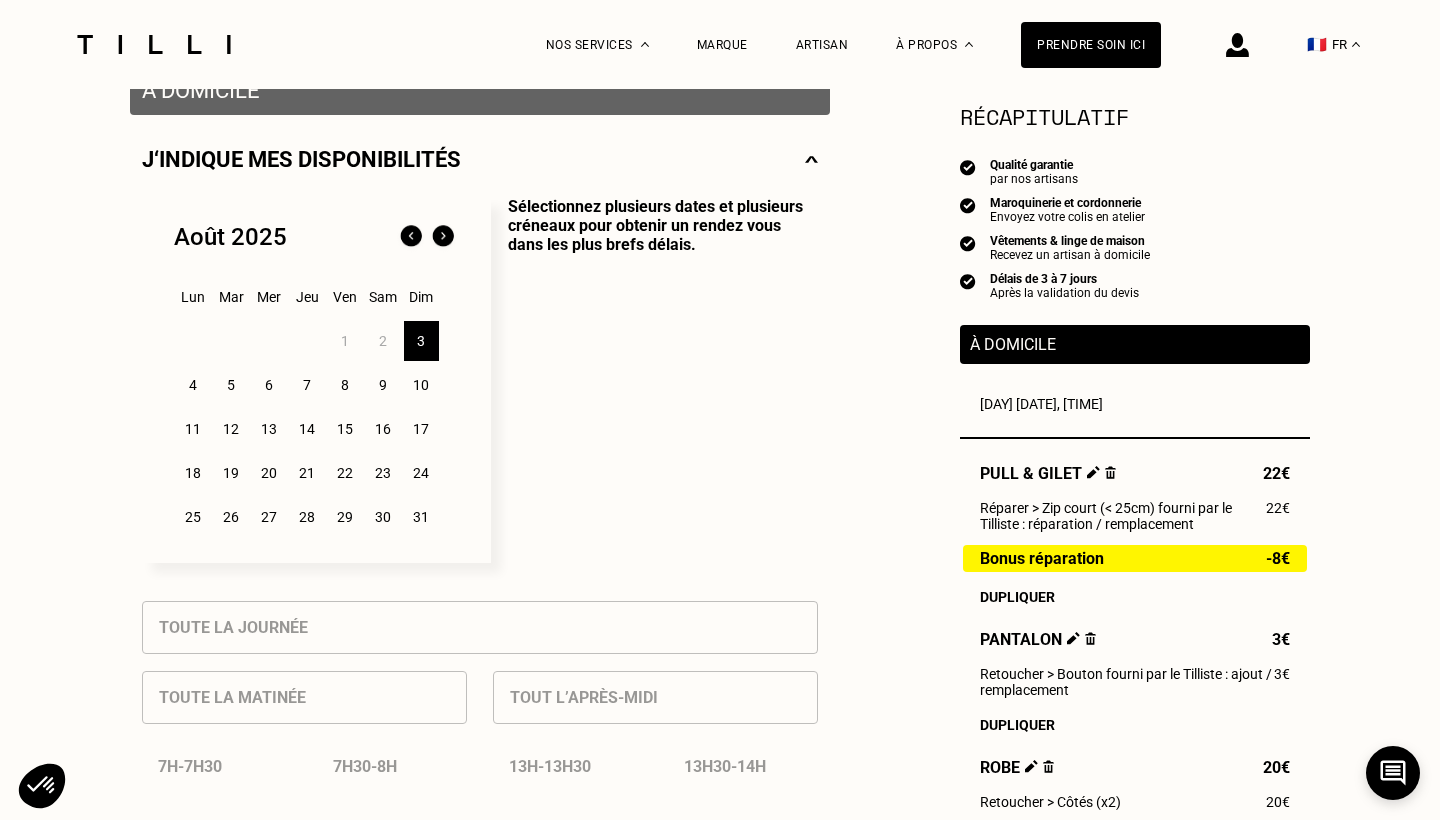 scroll, scrollTop: 417, scrollLeft: 0, axis: vertical 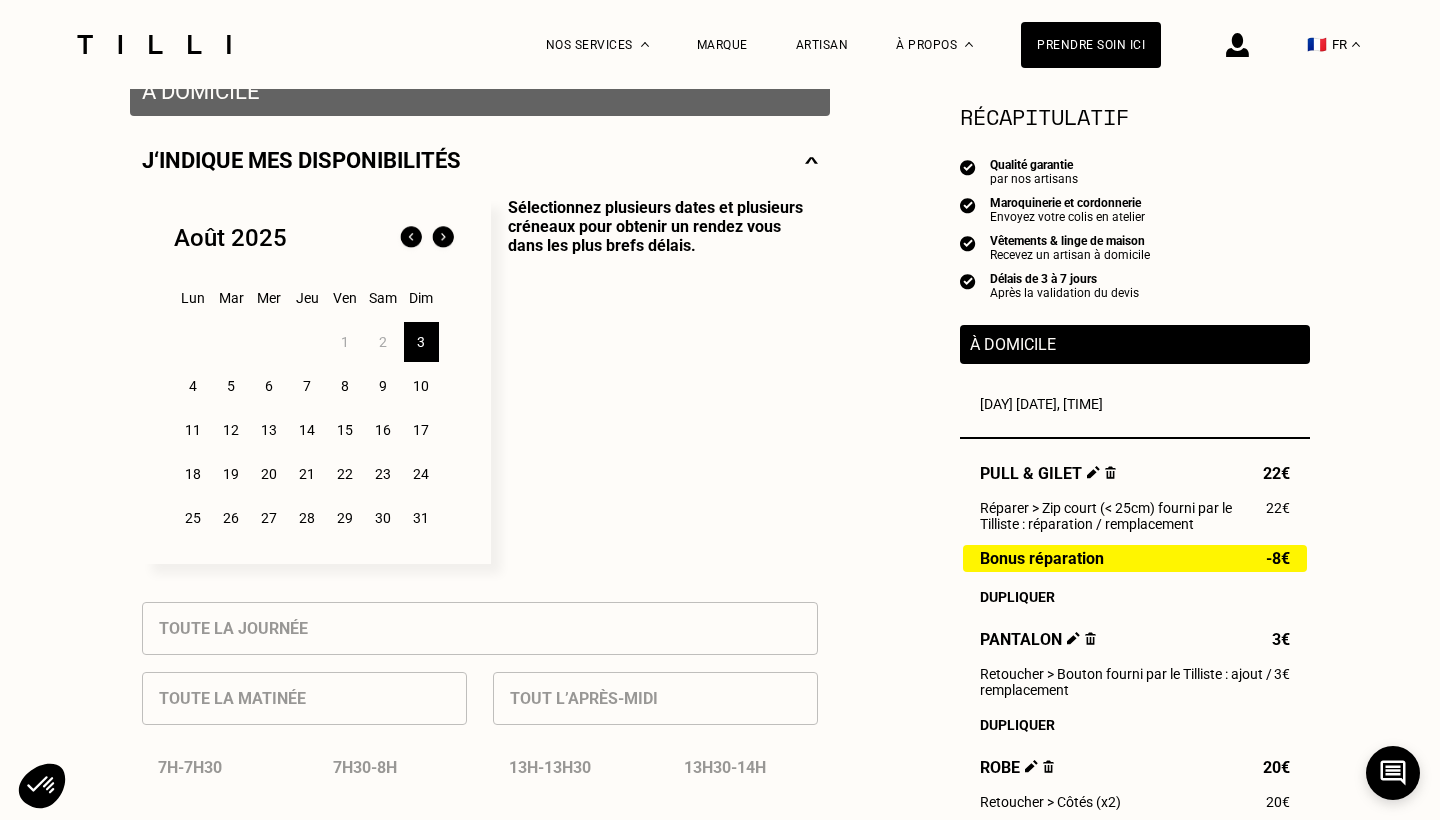 click on "4" at bounding box center (193, 386) 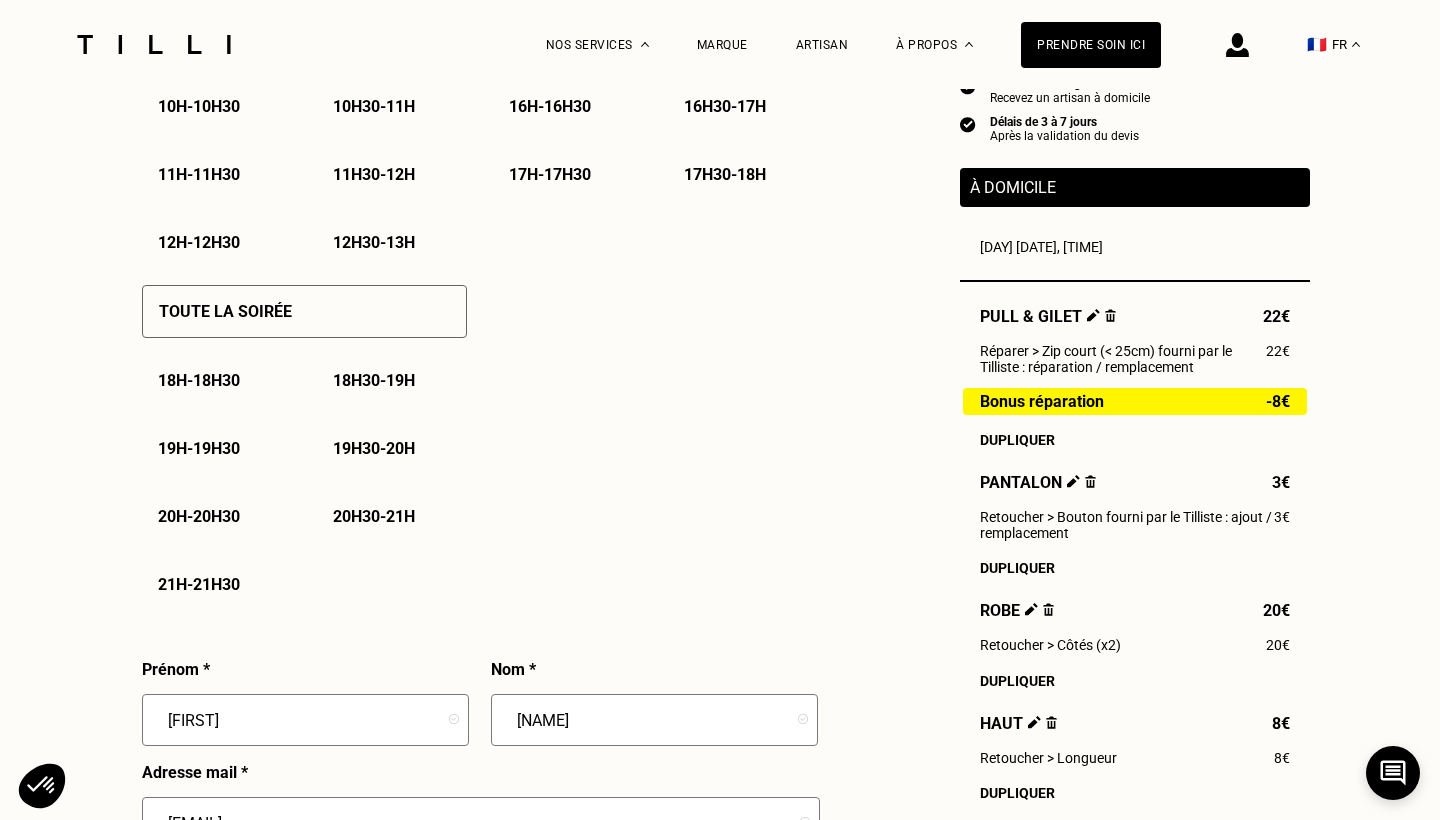 scroll, scrollTop: 1356, scrollLeft: 0, axis: vertical 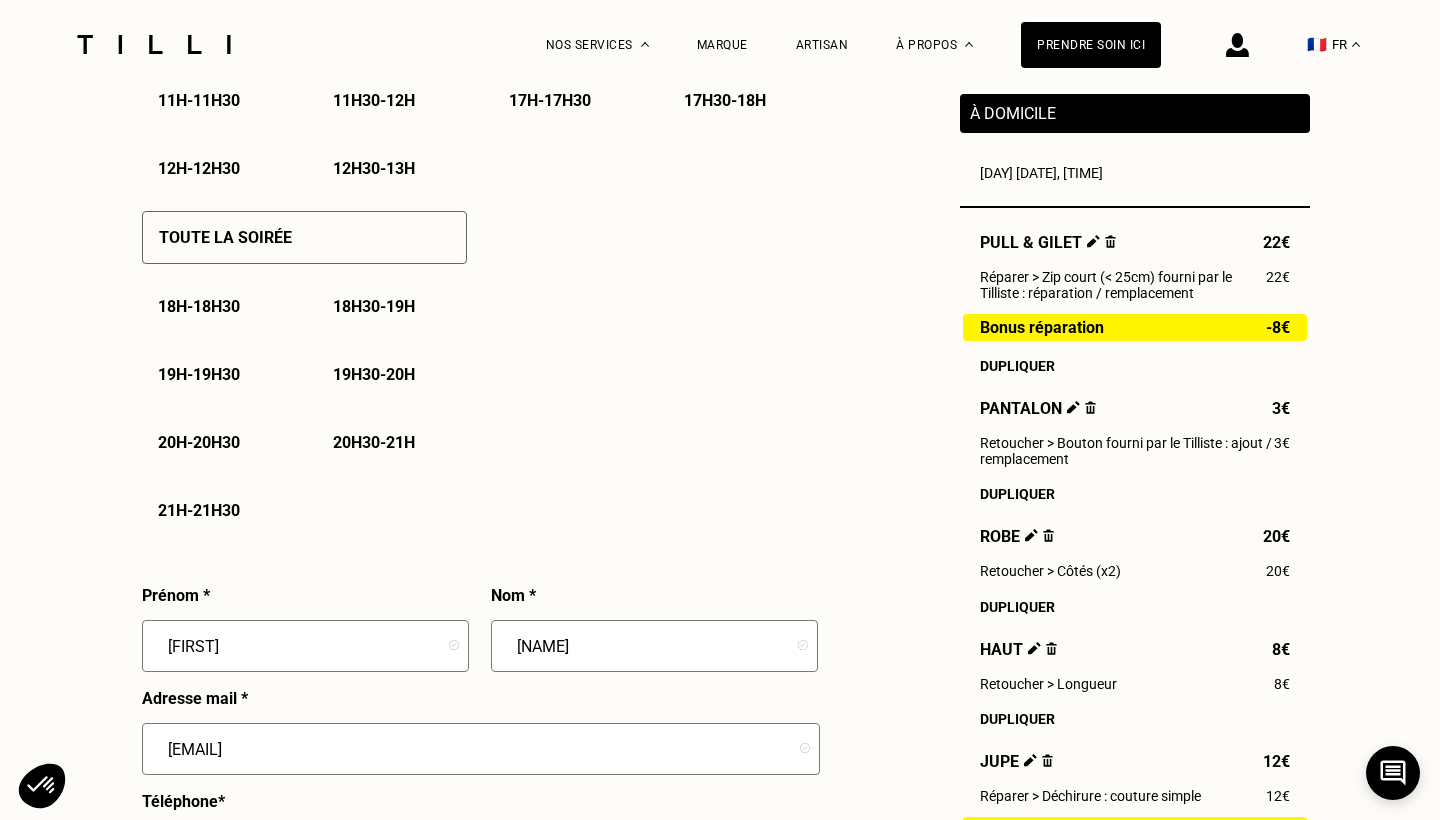 click on "20h  -  20h30" at bounding box center (199, 442) 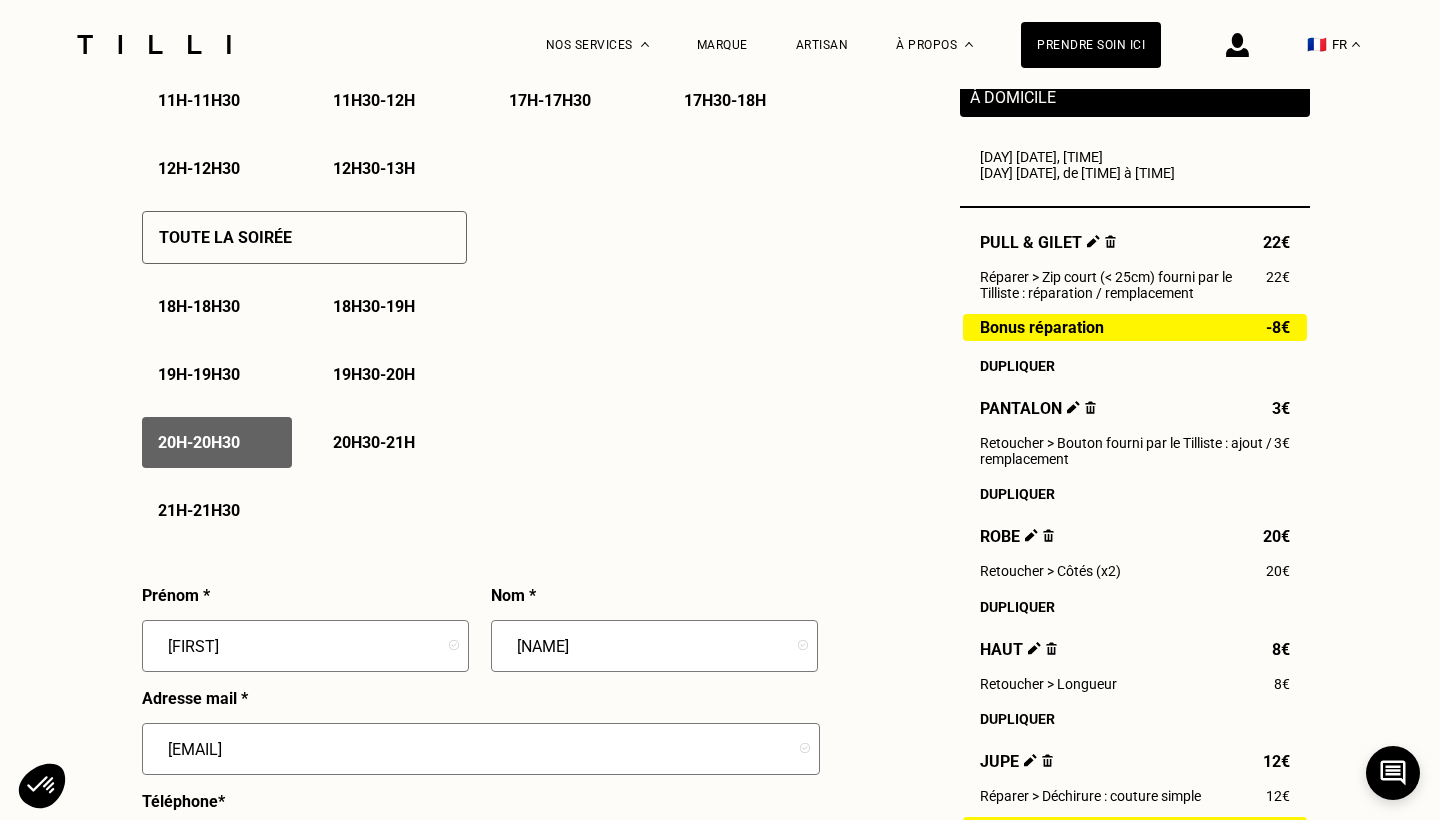 click on "[TIME]" at bounding box center [374, 442] 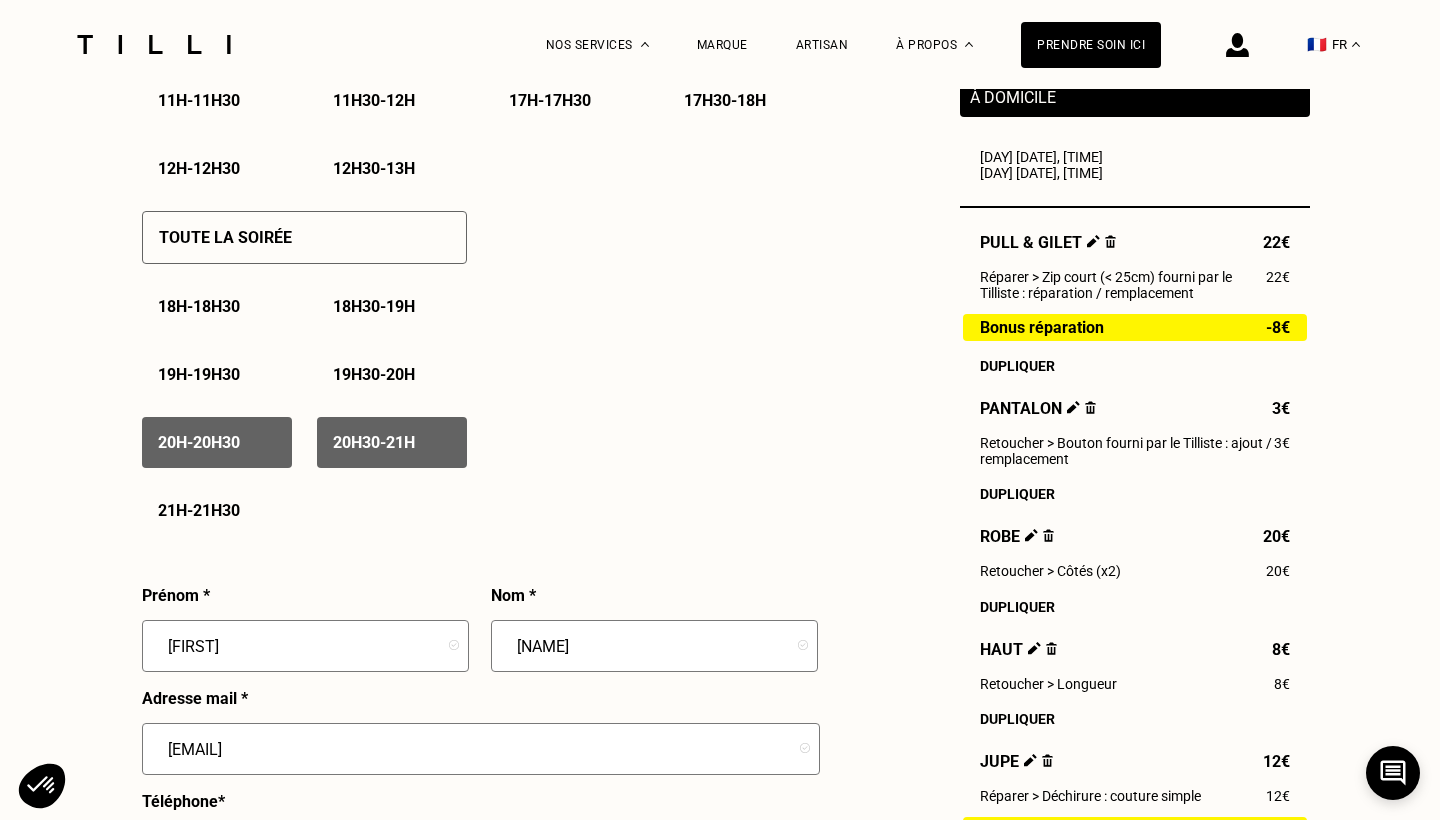 click on "21h  -  21h30" at bounding box center (217, 510) 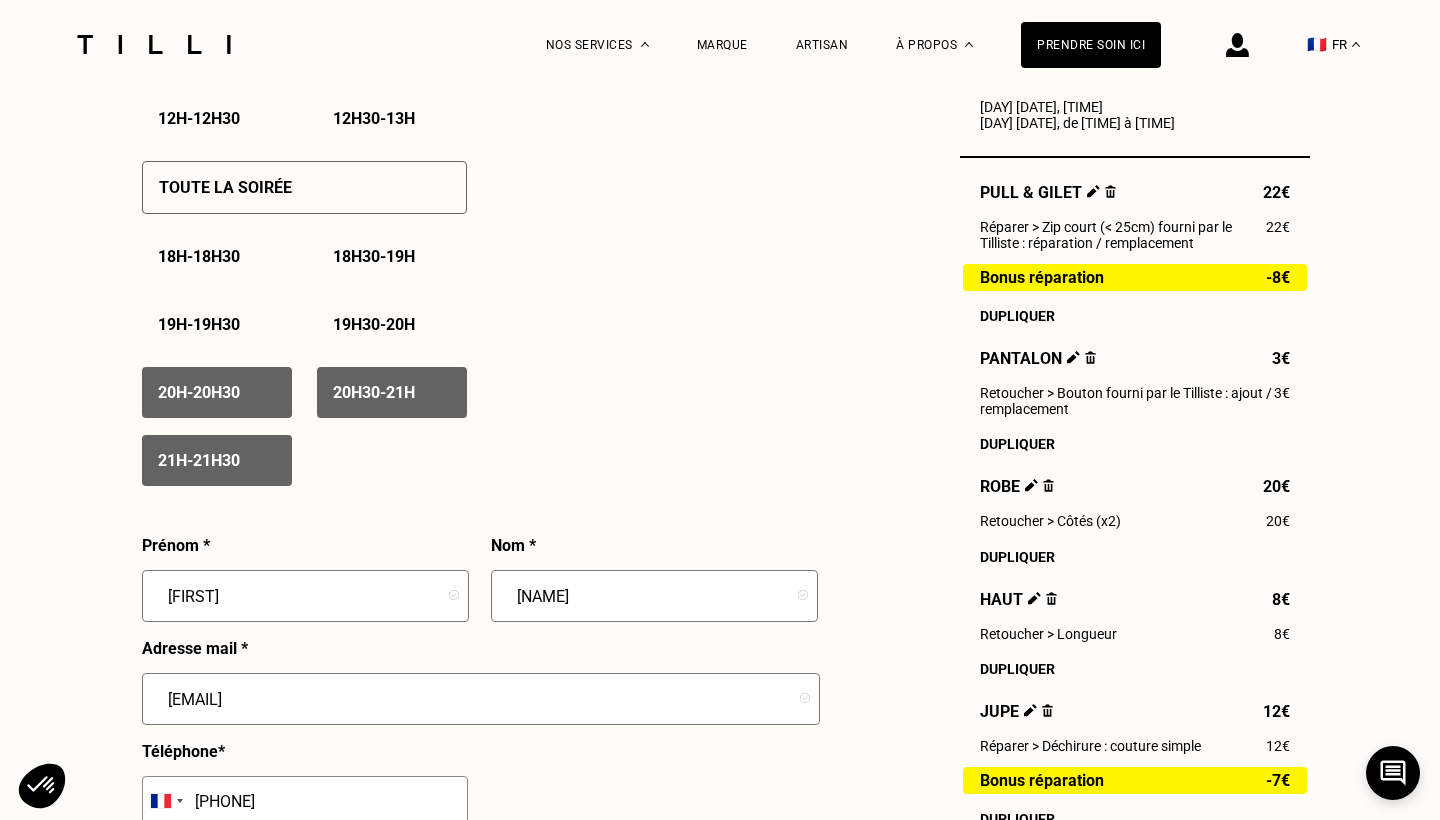 scroll, scrollTop: 1411, scrollLeft: 0, axis: vertical 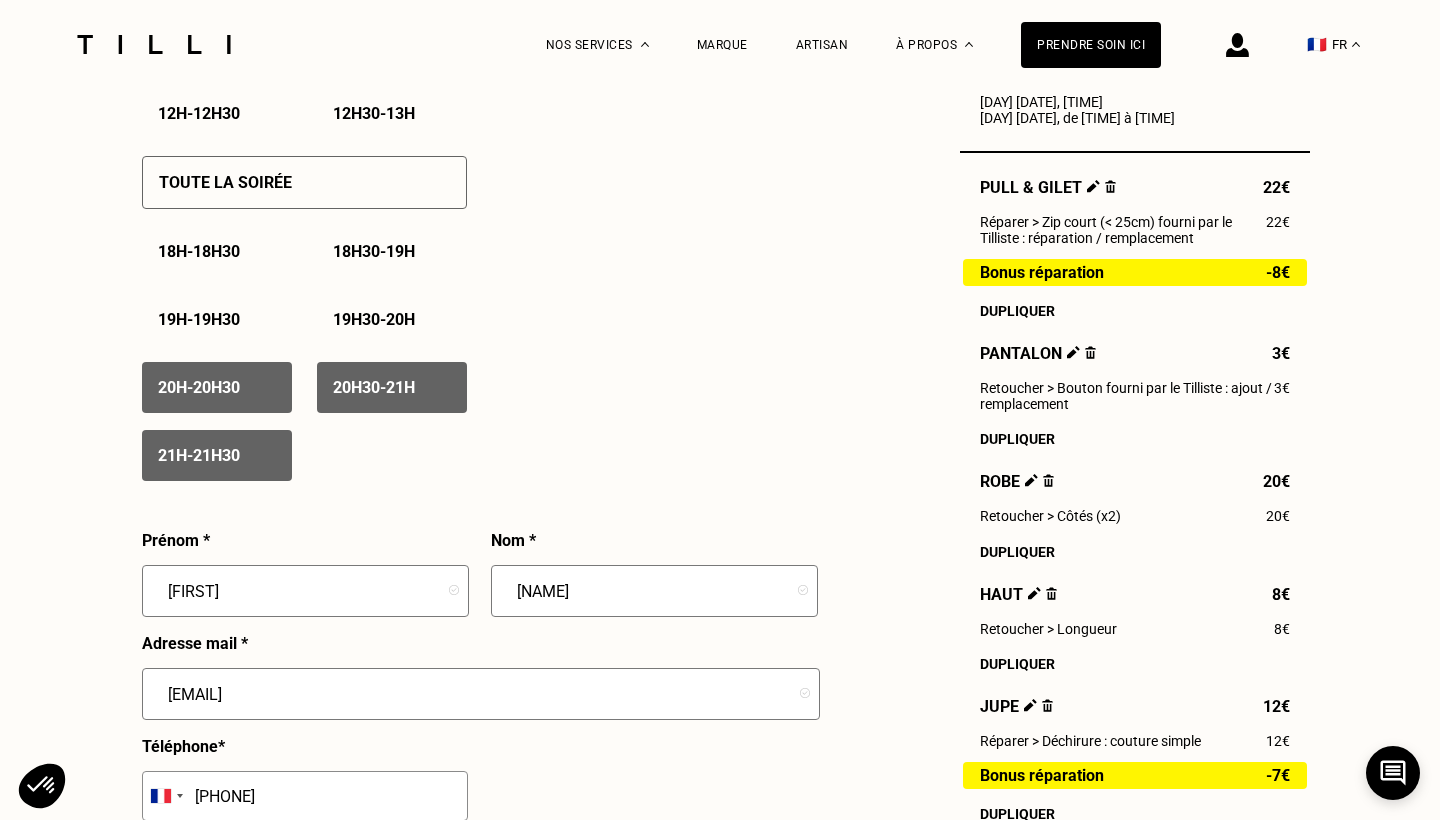 click on "20h  -  20h30" at bounding box center [199, 387] 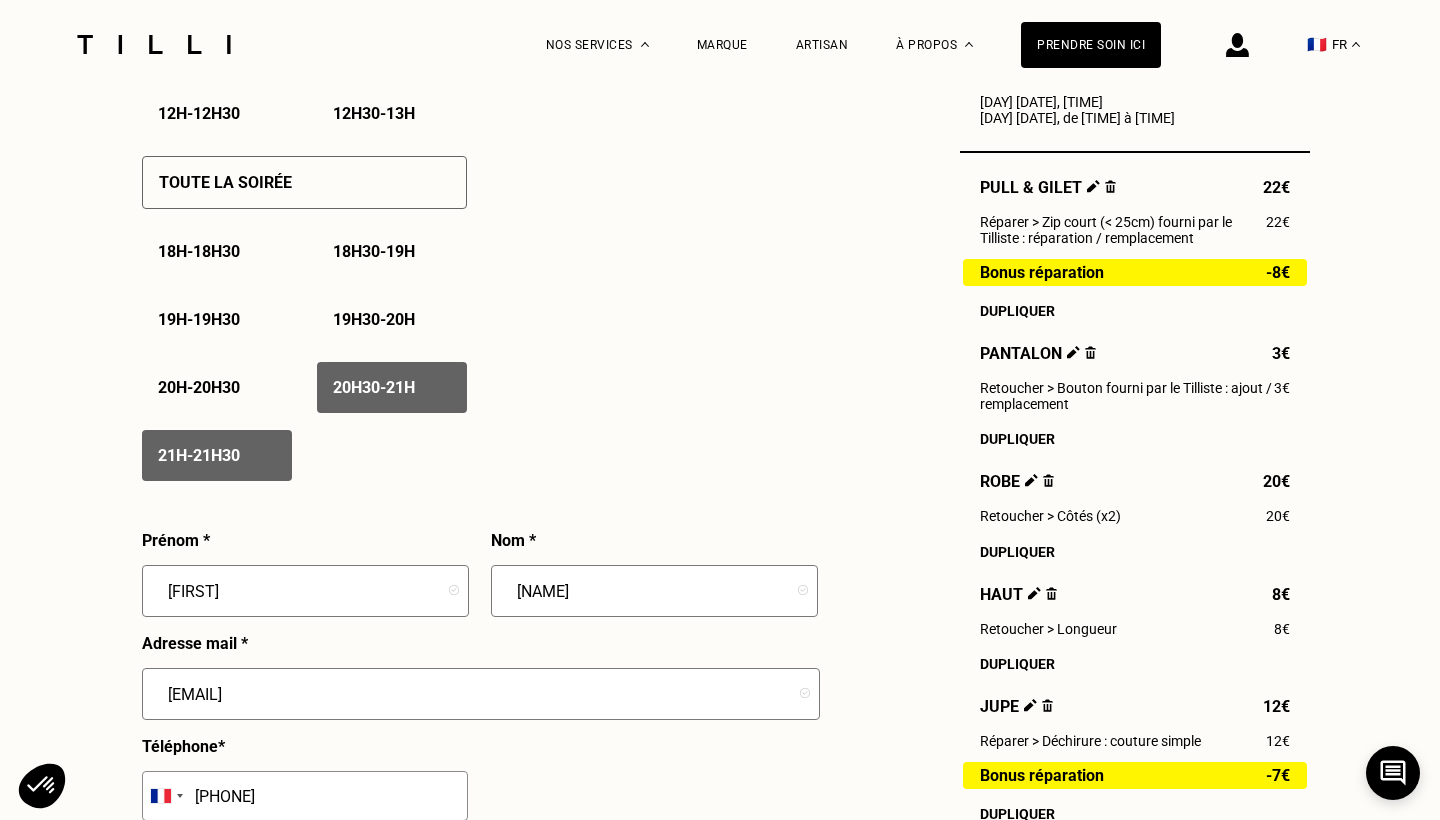 click on "[TIME]" at bounding box center (374, 387) 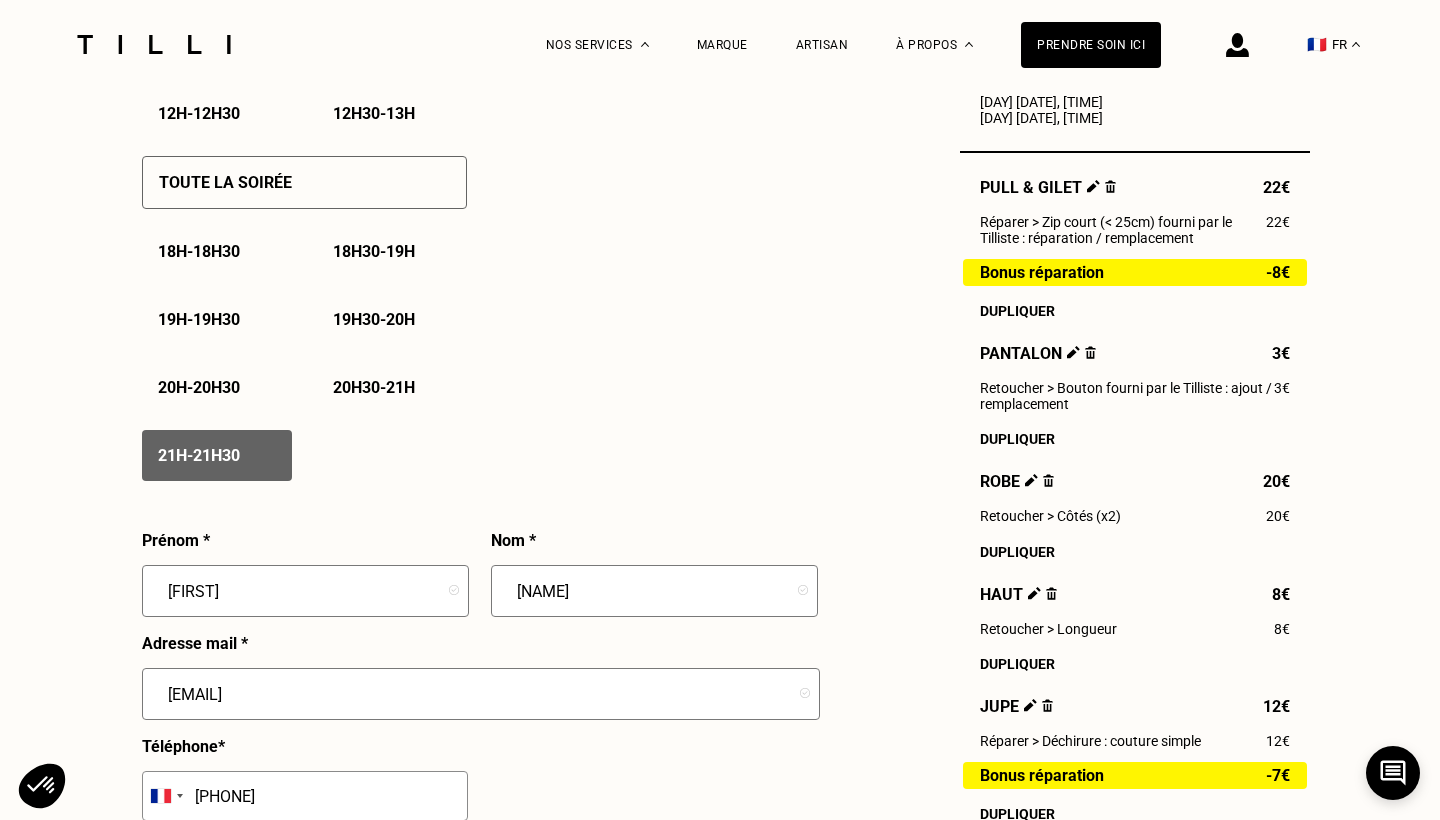 click on "21h  -  21h30" at bounding box center (217, 455) 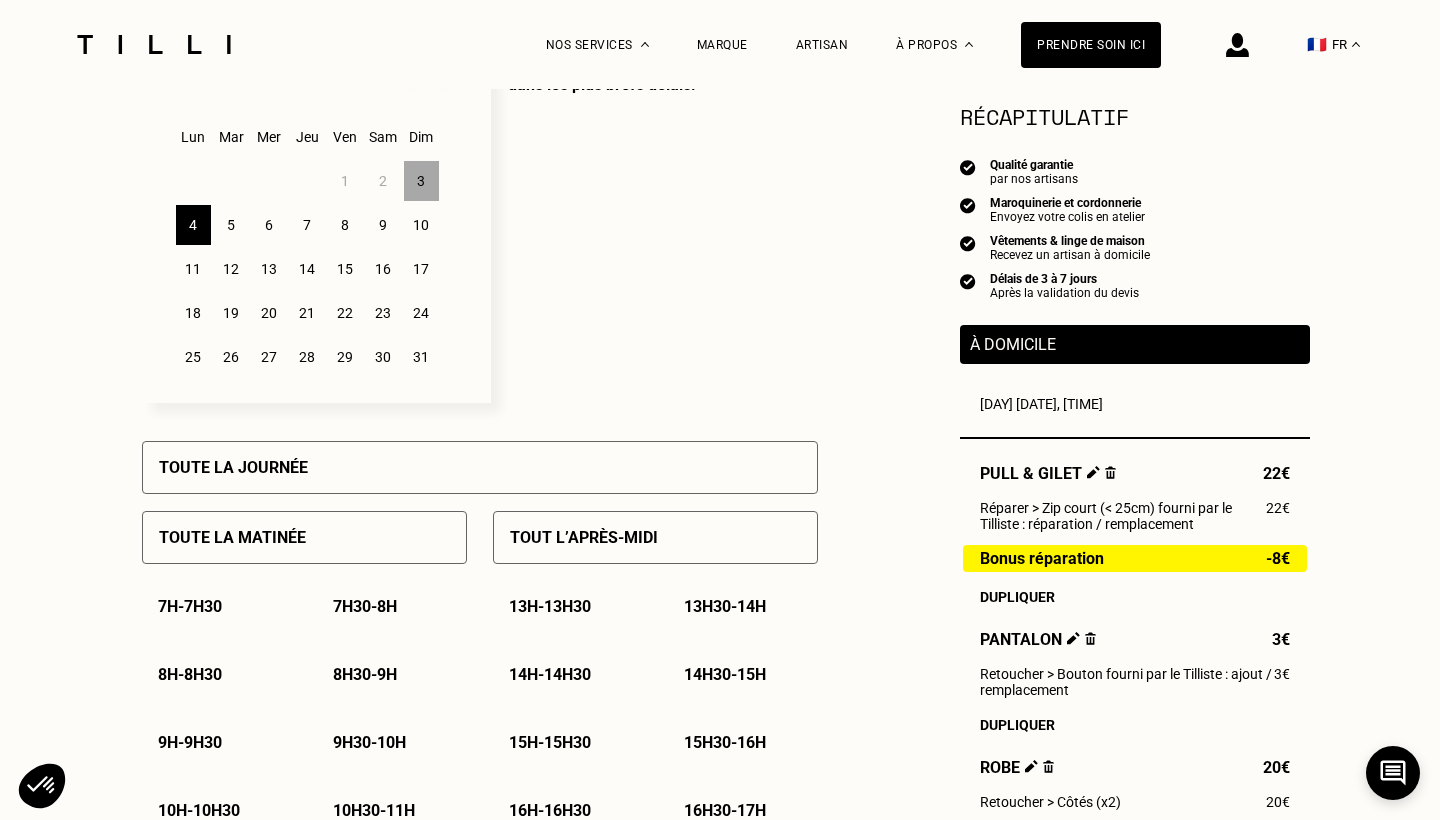 scroll, scrollTop: 577, scrollLeft: 0, axis: vertical 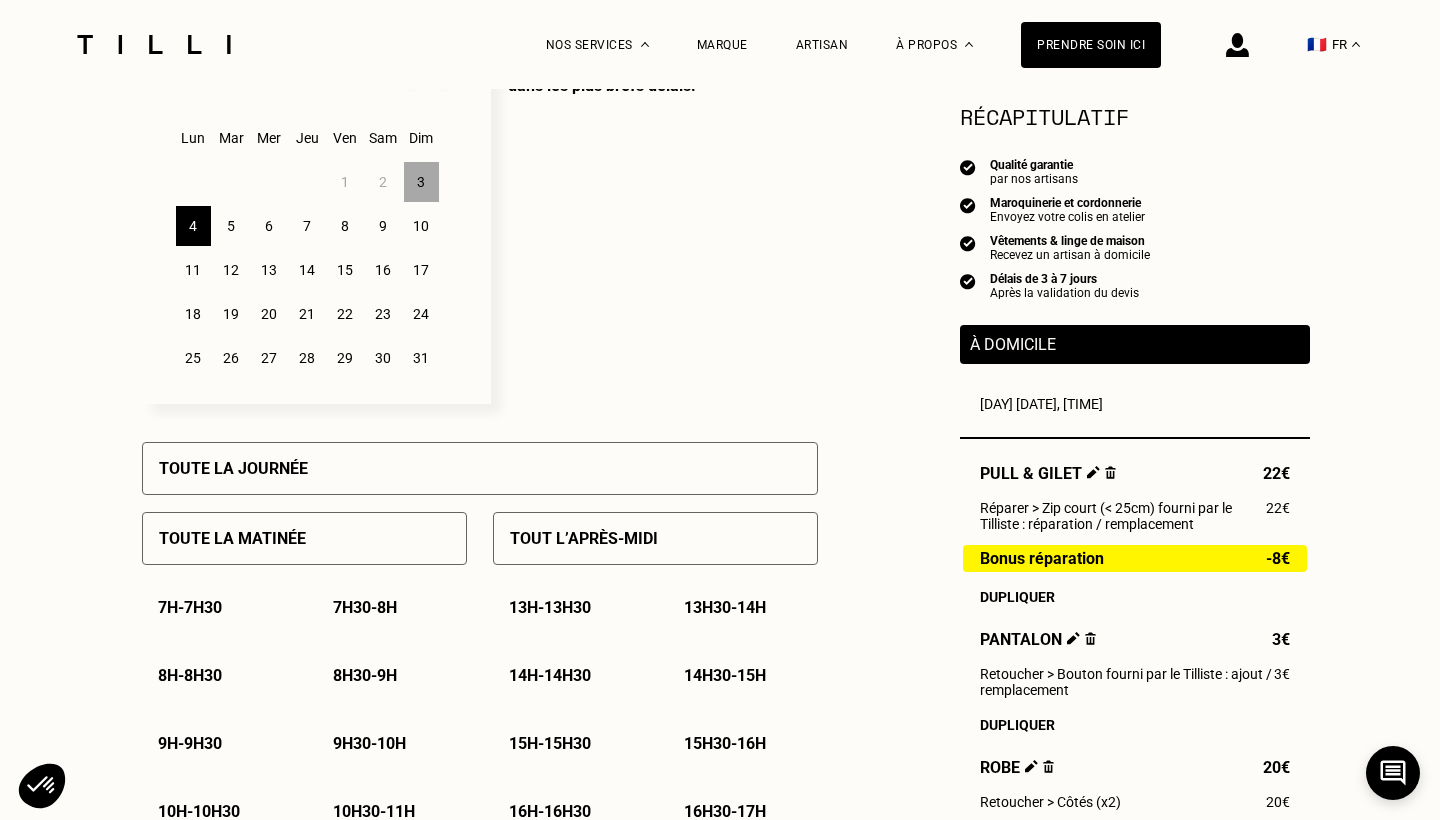 click on "17" at bounding box center (421, 270) 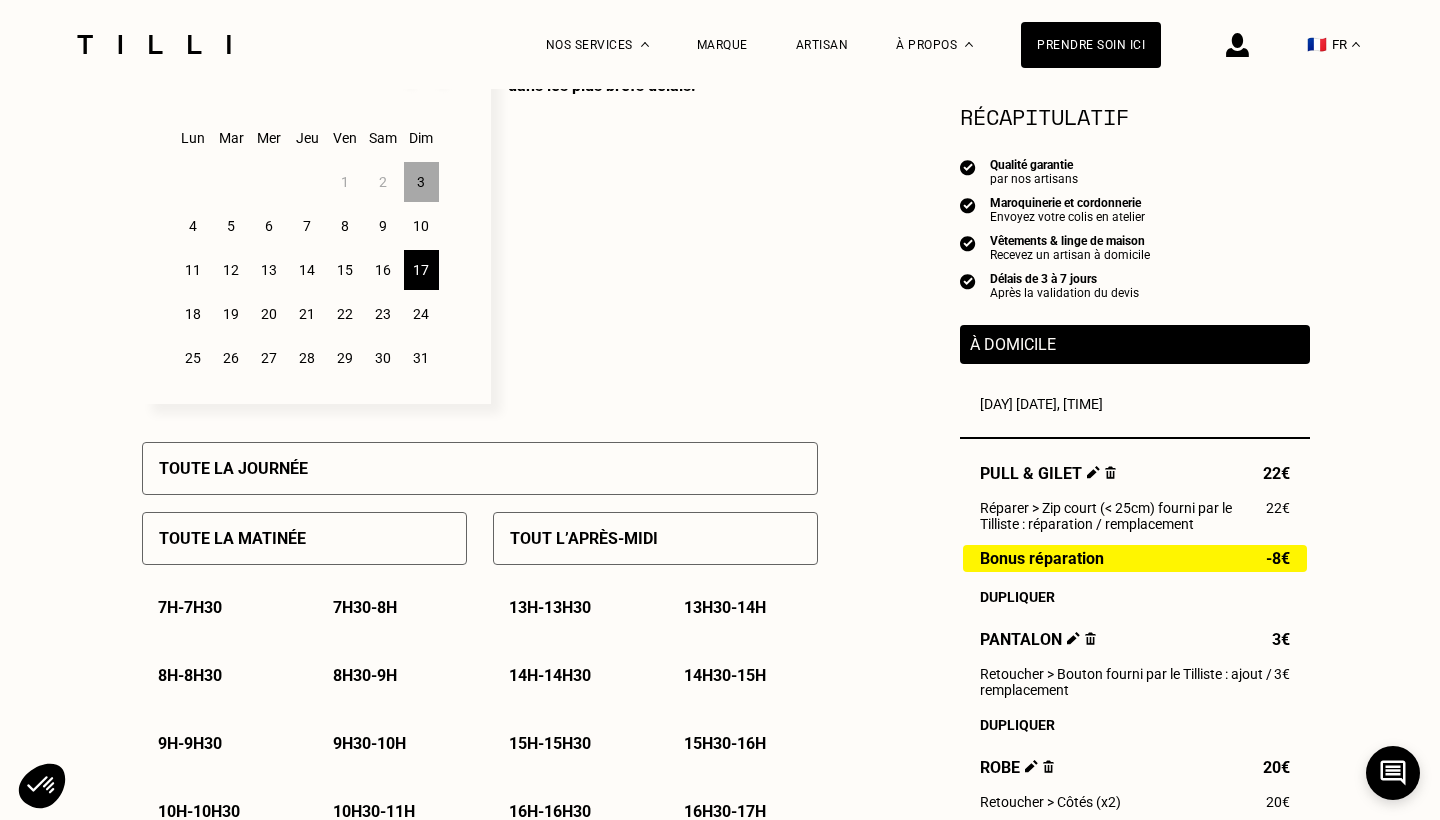 click on "Sélectionnez plusieurs dates et plusieurs créneaux pour obtenir un rendez vous dans les plus brefs délais." at bounding box center (654, 221) 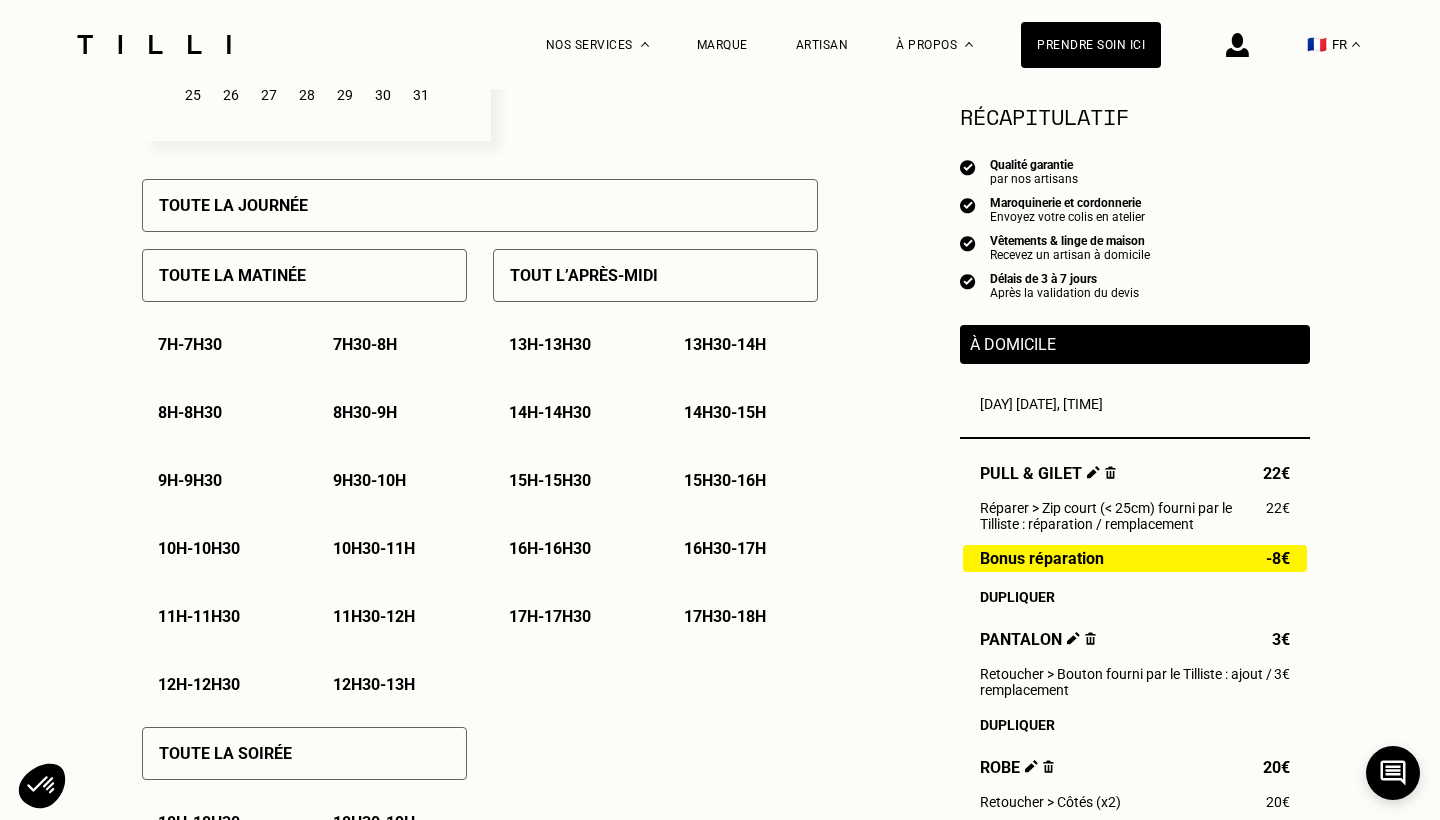 scroll, scrollTop: 842, scrollLeft: 0, axis: vertical 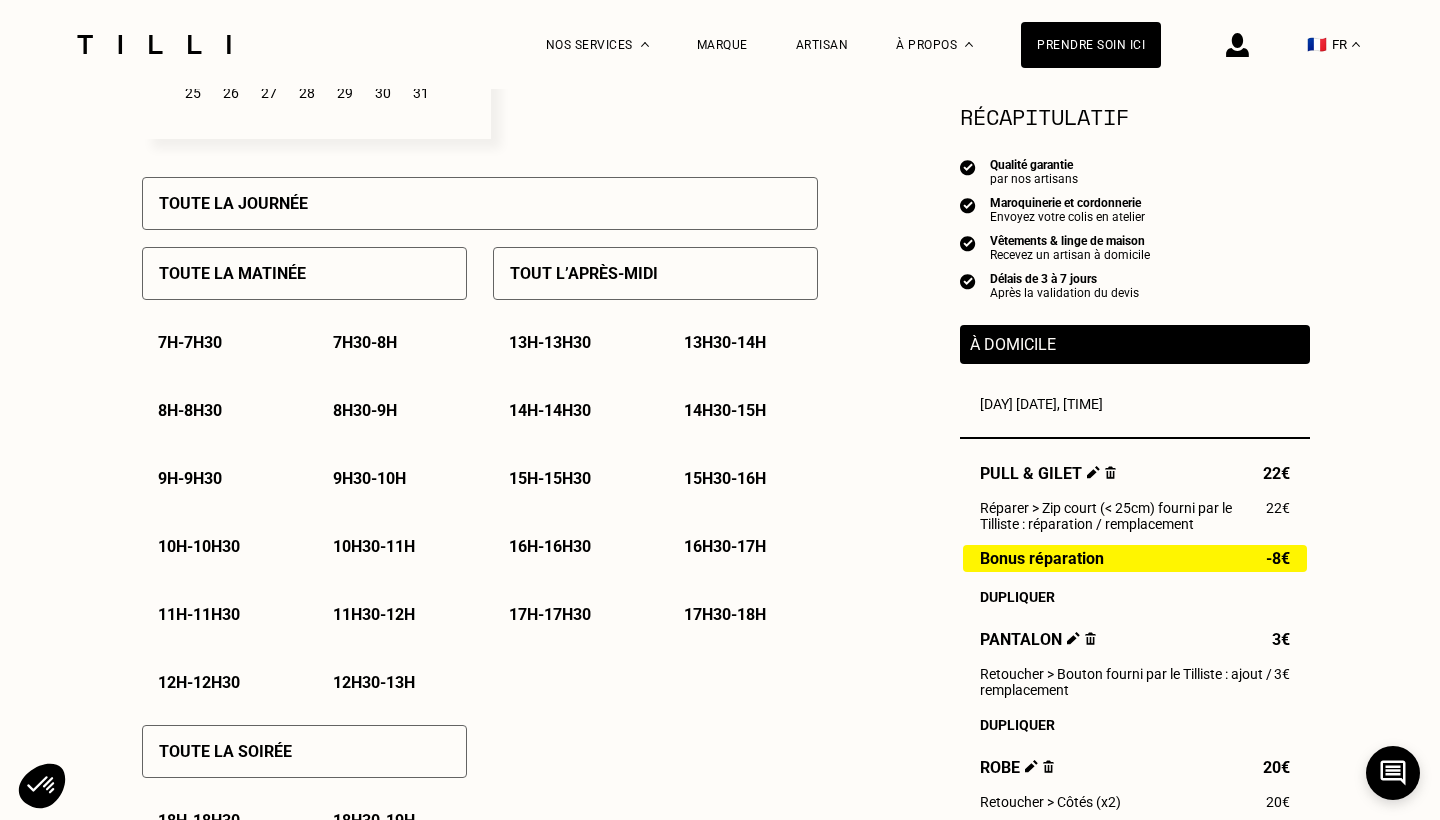 click on "Toute la journée" at bounding box center [480, 203] 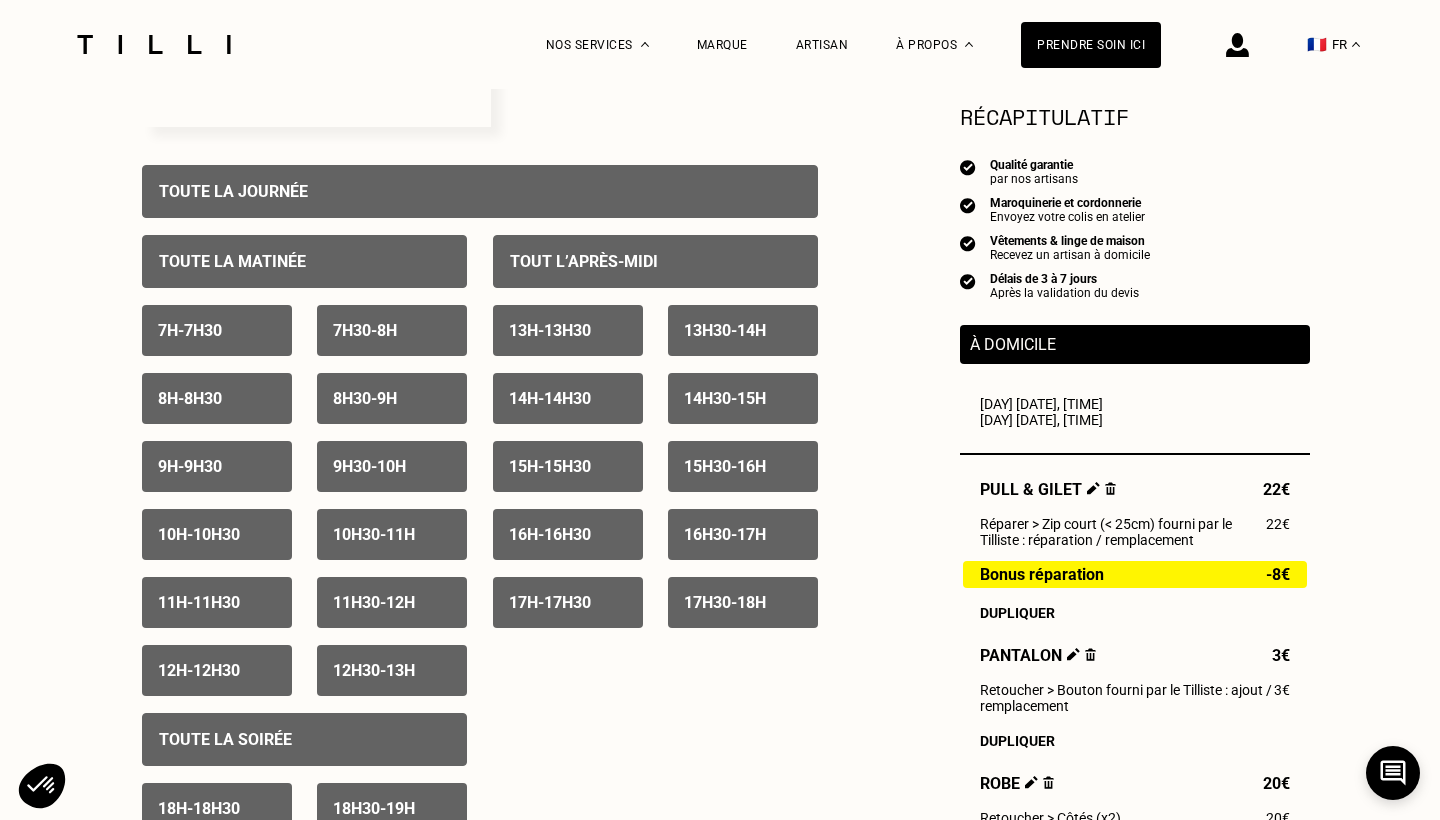 scroll, scrollTop: 846, scrollLeft: 1, axis: both 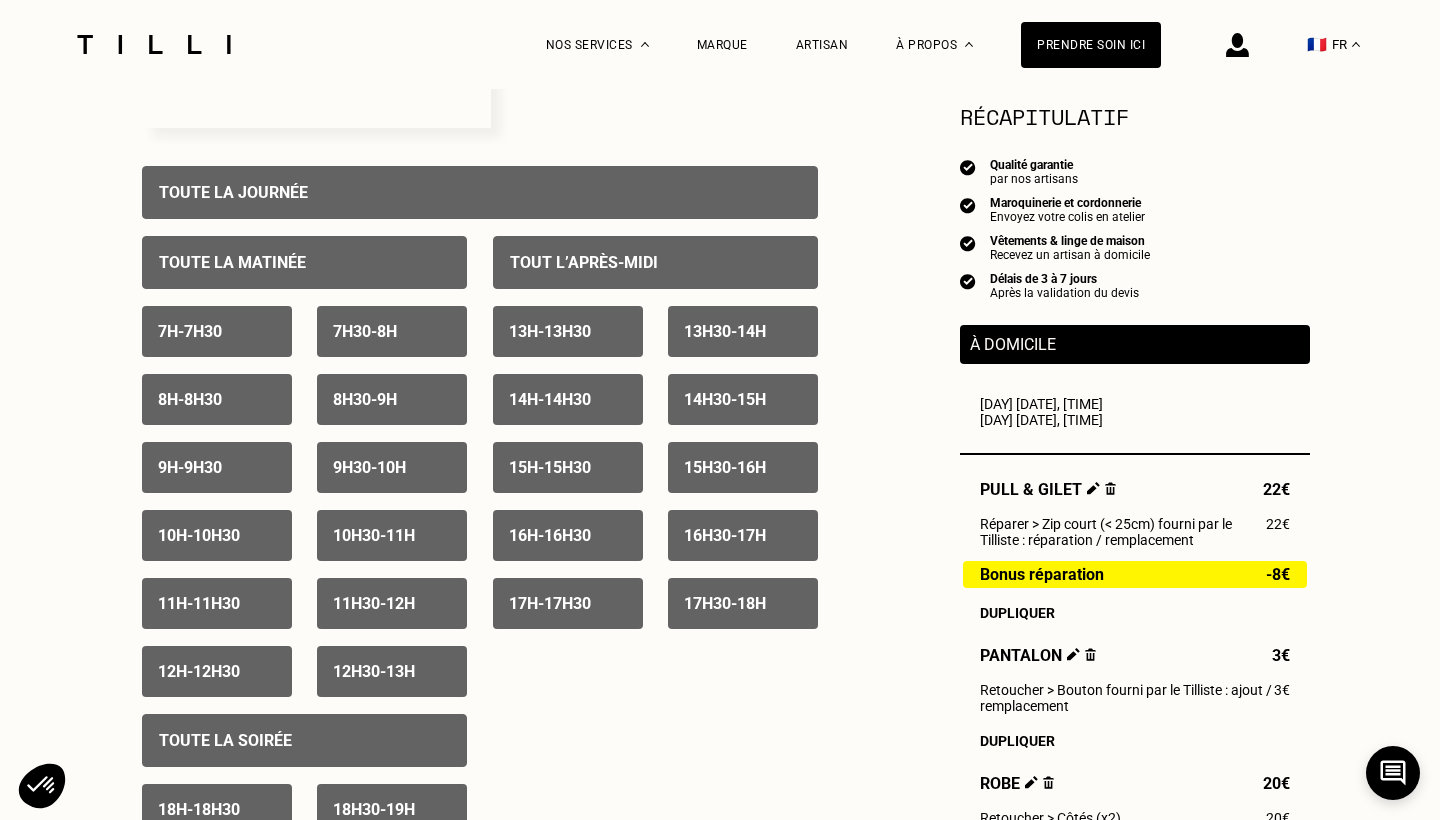 click on "Toute la journée" at bounding box center (480, 192) 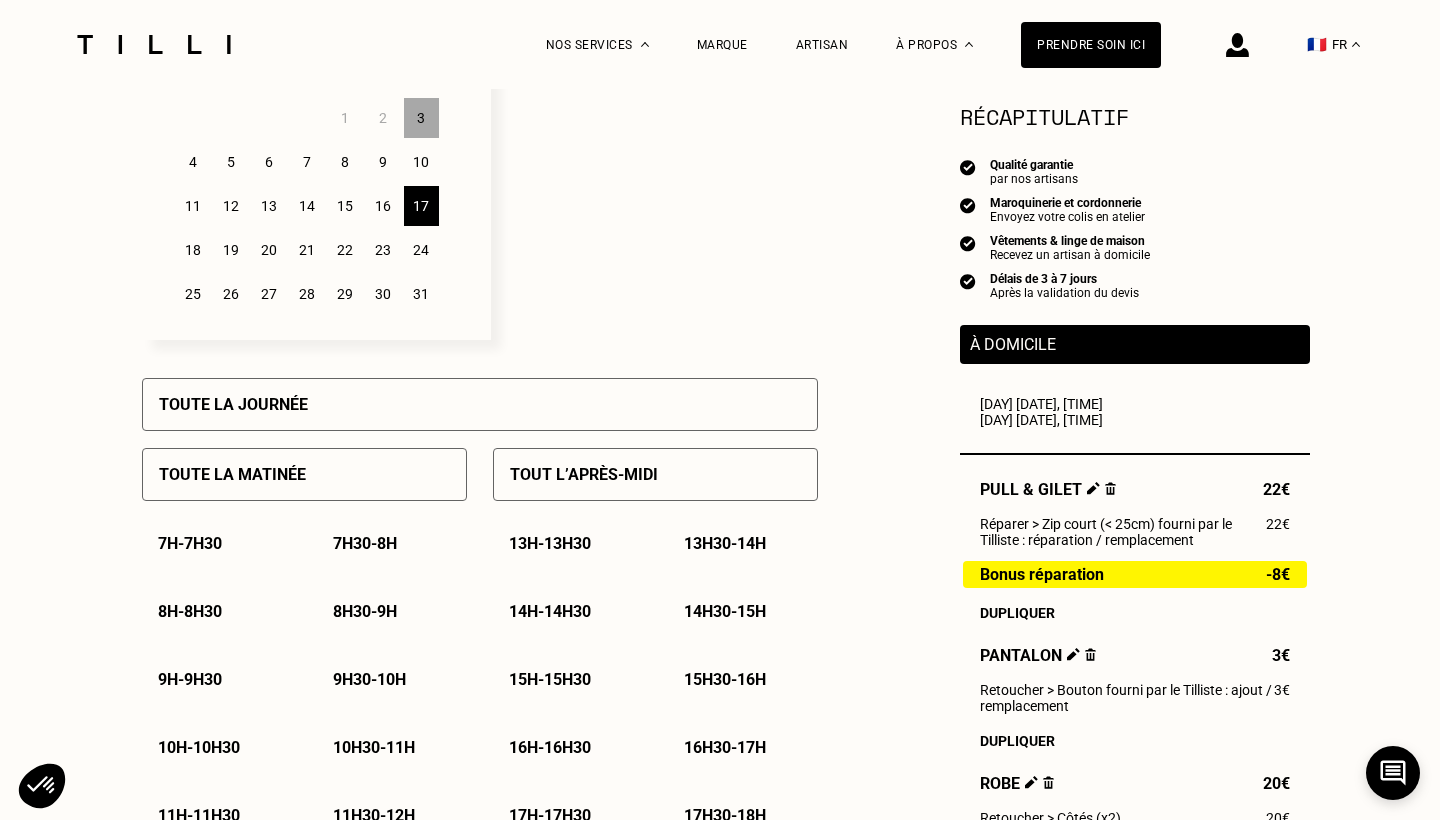 scroll, scrollTop: 639, scrollLeft: 0, axis: vertical 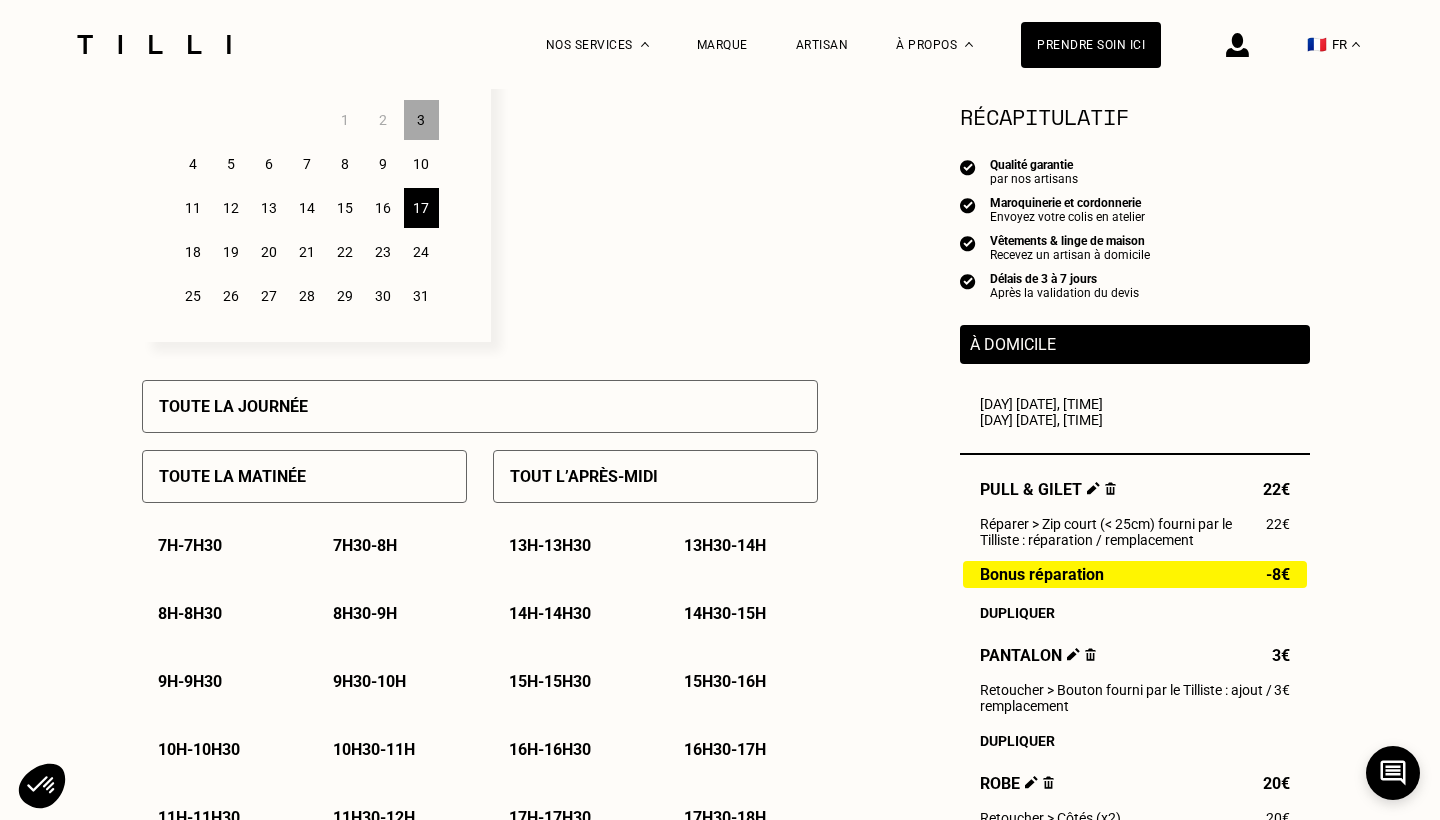 click on "6" at bounding box center (269, 164) 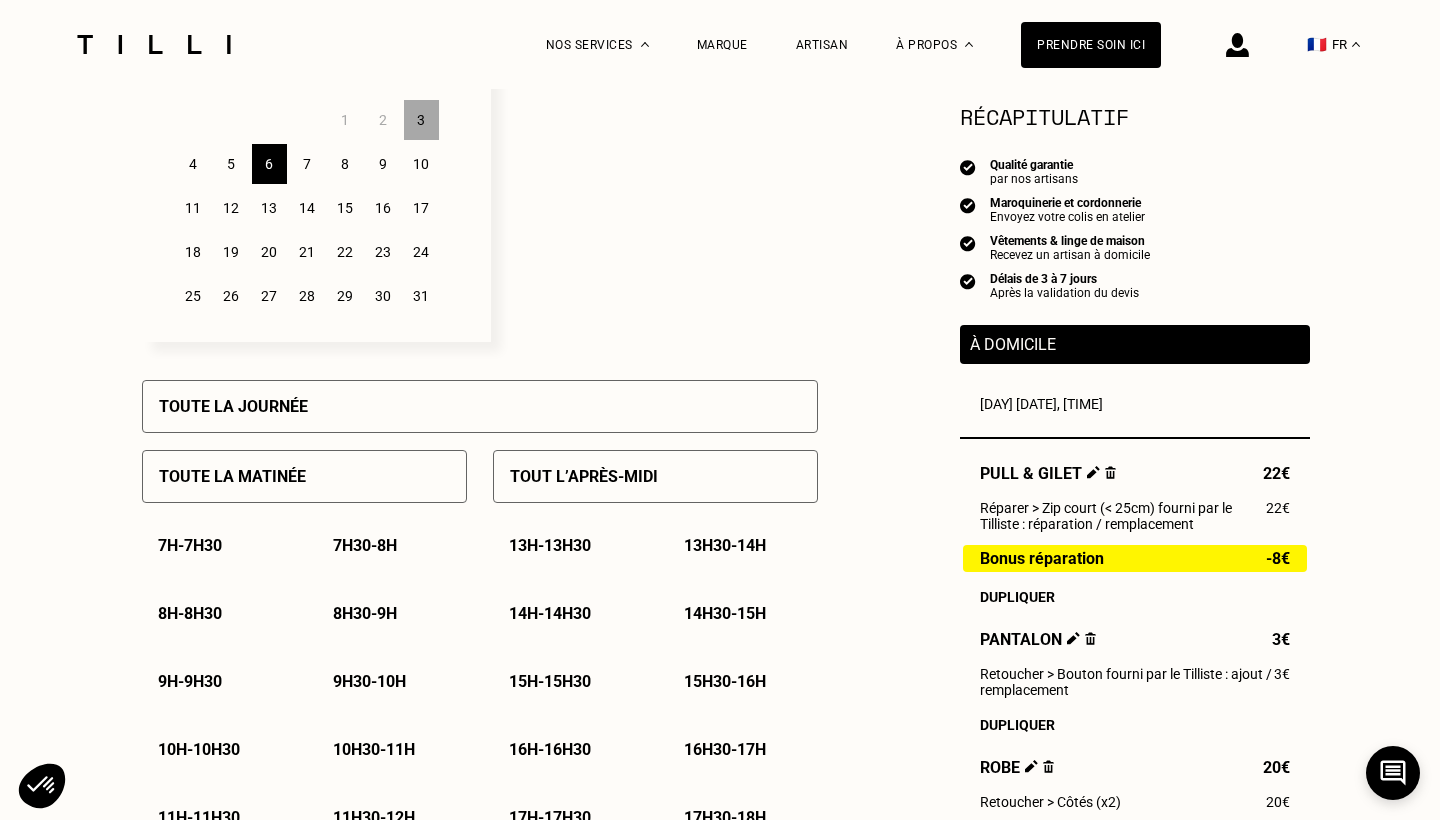 click on "13" at bounding box center [269, 208] 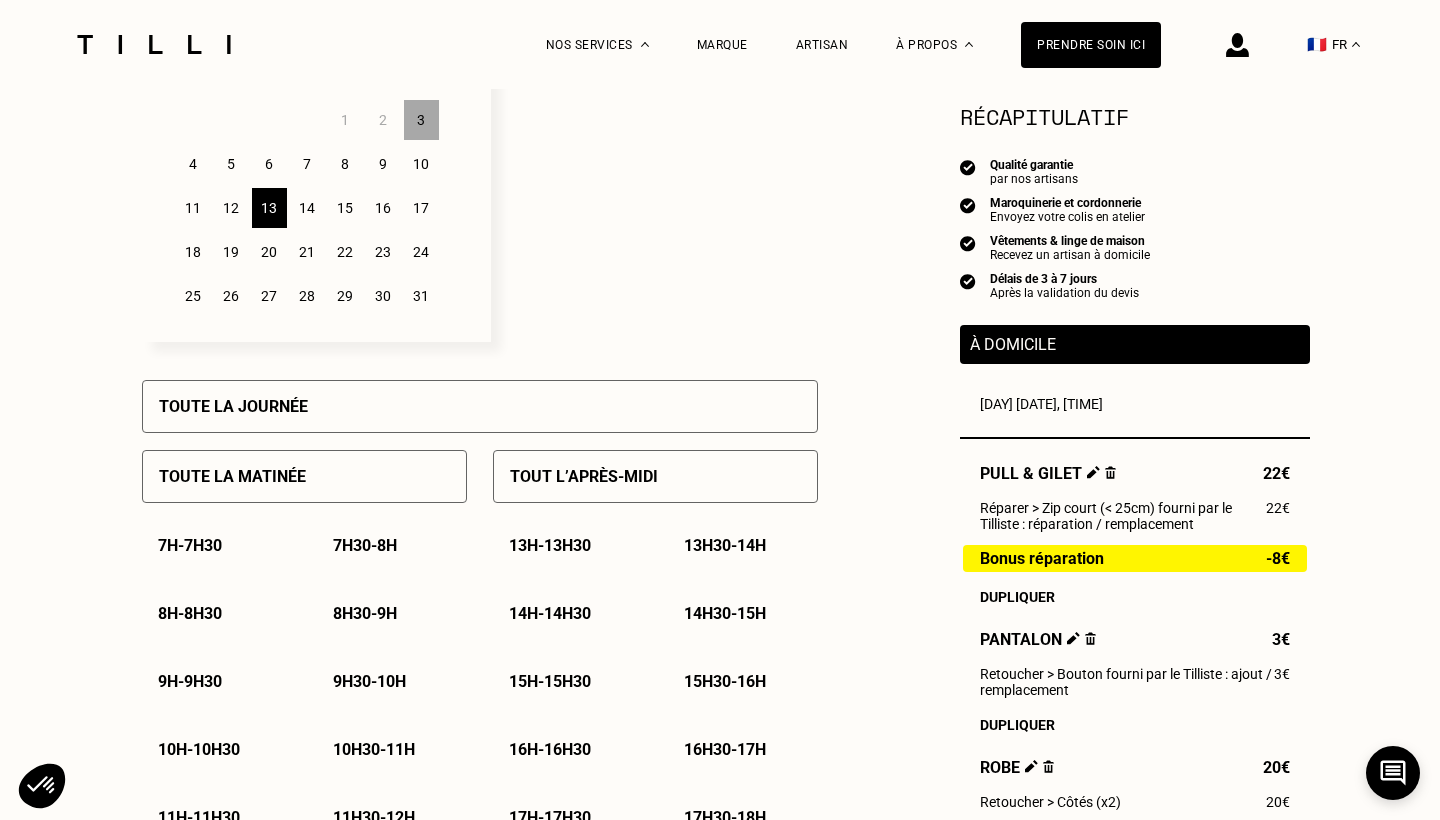 click on "20" at bounding box center (269, 252) 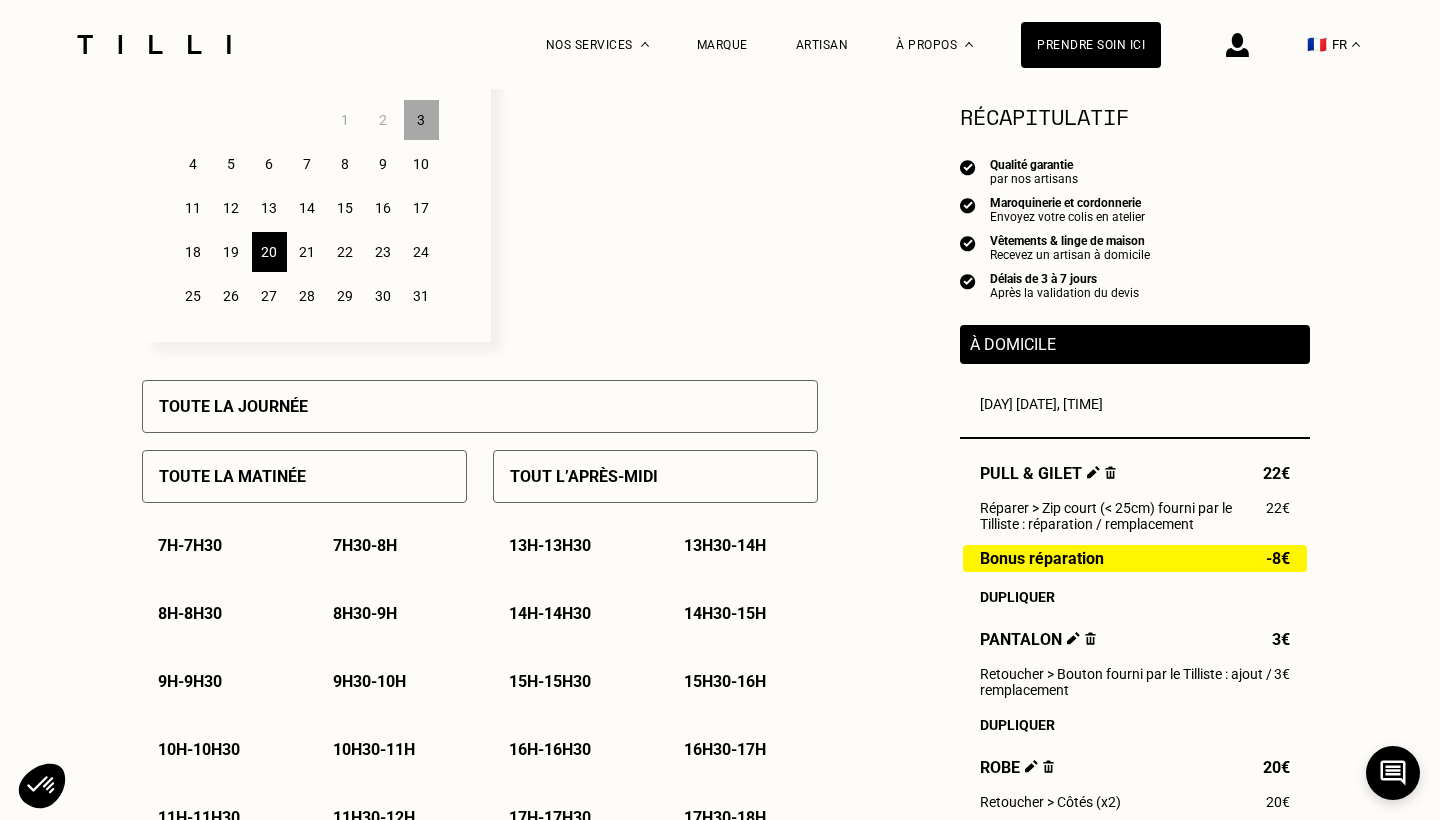 click on "Toute la journée" at bounding box center [480, 406] 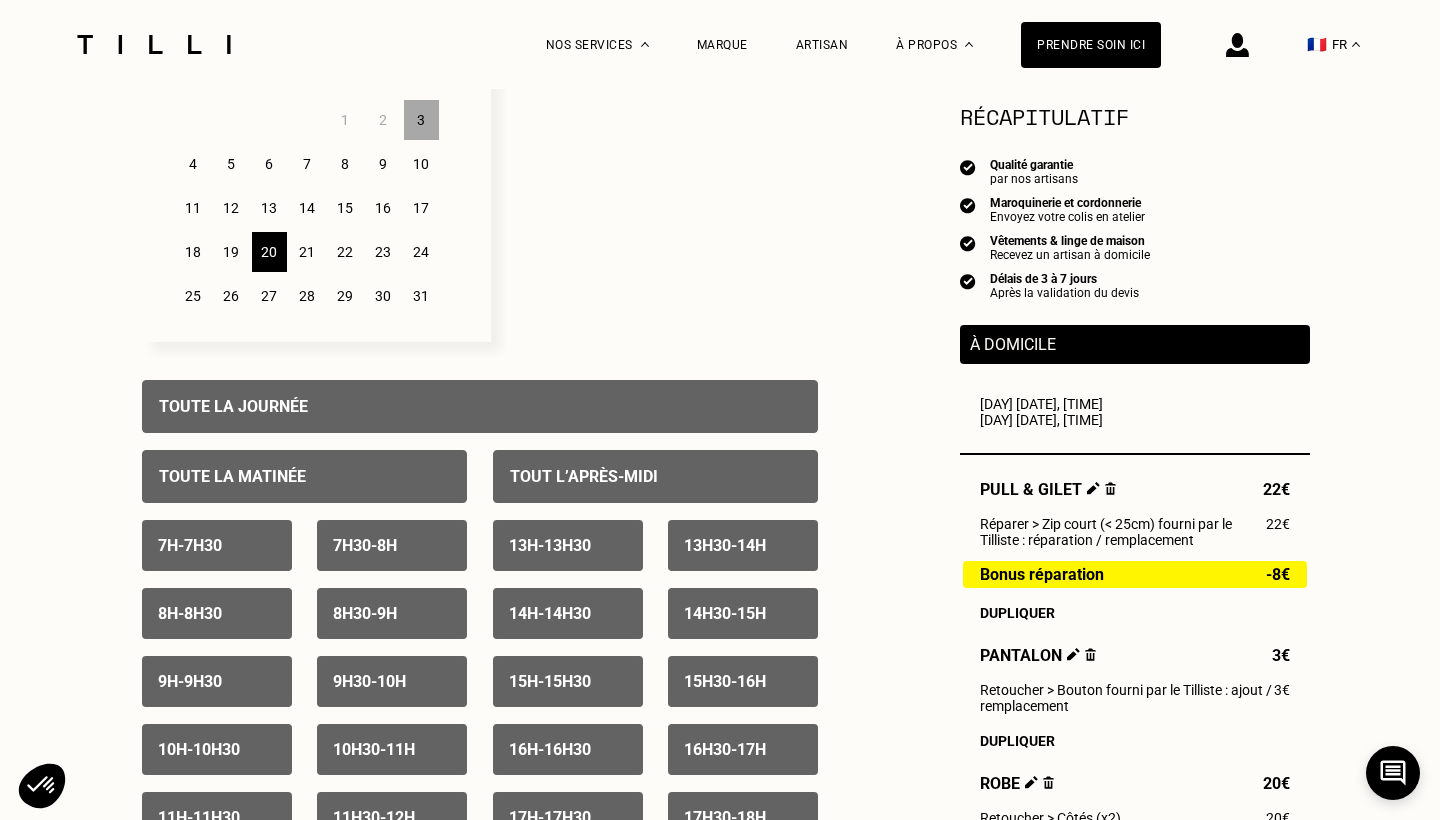 click on "J‘indique mes disponibilités Août 2025 Lun Mar Mer Jeu Ven Sam Dim 1 2 3 4 5 6 7 8 9 10 11 12 13 14 15 16 17 18 19 20 21 22 23 24 25 26 27 28 29 30 31 Sélectionnez plusieurs dates et plusieurs créneaux pour obtenir un rendez vous dans les plus brefs délais. Toute la journée Toute la matinée 7h  -  7h30 7h30  -  8h 8h  -  8h30 8h30  -  9h 9h  -  9h30 9h30  -  10h 10h  -  10h30 10h30  -  11h 11h  -  11h30 11h30  -  12h 12h  -  12h30 12h30  -  13h Tout l’après-midi 13h  -  13h30 13h30  -  14h 14h  -  14h30 14h30  -  15h 15h  -  15h30 15h30  -  16h 16h  -  16h30 16h30  -  17h 17h  -  17h30 17h30  -  18h Toute la soirée 18h  -  18h30 18h30  -  19h 19h  -  19h30 19h30  -  20h 20h  -  20h30 20h30  -  21h 21h  -  21h30 Prénom * [NAME] Nom * [NAME] Adresse mail * [EMAIL] Téléphone * Afghanistan +93 Albania +355 Algeria +213 American Samoa +1 Andorra +376 Angola +244 Anguilla +1 Antigua & Barbuda +1 Argentina +54 Armenia +374 Aruba +297 Ascension Island +247 Australia +61 Austria +43 Azerbaijan" at bounding box center (480, 1031) 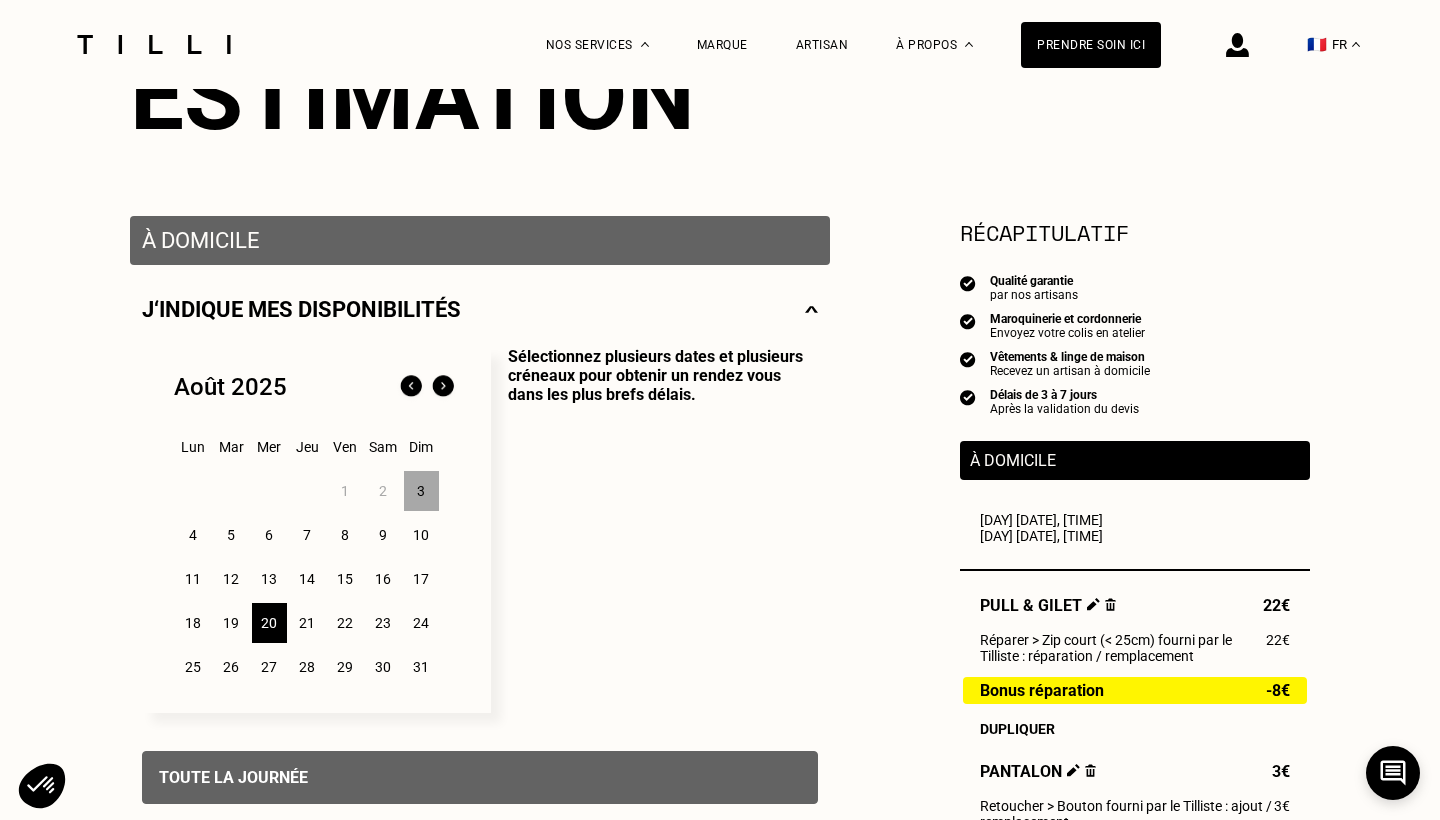 scroll, scrollTop: 273, scrollLeft: 0, axis: vertical 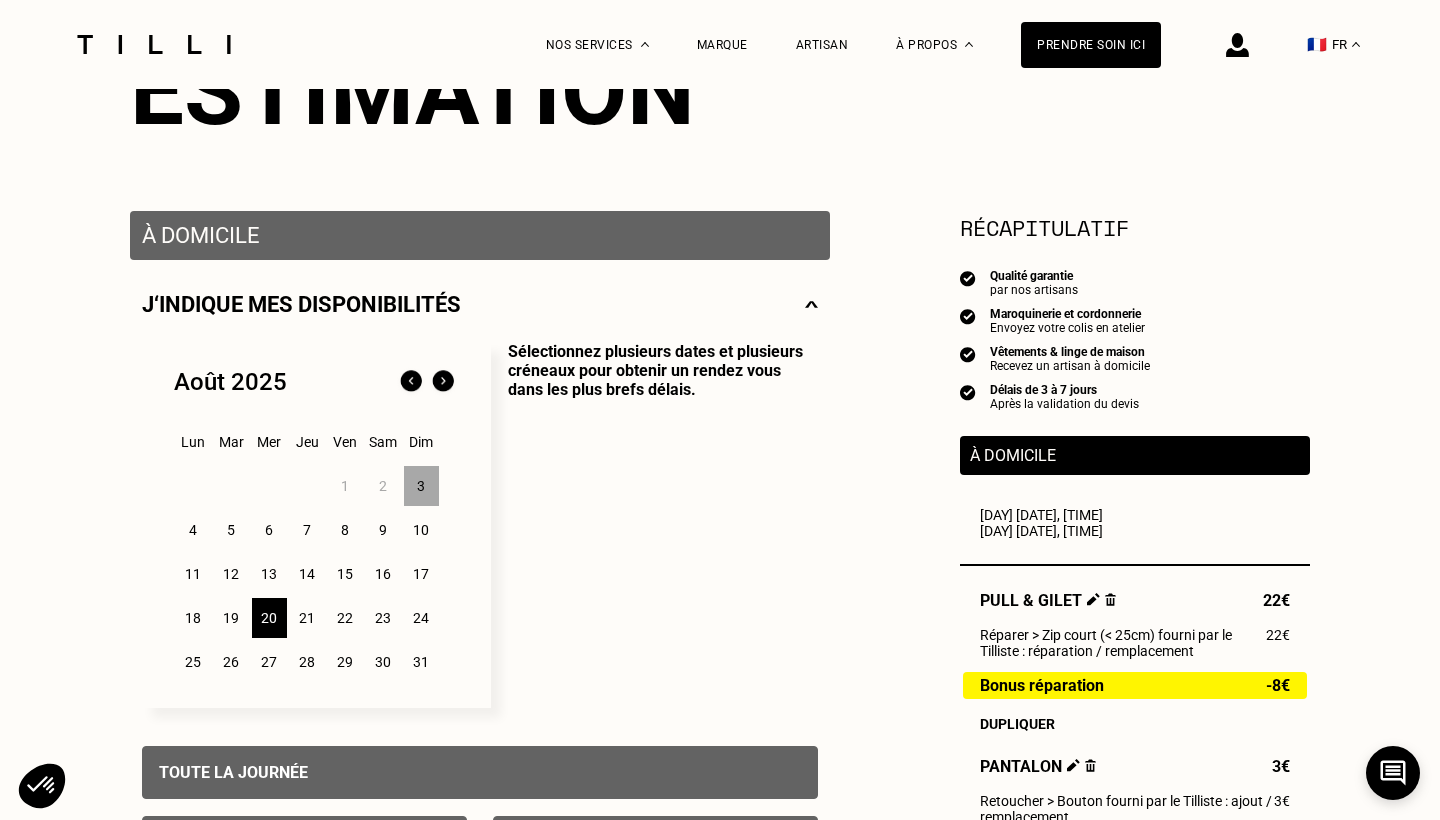 click on "15" at bounding box center [345, 574] 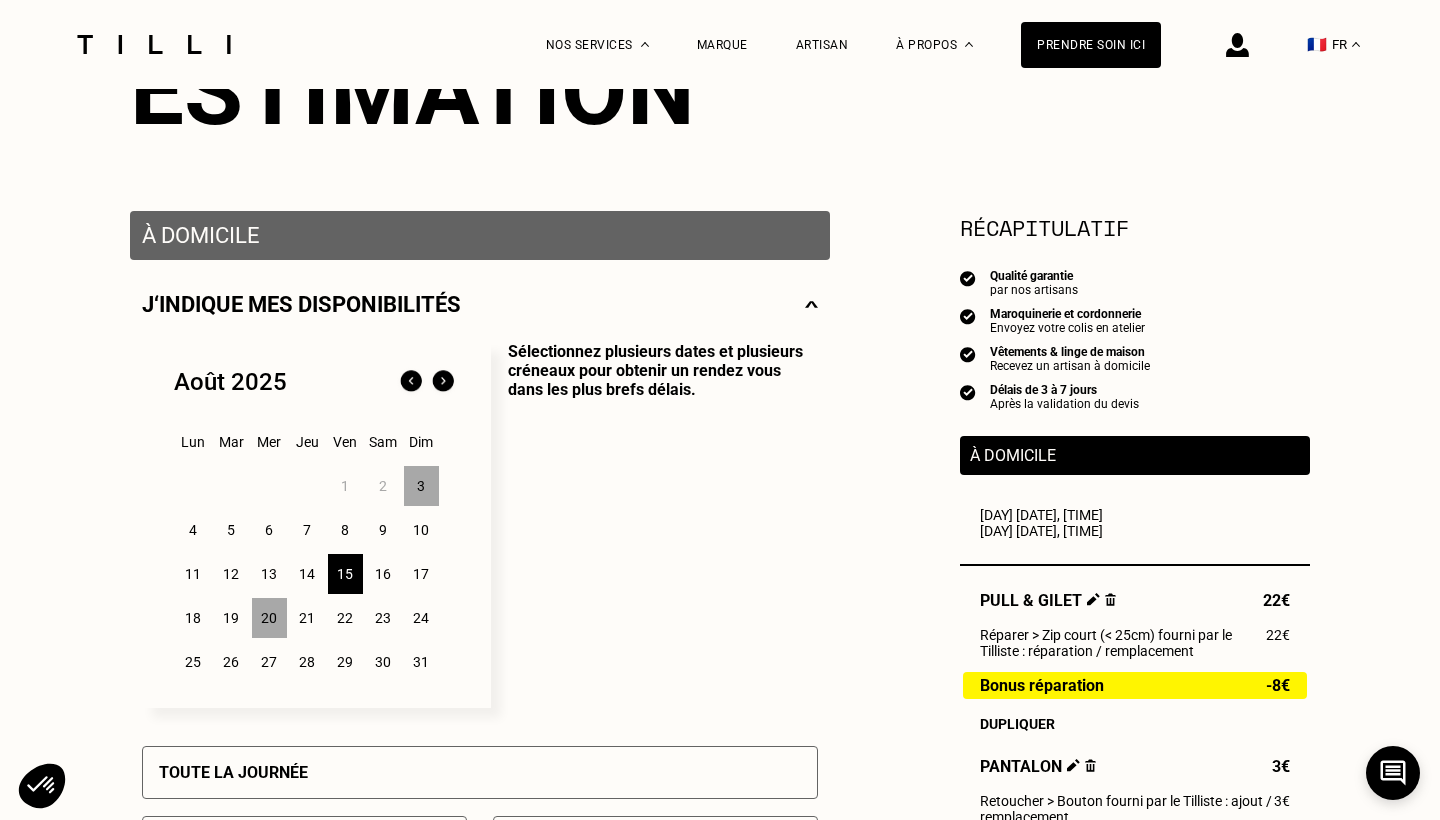 click on "Sélectionnez plusieurs dates et plusieurs créneaux pour obtenir un rendez vous dans les plus brefs délais." at bounding box center (654, 525) 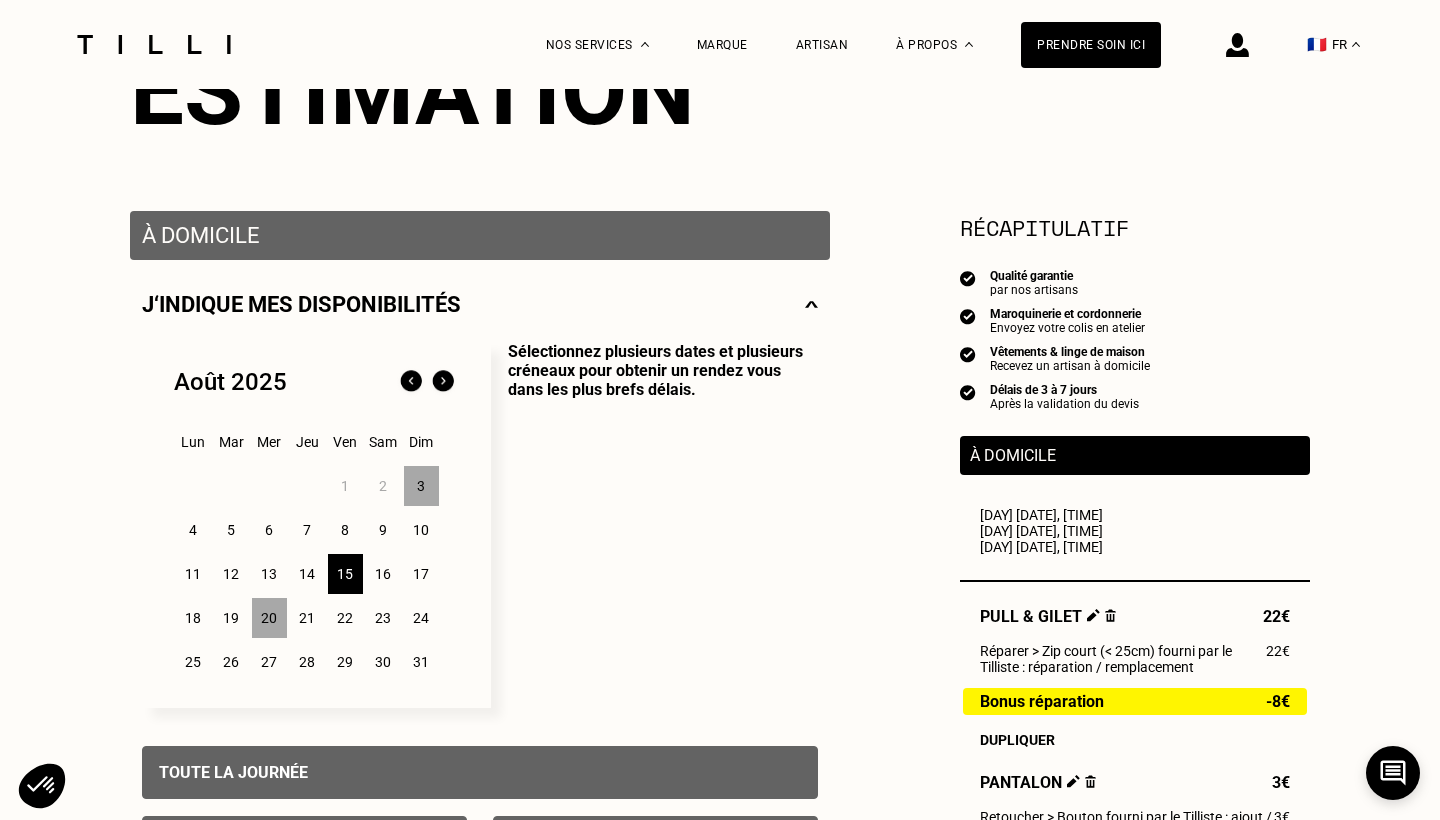 click on "17" at bounding box center [421, 574] 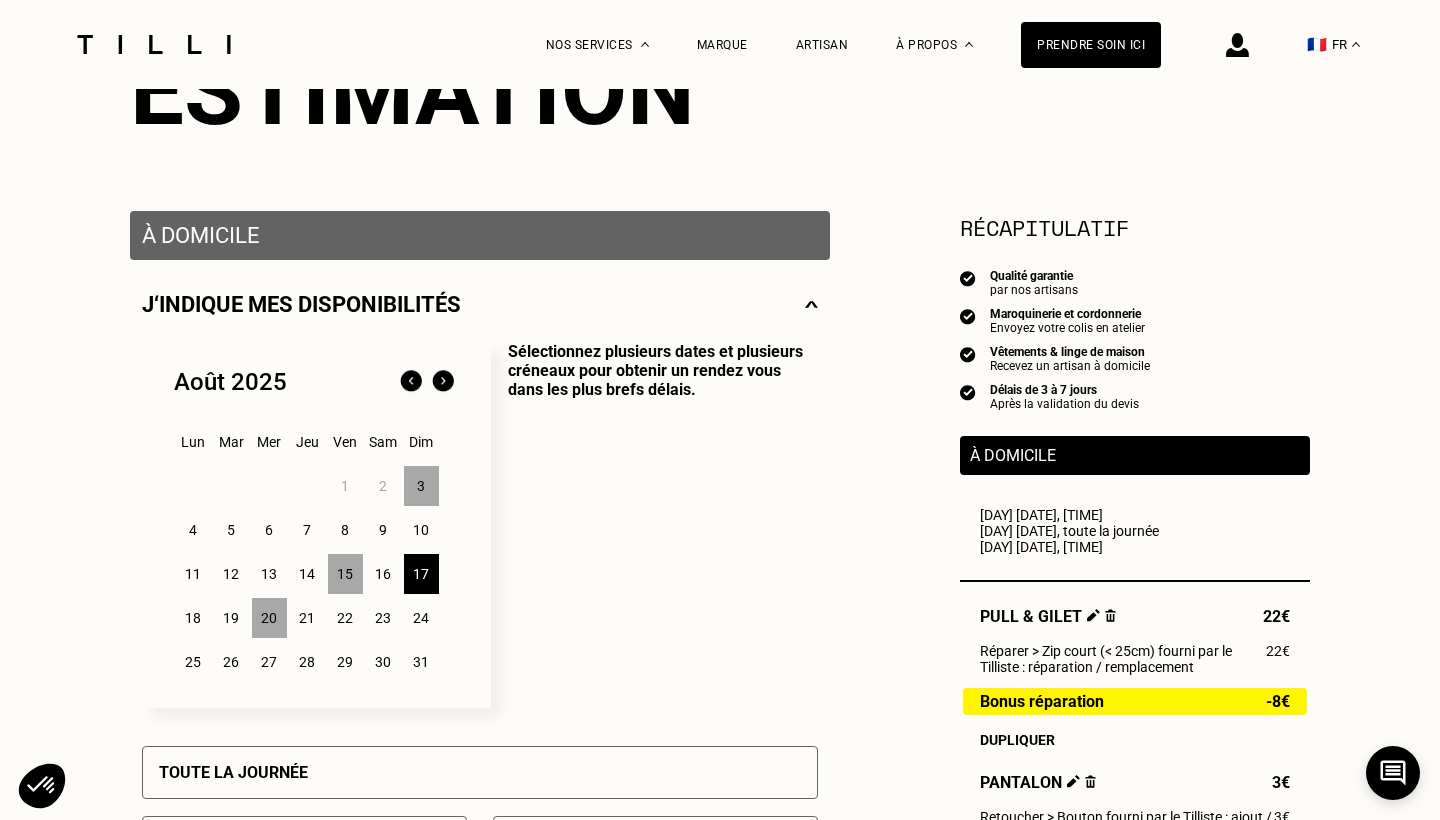 click on "Toute la journée" at bounding box center [480, 772] 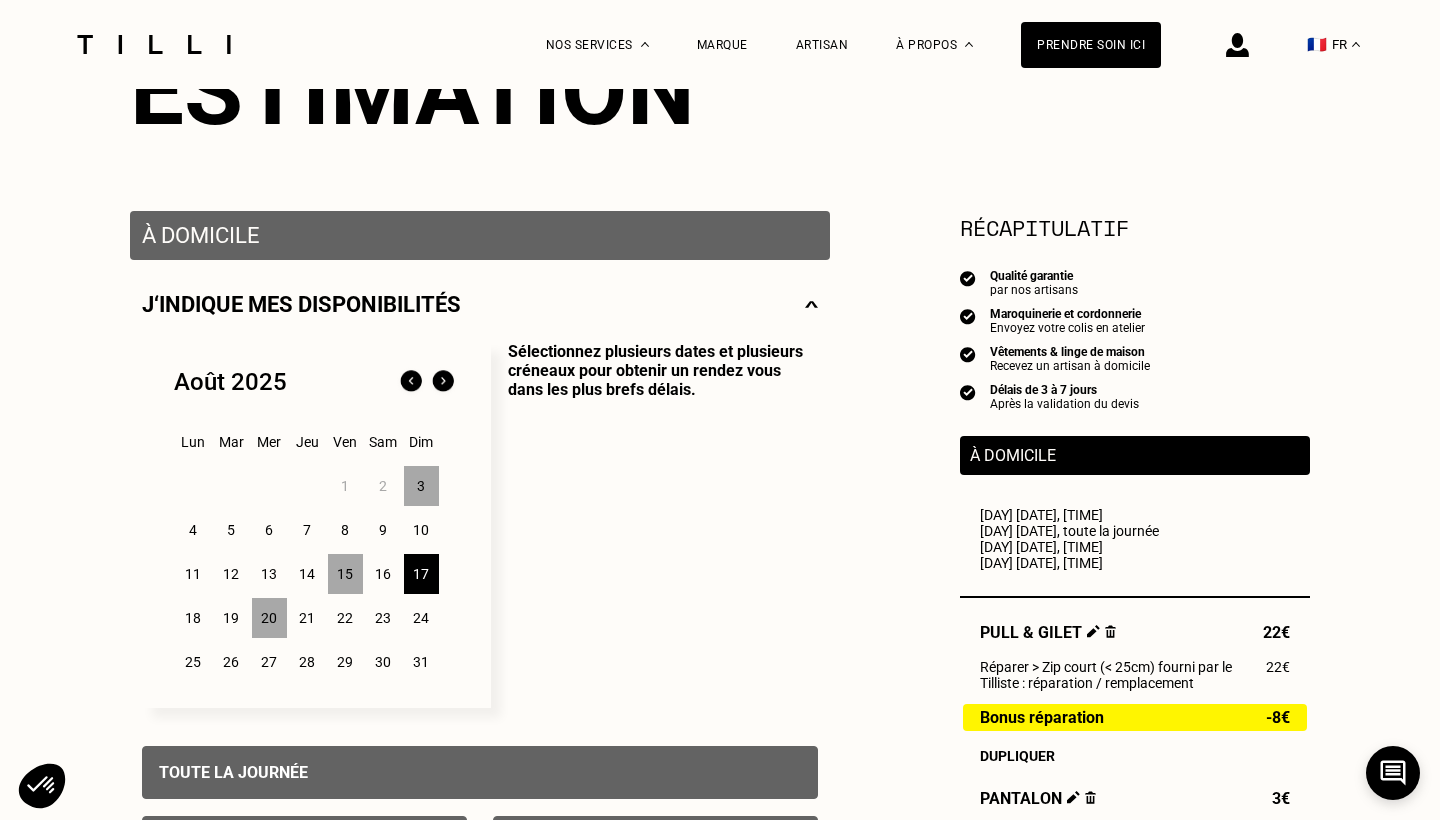 click on "3" at bounding box center [421, 486] 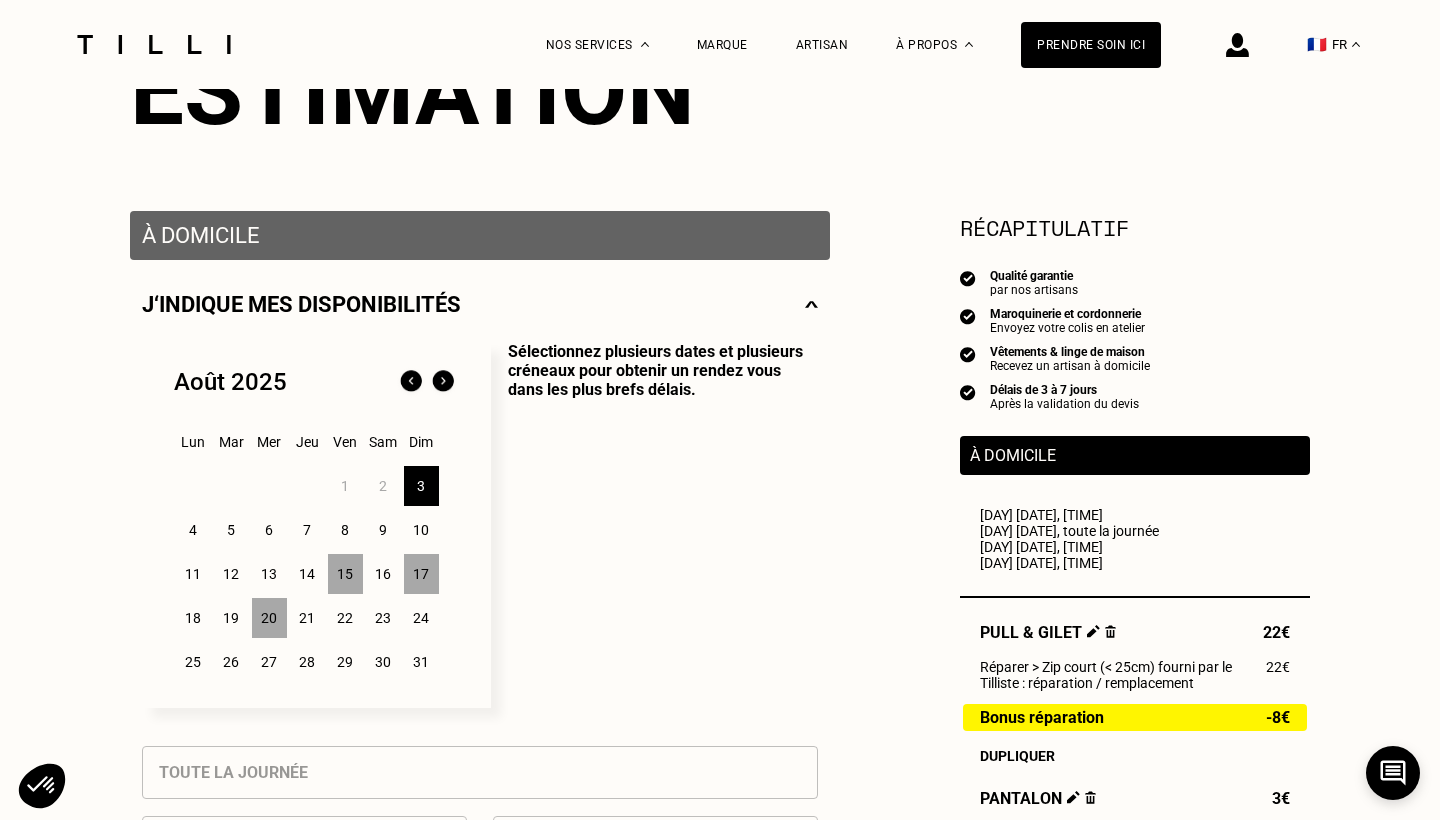 click on "Toute la journée Toute la matinée 7h  -  7h30 7h30  -  8h 8h  -  8h30 8h30  -  9h 9h  -  9h30 9h30  -  10h 10h  -  10h30 10h30  -  11h 11h  -  11h30 11h30  -  12h 12h  -  12h30 12h30  -  13h Tout l’après-midi 13h  -  13h30 13h30  -  14h 14h  -  14h30 14h30  -  15h 15h  -  15h30 15h30  -  16h 16h  -  16h30 16h30  -  17h 17h  -  17h30 17h30  -  18h Toute la soirée 18h  -  18h30 18h30  -  19h 19h  -  19h30 19h30  -  20h 20h  -  20h30 20h30  -  21h 21h  -  21h30" at bounding box center [480, 1182] 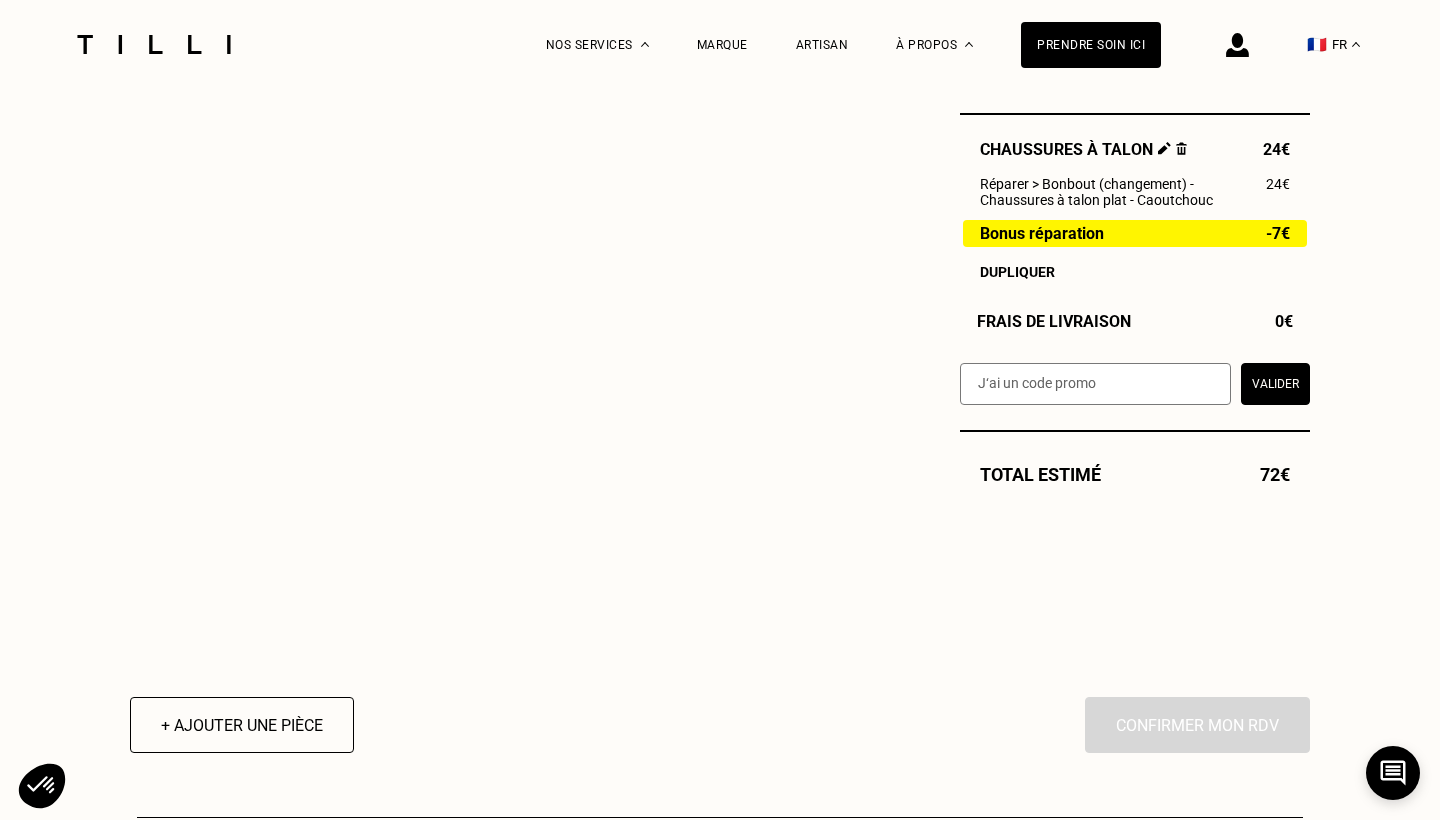 scroll, scrollTop: 1450, scrollLeft: 0, axis: vertical 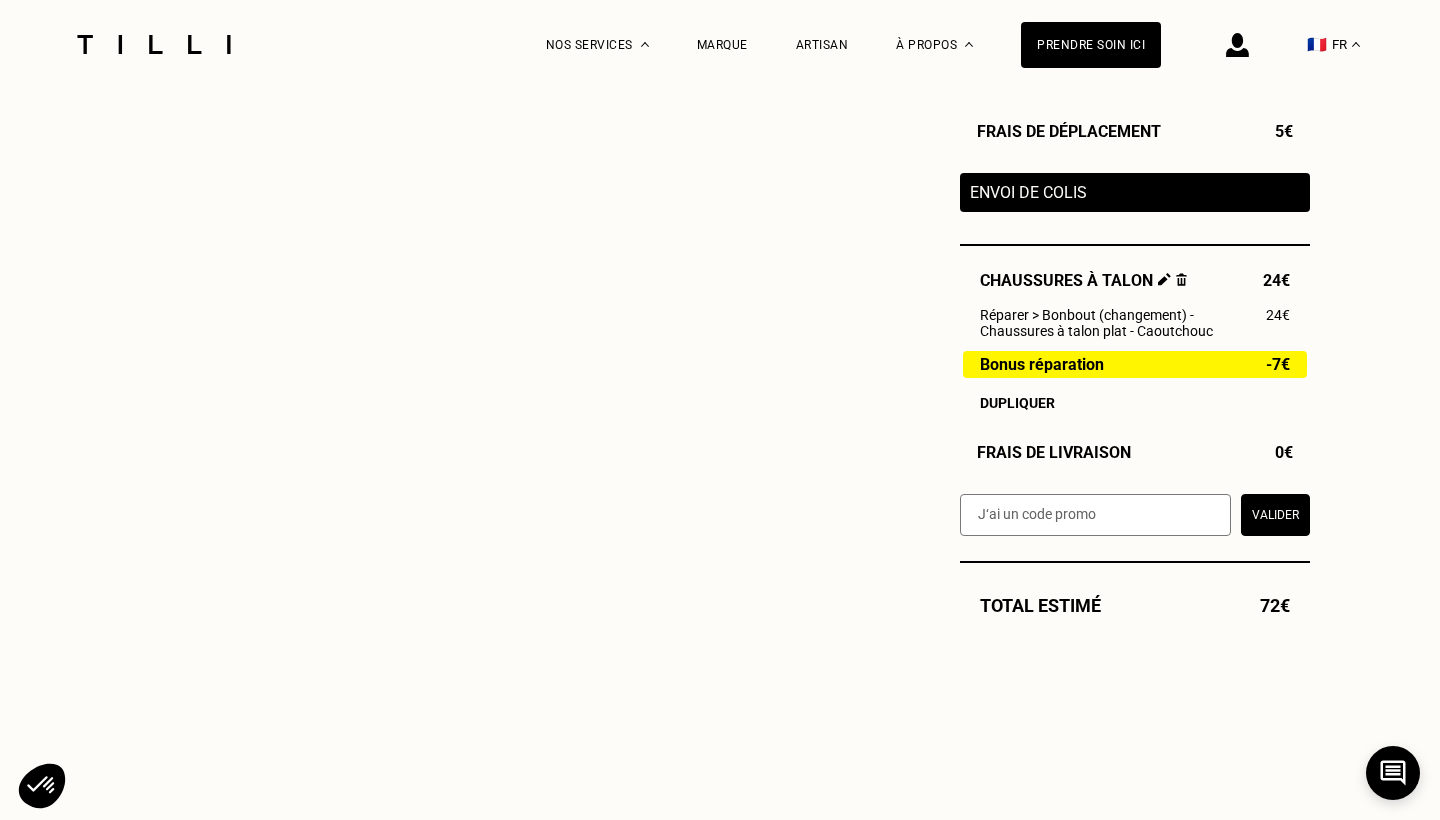 click on "Valider" at bounding box center (1275, 515) 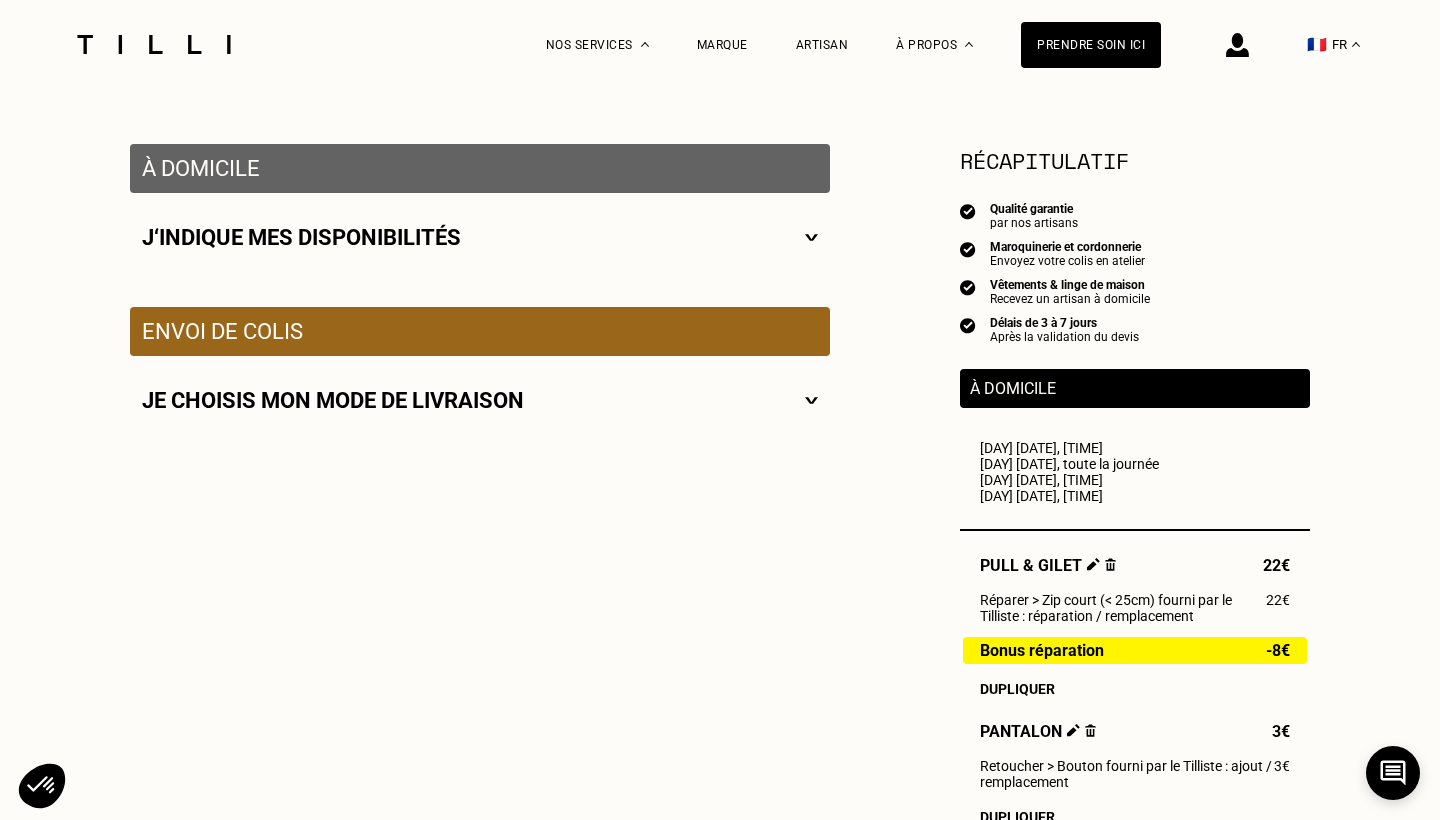 scroll, scrollTop: 337, scrollLeft: 0, axis: vertical 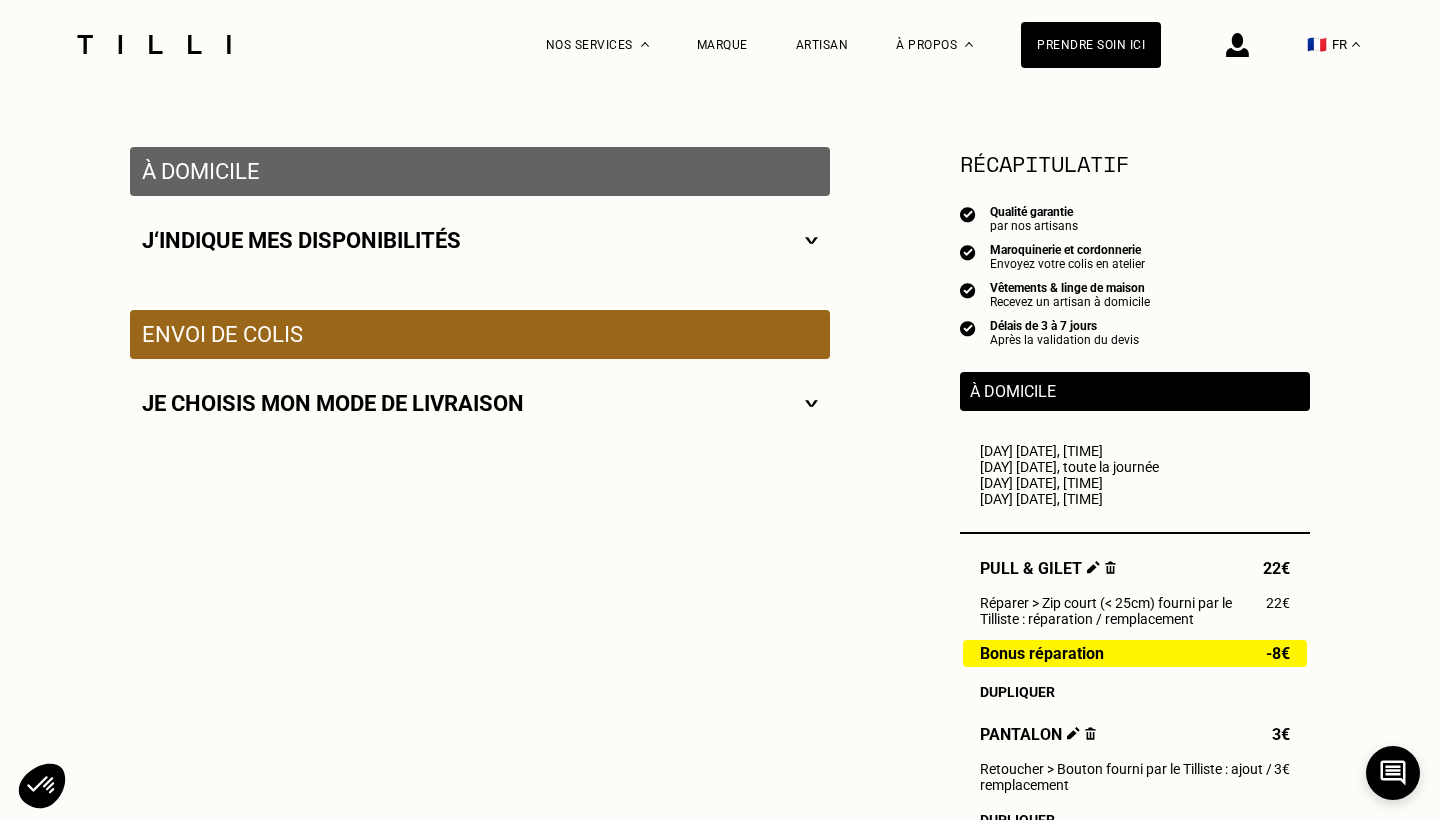 click on "Je choisis mon mode de livraison" at bounding box center [480, 403] 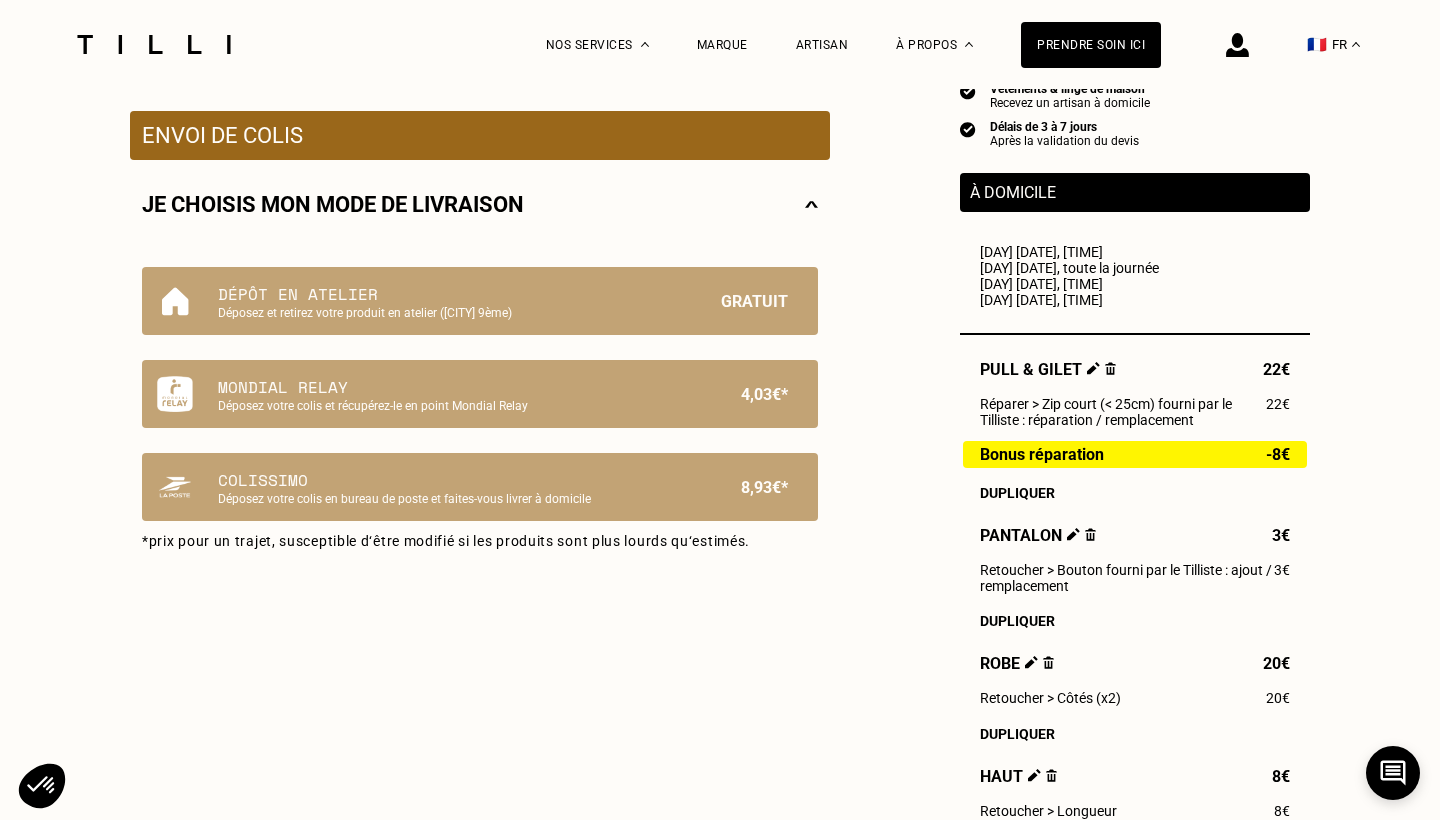 scroll, scrollTop: 564, scrollLeft: 0, axis: vertical 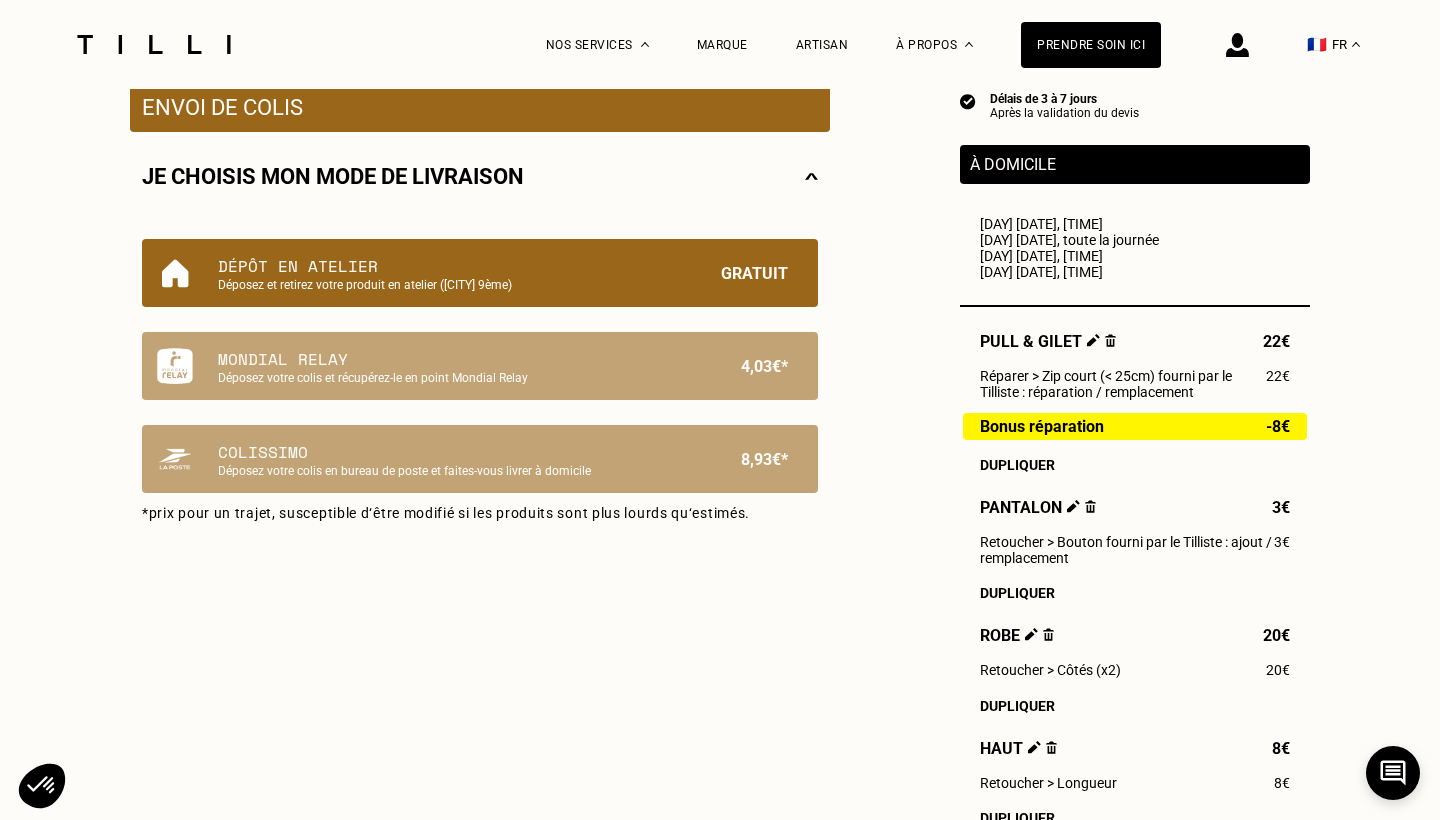 click on "Gratuit" at bounding box center [754, 273] 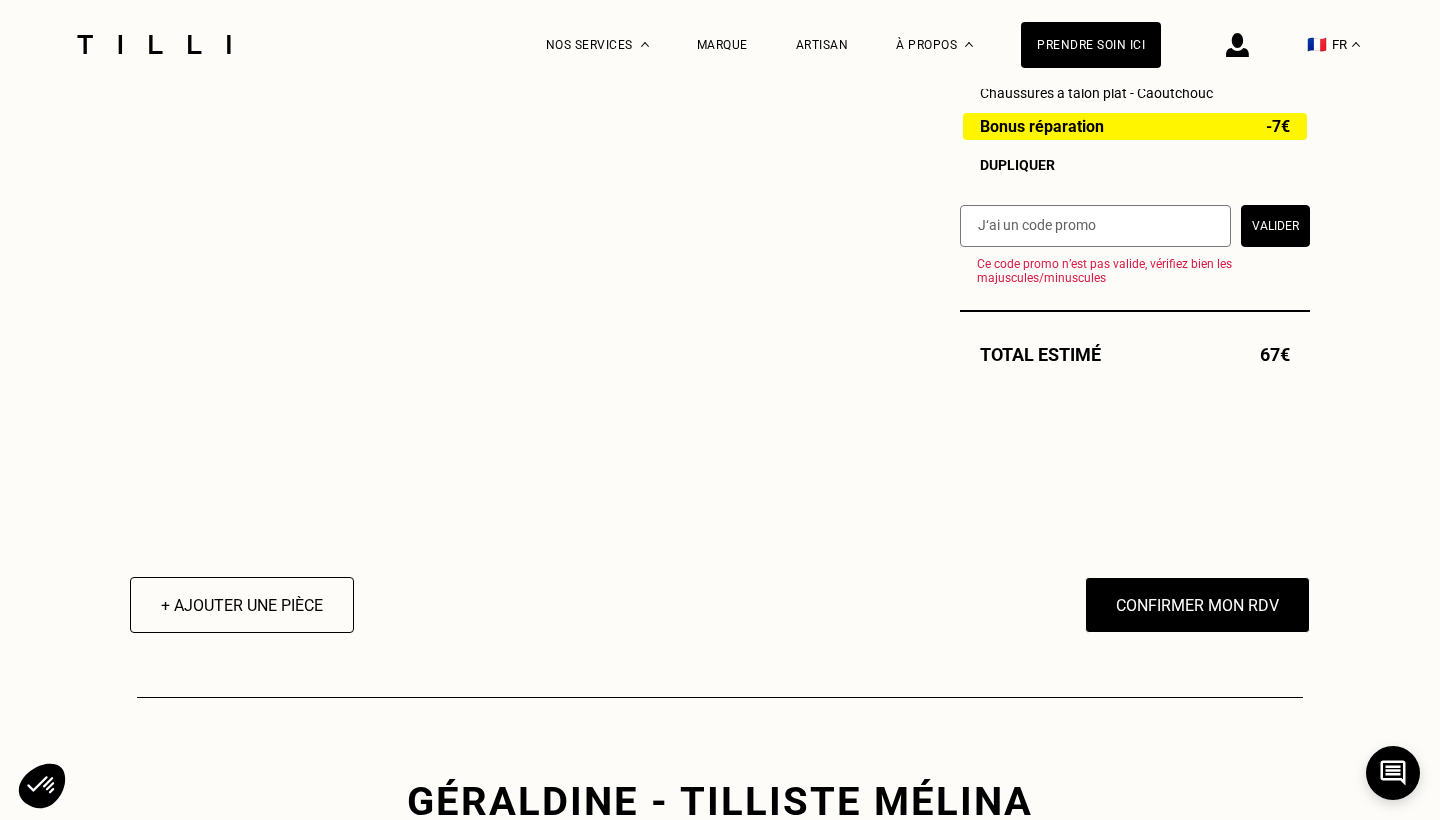 scroll, scrollTop: 1881, scrollLeft: 0, axis: vertical 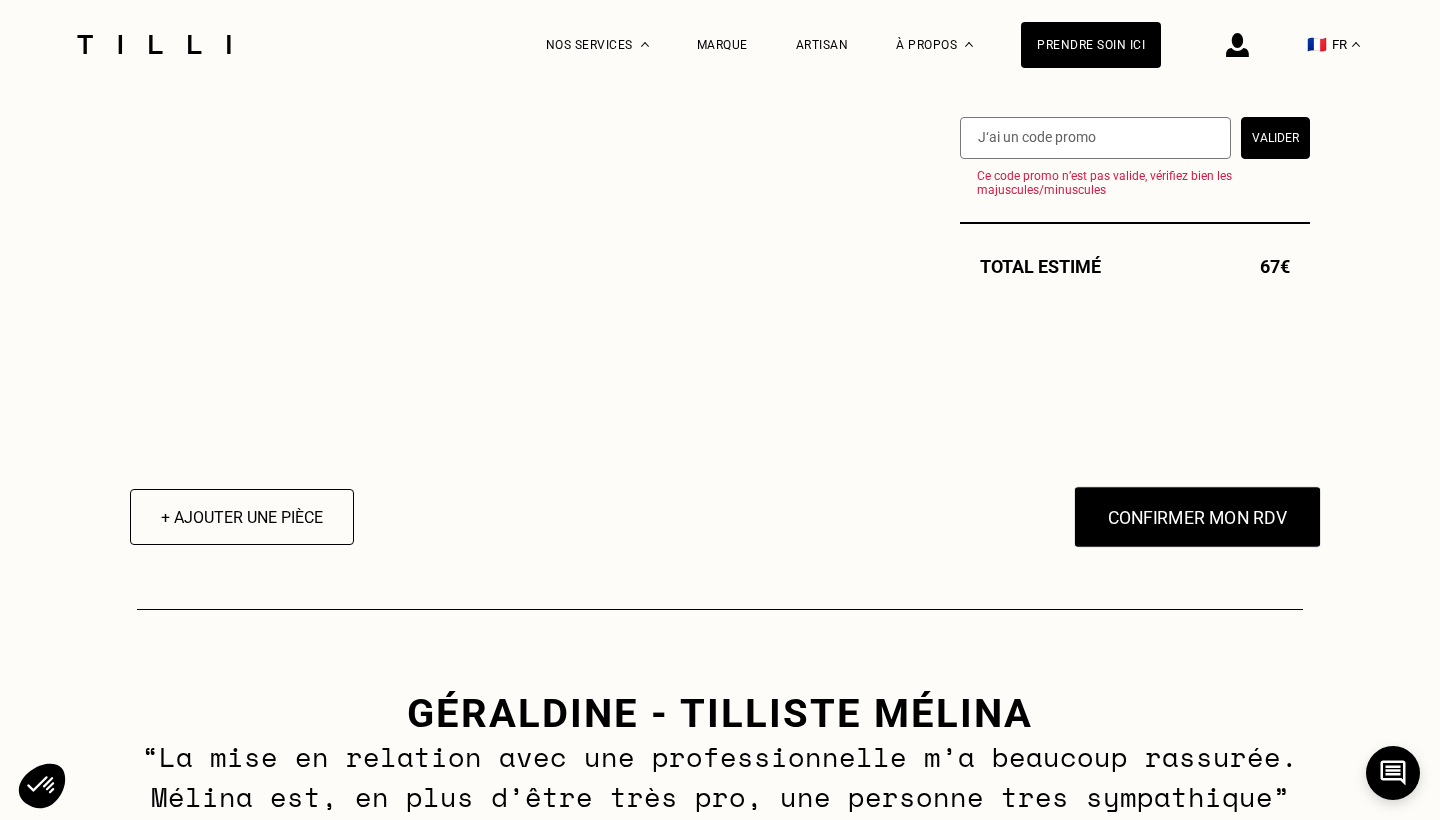 click on "Confirmer mon RDV" at bounding box center (1198, 517) 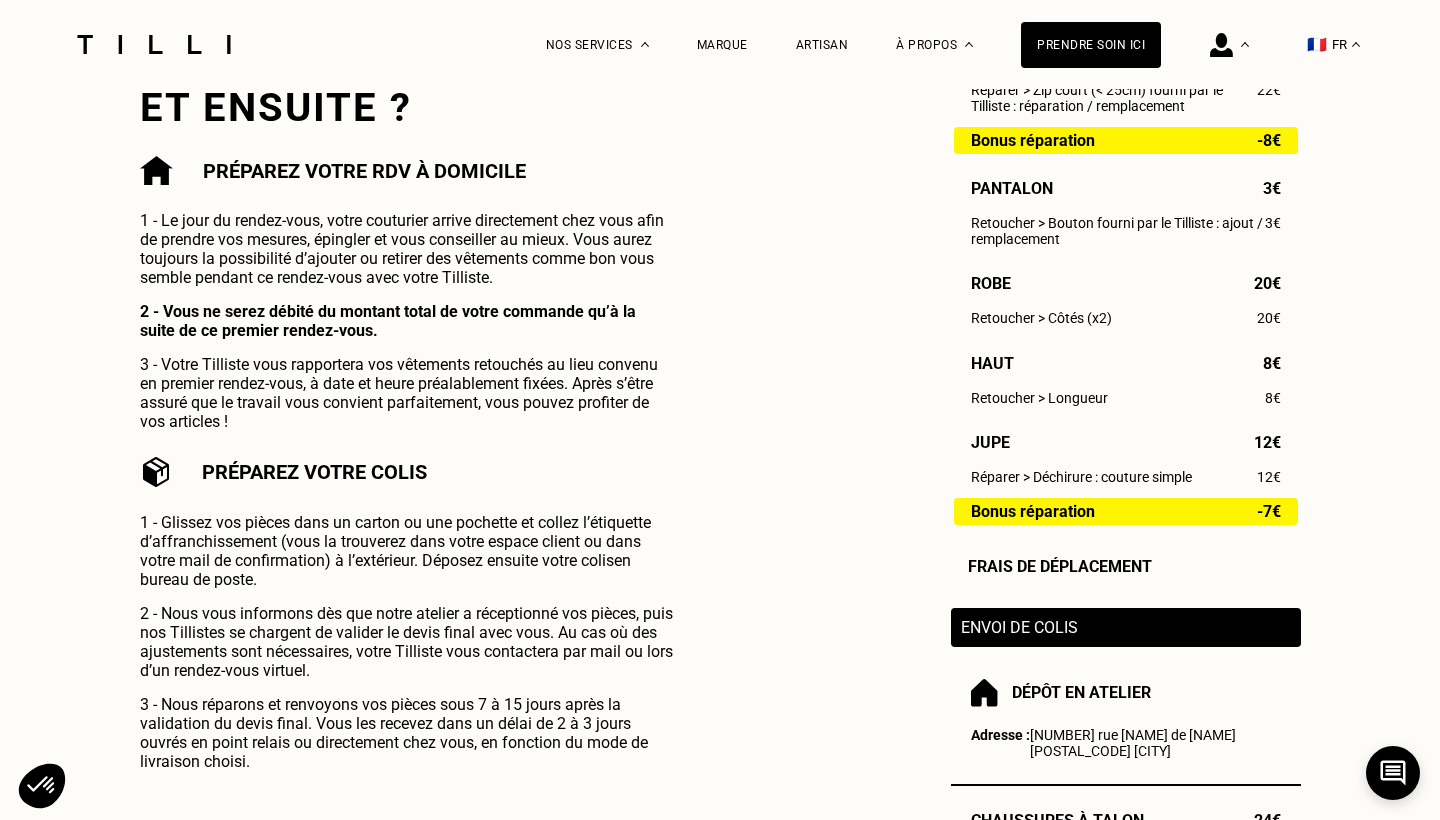 scroll, scrollTop: 728, scrollLeft: 0, axis: vertical 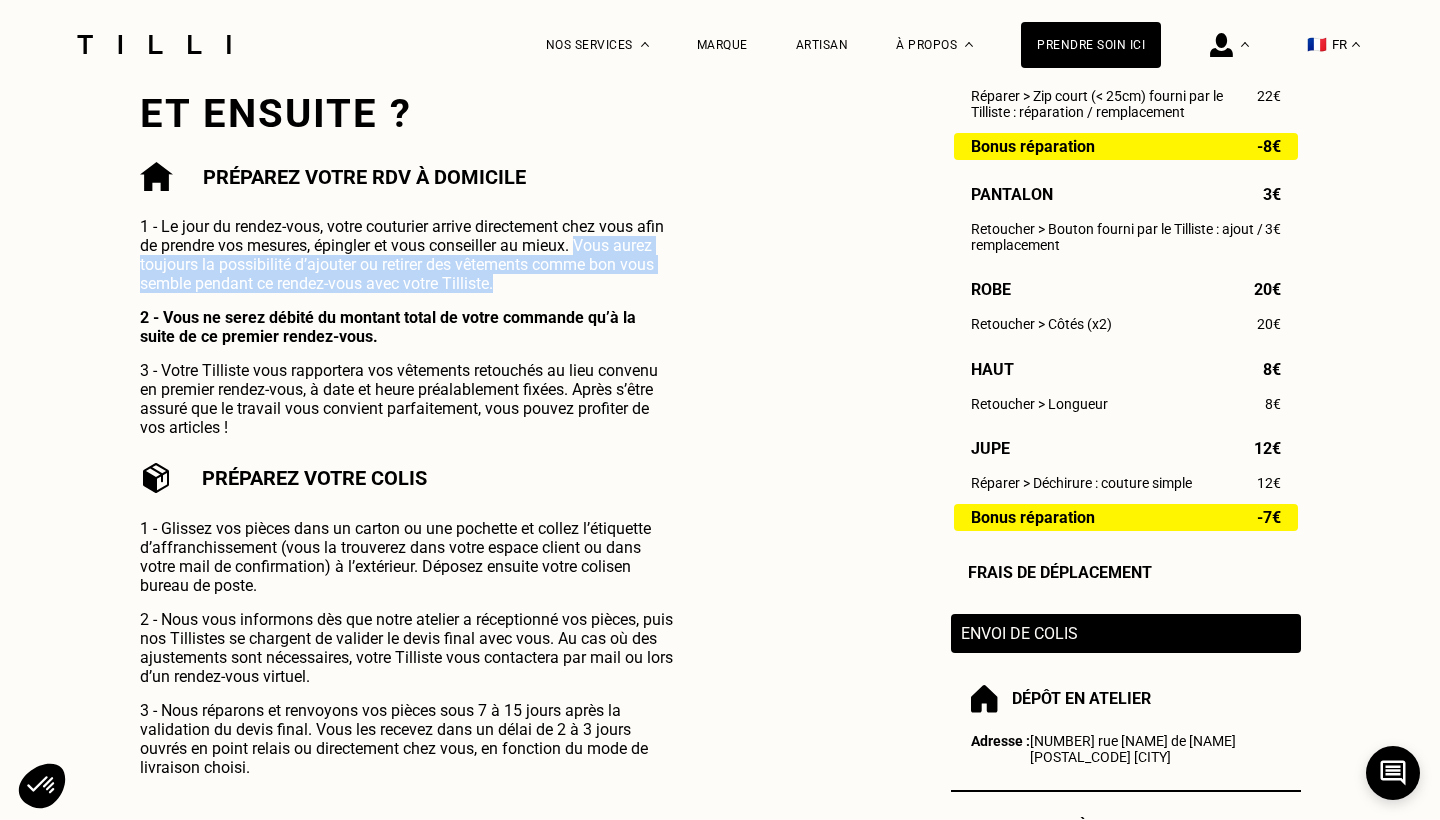 drag, startPoint x: 582, startPoint y: 248, endPoint x: 584, endPoint y: 284, distance: 36.05551 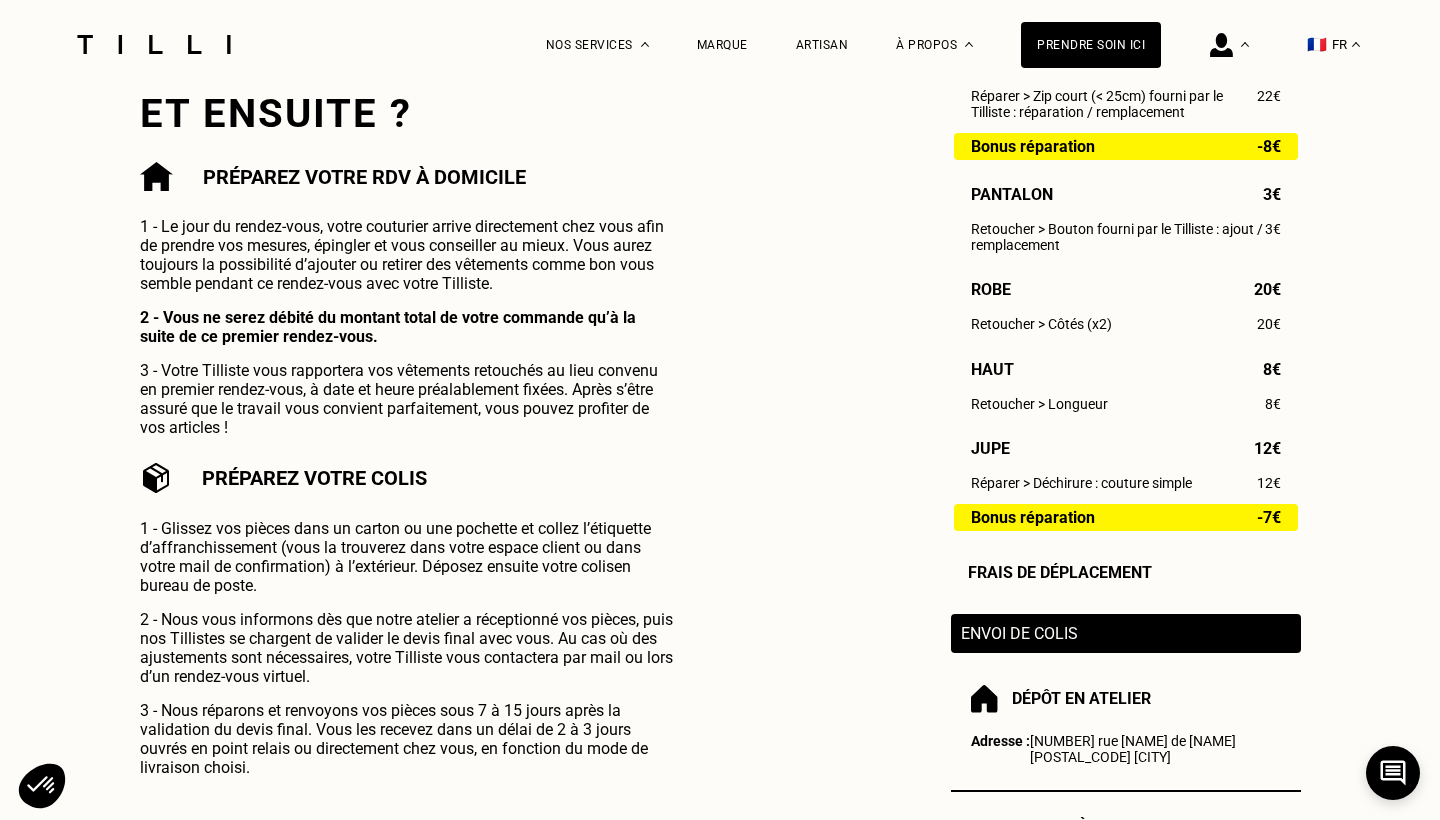 click on "3 - Votre Tilliste vous rapportera vos vêtements retouchés au lieu convenu en premier rendez-vous, à date et heure préalablement fixées. Après s’être assuré que le travail vous convient parfaitement, vous pouvez profiter de vos articles !" at bounding box center [406, 399] 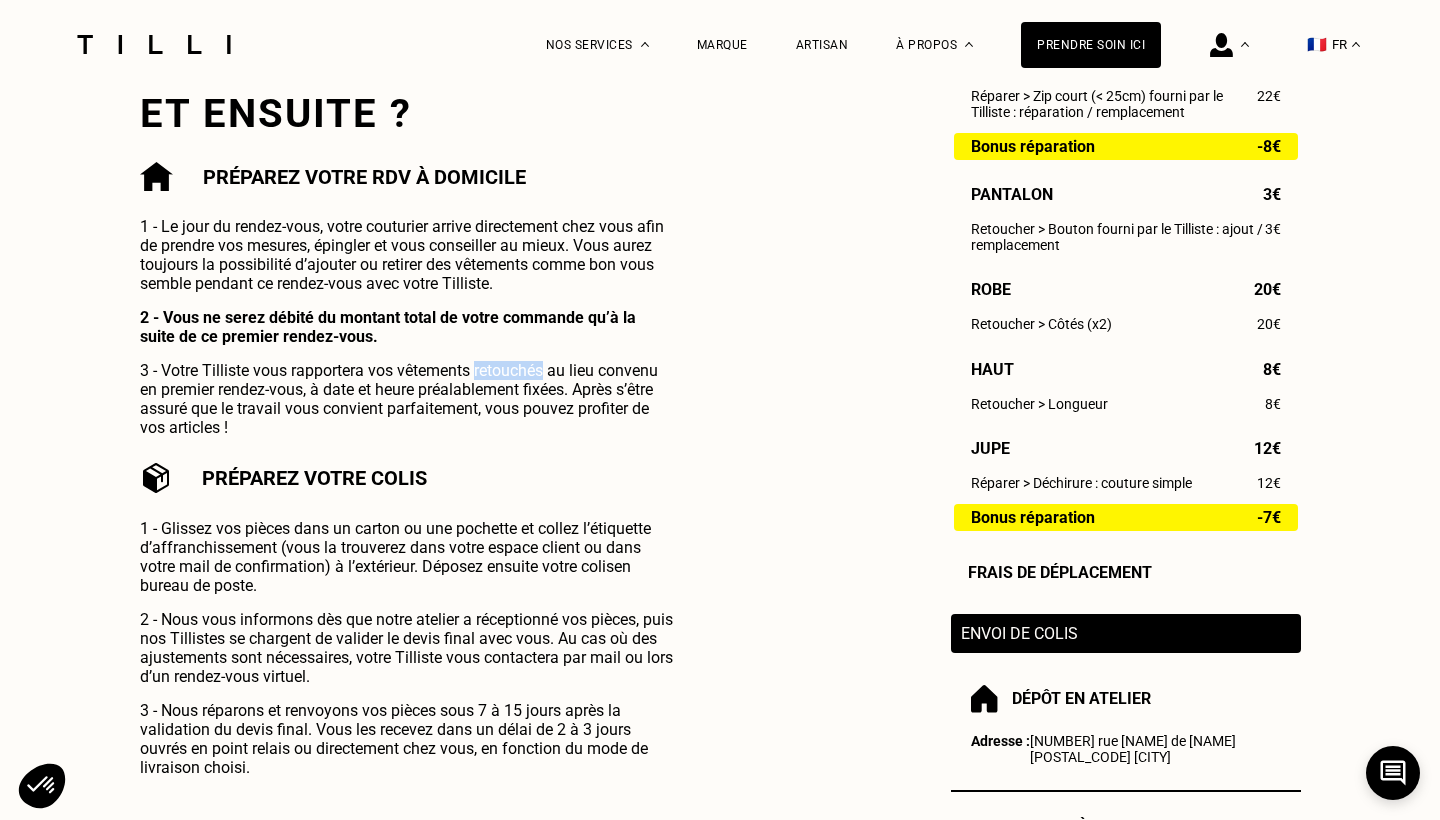 click on "3 - Votre Tilliste vous rapportera vos vêtements retouchés au lieu convenu en premier rendez-vous, à date et heure préalablement fixées. Après s’être assuré que le travail vous convient parfaitement, vous pouvez profiter de vos articles !" at bounding box center (406, 399) 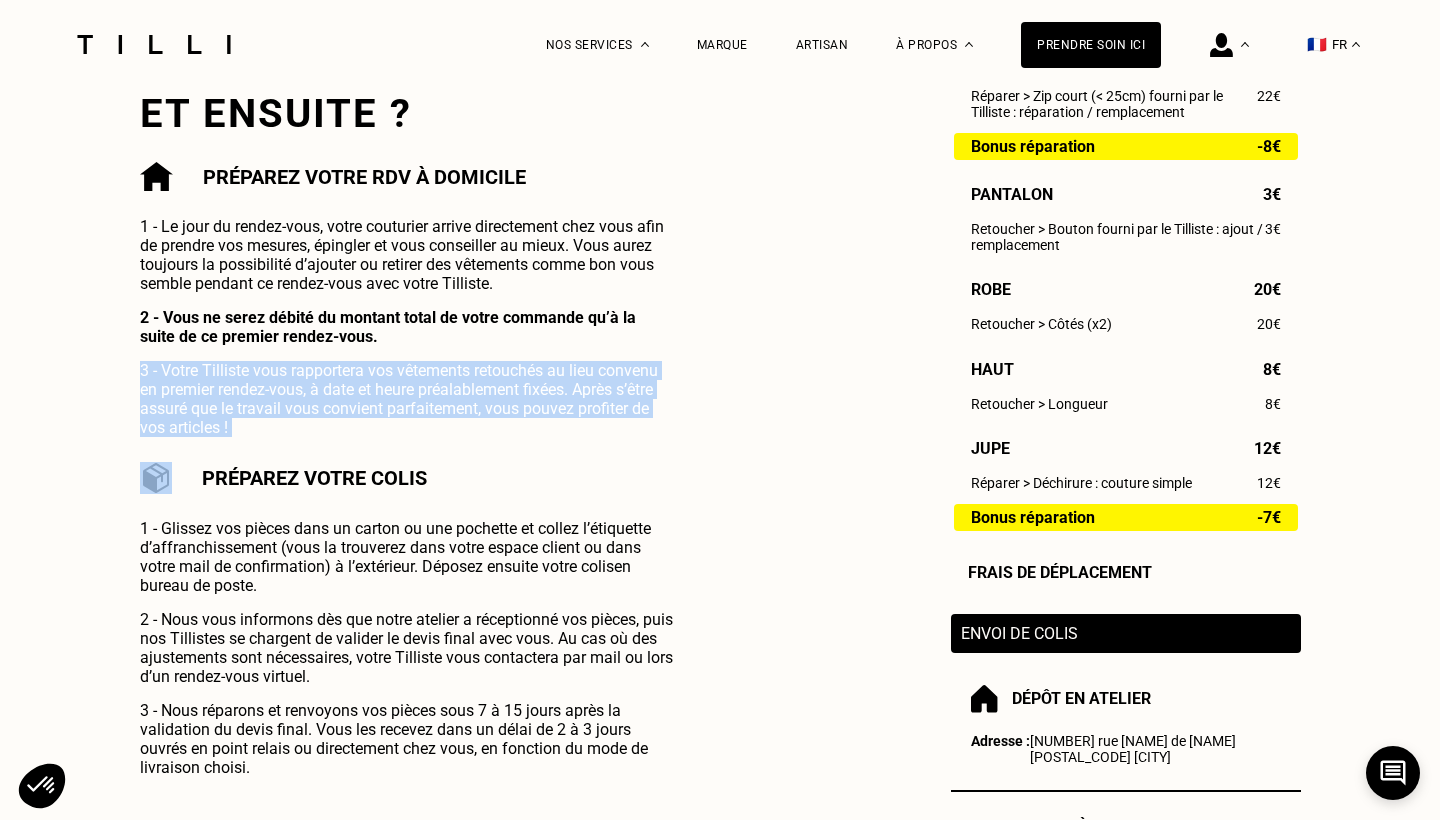 click on "3 - Votre Tilliste vous rapportera vos vêtements retouchés au lieu convenu en premier rendez-vous, à date et heure préalablement fixées. Après s’être assuré que le travail vous convient parfaitement, vous pouvez profiter de vos articles !" at bounding box center (406, 399) 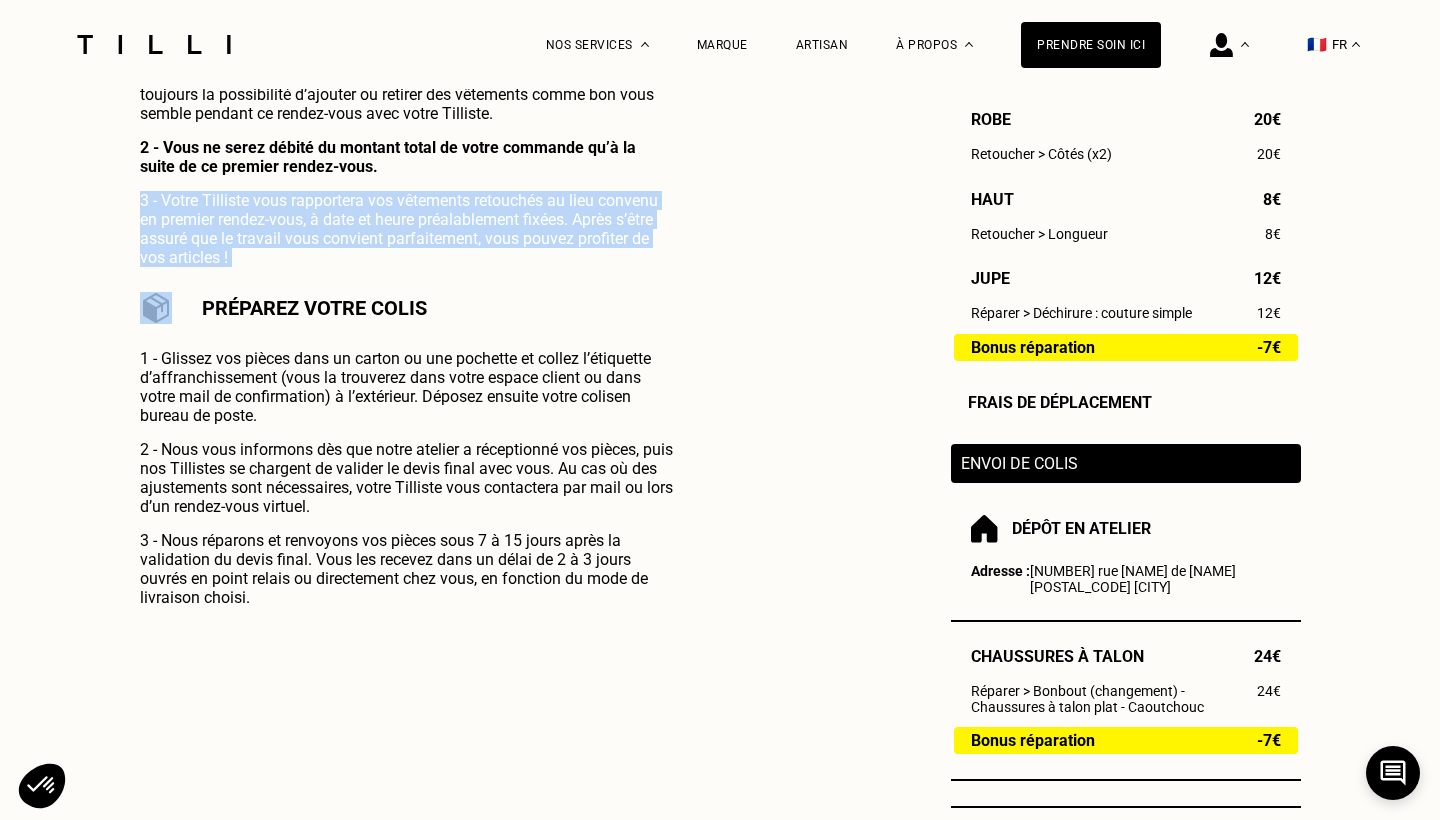 scroll, scrollTop: 897, scrollLeft: 0, axis: vertical 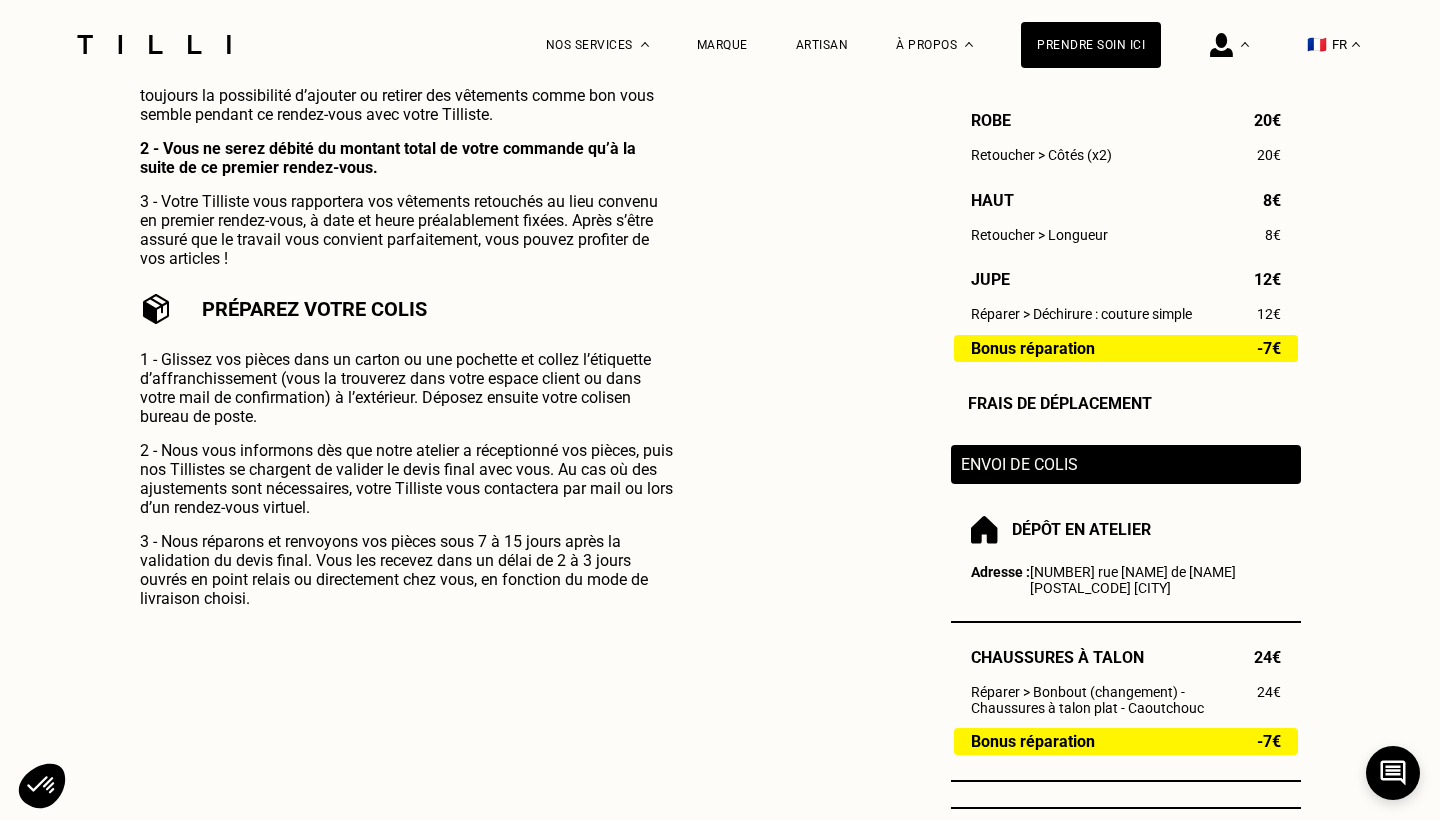 click on "1 - Glissez vos pièces dans un carton ou une pochette et collez l’étiquette d’affranchissement (vous la trouverez dans votre espace client ou dans votre mail de confirmation) à l’extérieur. Déposez ensuite votre colis  en bureau de poste." at bounding box center (406, 388) 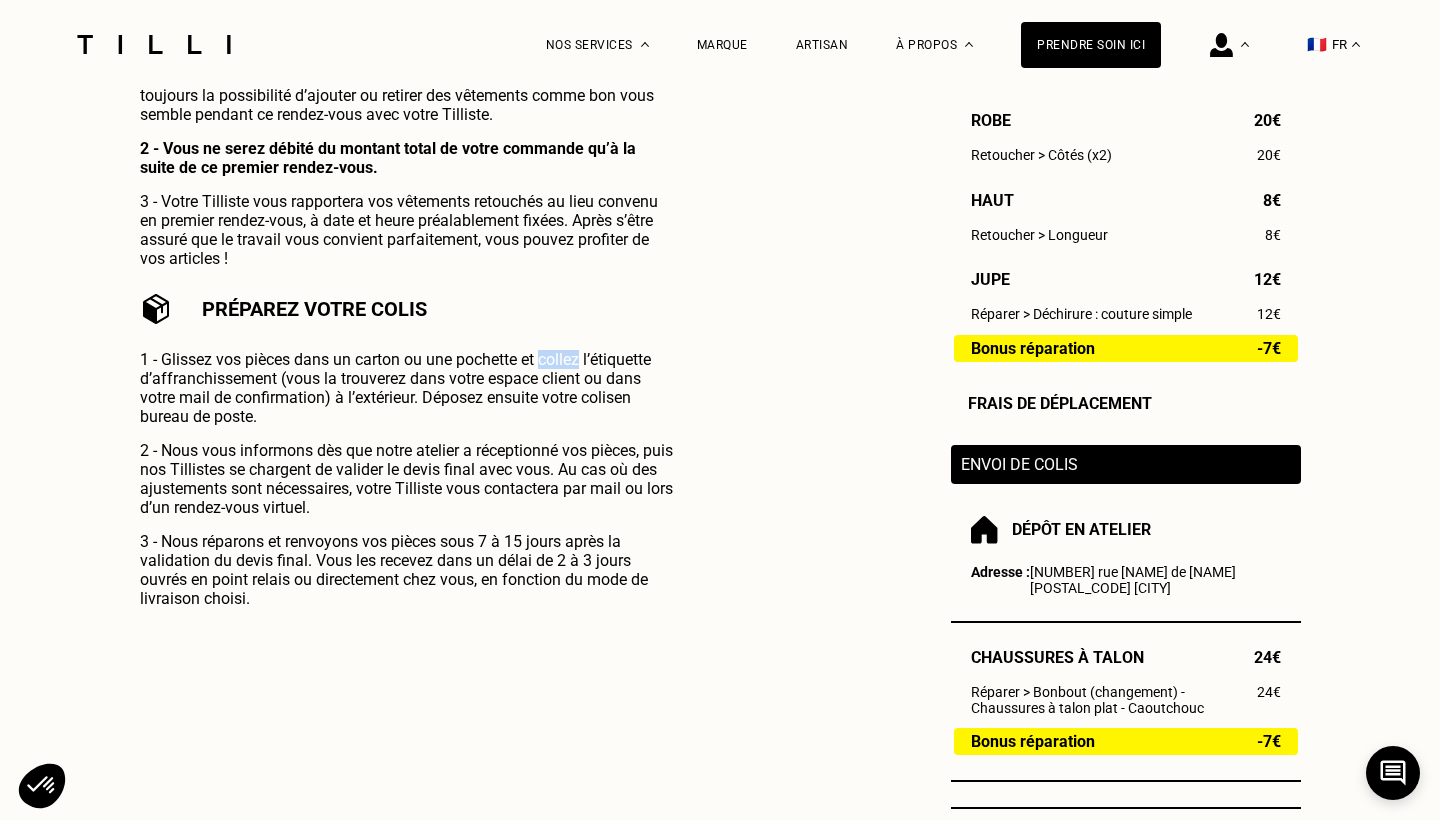 click on "1 - Glissez vos pièces dans un carton ou une pochette et collez l’étiquette d’affranchissement (vous la trouverez dans votre espace client ou dans votre mail de confirmation) à l’extérieur. Déposez ensuite votre colis  en bureau de poste." at bounding box center (406, 388) 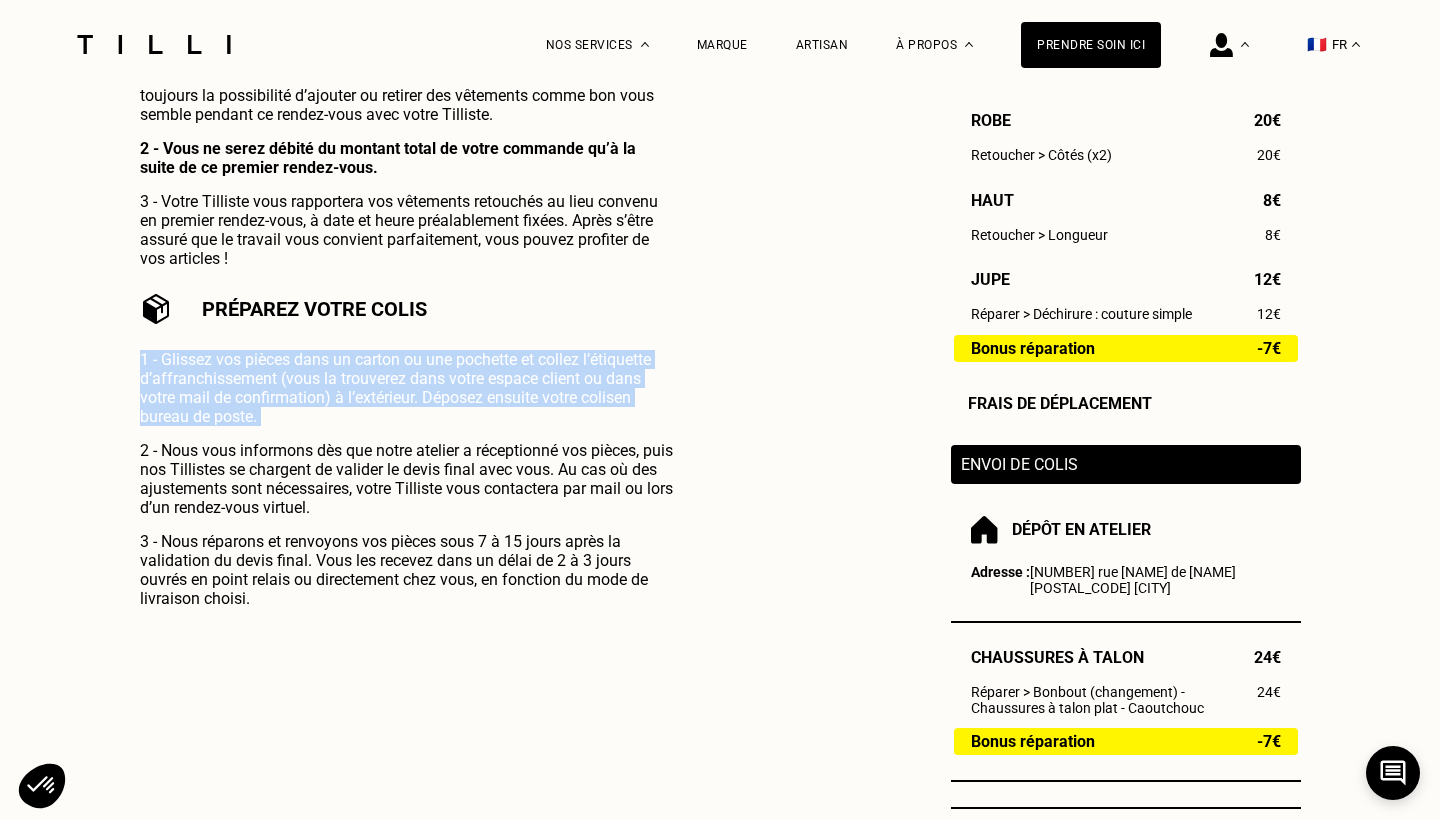 click on "1 - Glissez vos pièces dans un carton ou une pochette et collez l’étiquette d’affranchissement (vous la trouverez dans votre espace client ou dans votre mail de confirmation) à l’extérieur. Déposez ensuite votre colis  en bureau de poste." at bounding box center [406, 388] 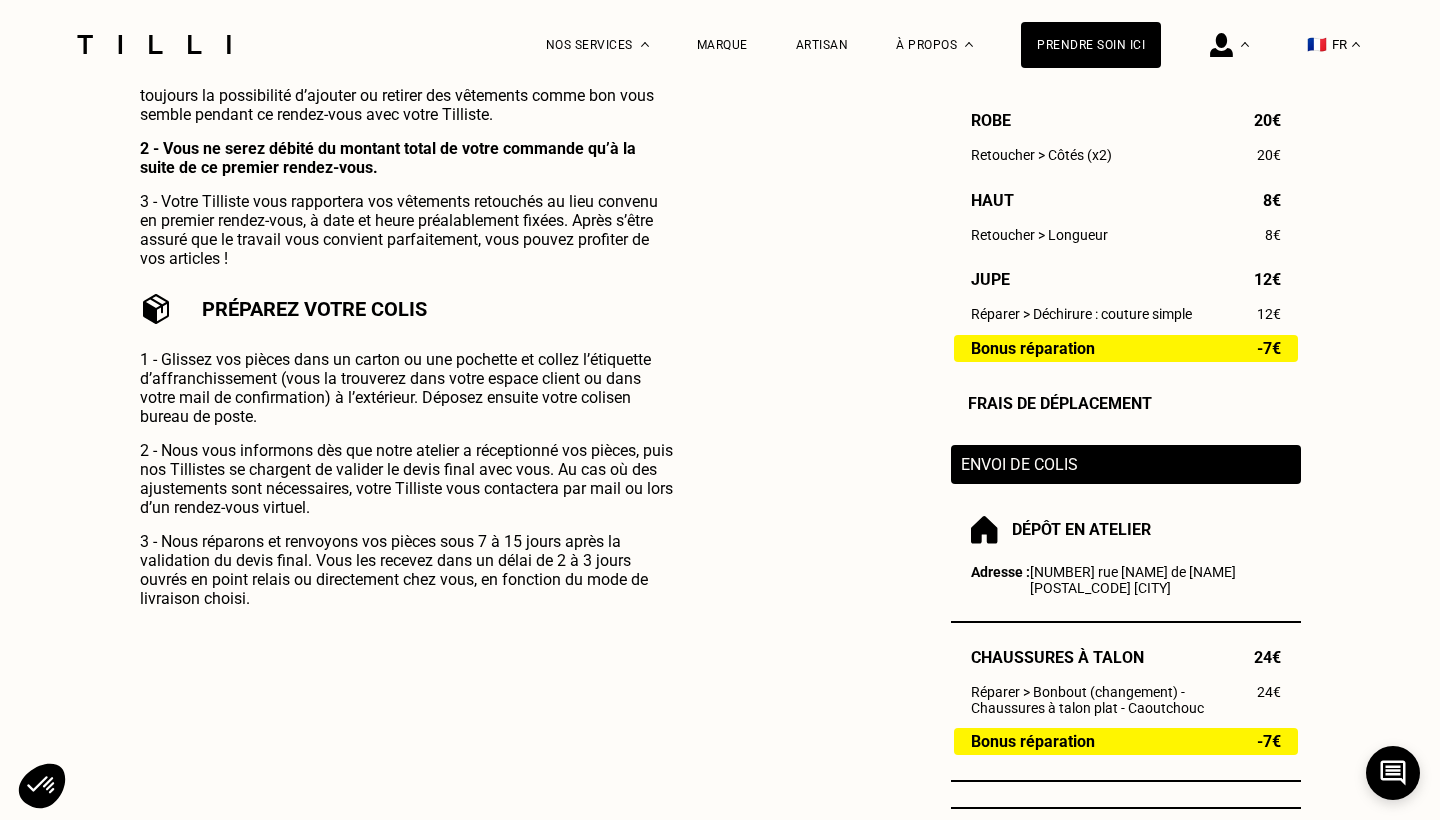 click on "2 - Nous vous informons dès que notre atelier a réceptionné vos pièces, puis nos Tillistes se chargent de valider le devis final avec vous. Au cas où des ajustements sont nécessaires, votre Tilliste vous contactera par mail ou lors d’un rendez-vous virtuel." at bounding box center (406, 479) 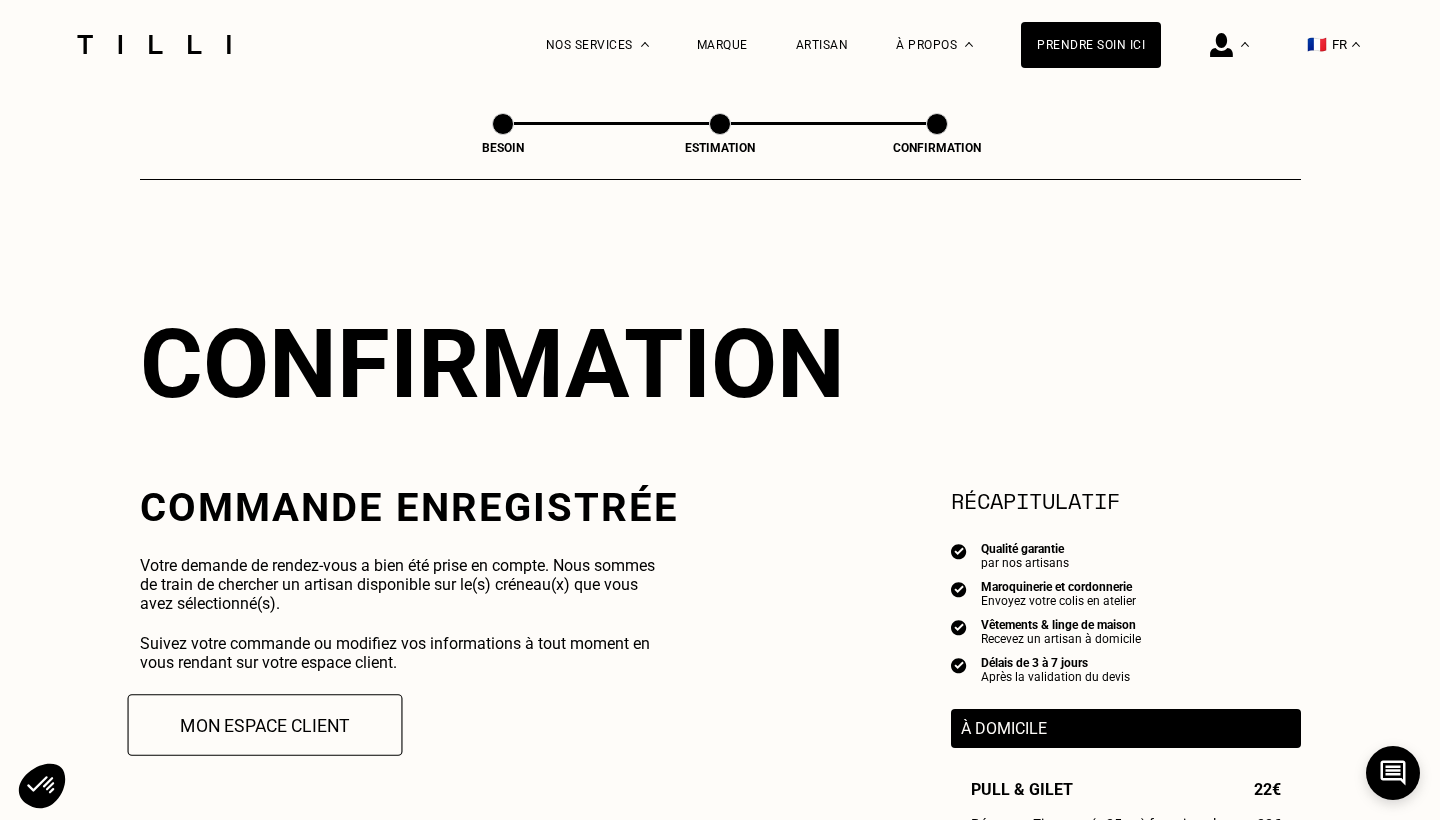 scroll, scrollTop: 0, scrollLeft: 0, axis: both 